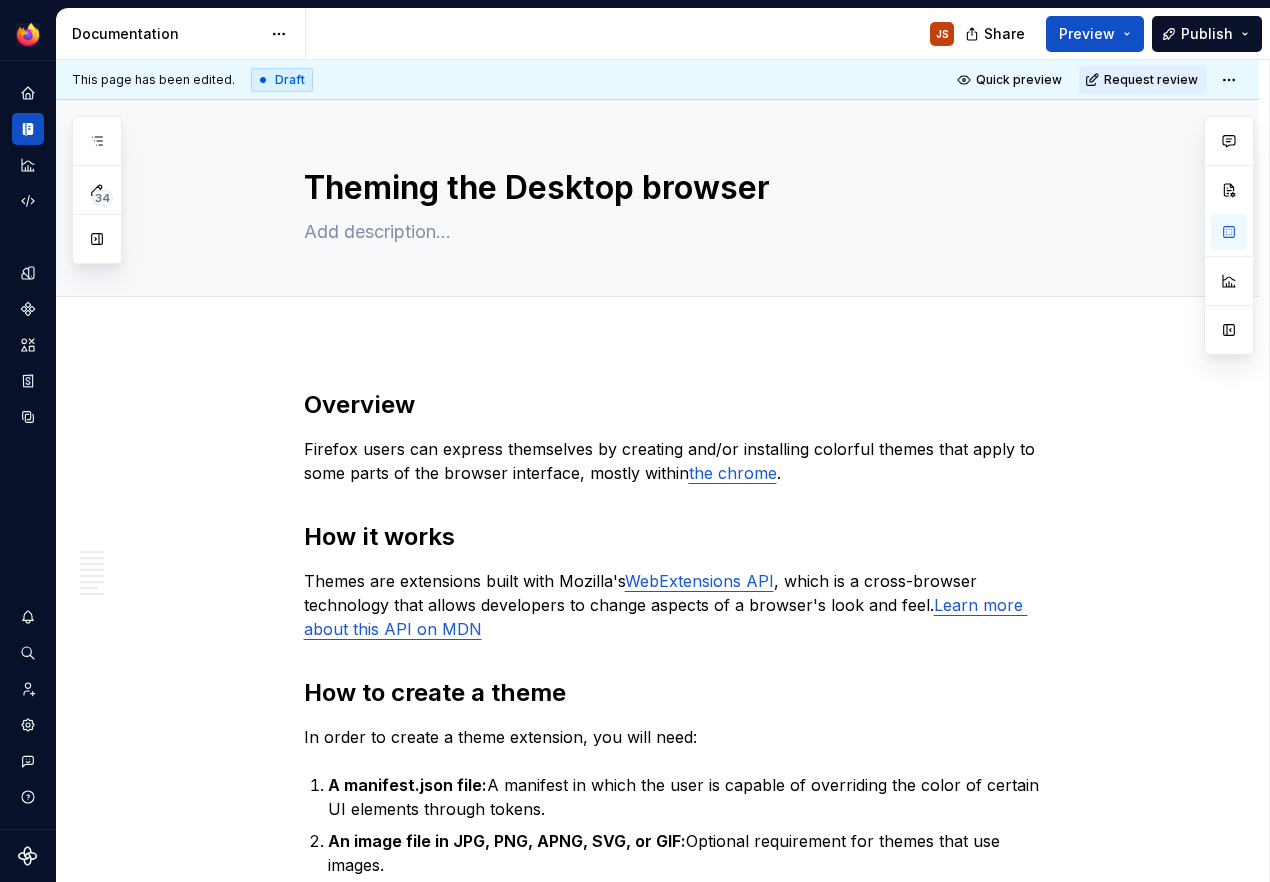 scroll, scrollTop: 0, scrollLeft: 0, axis: both 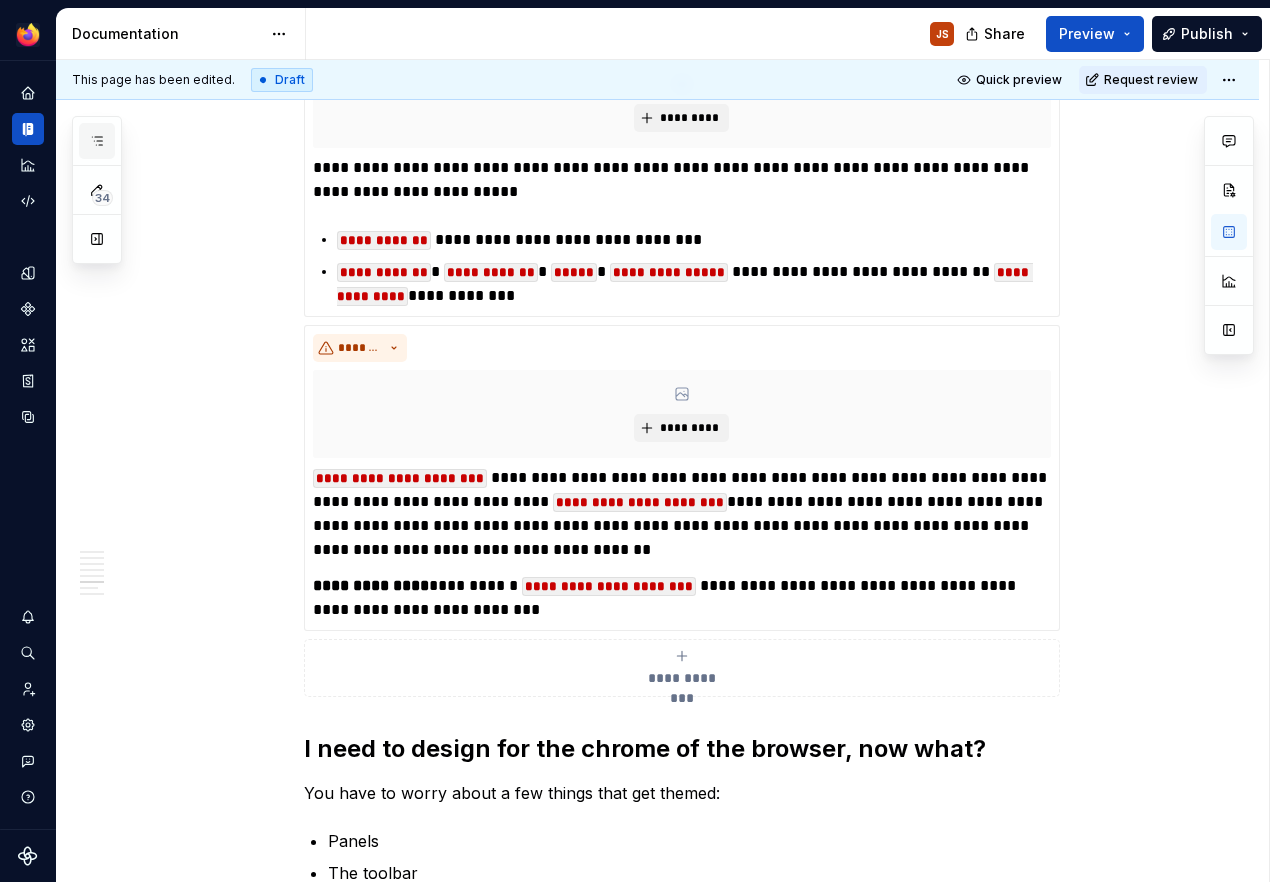 click 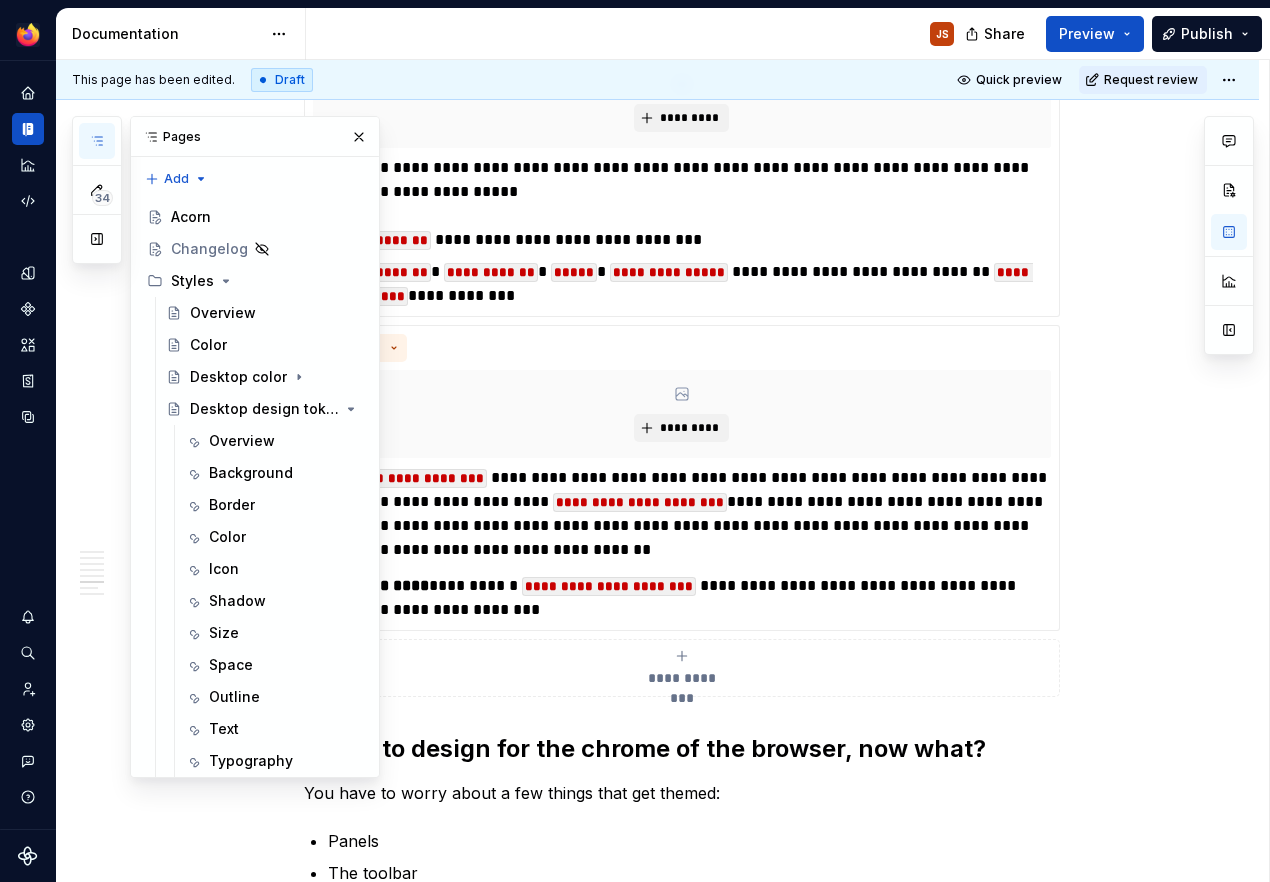 scroll, scrollTop: 1962, scrollLeft: 0, axis: vertical 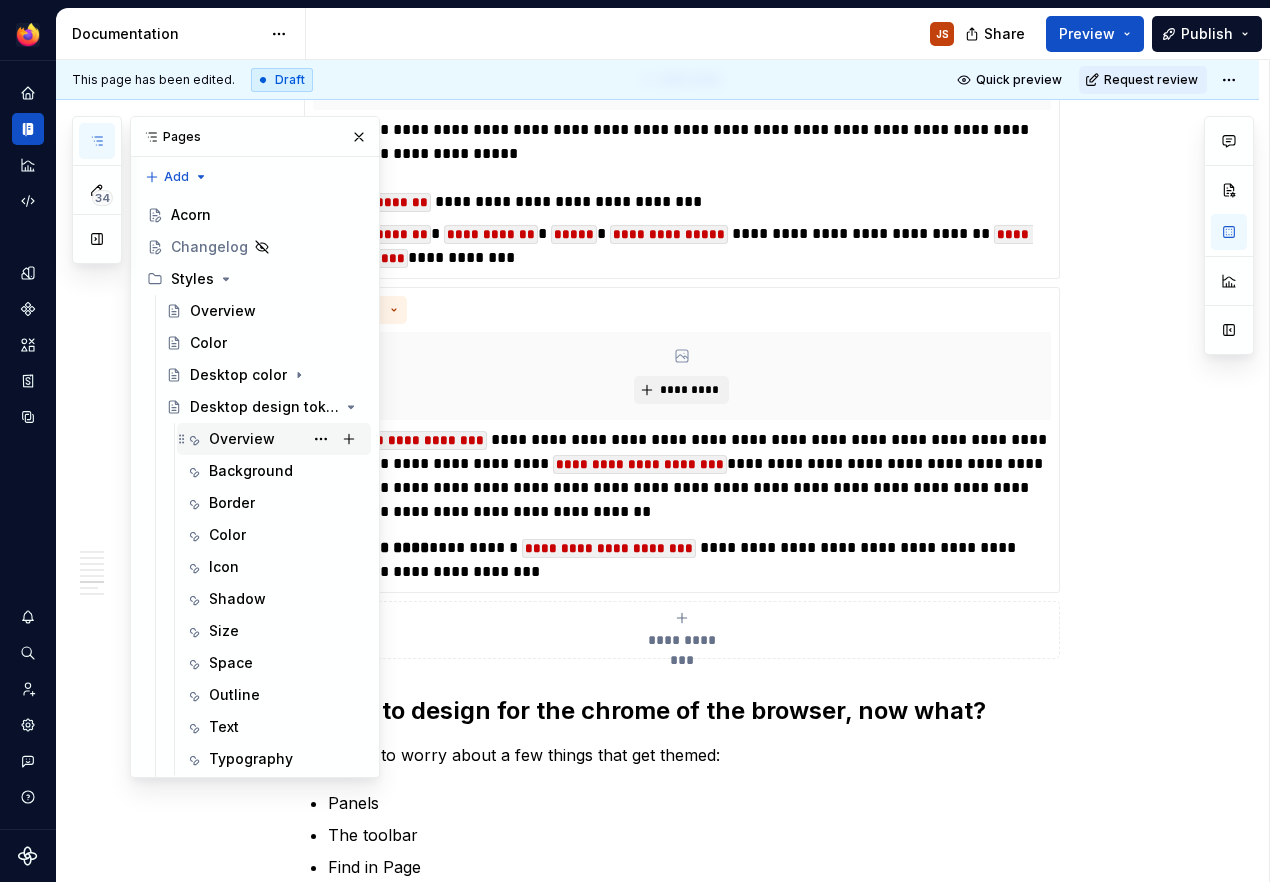 click on "Overview" at bounding box center (242, 439) 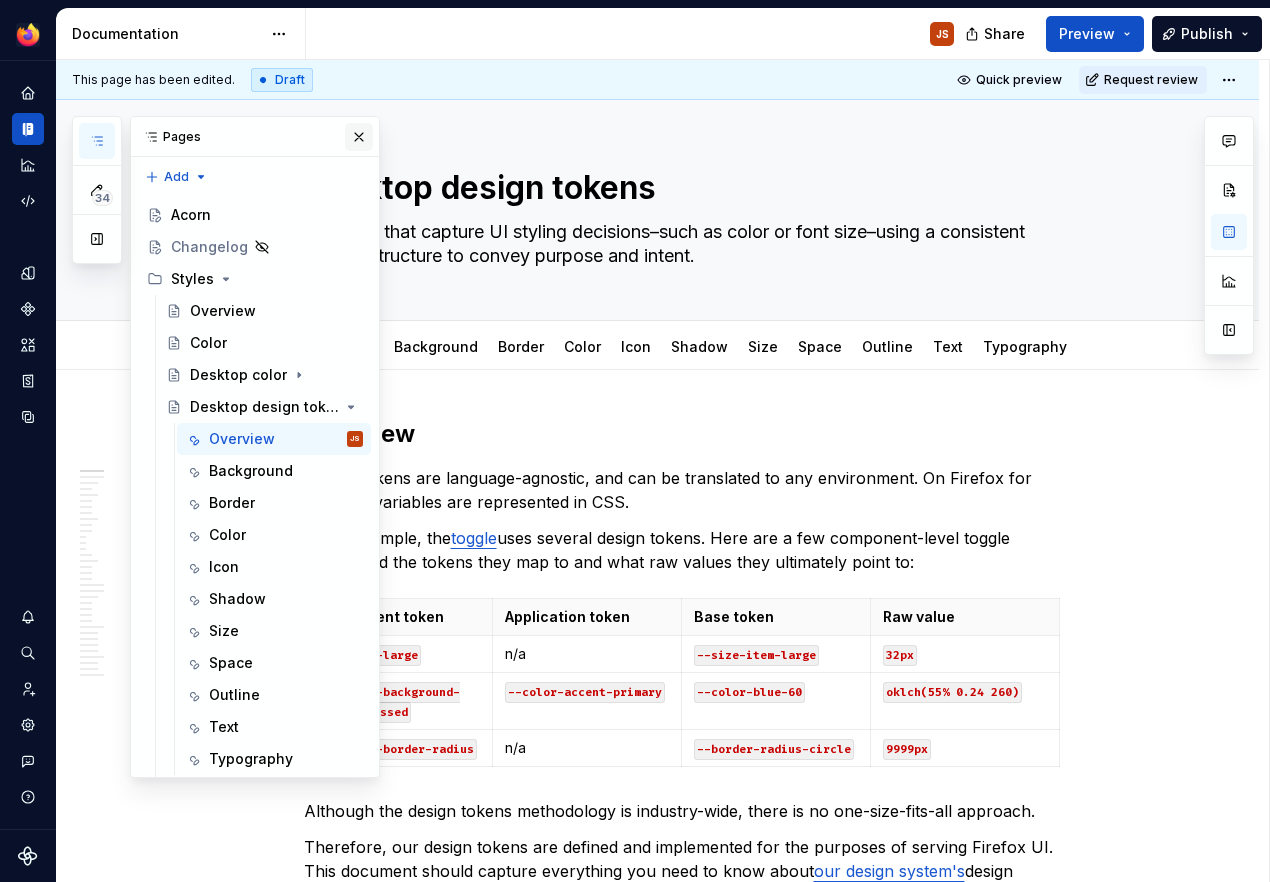 click at bounding box center (359, 137) 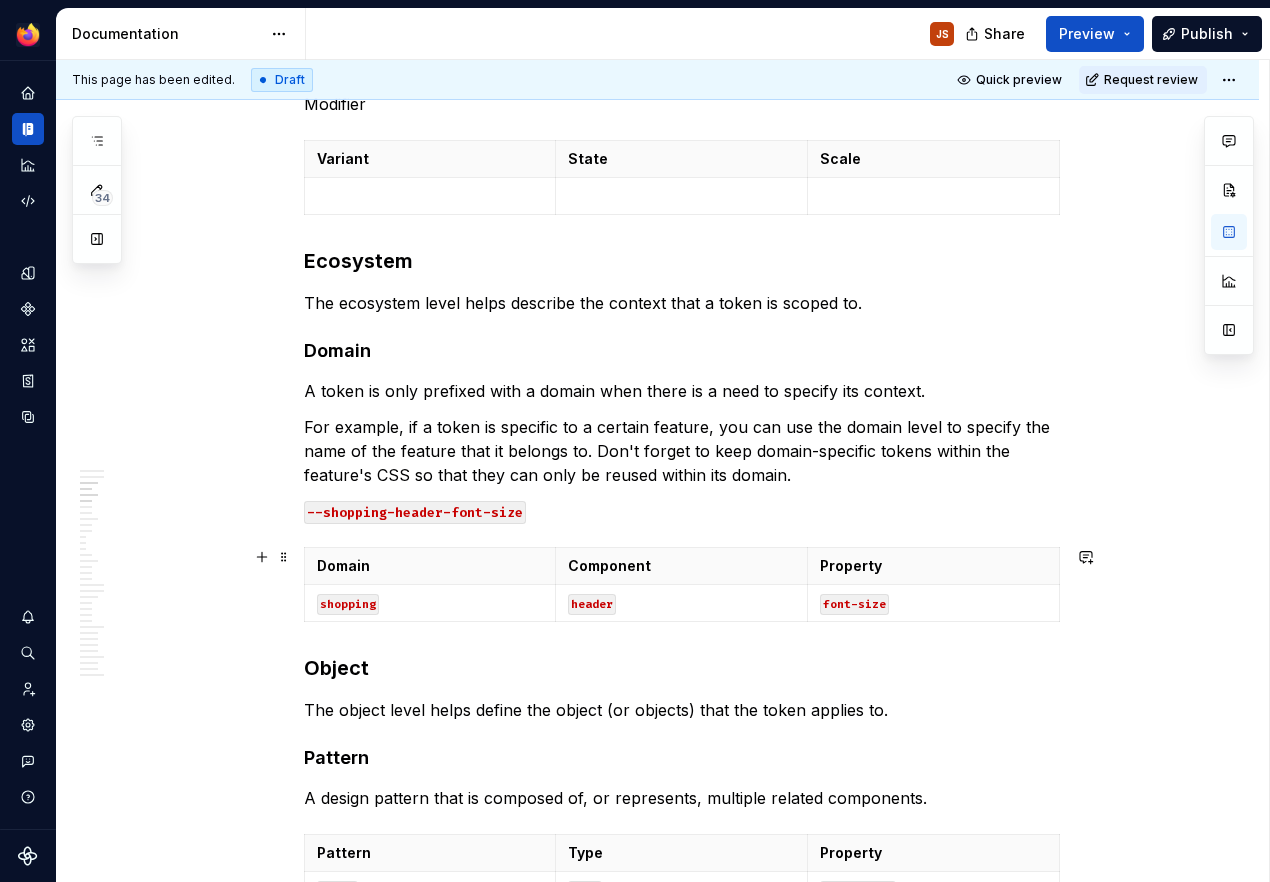 scroll, scrollTop: 1597, scrollLeft: 0, axis: vertical 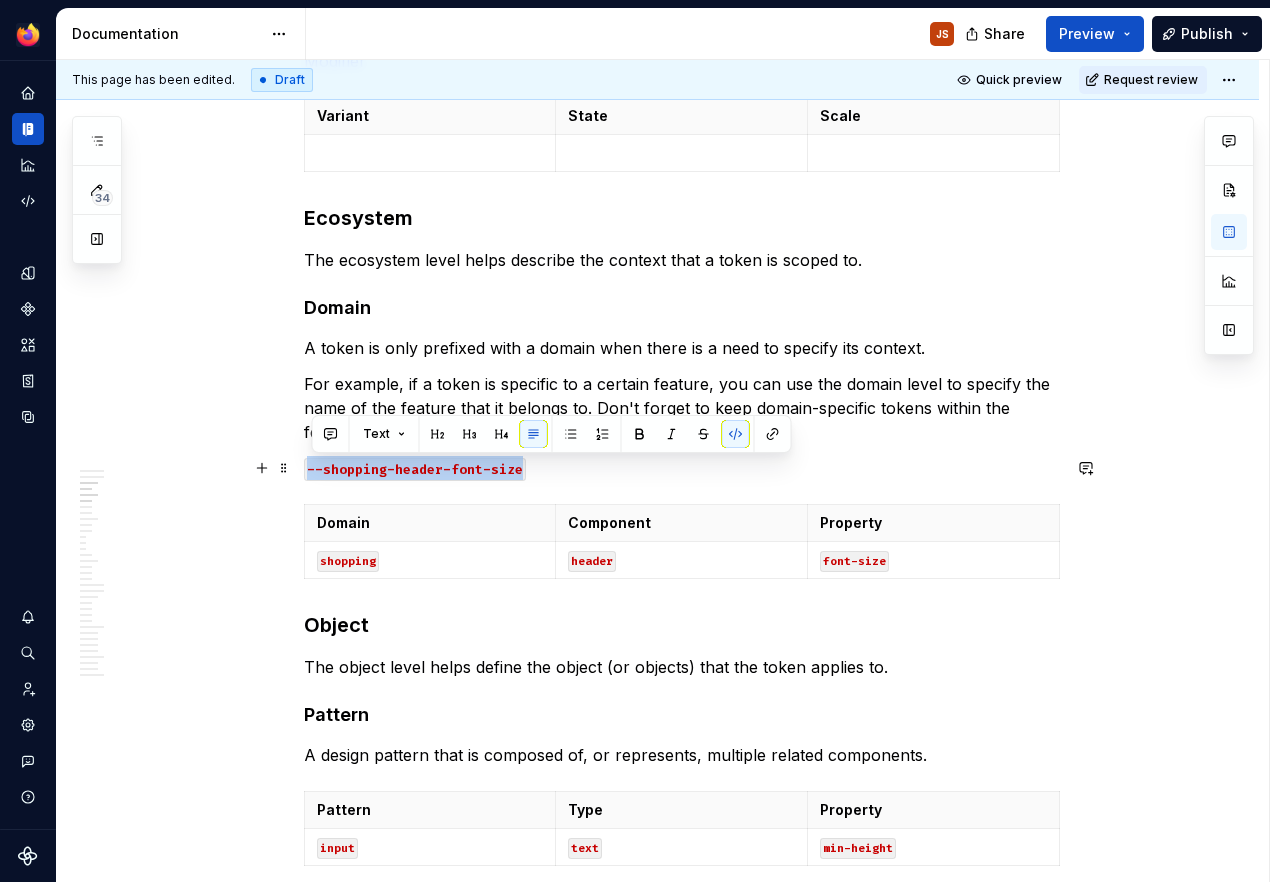 drag, startPoint x: 596, startPoint y: 477, endPoint x: 301, endPoint y: 465, distance: 295.24396 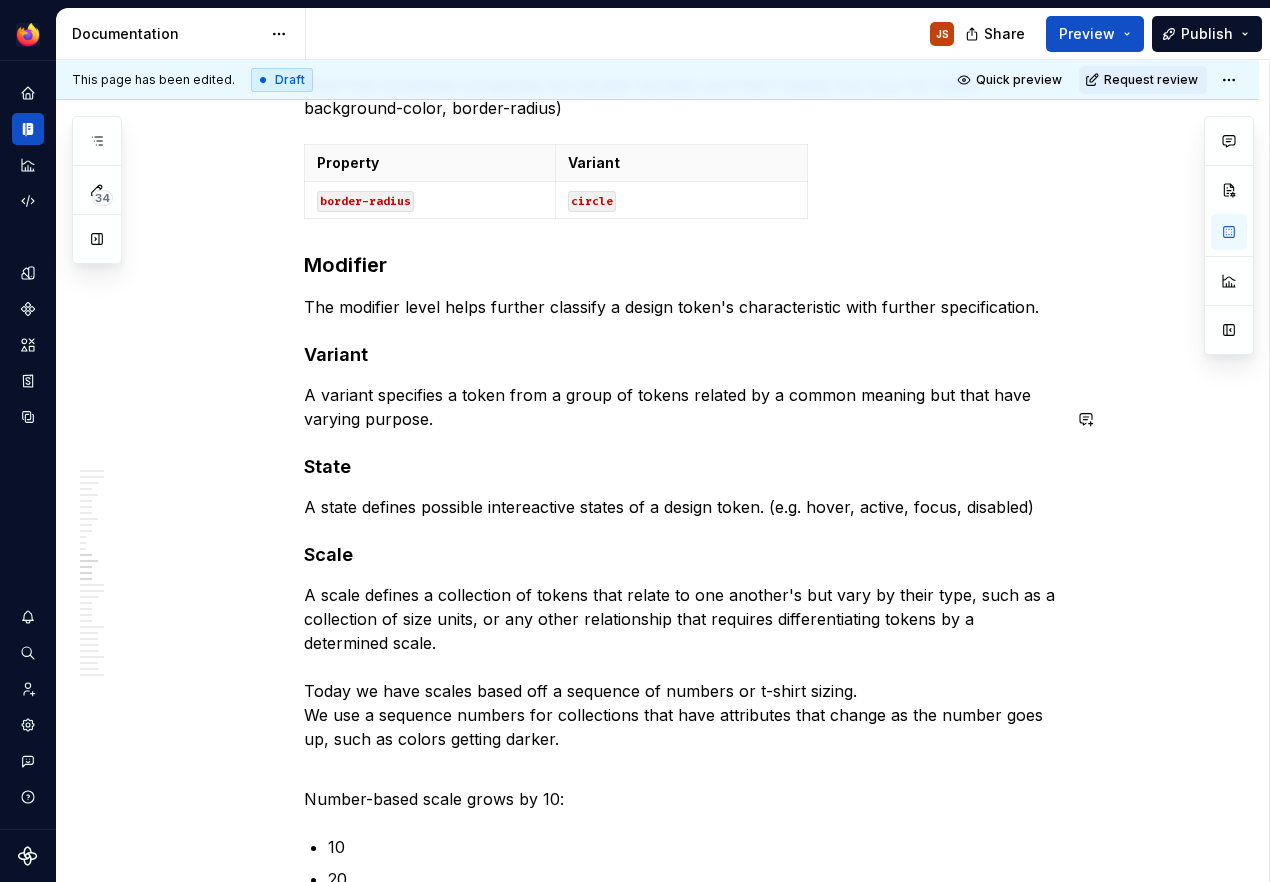 scroll, scrollTop: 4089, scrollLeft: 0, axis: vertical 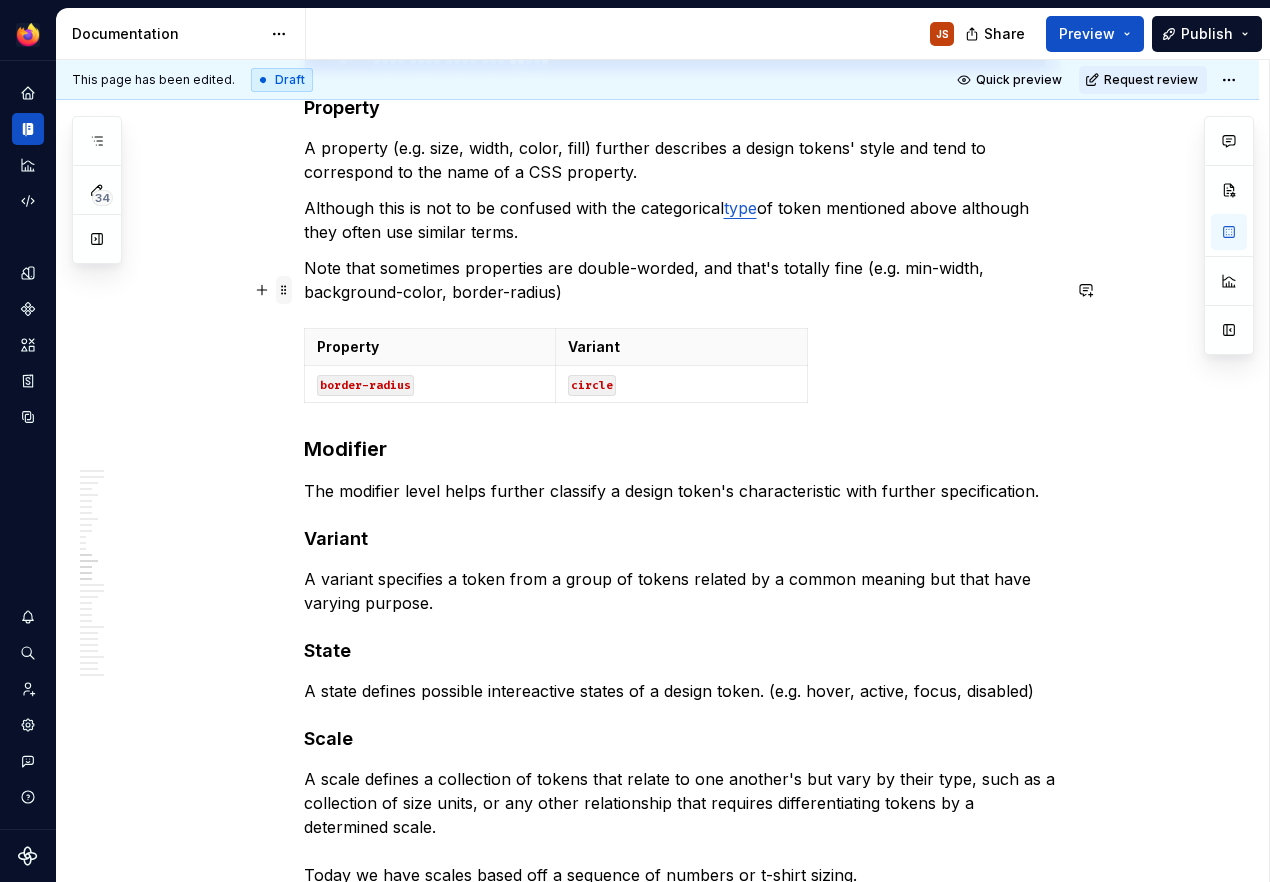 click at bounding box center [284, 290] 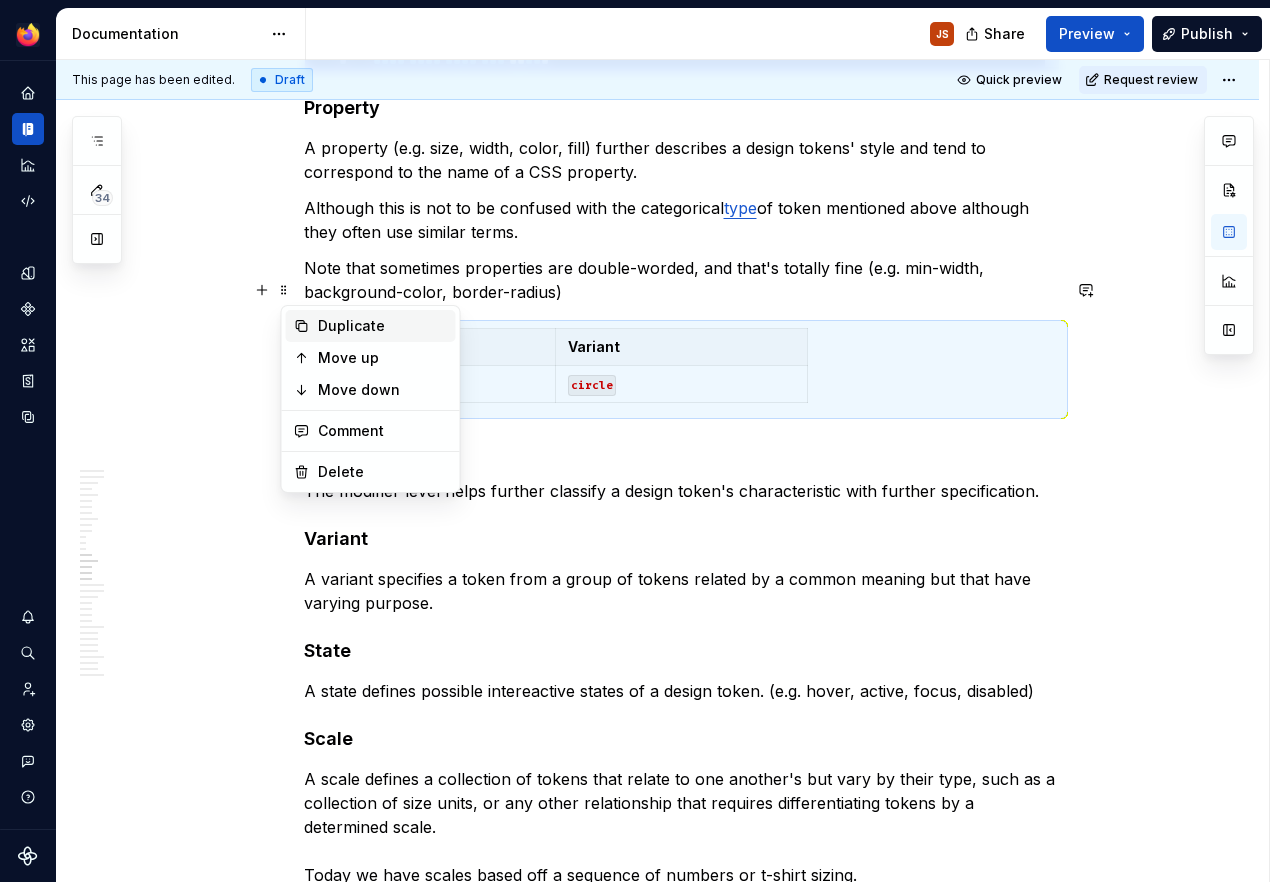 click on "Duplicate" at bounding box center [383, 326] 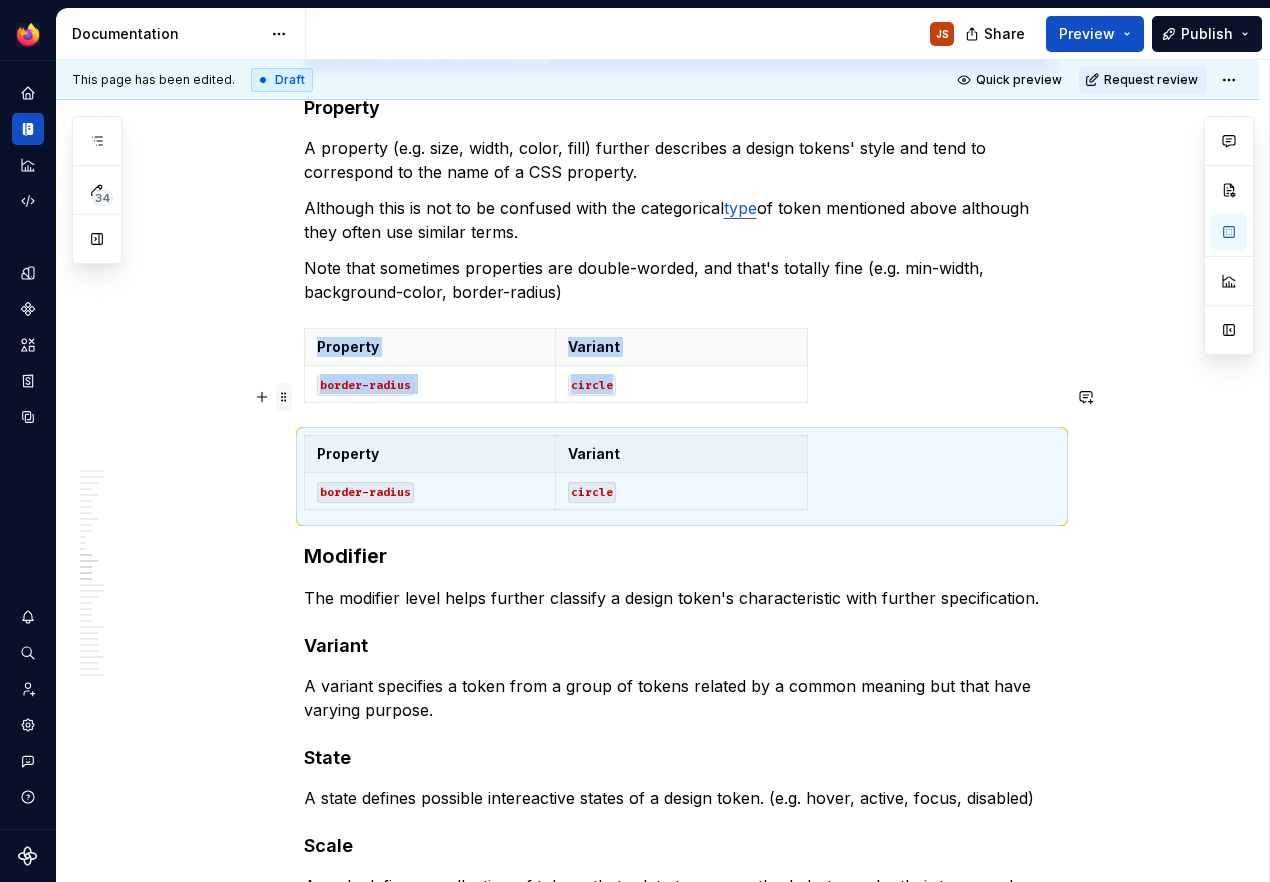 click at bounding box center (284, 397) 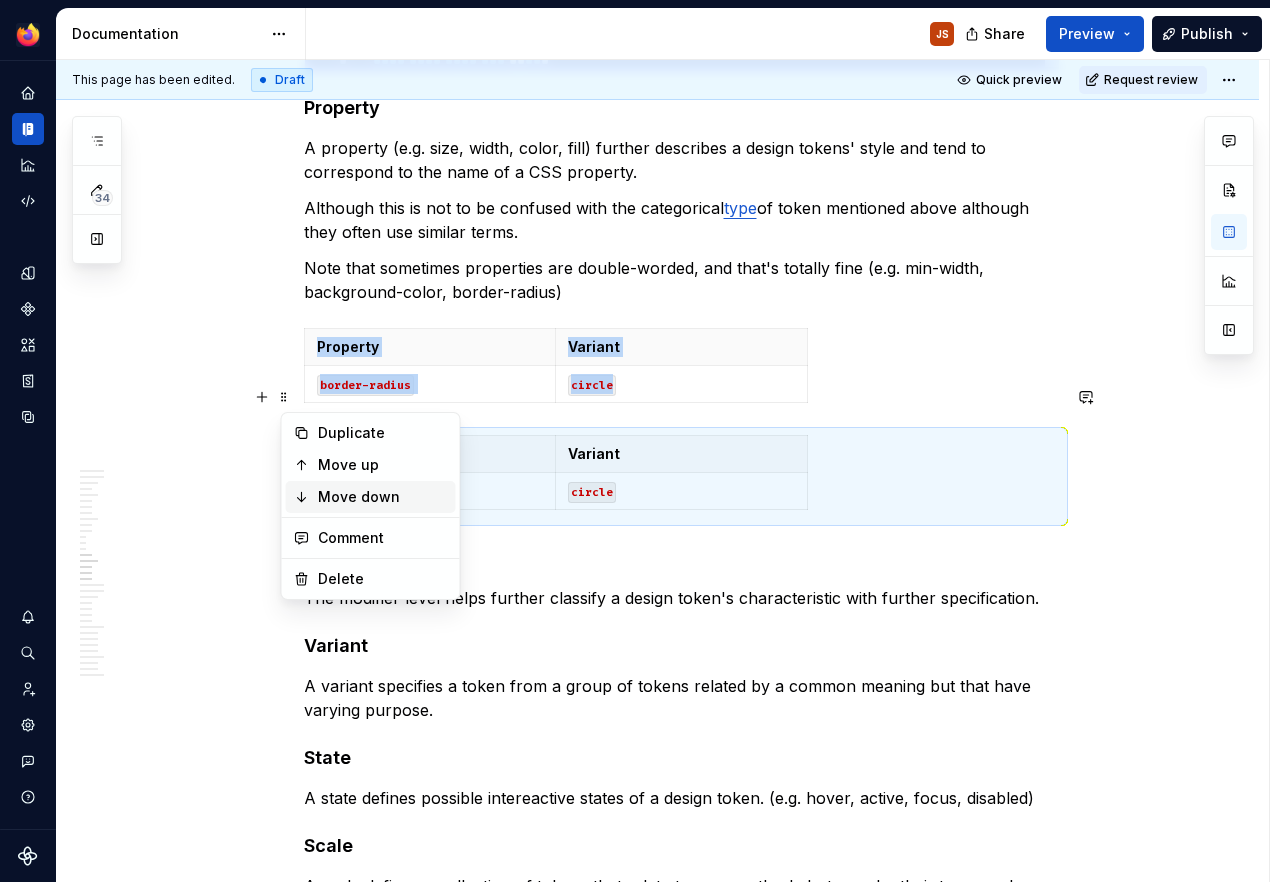 click on "Move down" at bounding box center [383, 497] 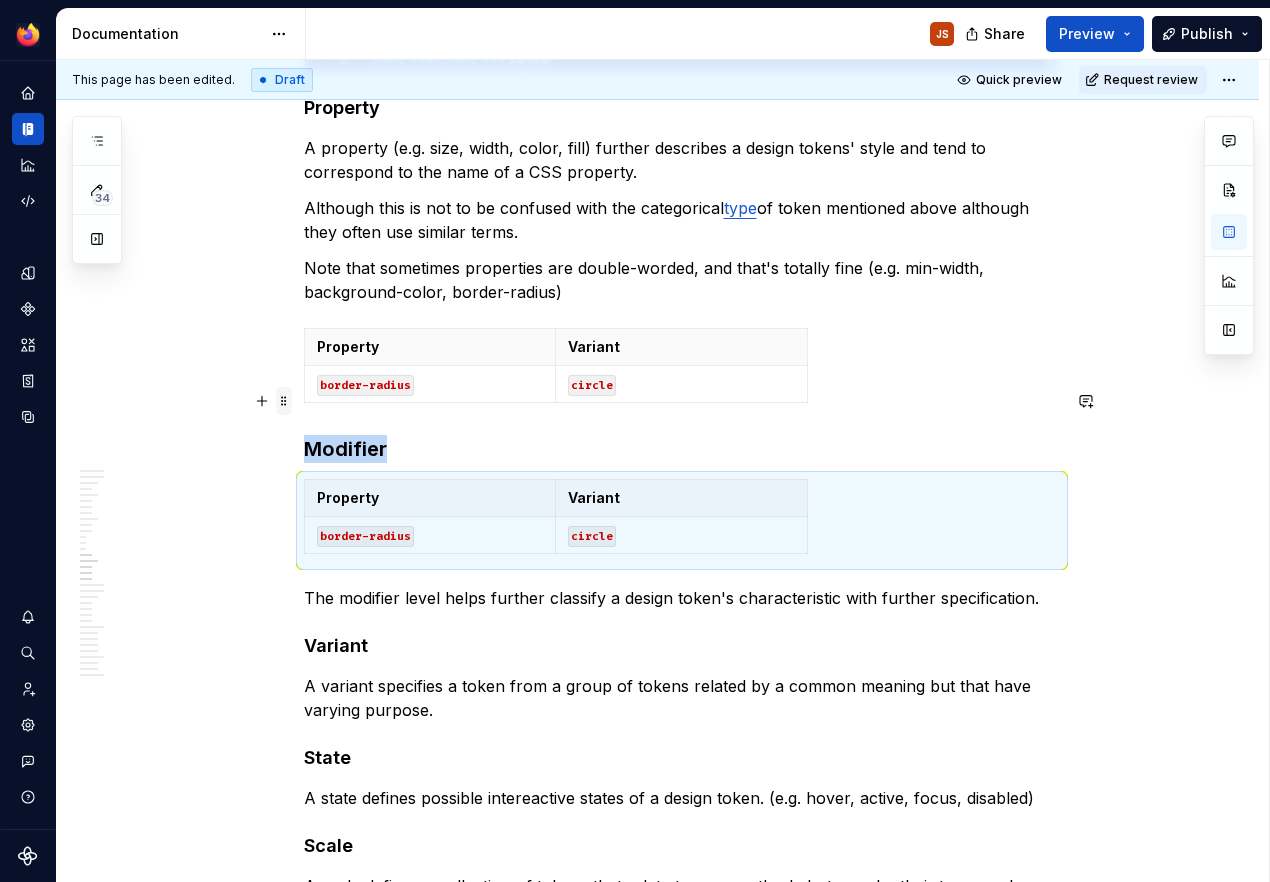 click at bounding box center [284, 401] 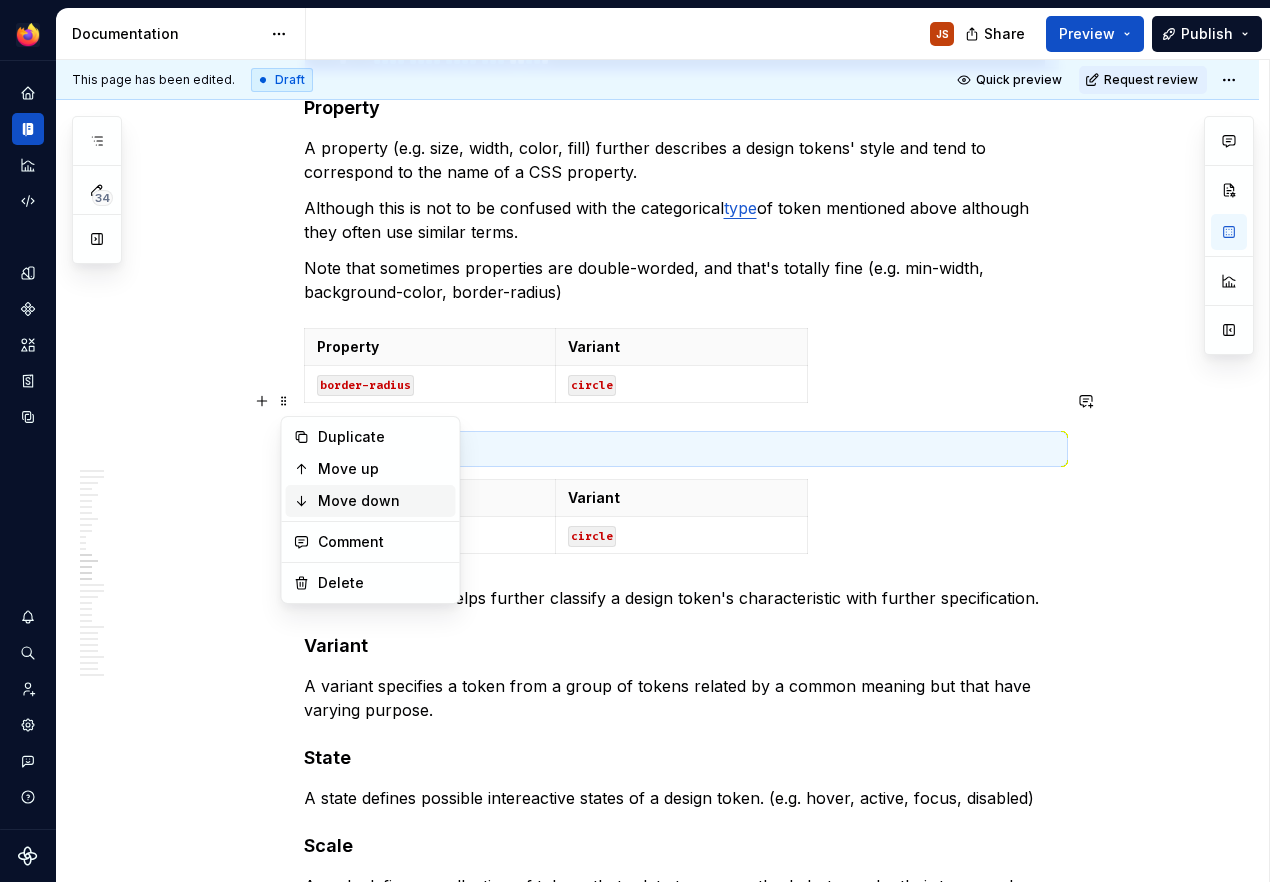 click on "Move down" at bounding box center [383, 501] 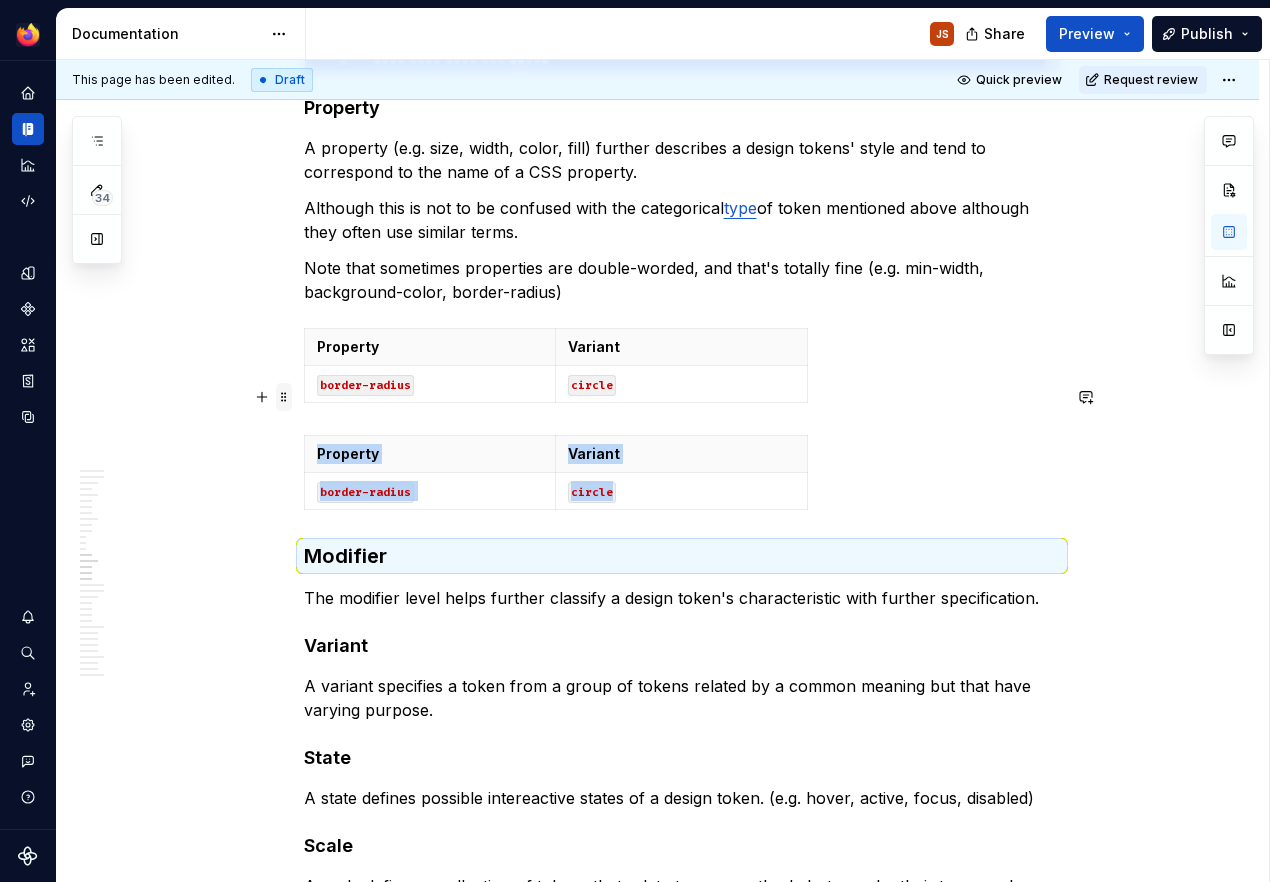 click at bounding box center [284, 397] 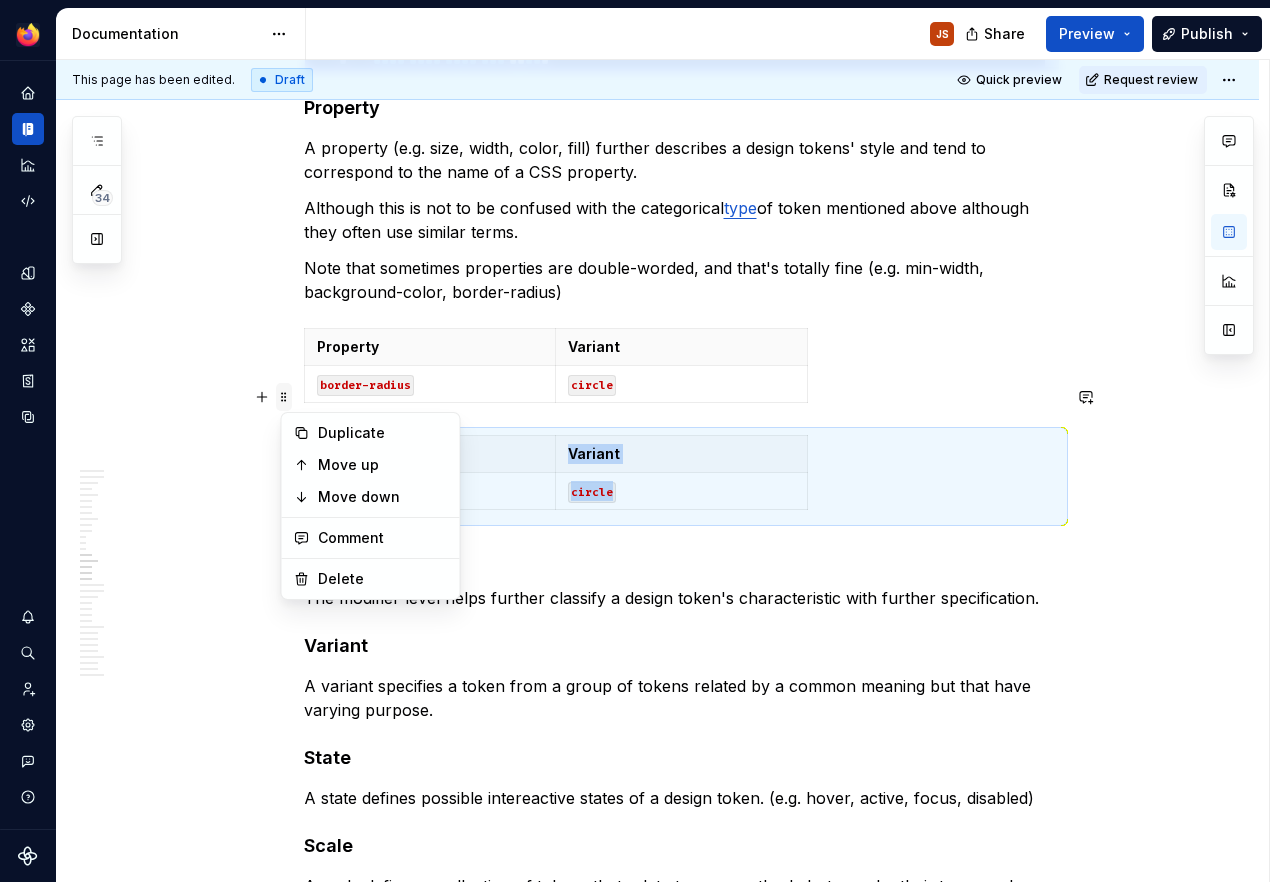 click at bounding box center [284, 397] 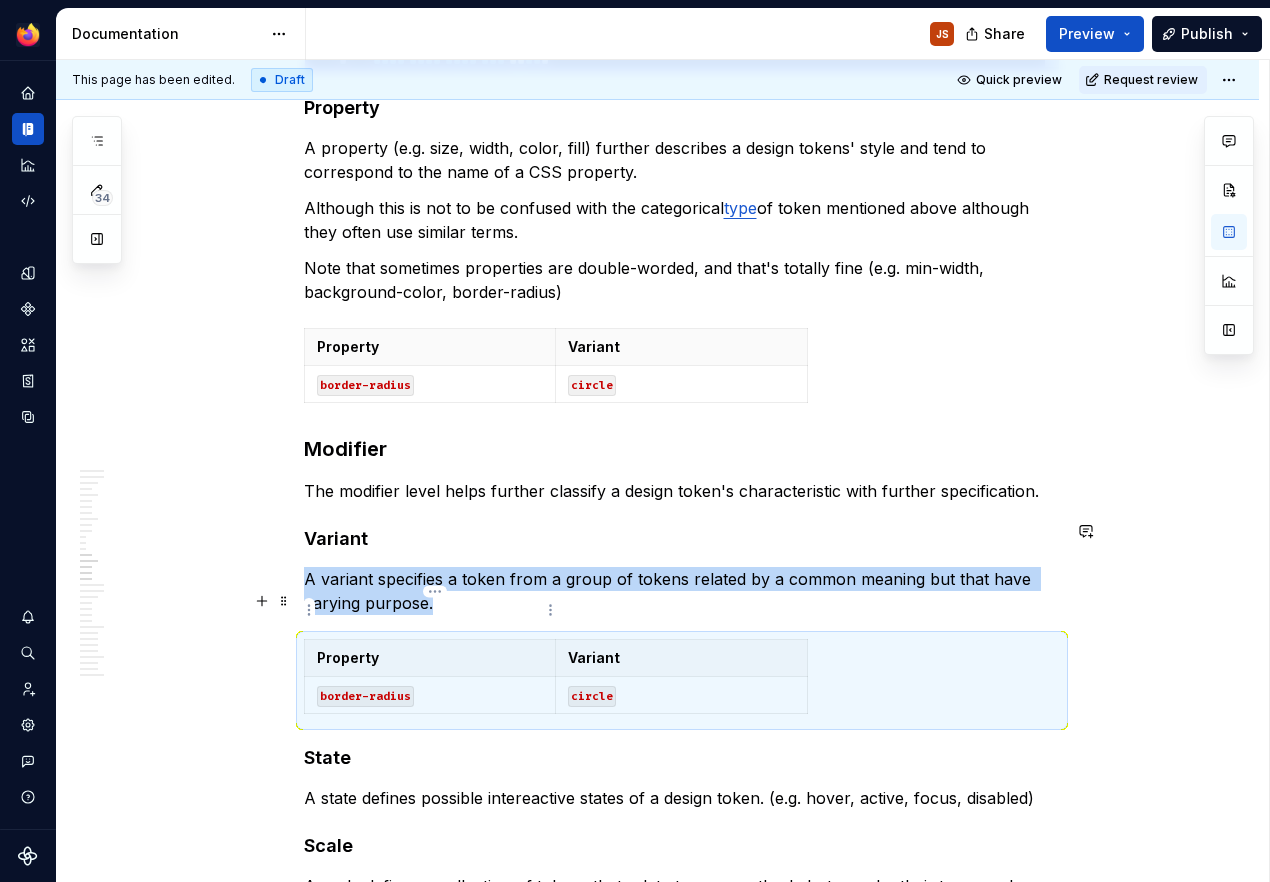 type on "*" 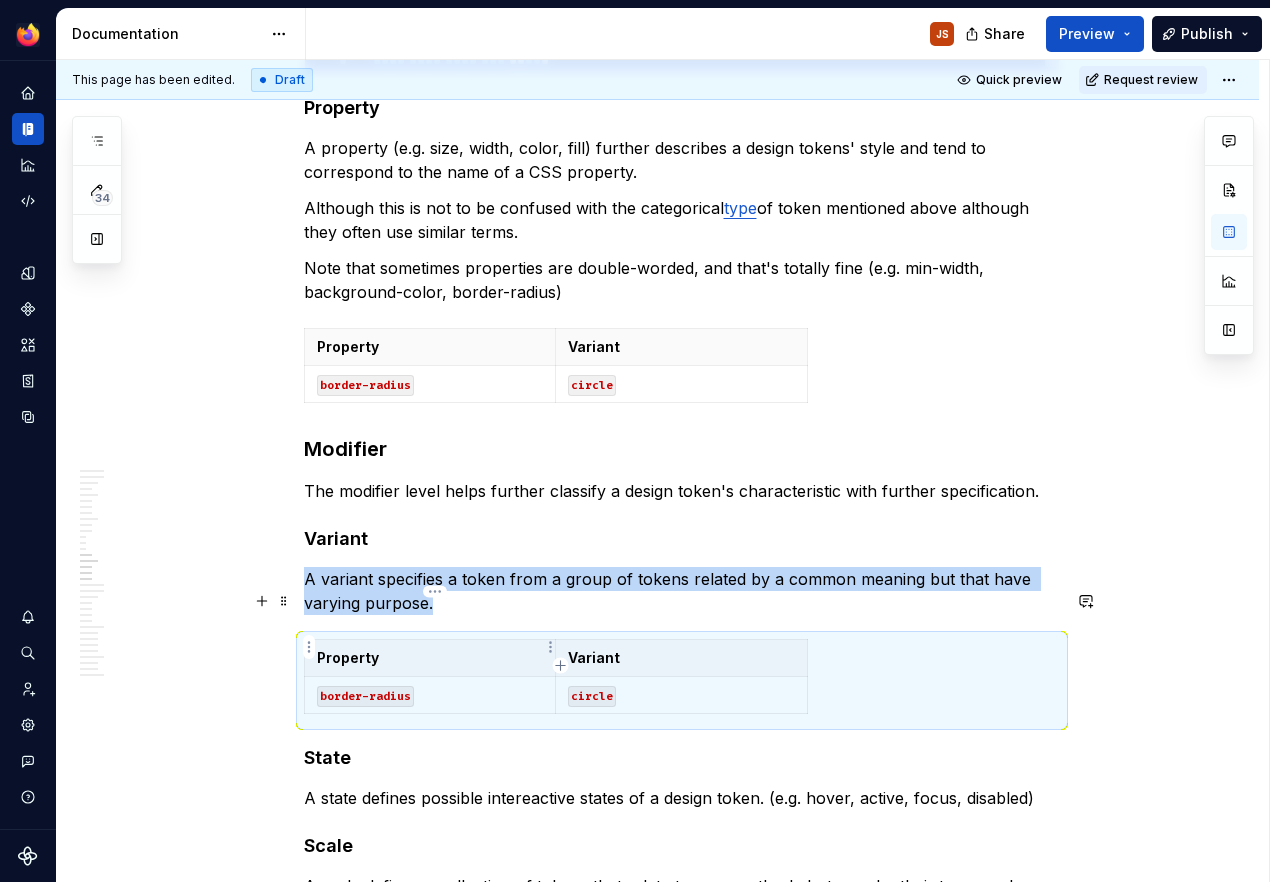 click on "border-radius" at bounding box center (365, 696) 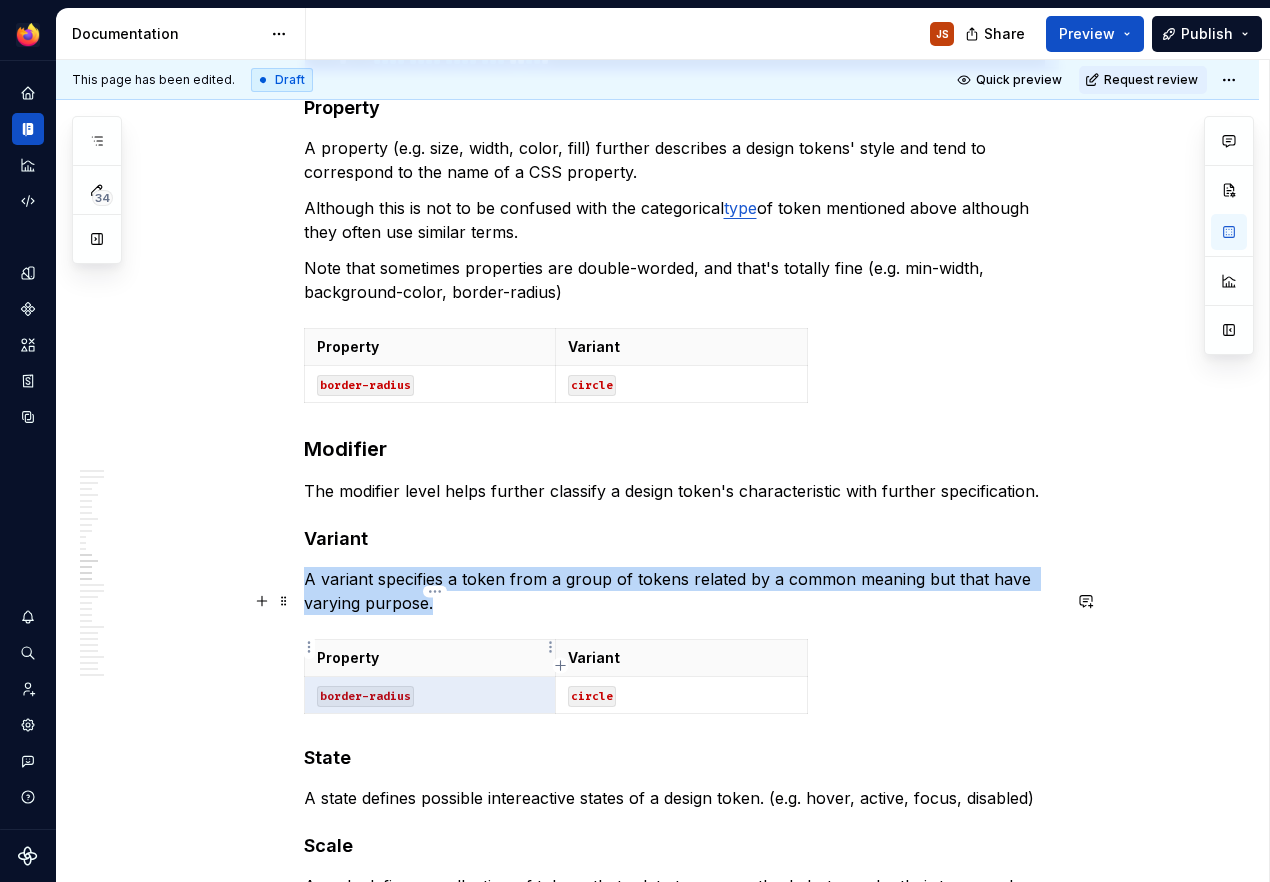 click on "border-radius" at bounding box center [365, 696] 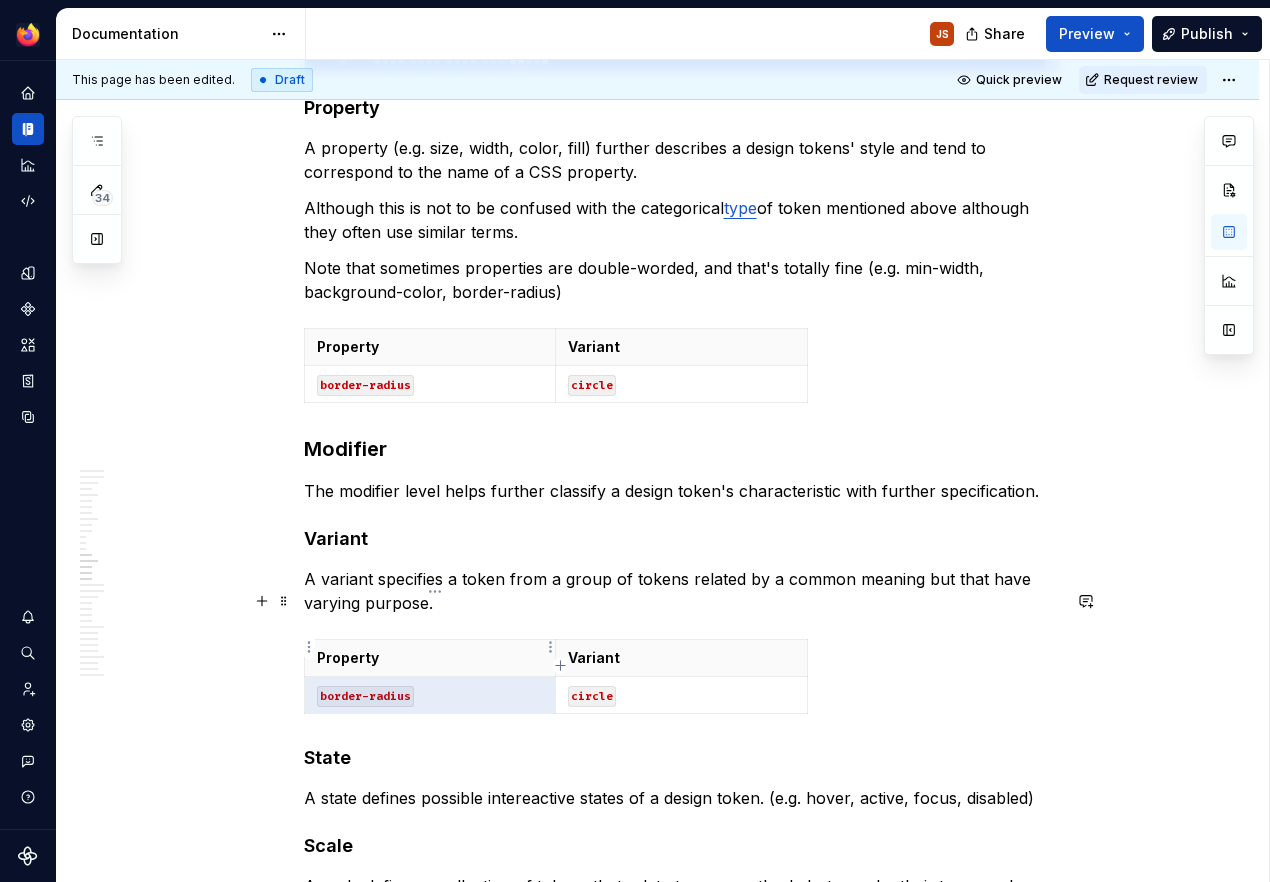 click on "border-radius" at bounding box center [430, 695] 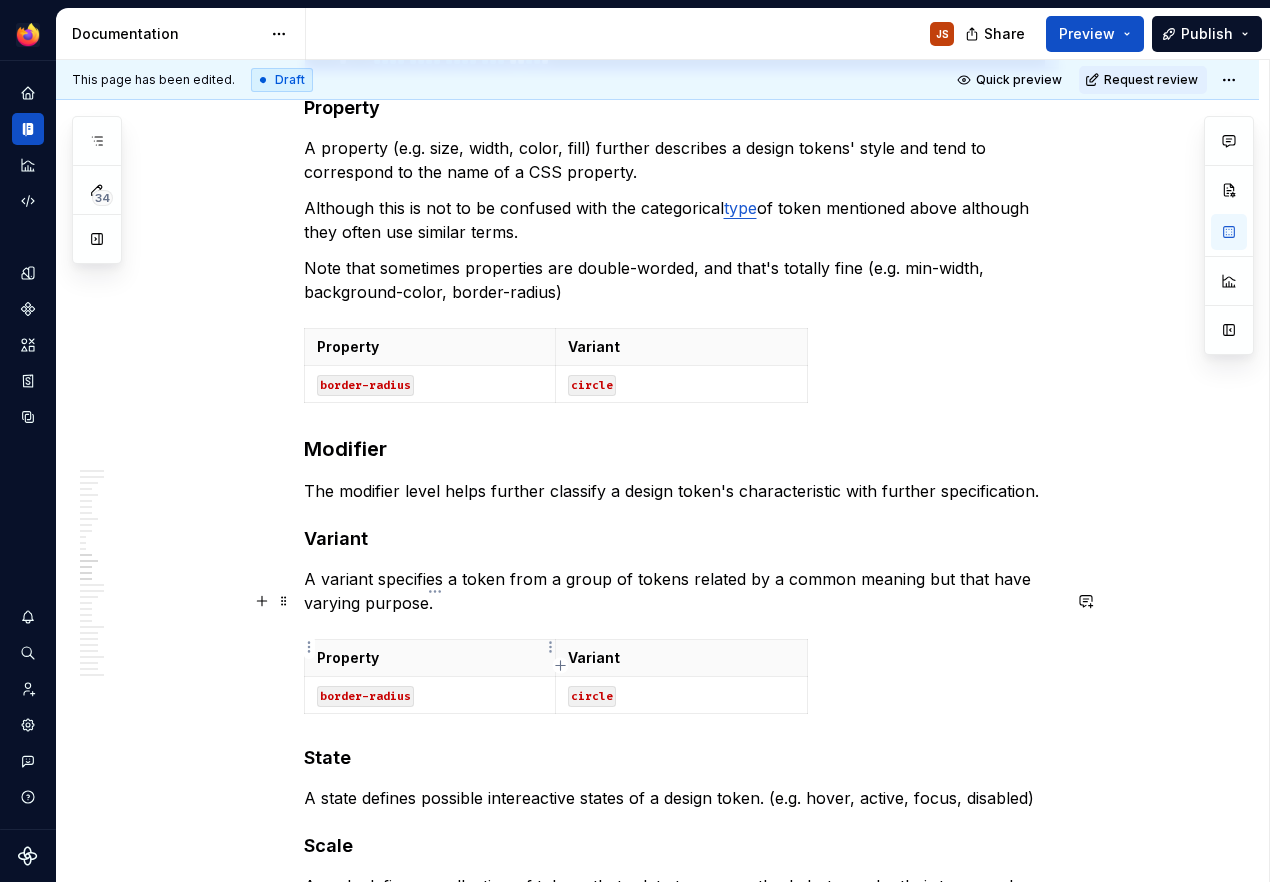 click on "border-radius" at bounding box center [365, 696] 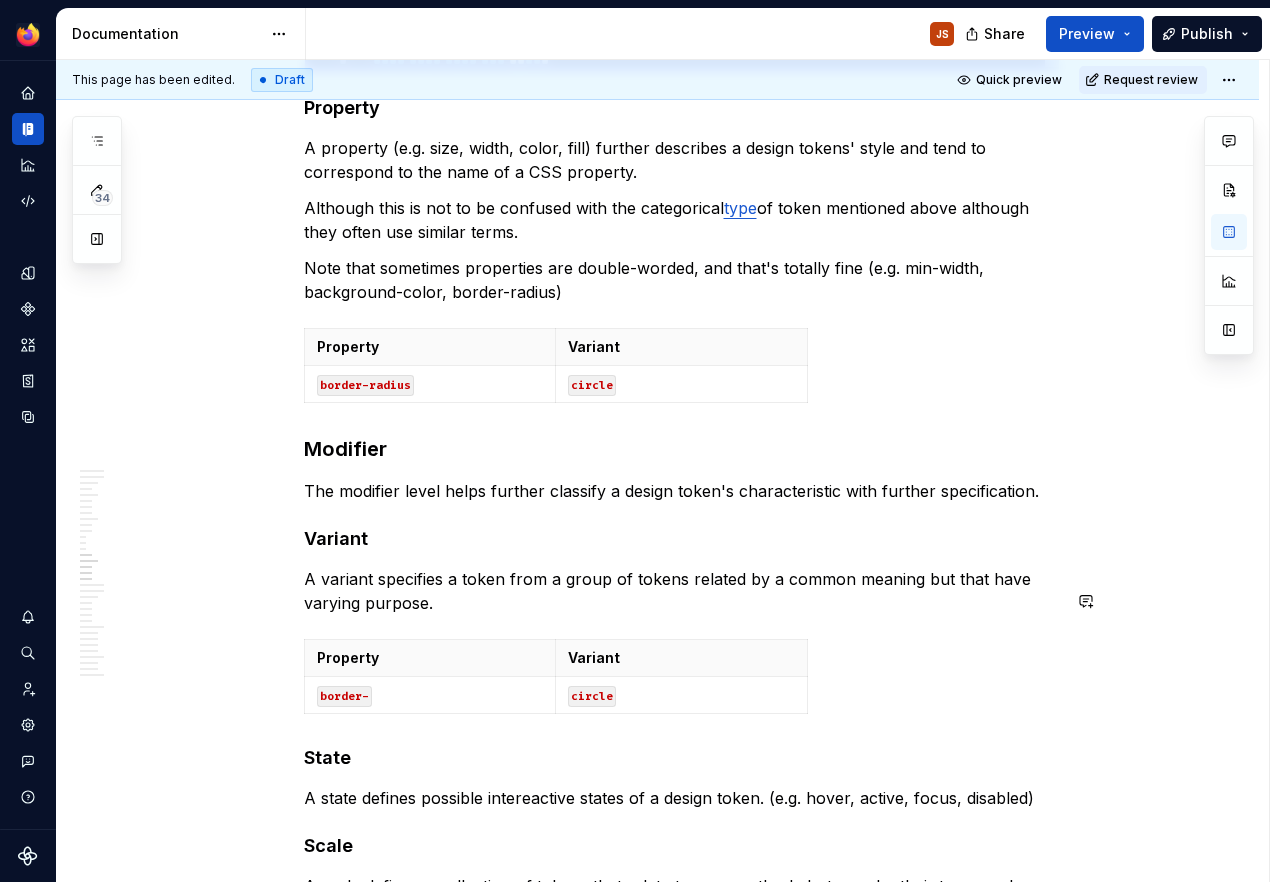 type 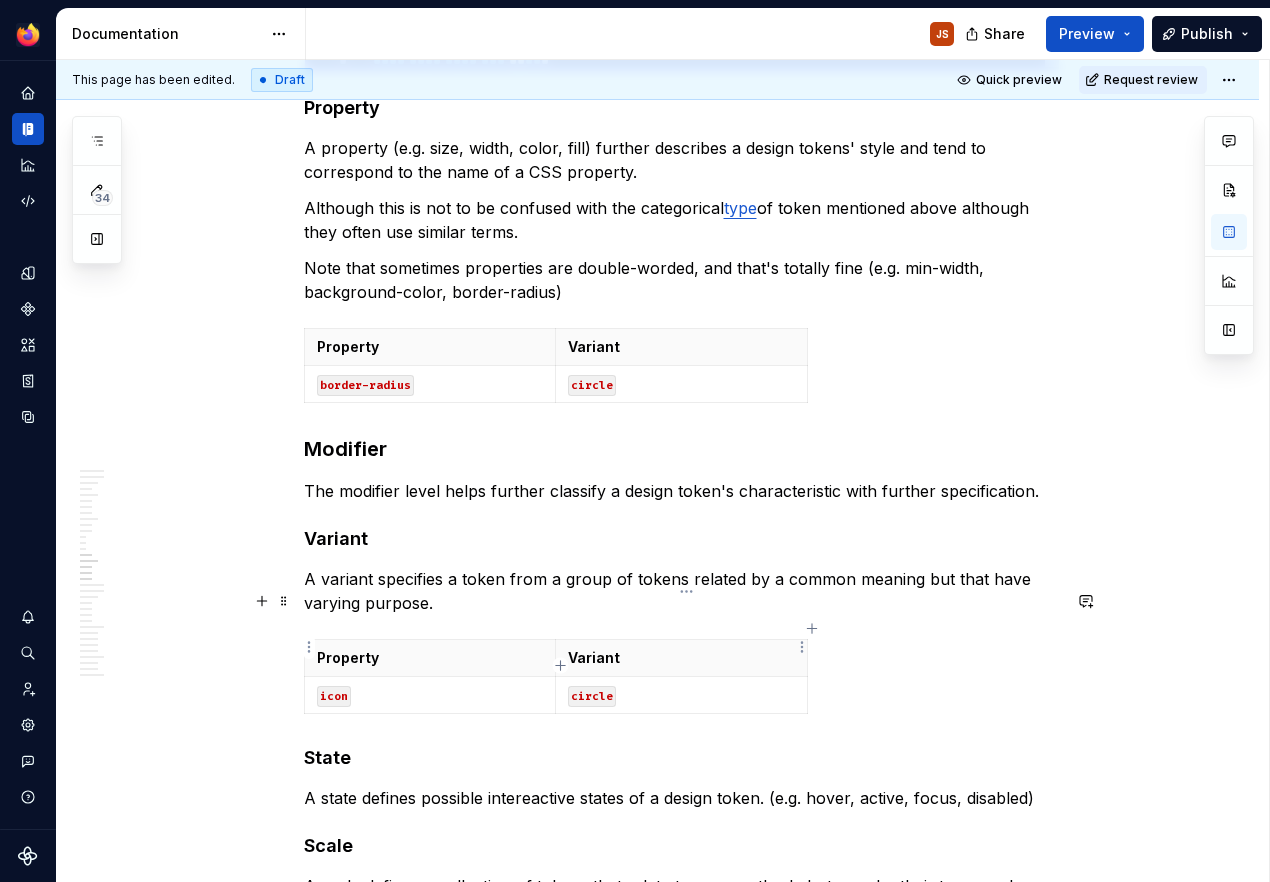 click on "circle" at bounding box center [592, 696] 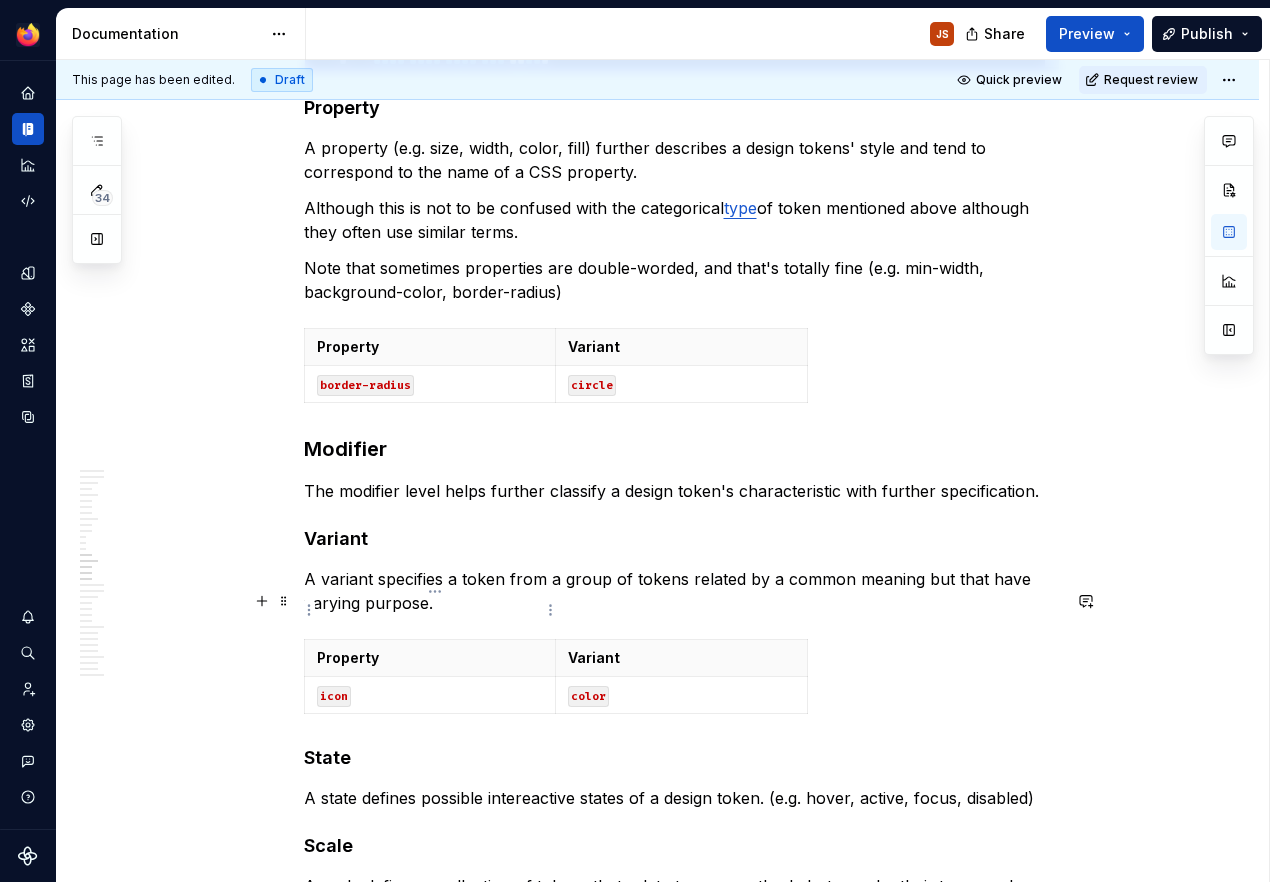 click on "Property" at bounding box center (430, 658) 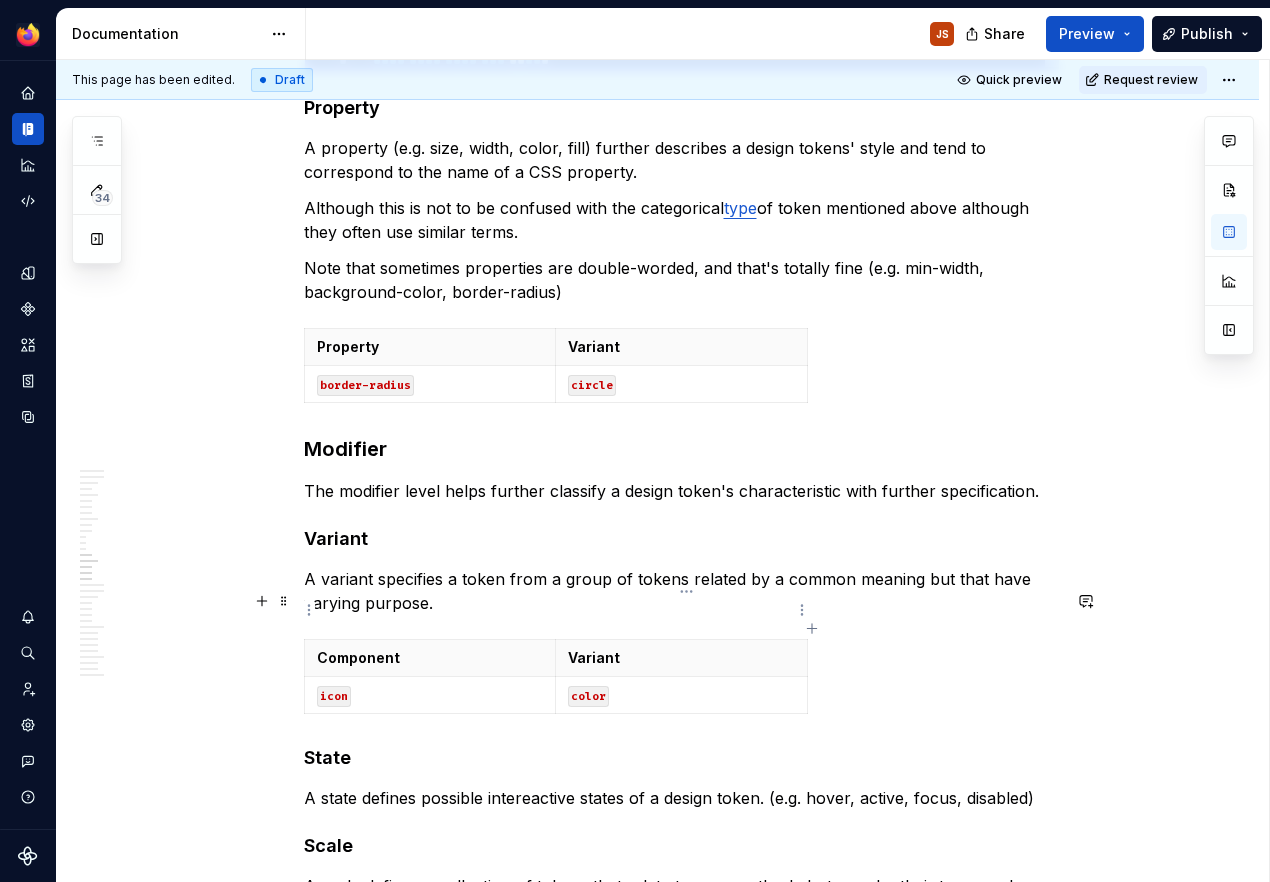 click on "Variant" at bounding box center (681, 658) 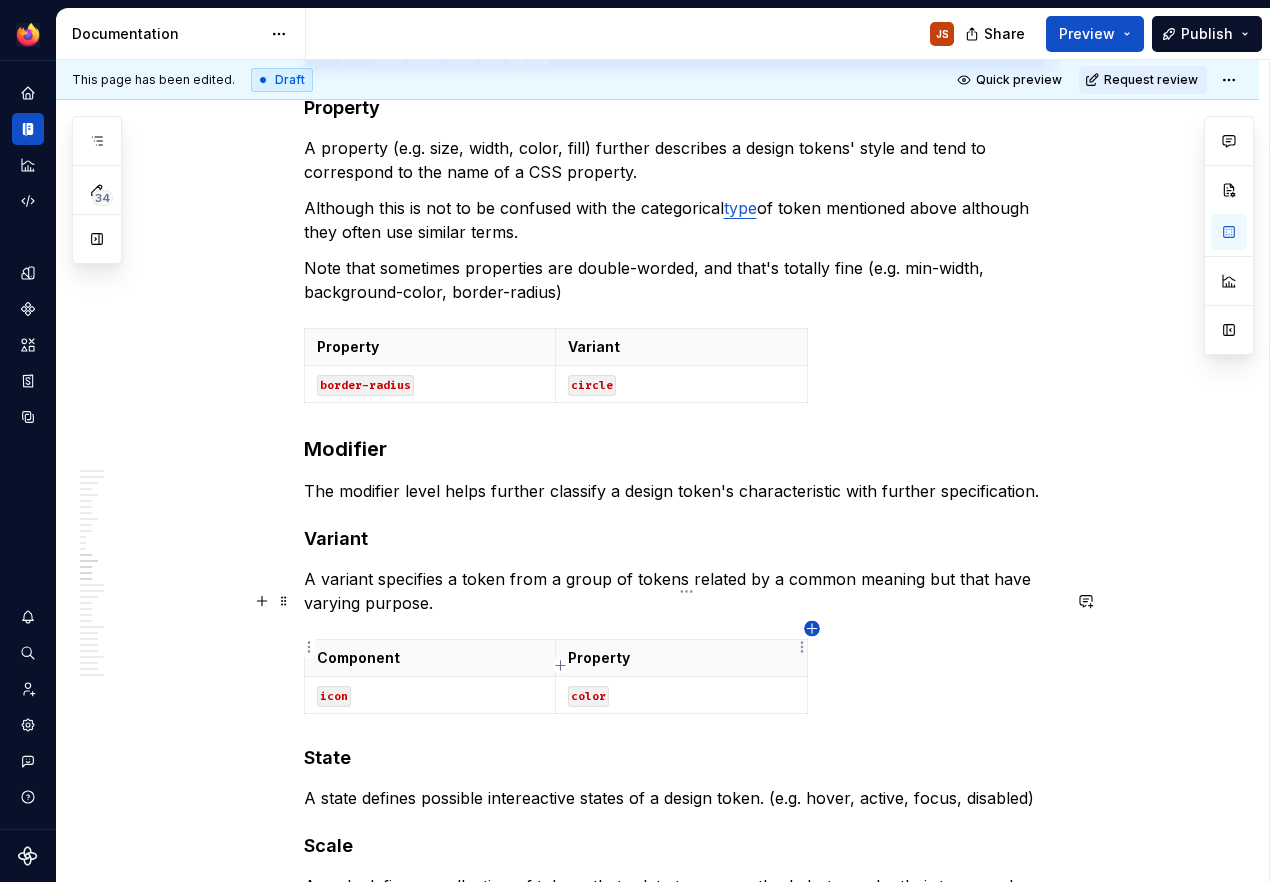 click 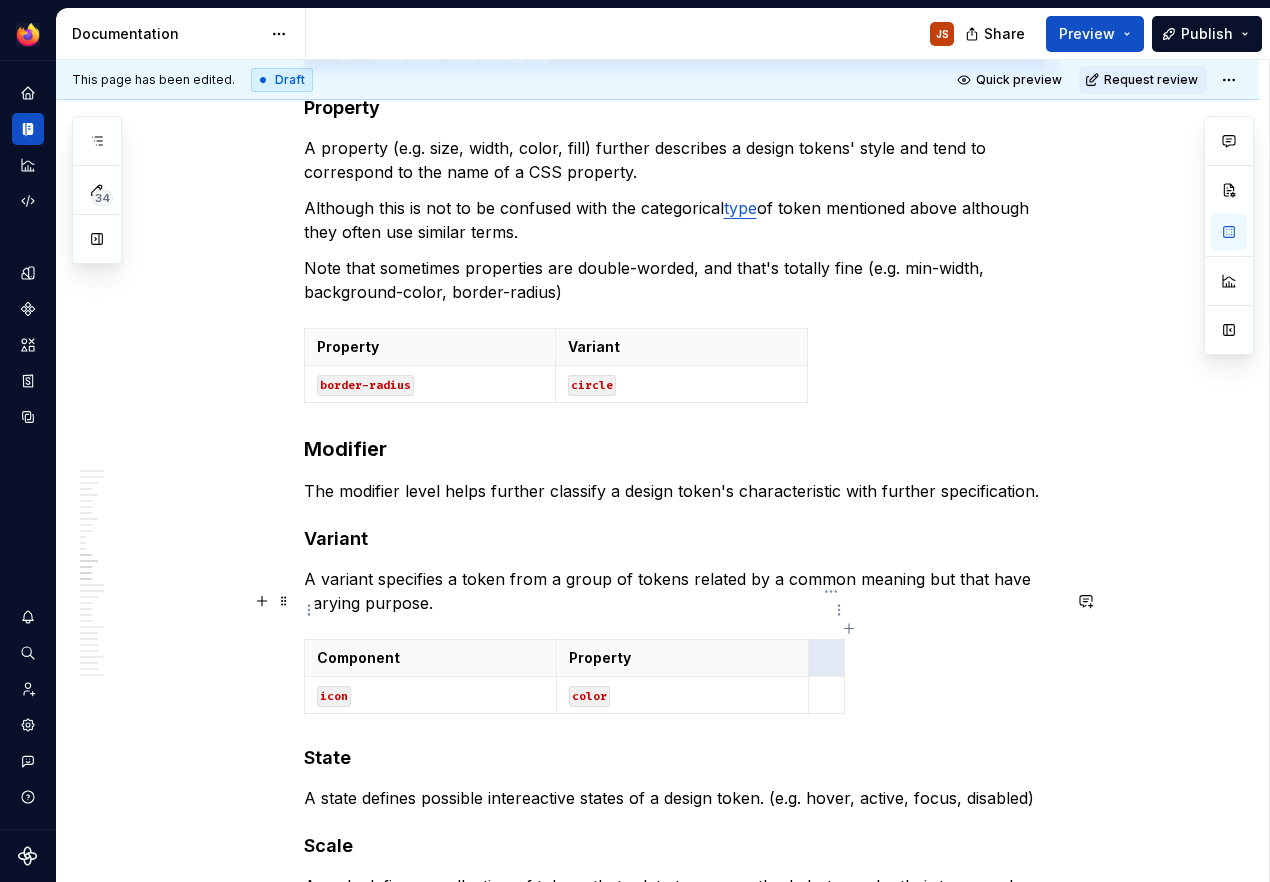 click at bounding box center (826, 658) 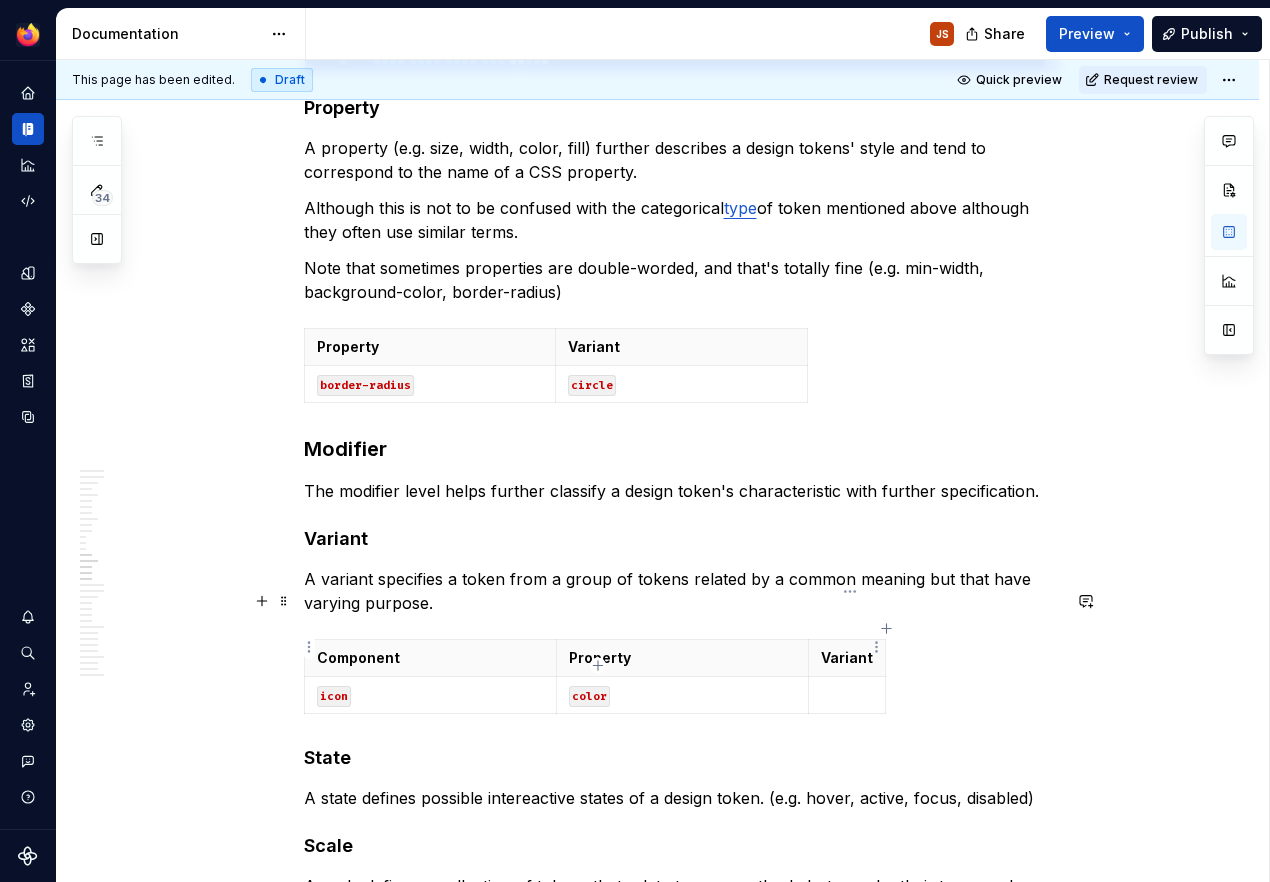 click at bounding box center [847, 695] 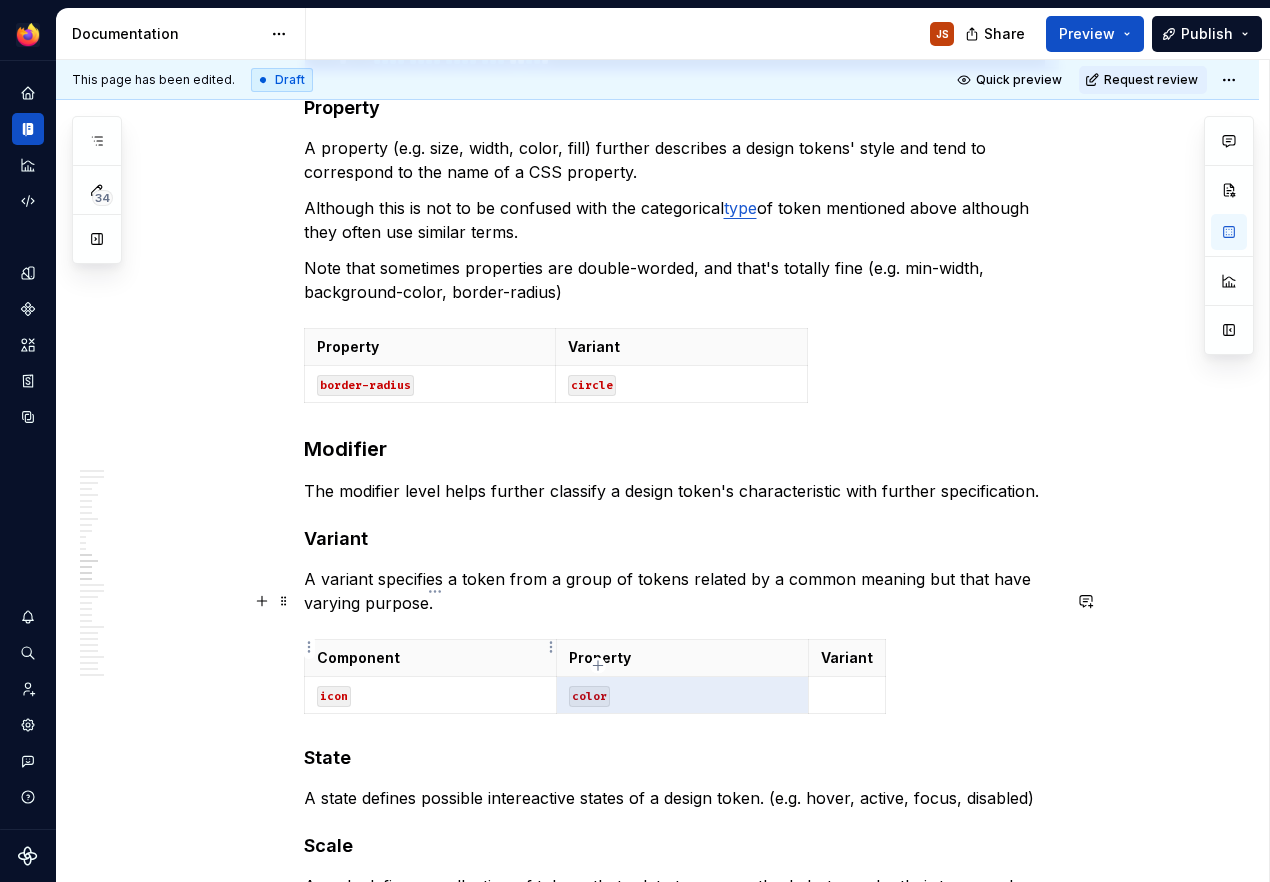 drag, startPoint x: 647, startPoint y: 653, endPoint x: 543, endPoint y: 645, distance: 104.307236 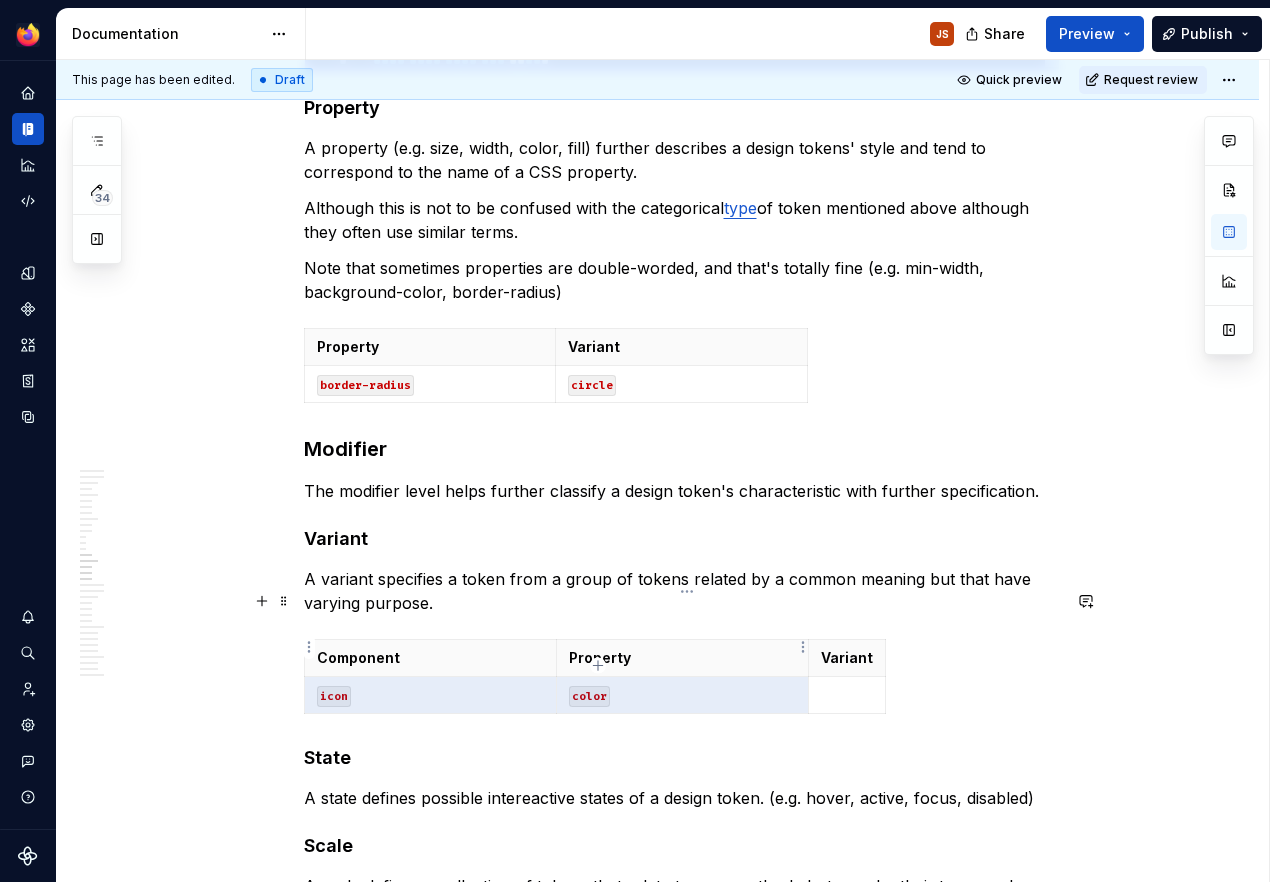 click on "color" at bounding box center (589, 696) 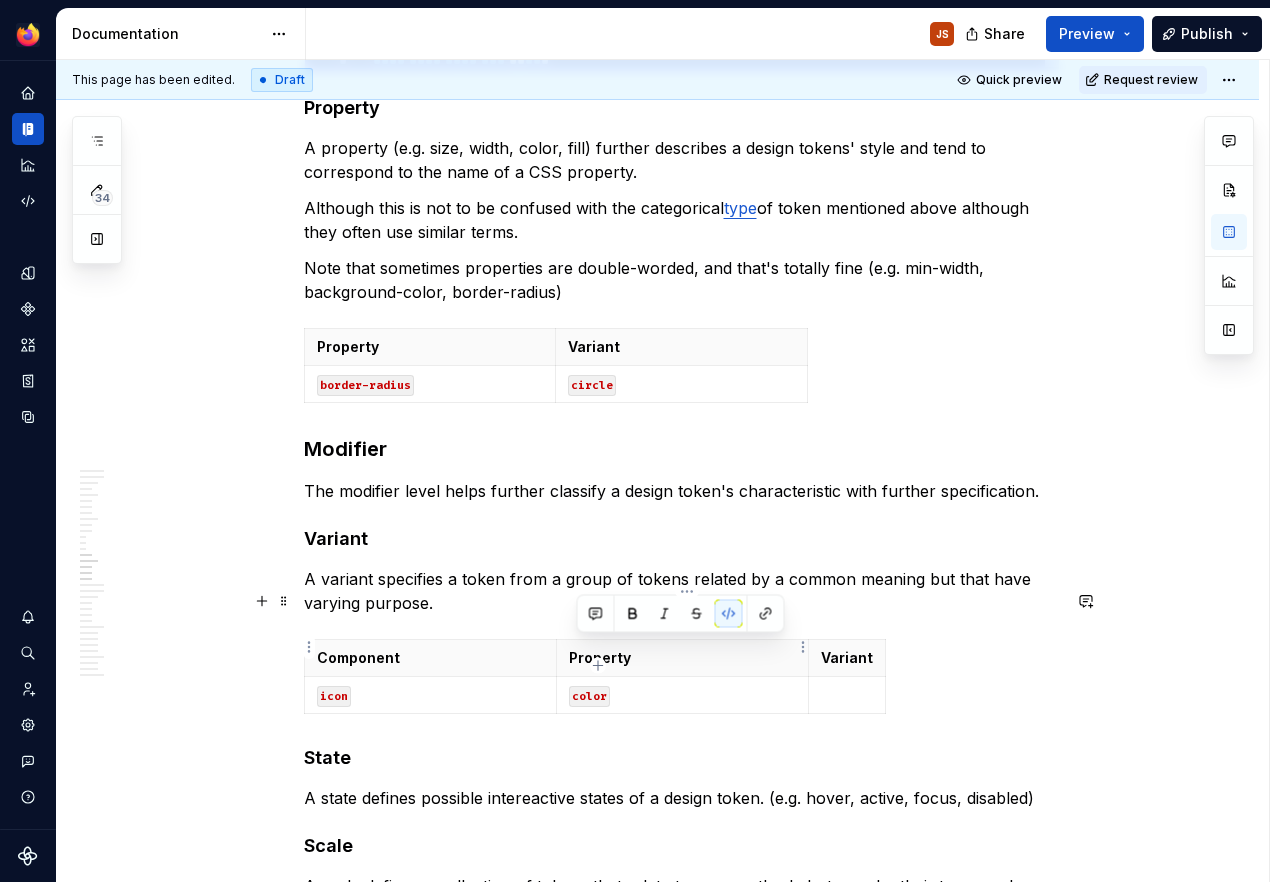 click on "color" at bounding box center (589, 696) 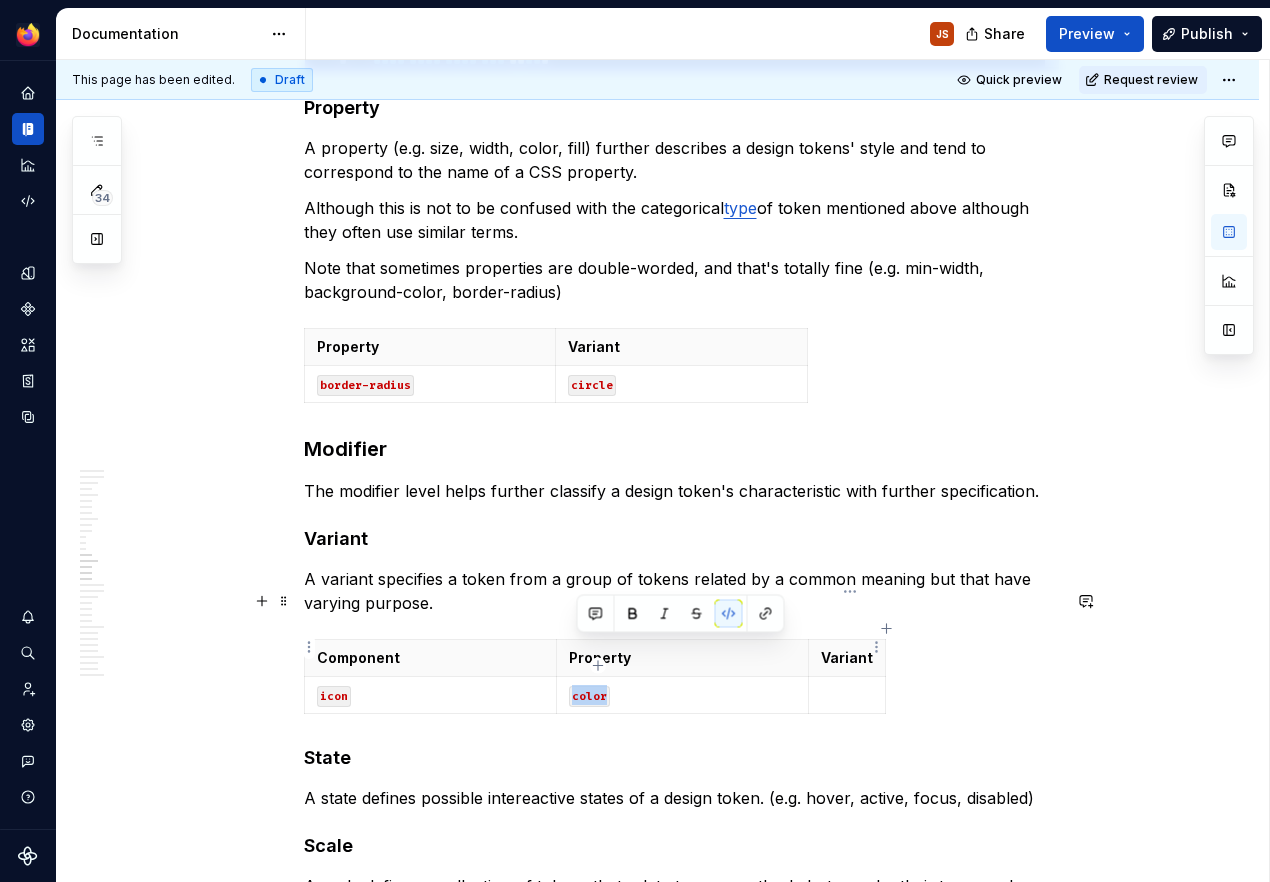 click at bounding box center [847, 695] 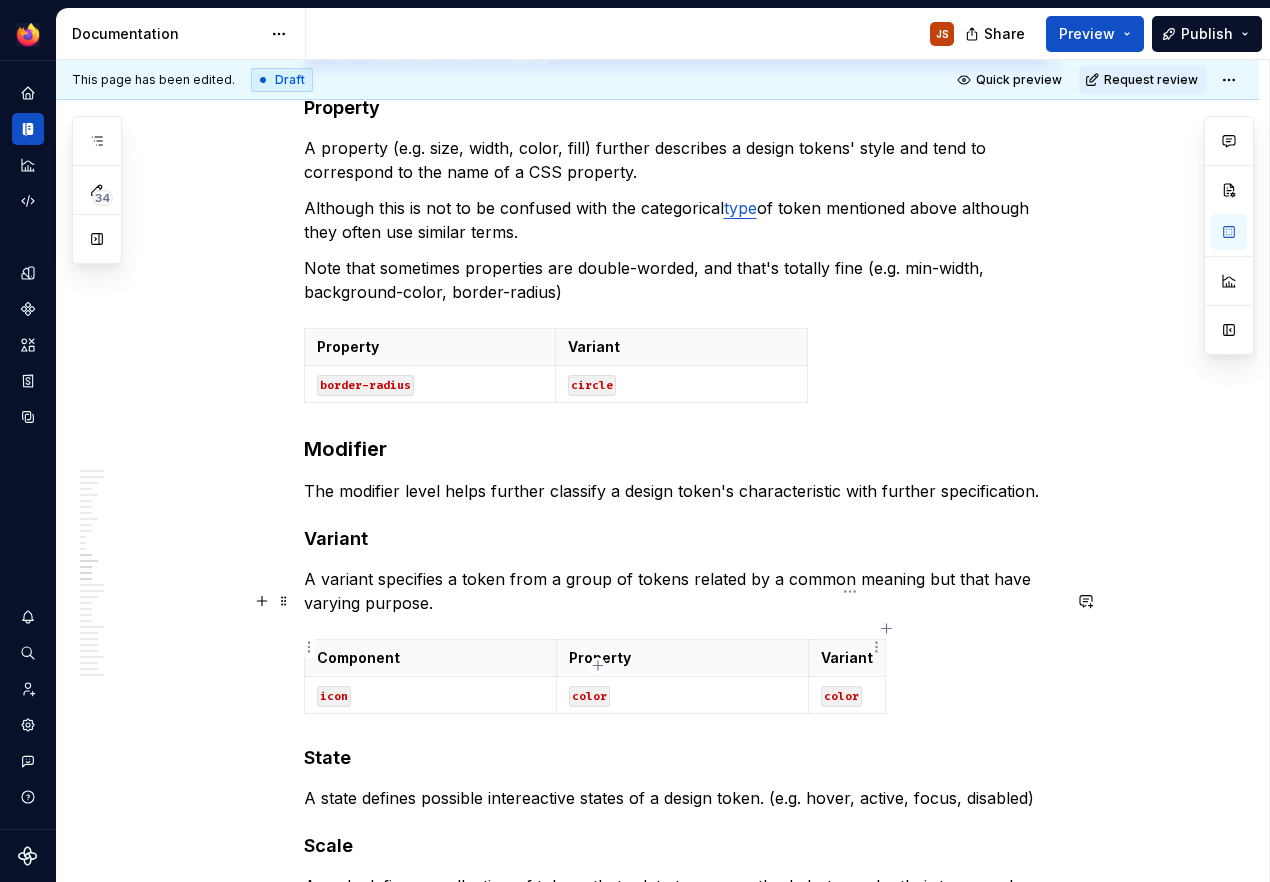 click on "color" at bounding box center [841, 696] 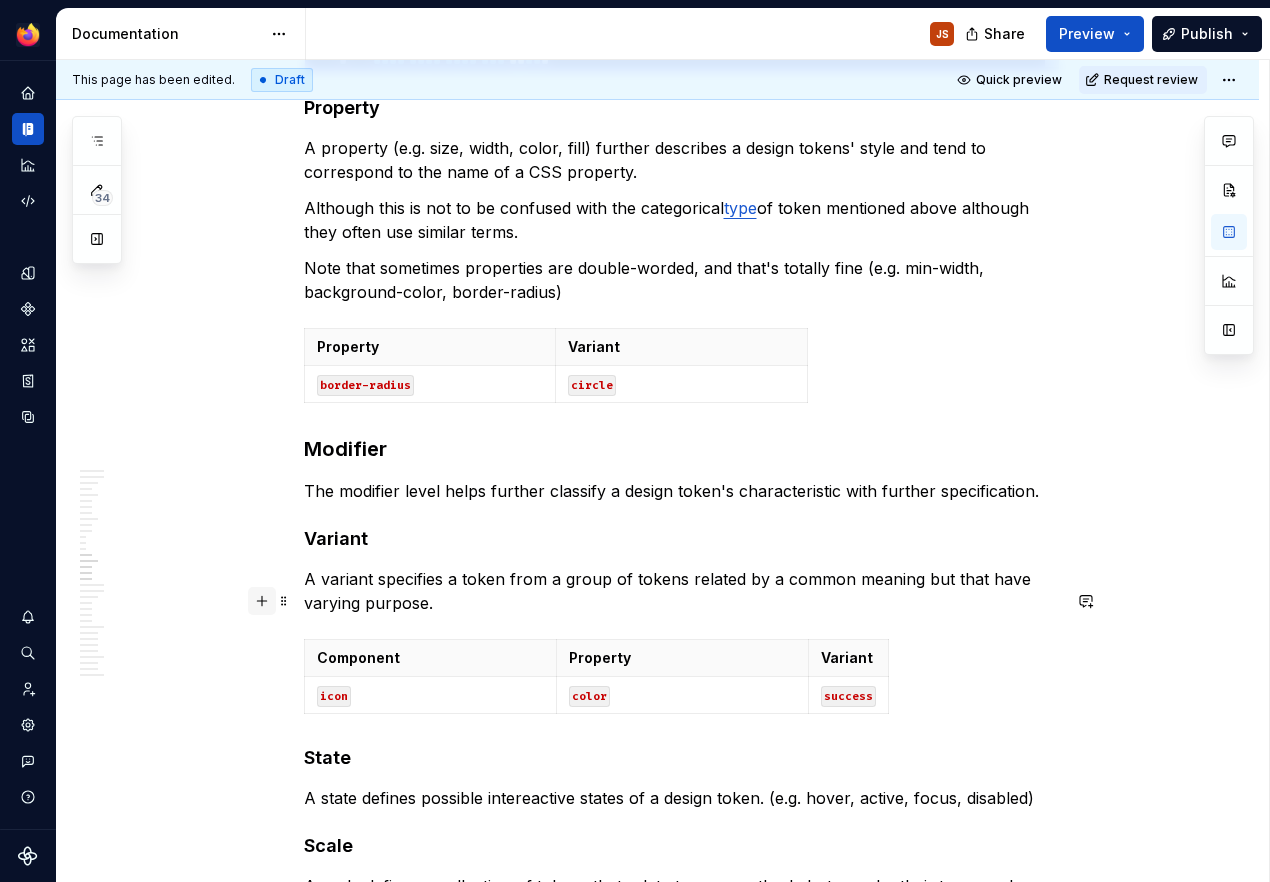 click at bounding box center (262, 601) 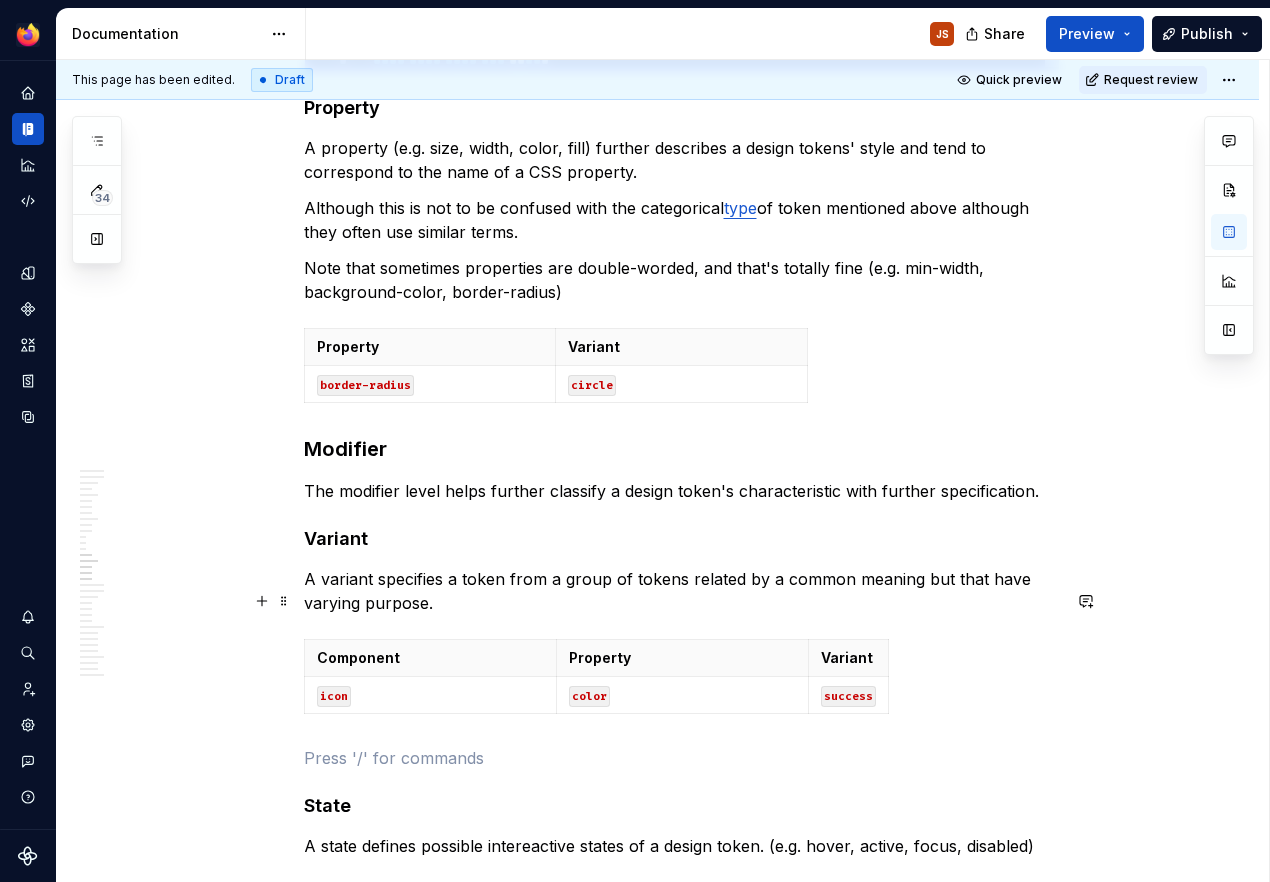 click on "color" at bounding box center (682, 695) 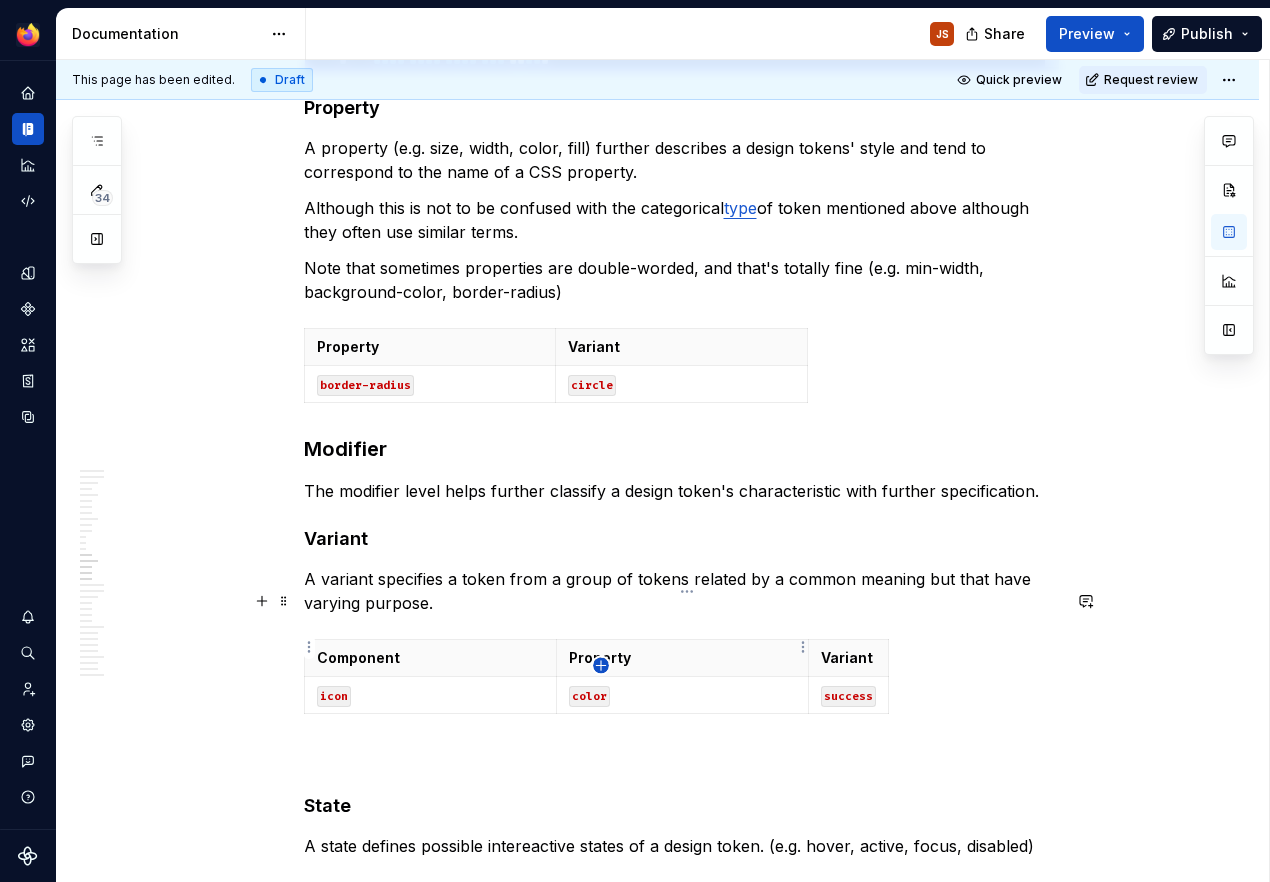 click 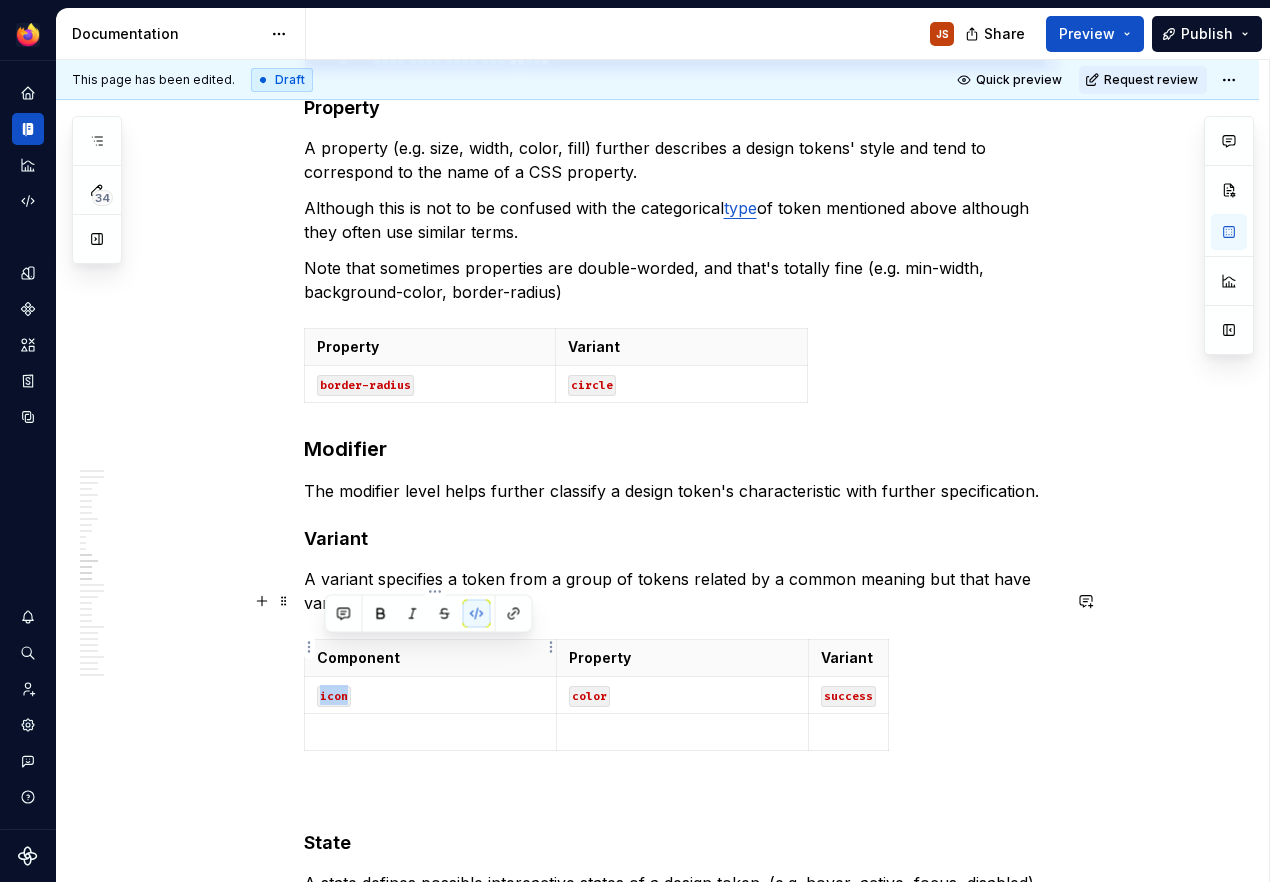 drag, startPoint x: 359, startPoint y: 654, endPoint x: 319, endPoint y: 647, distance: 40.60788 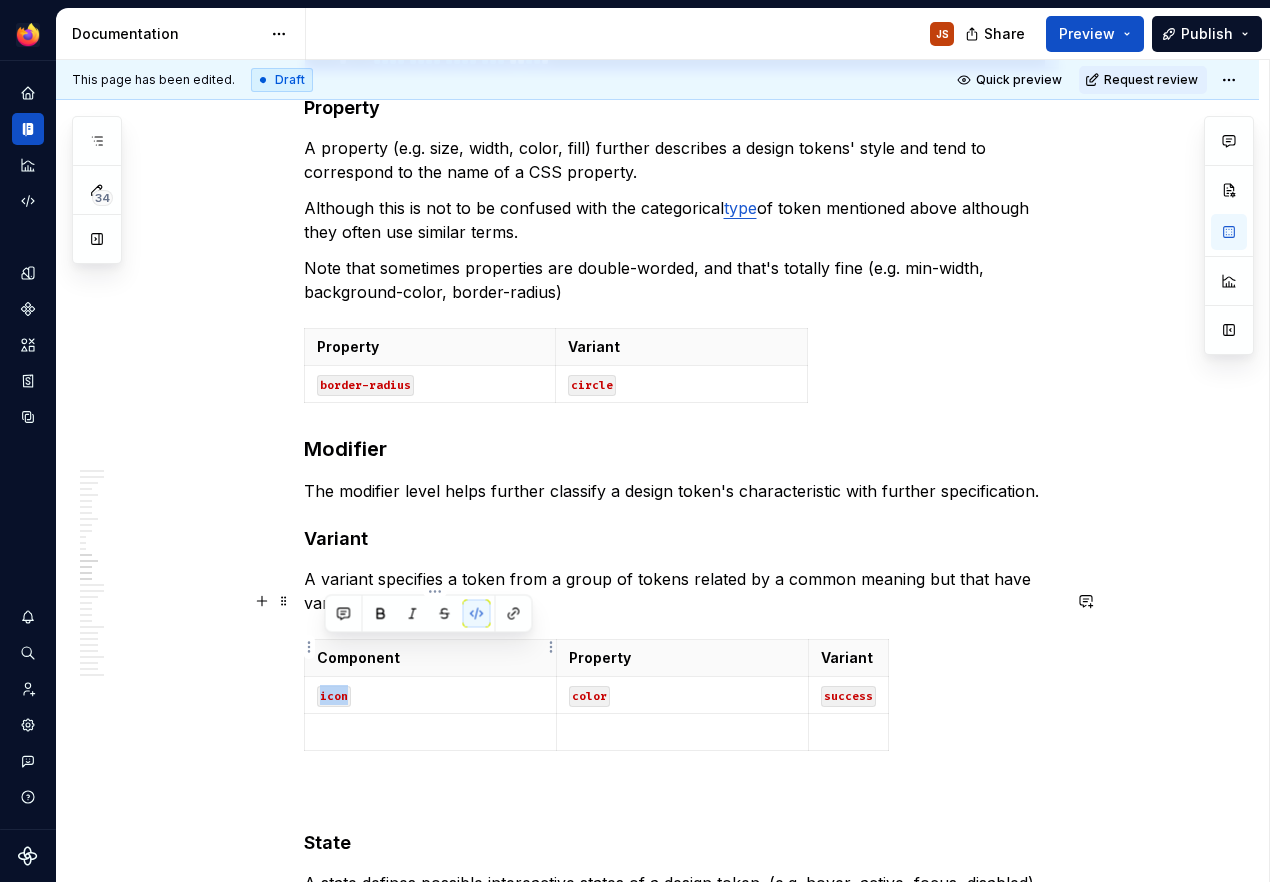 click on "icon" at bounding box center [430, 695] 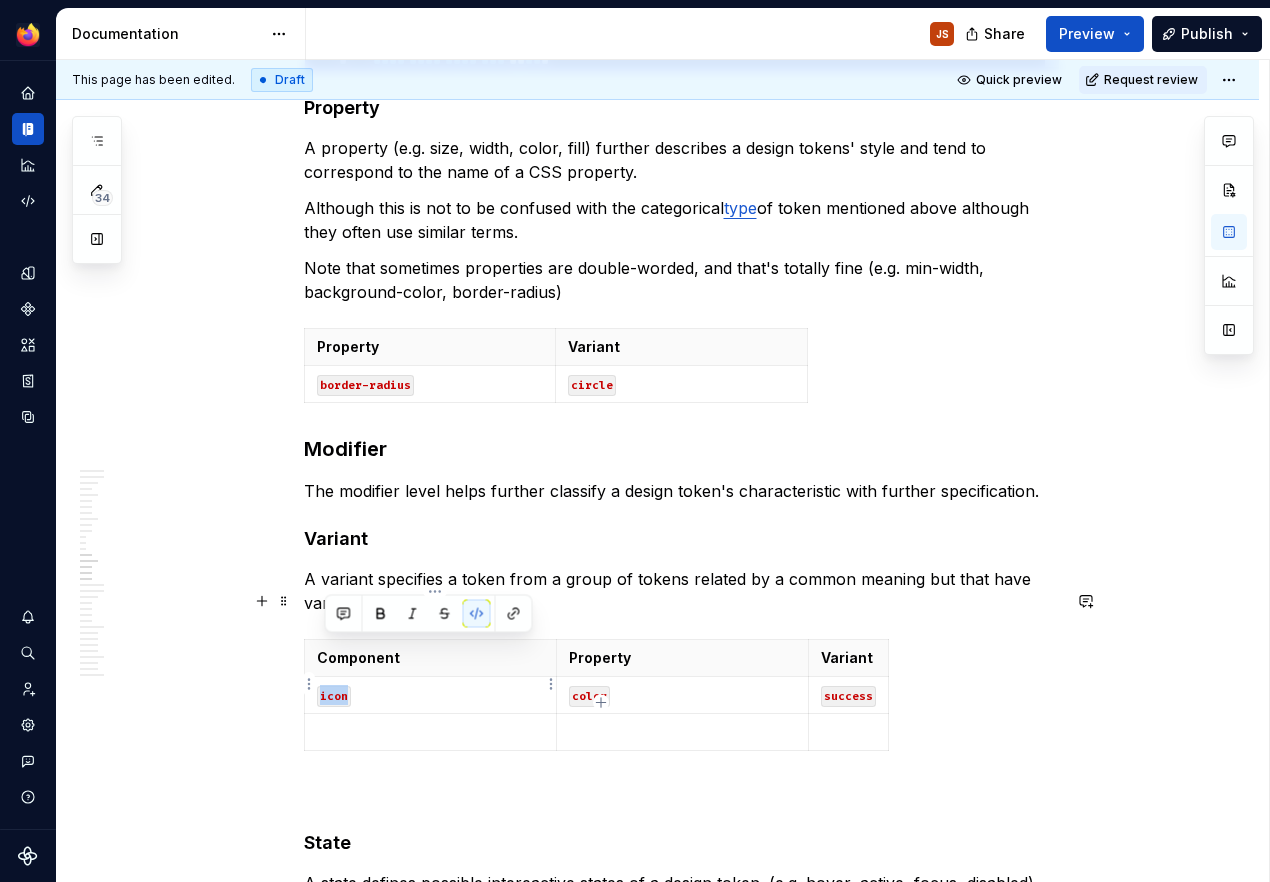click at bounding box center [430, 732] 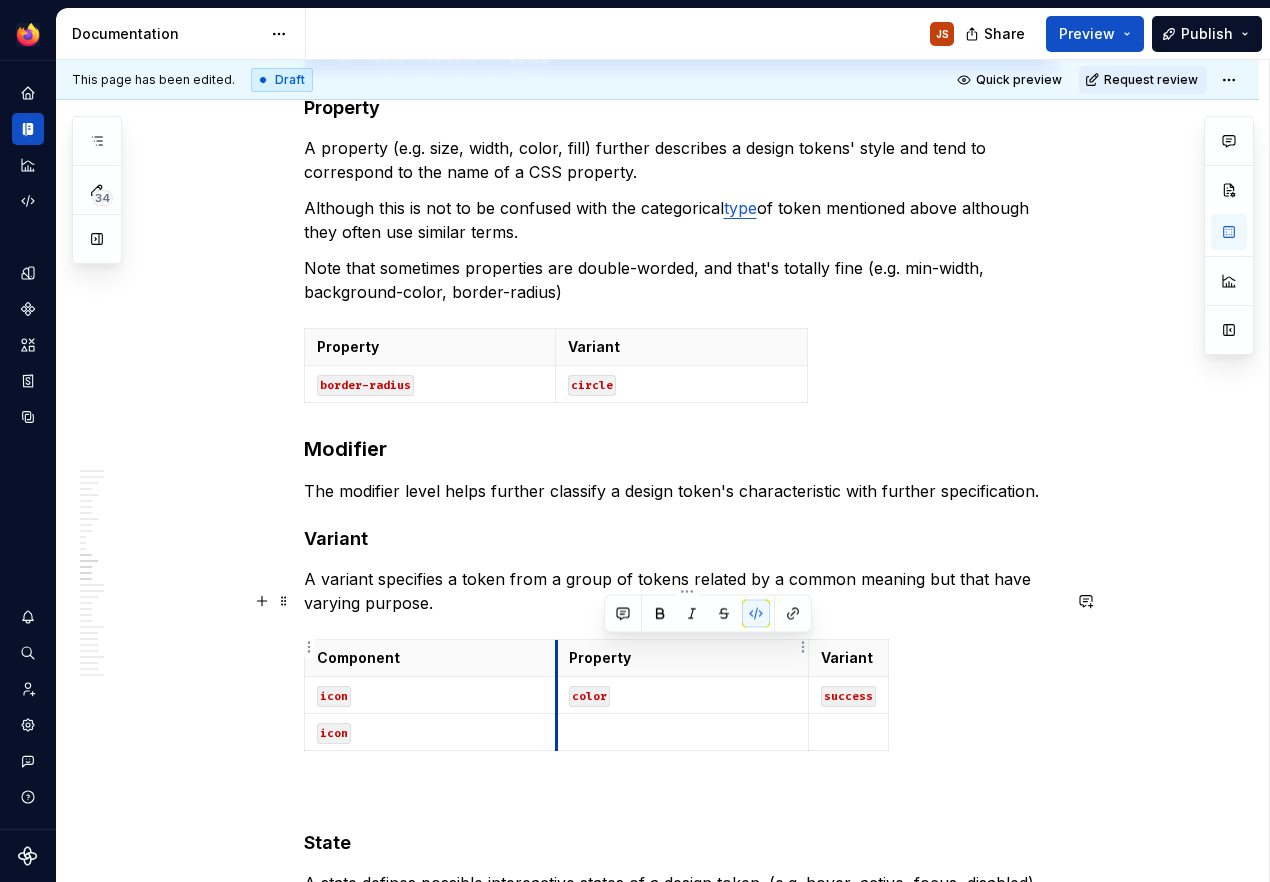 drag, startPoint x: 637, startPoint y: 651, endPoint x: 560, endPoint y: 656, distance: 77.16217 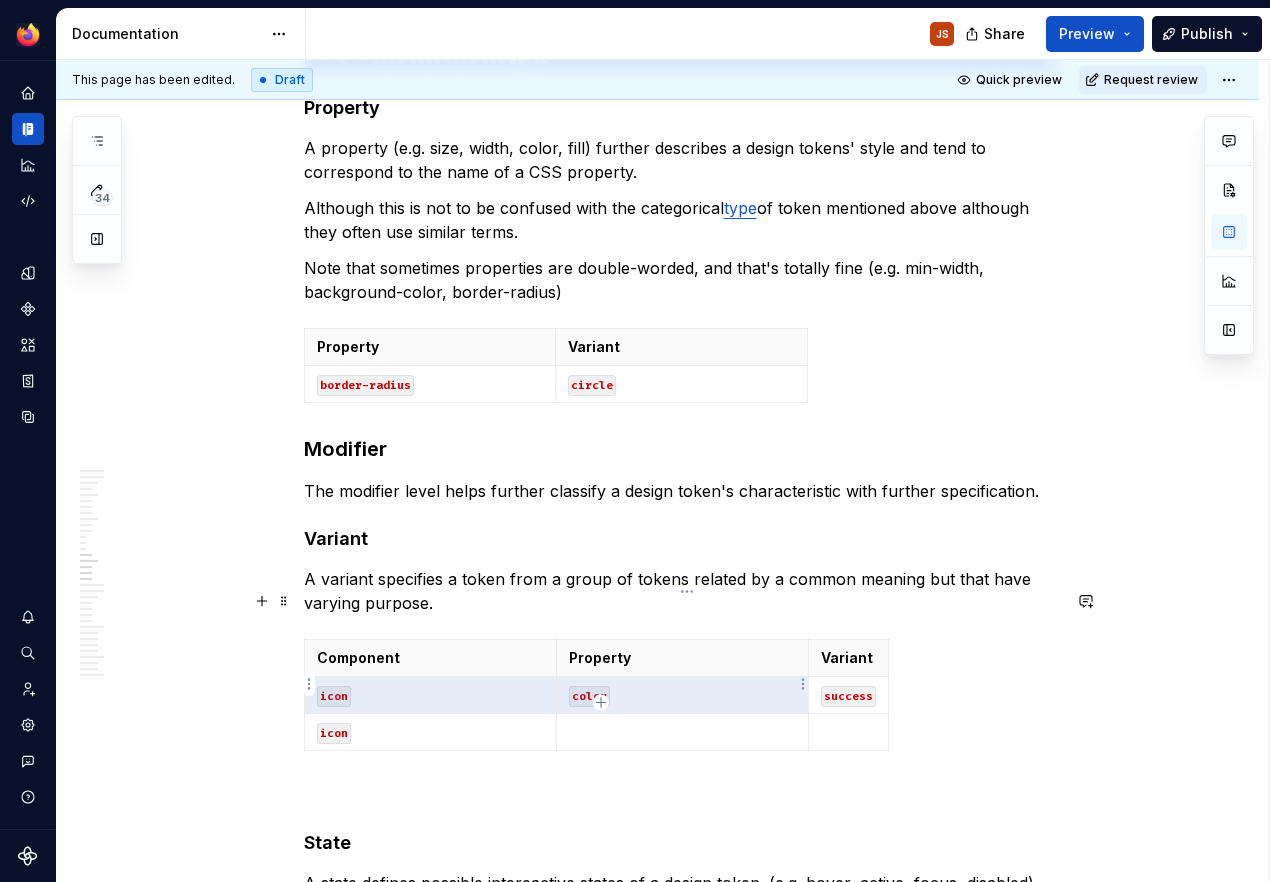 click at bounding box center (682, 732) 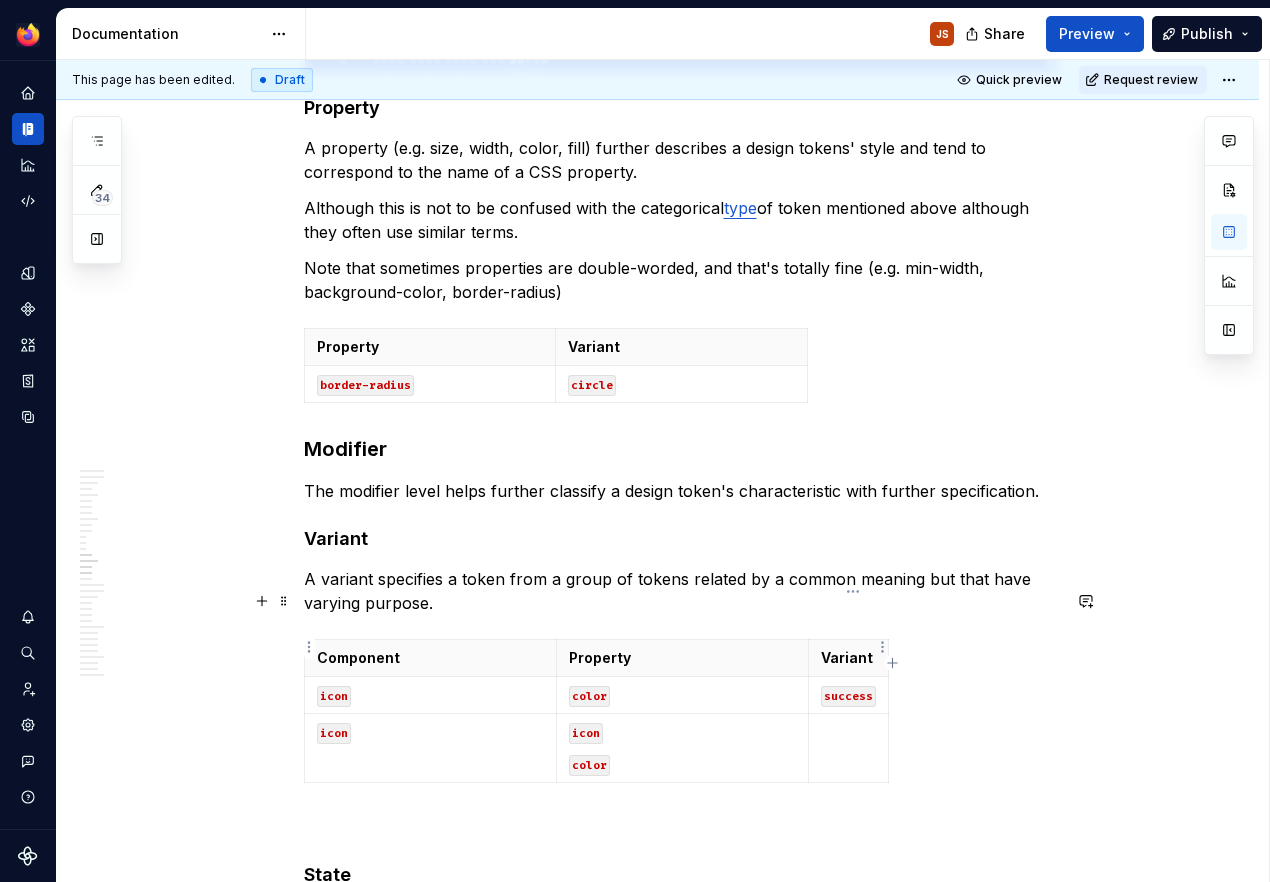 click on "success" at bounding box center (848, 696) 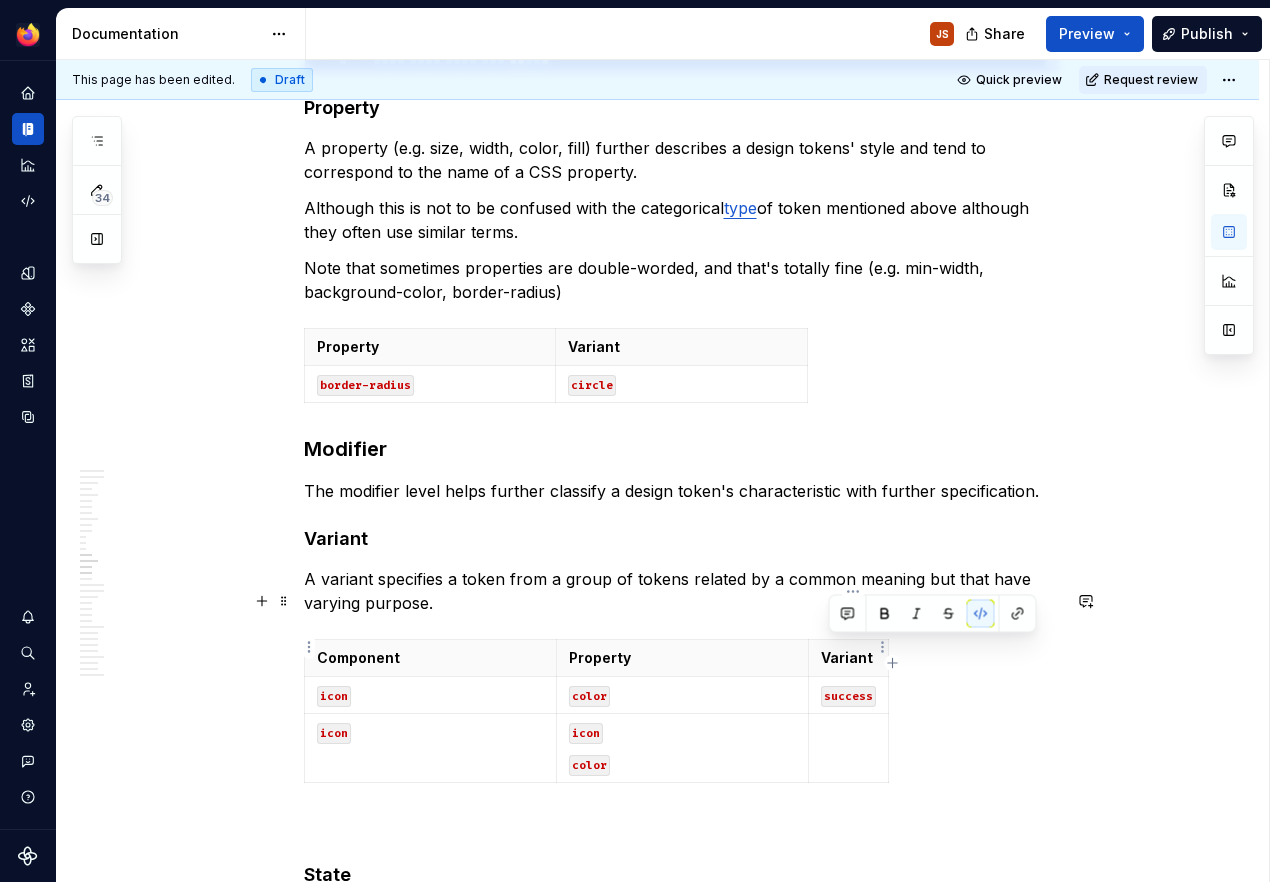 click on "success" at bounding box center [848, 696] 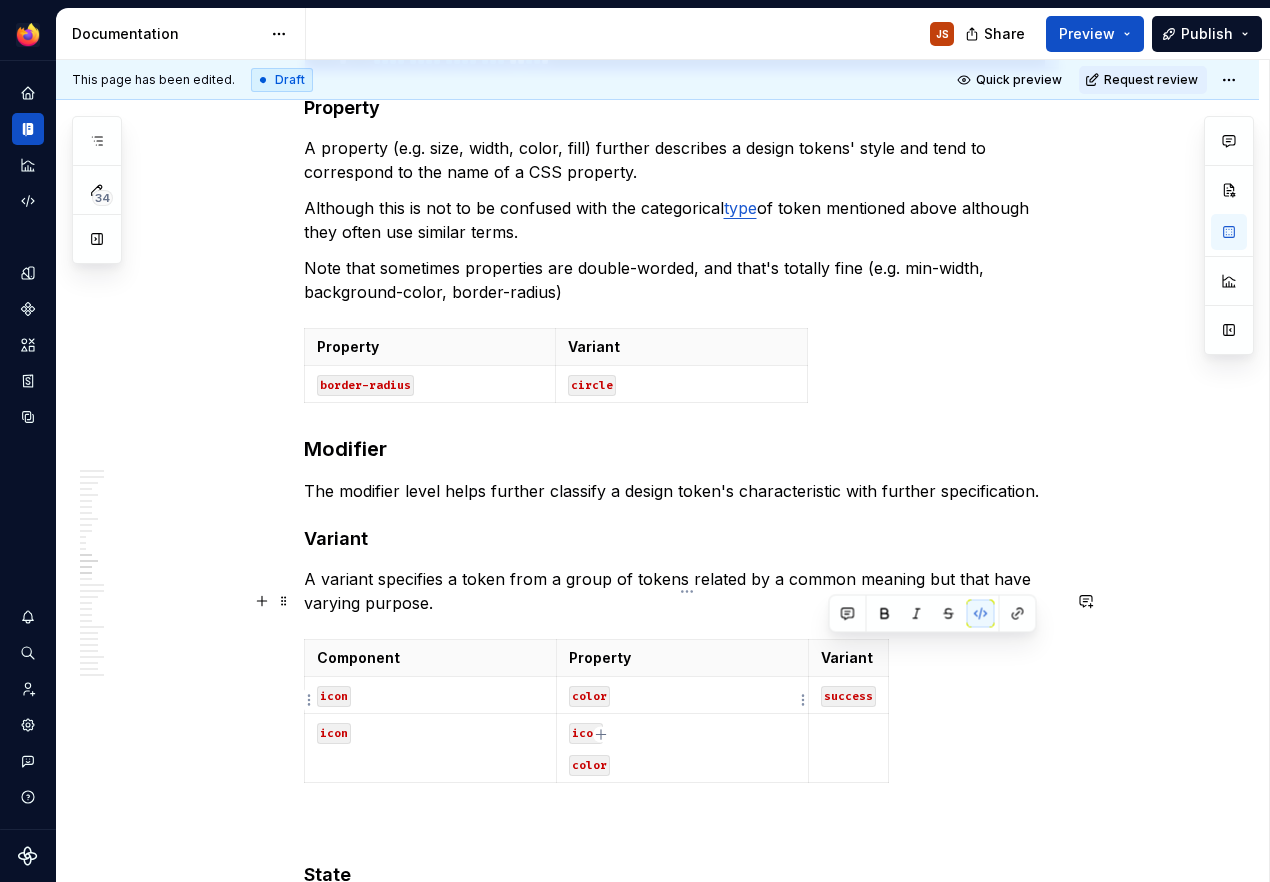 click on "icon" at bounding box center [682, 732] 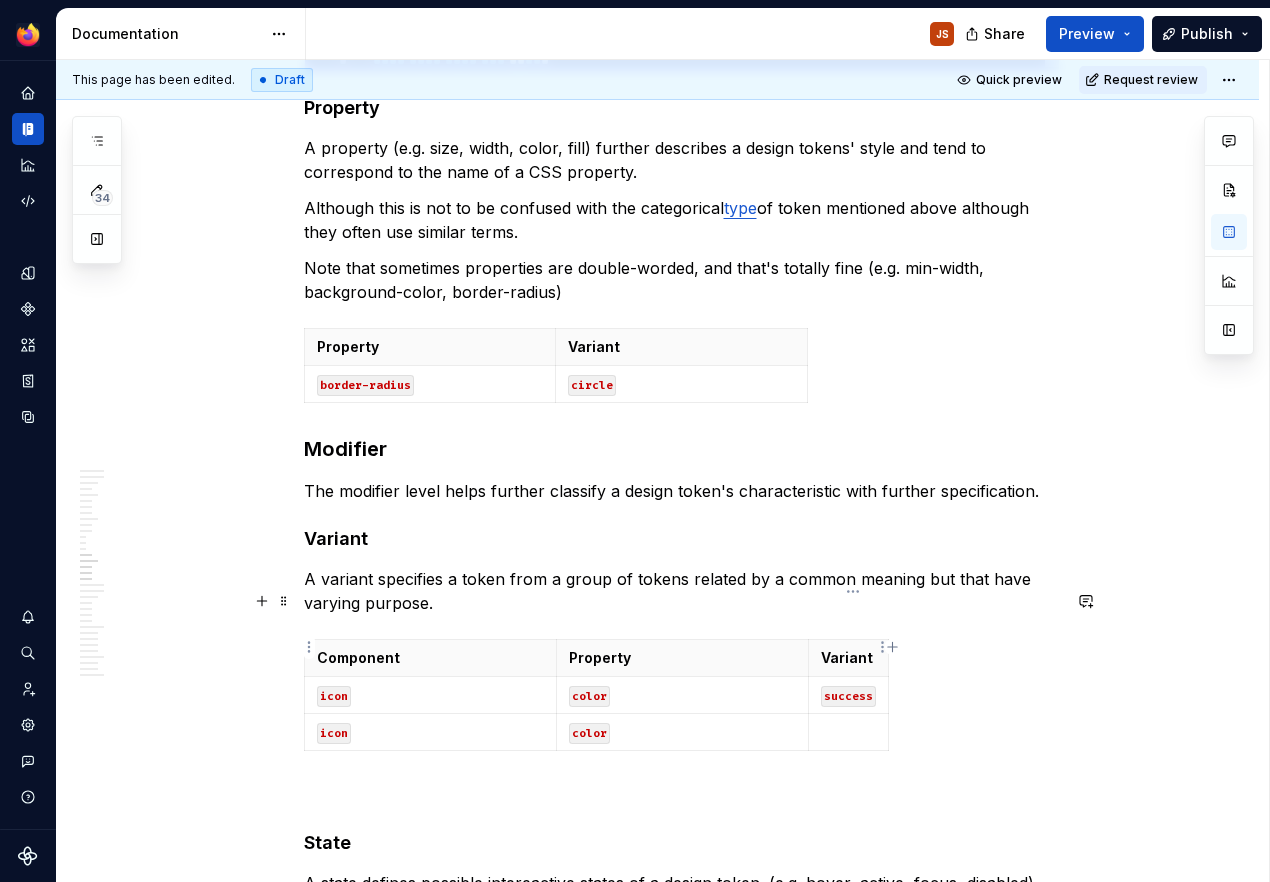 click on "success" at bounding box center [848, 696] 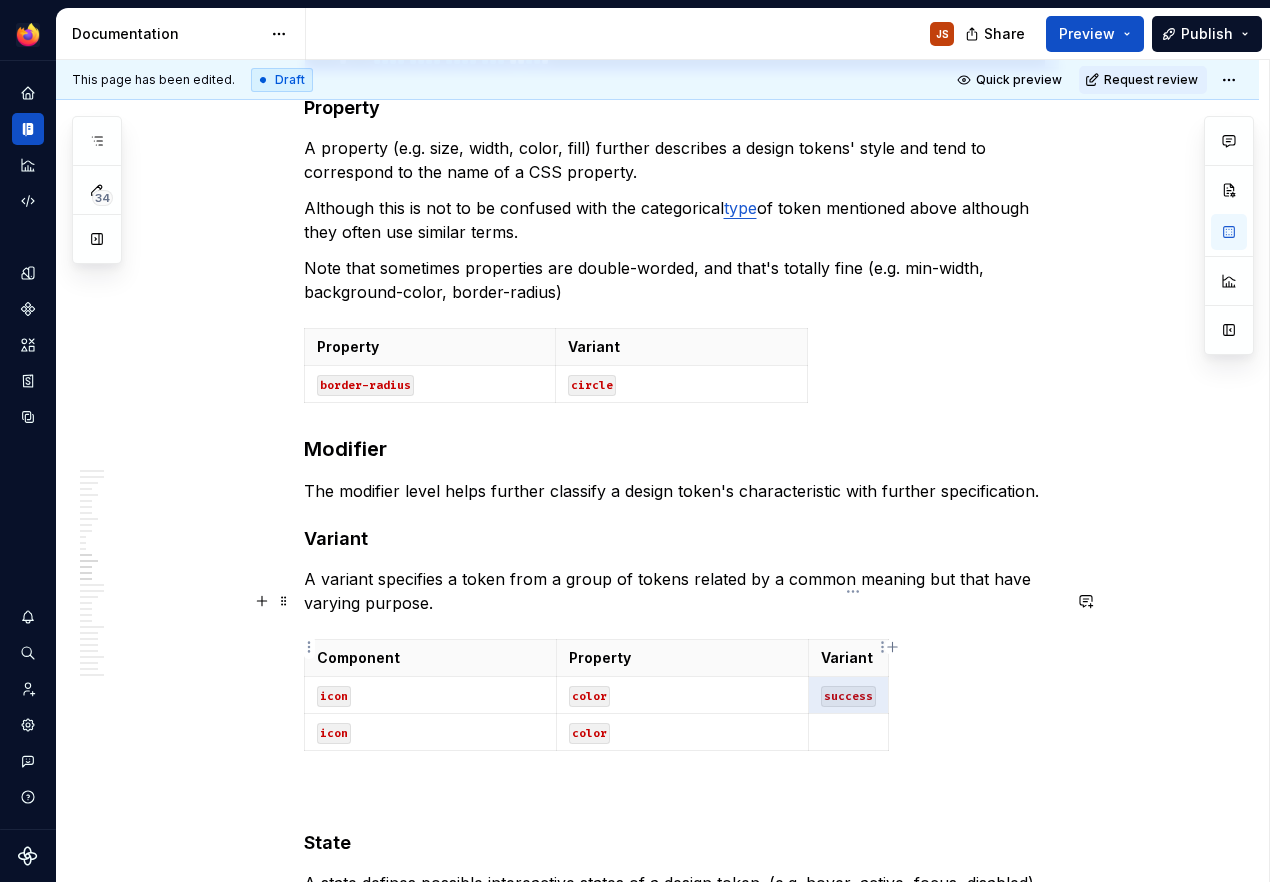 click on "success" at bounding box center [848, 696] 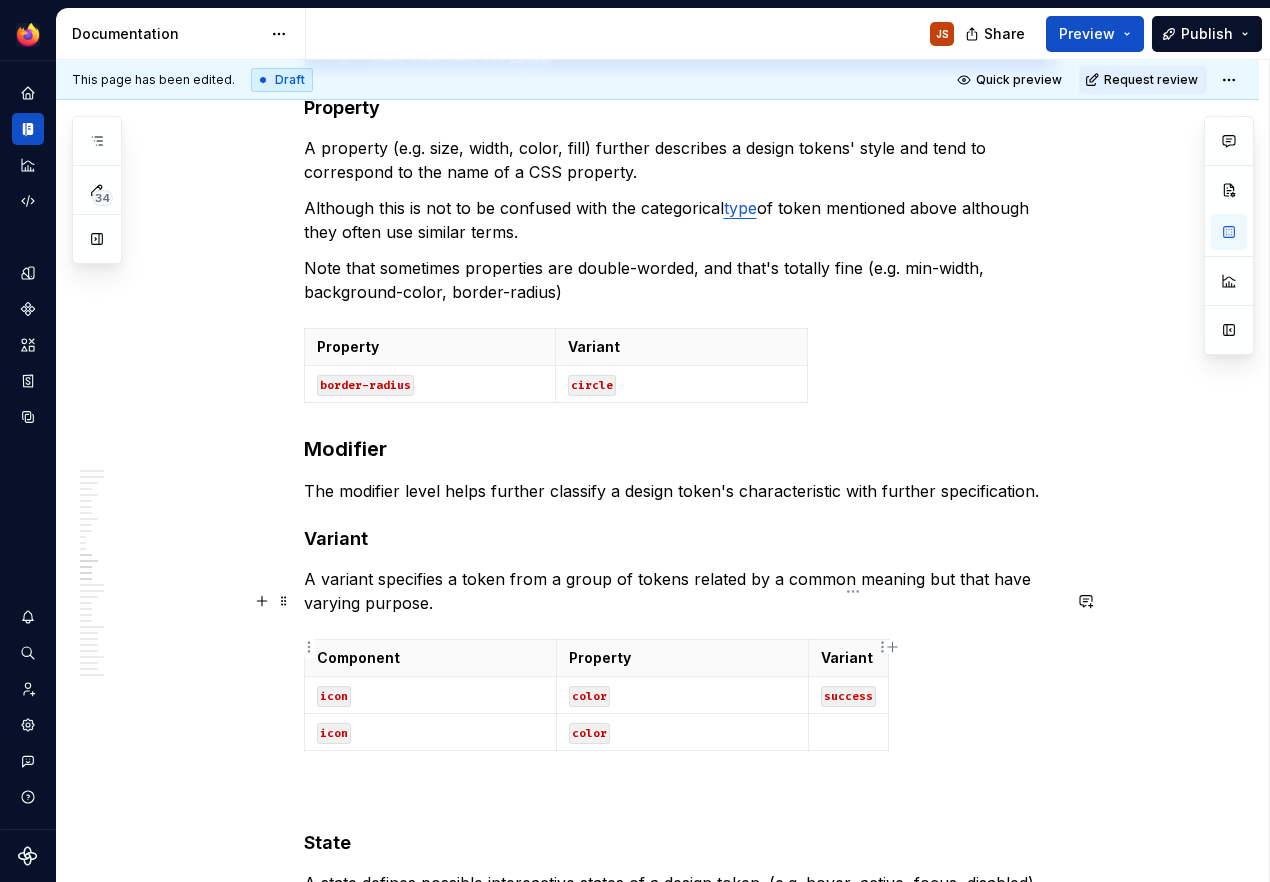 click on "success" at bounding box center [848, 696] 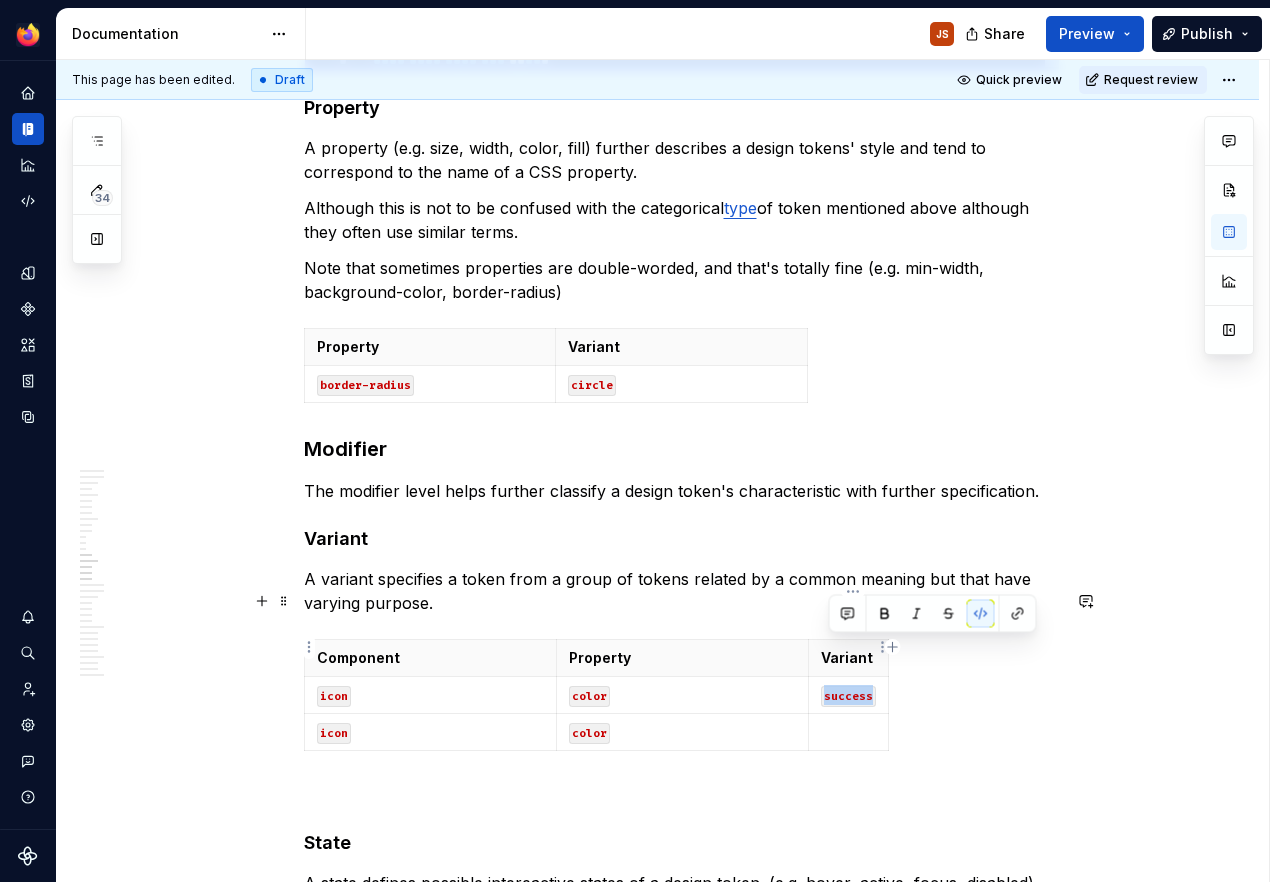 click on "success" at bounding box center [848, 696] 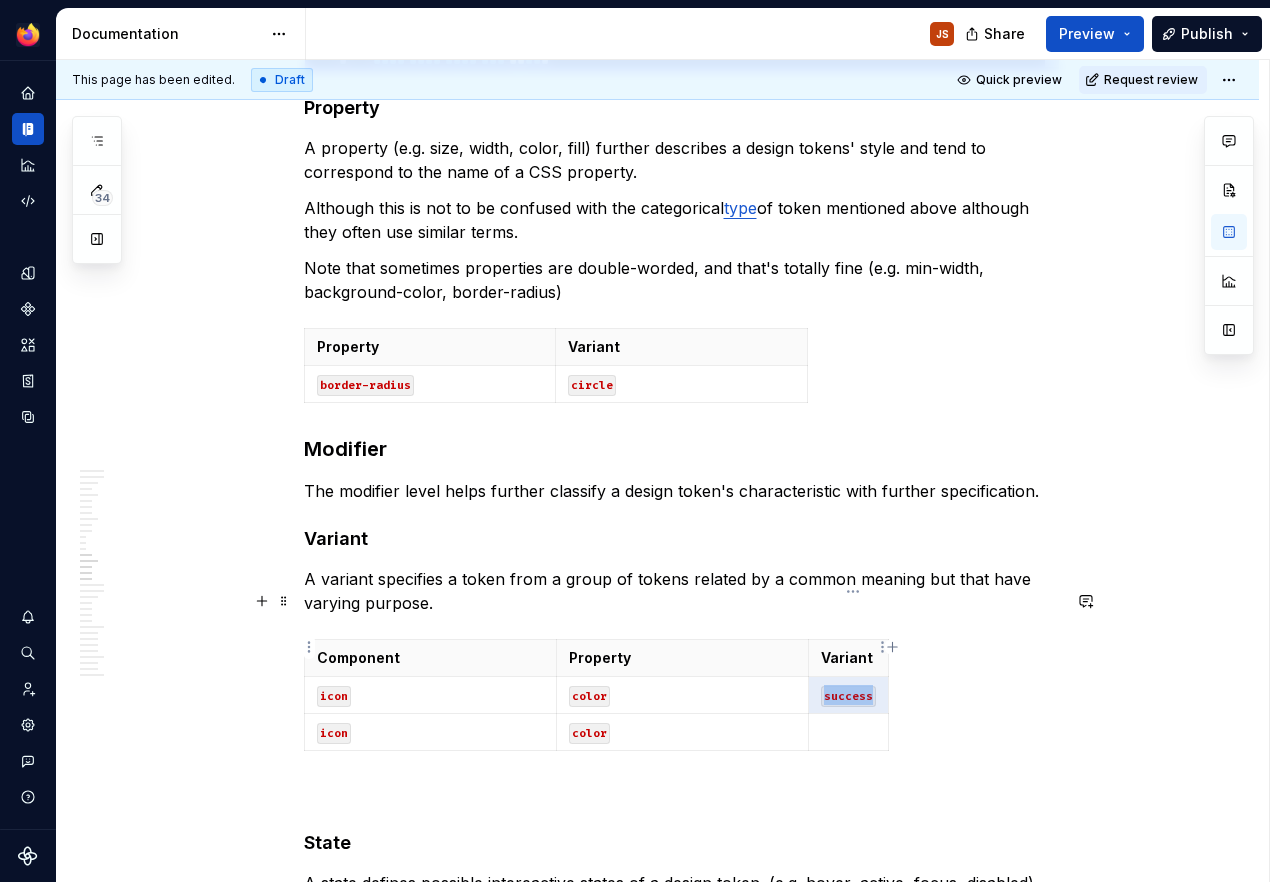 copy on "success" 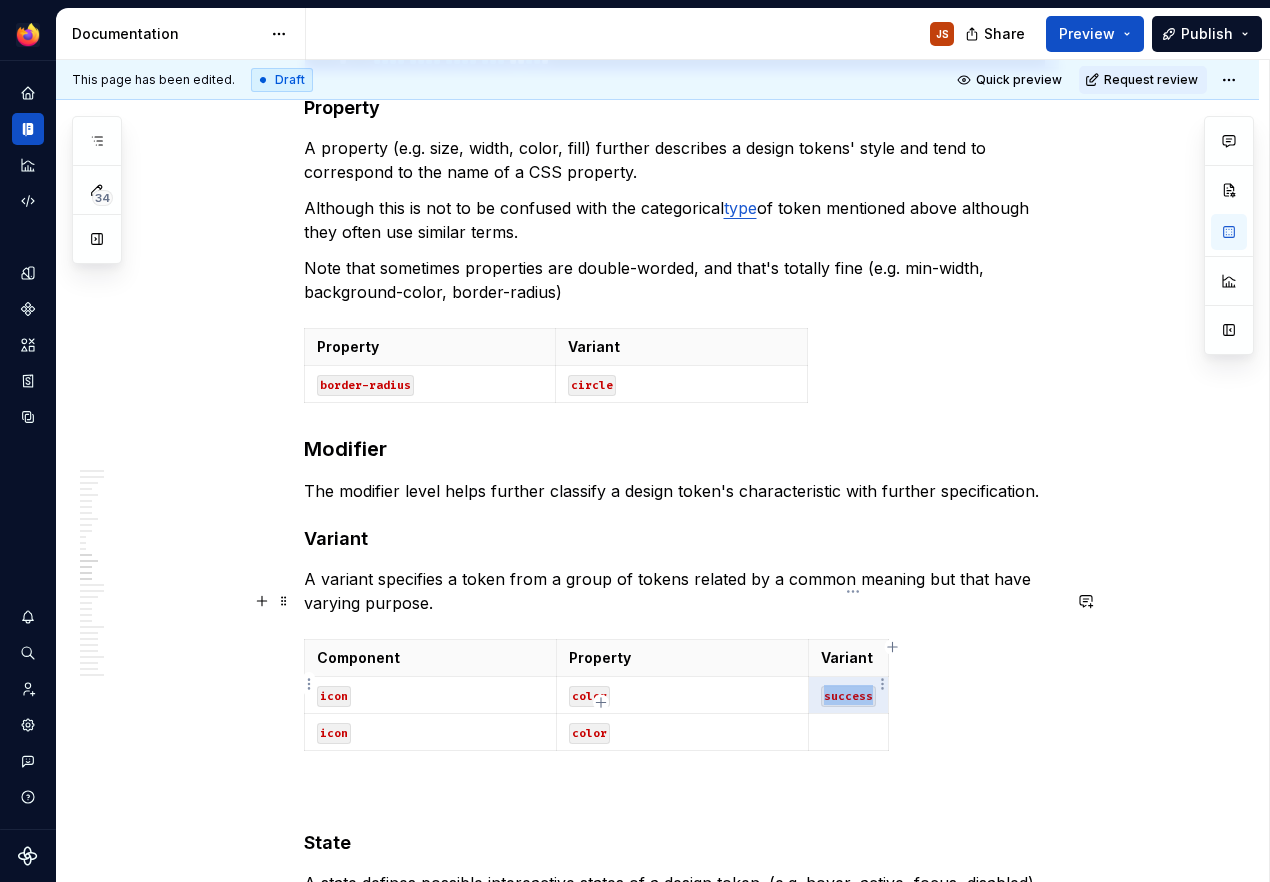 click at bounding box center [848, 732] 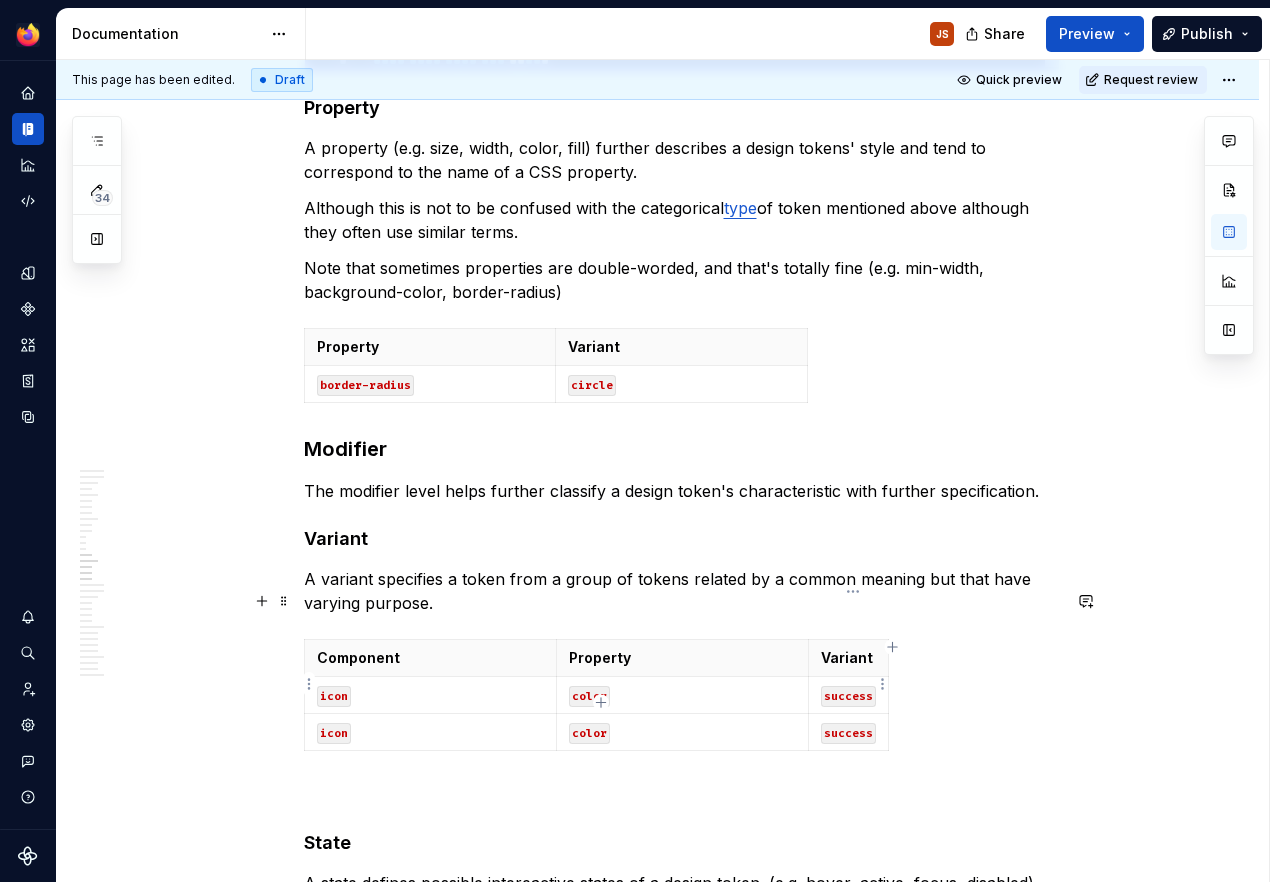 click on "success" at bounding box center (848, 733) 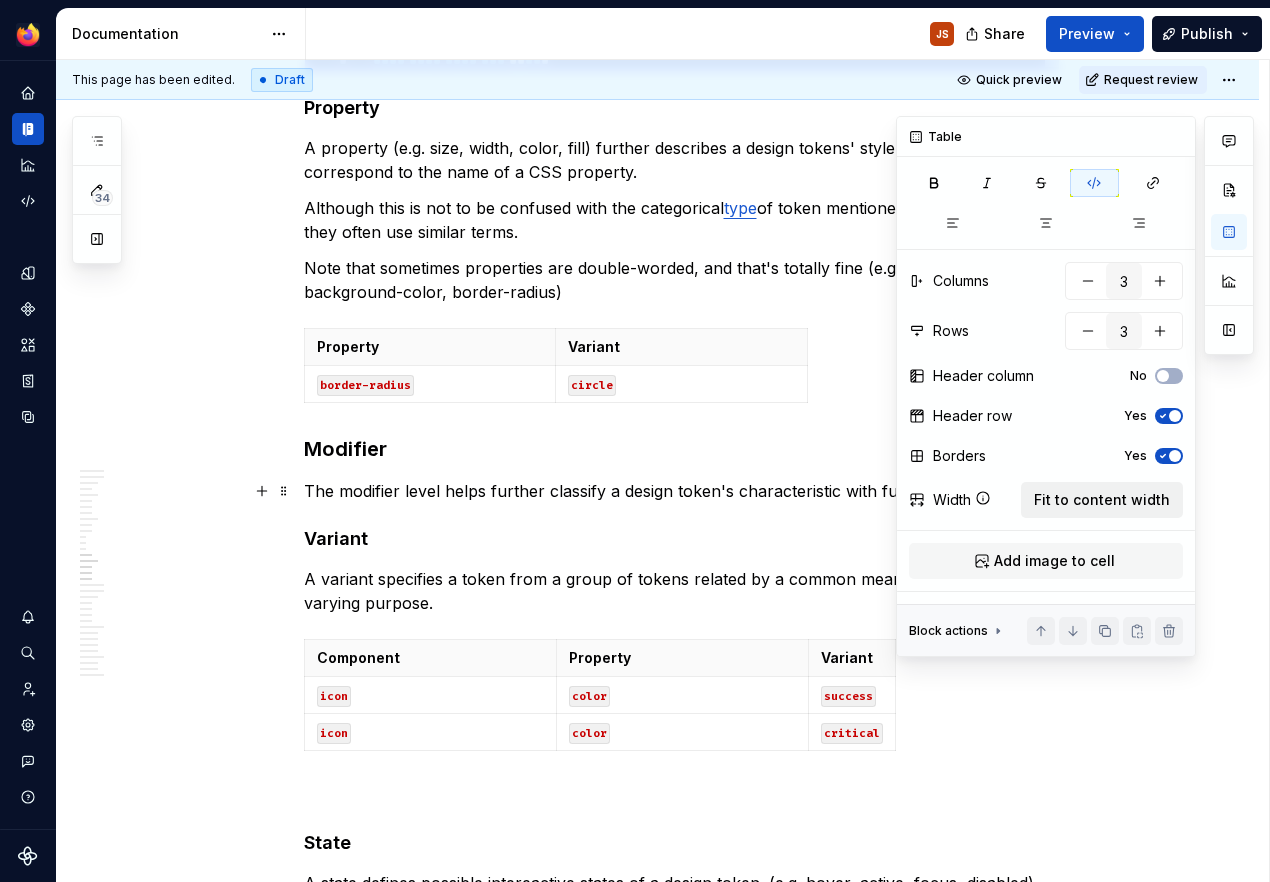 click on "Fit to content width" at bounding box center (1102, 500) 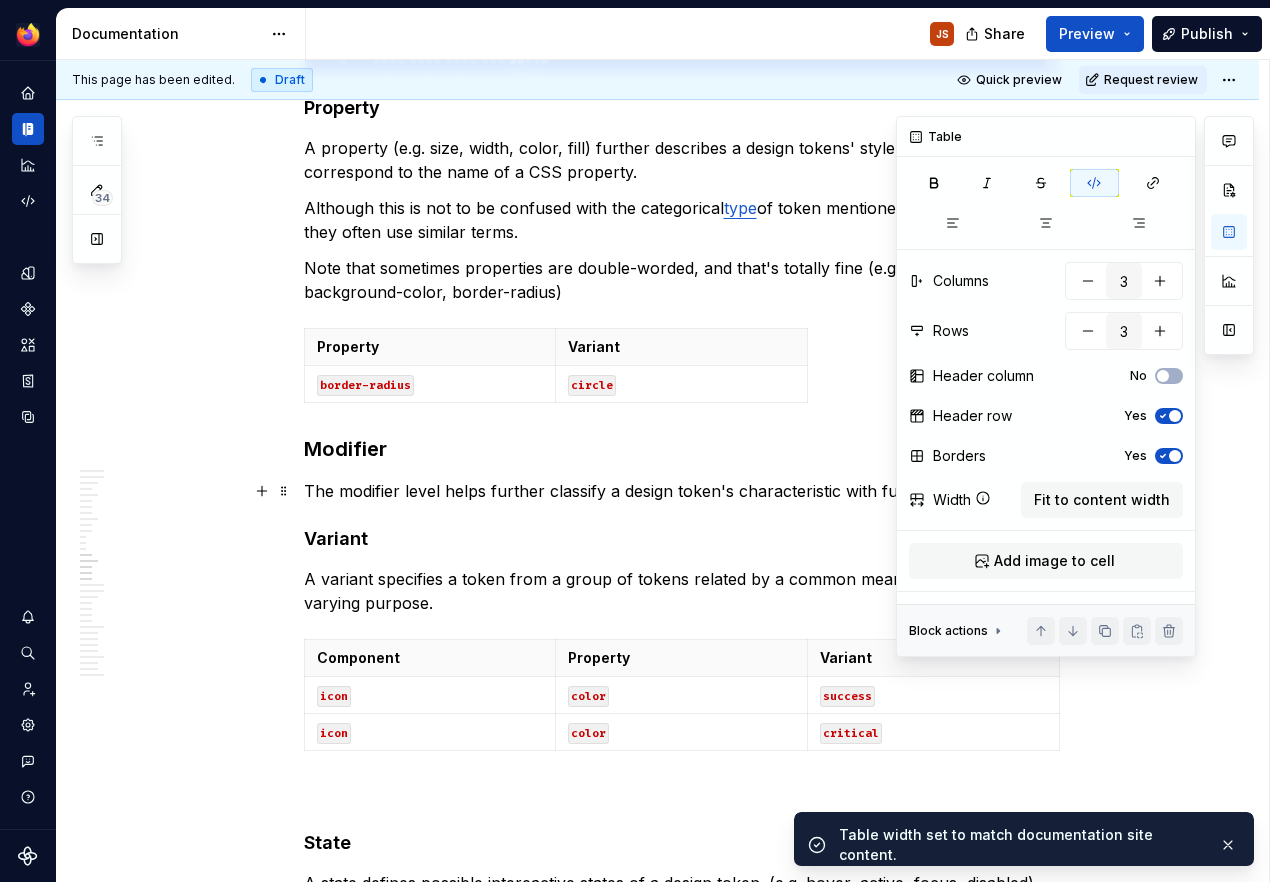 click on "A variant specifies a token from a group of tokens related by a common meaning but that have varying purpose." at bounding box center (682, 591) 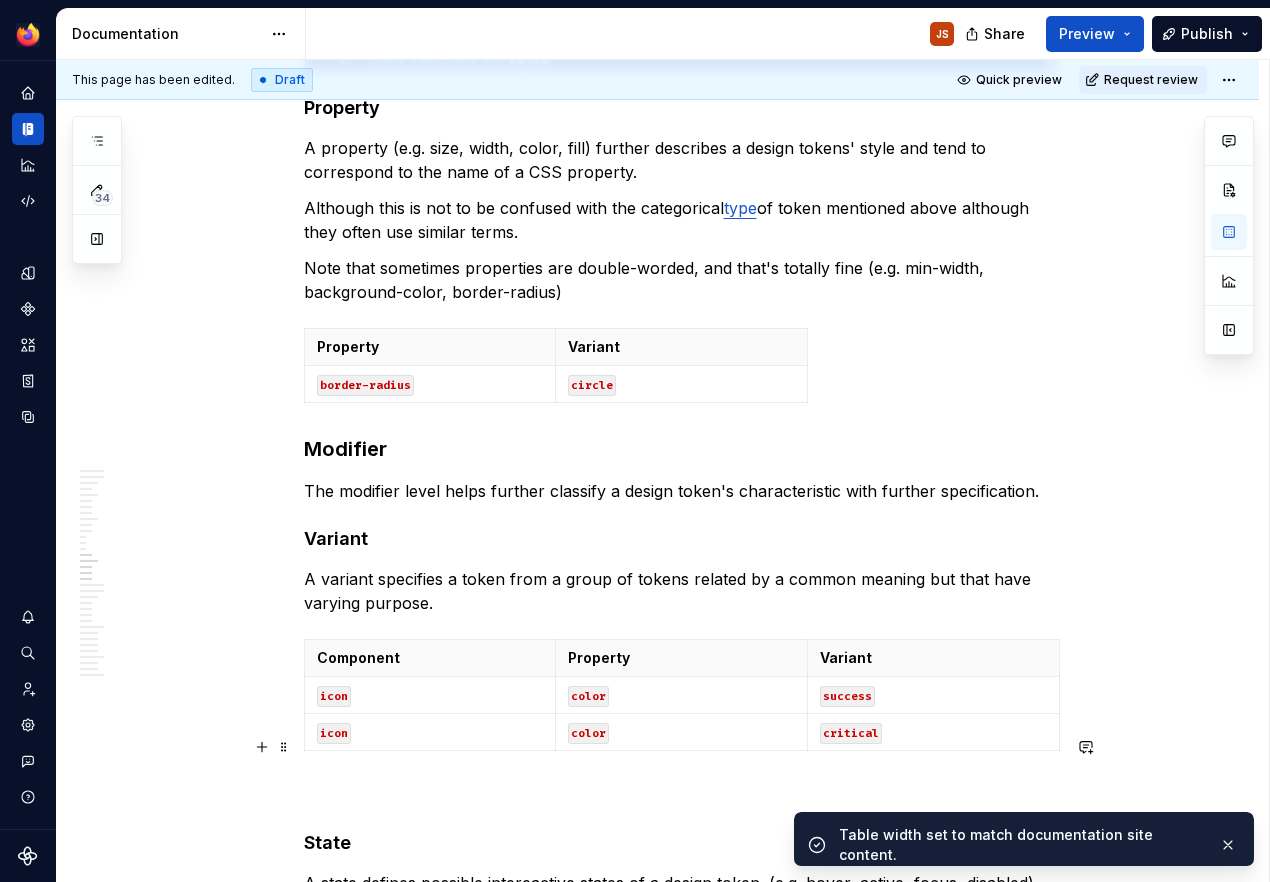 click at bounding box center [682, 795] 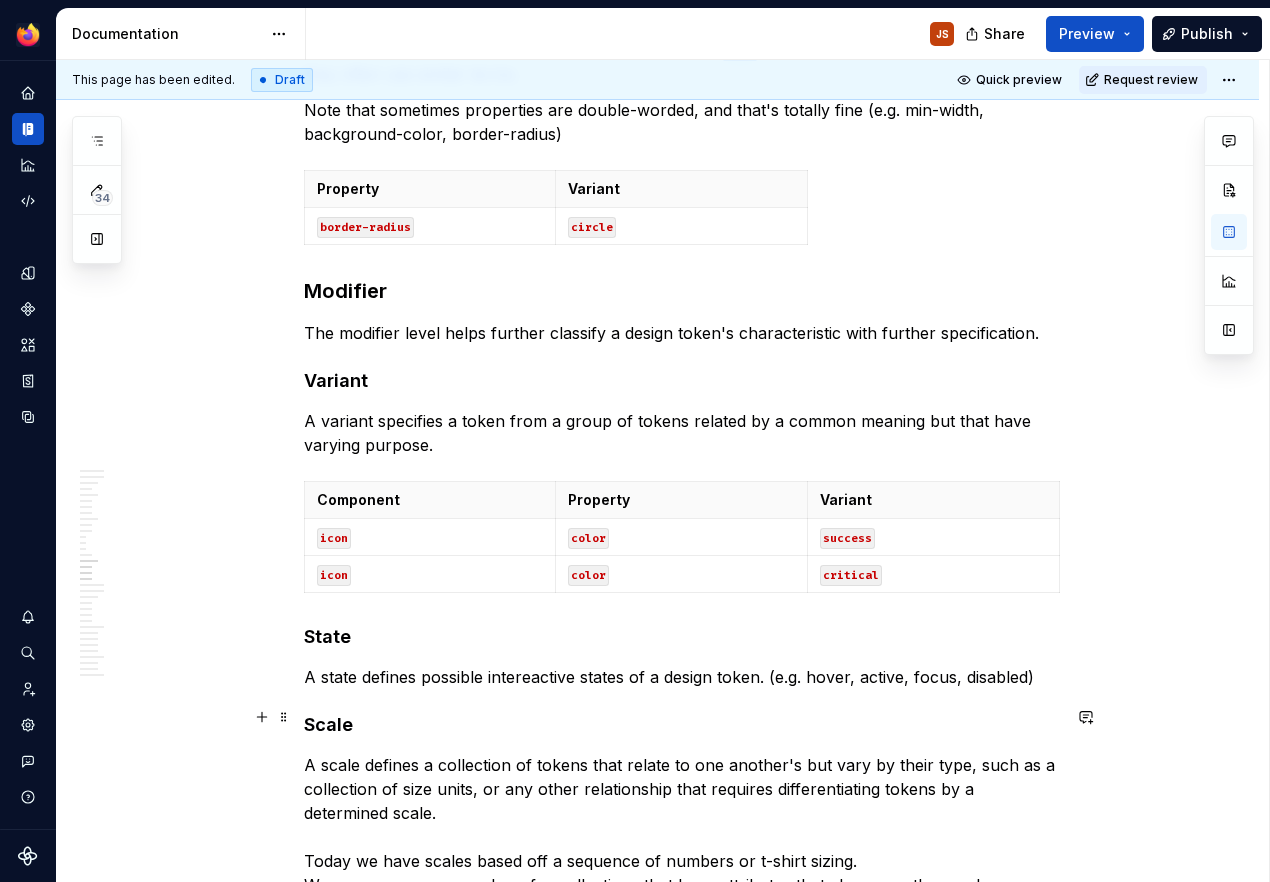 scroll, scrollTop: 4248, scrollLeft: 0, axis: vertical 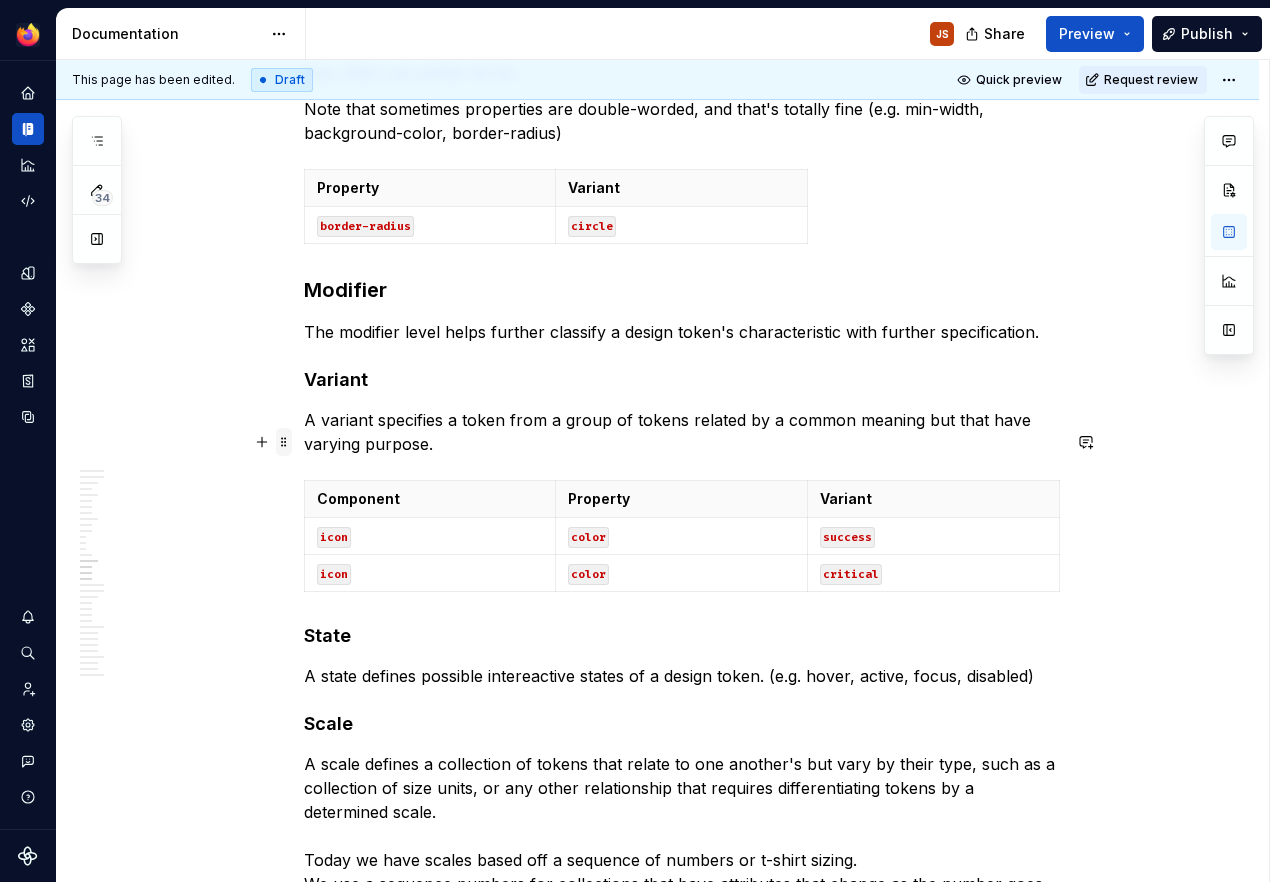 click at bounding box center [284, 442] 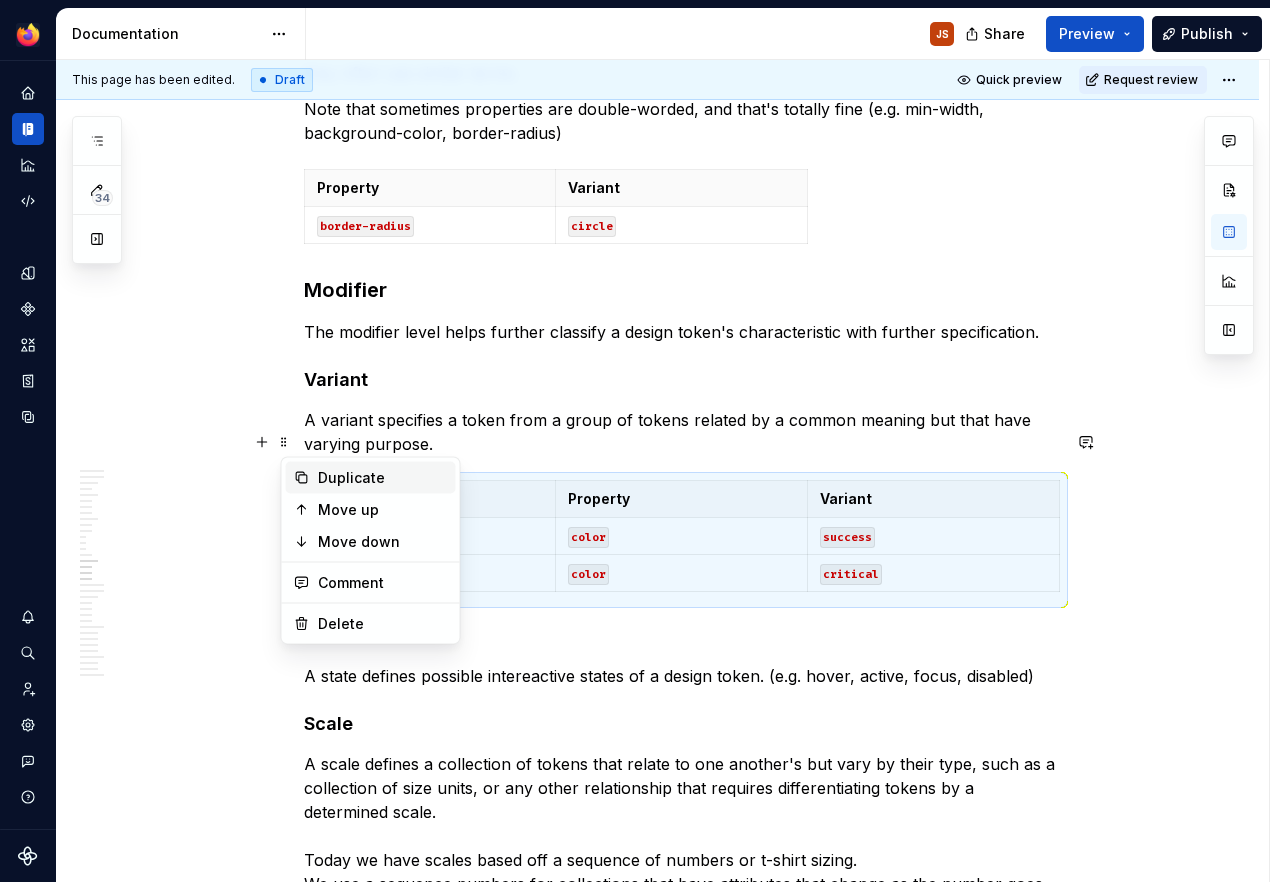 click on "Duplicate" at bounding box center [371, 478] 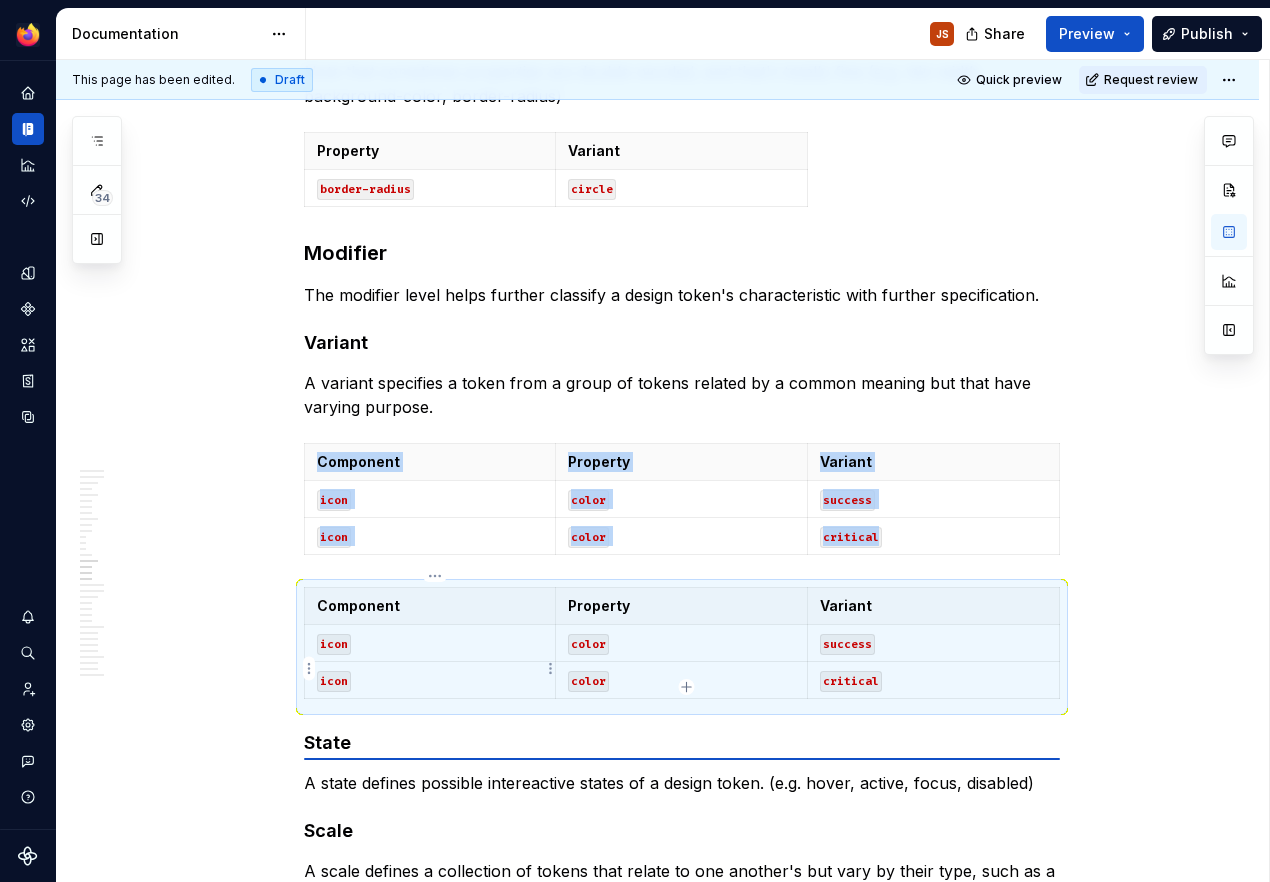 click on "A scale defines a collection of tokens that relate to one another's but vary by their type, such as a collection of size units, or any other relationship that requires differentiating tokens by a determined scale. Today we have scales based off a sequence of numbers or t-shirt sizing. We use a sequence numbers for collections that have attributes that change as the number goes up, such as colors getting darker." at bounding box center (682, 943) 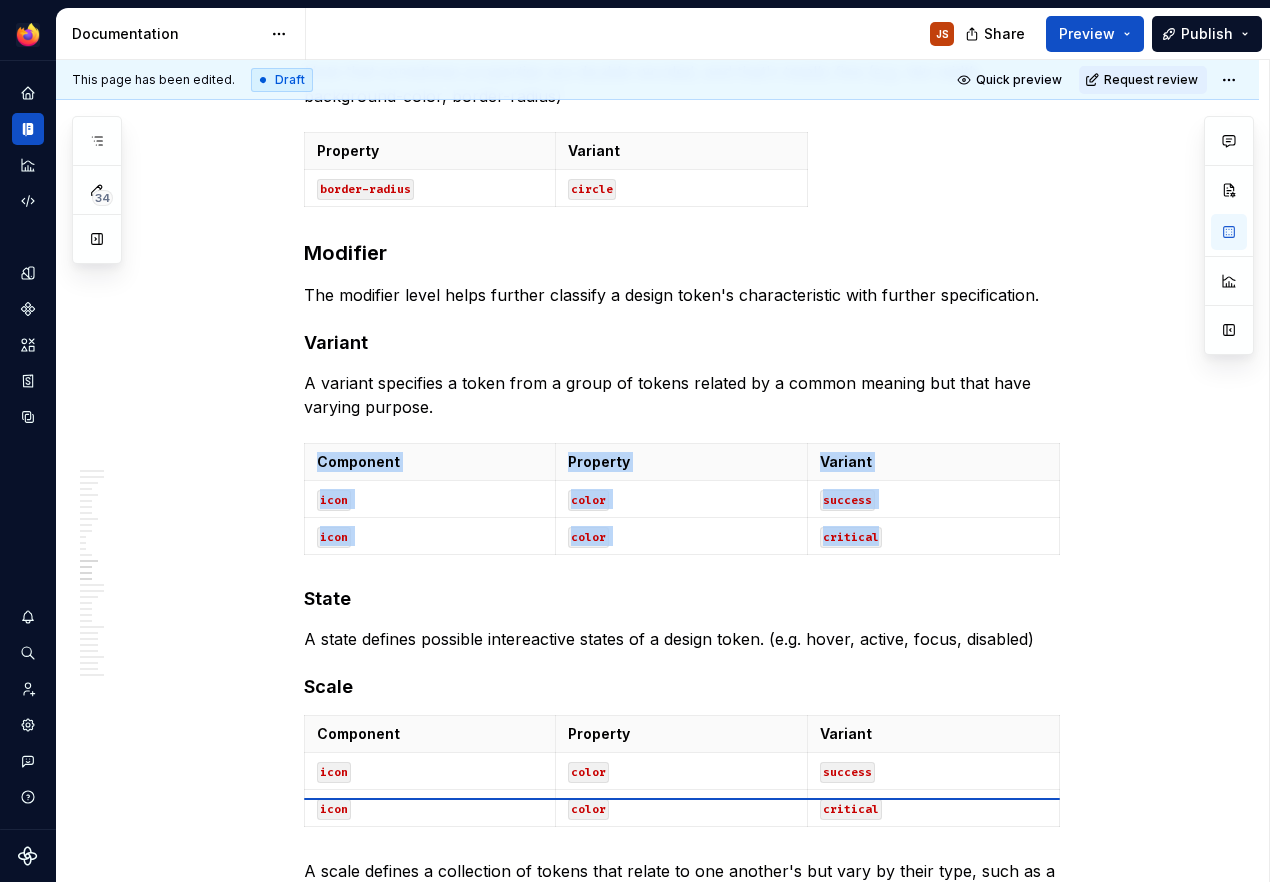 scroll, scrollTop: 4301, scrollLeft: 0, axis: vertical 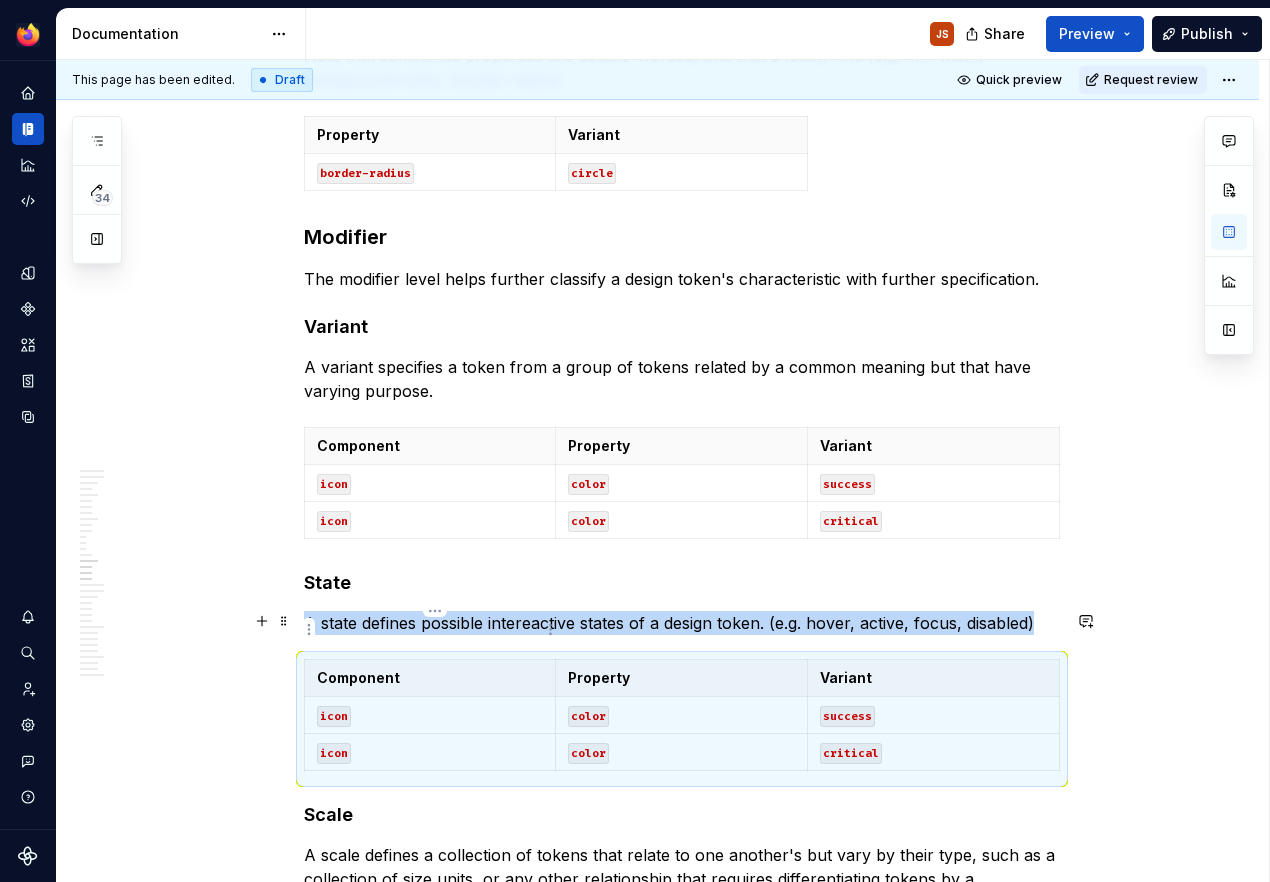 click on "Component" at bounding box center (430, 678) 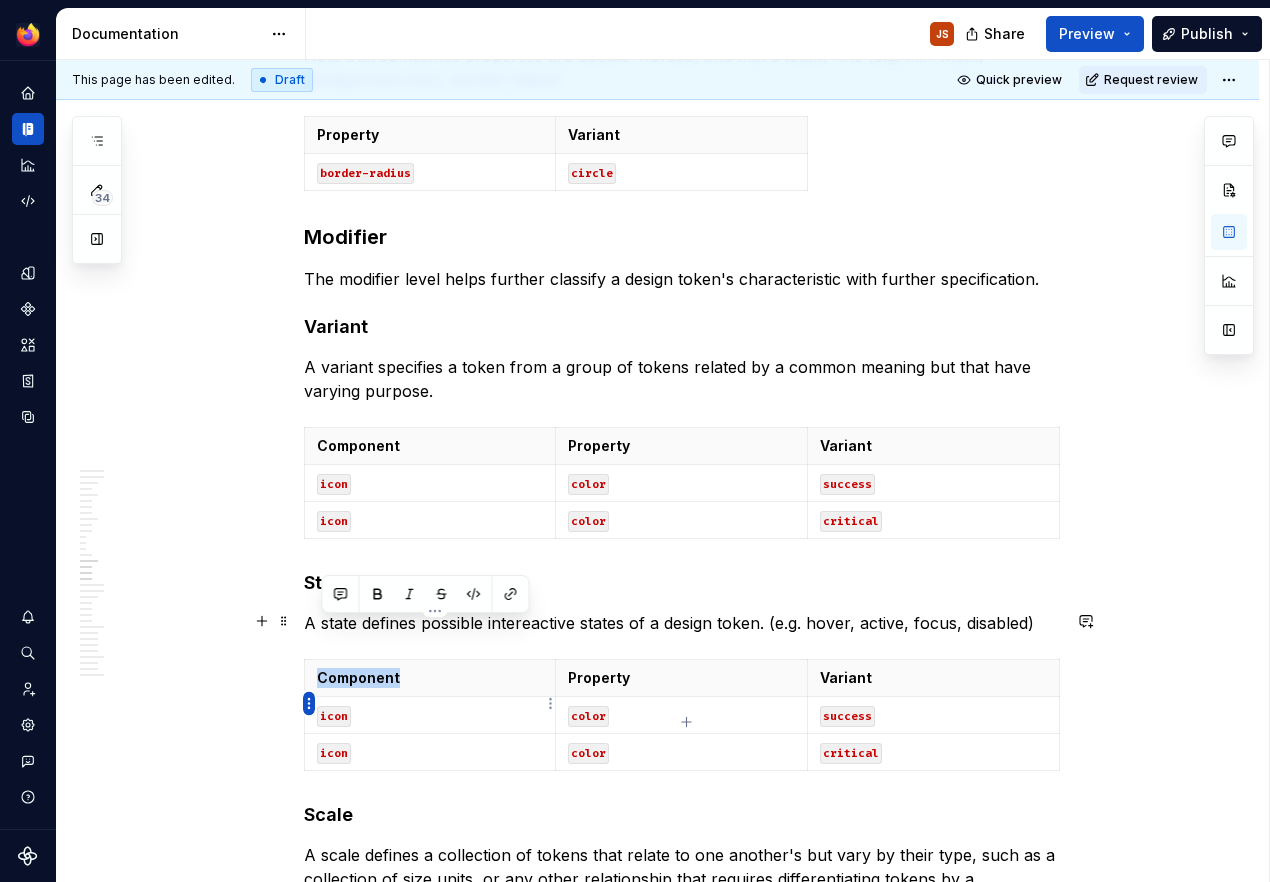 click on "Acorn JS Dataset Desktop Documentation JS Share Preview Publish 34 Pages Add
Accessibility guide for tree Page tree.
Navigate the tree with the arrow keys. Common tree hotkeys apply. Further keybindings are available:
enter to execute primary action on focused item
f2 to start renaming the focused item
escape to abort renaming an item
control+d to start dragging selected items
Acorn Changelog Styles Overview Color Desktop color Desktop design tokens Overview JS Background Border Color Icon Shadow Size Space Outline Text Typography Iconography Overview Desktop Mobile Typography Overview Desktop iOS Android Layout Overview Android Theming the Desktop browser Components Patterns Overview Loading indicators Motion Mobile Messaging Empty states Mobile design philosophy Desktop browser settings Content  Overview Principles Voice and tone Intro Voice pillars Tone scale Tone Scale-New Capitalization Punctuation Point of view How we refer to users" at bounding box center (635, 441) 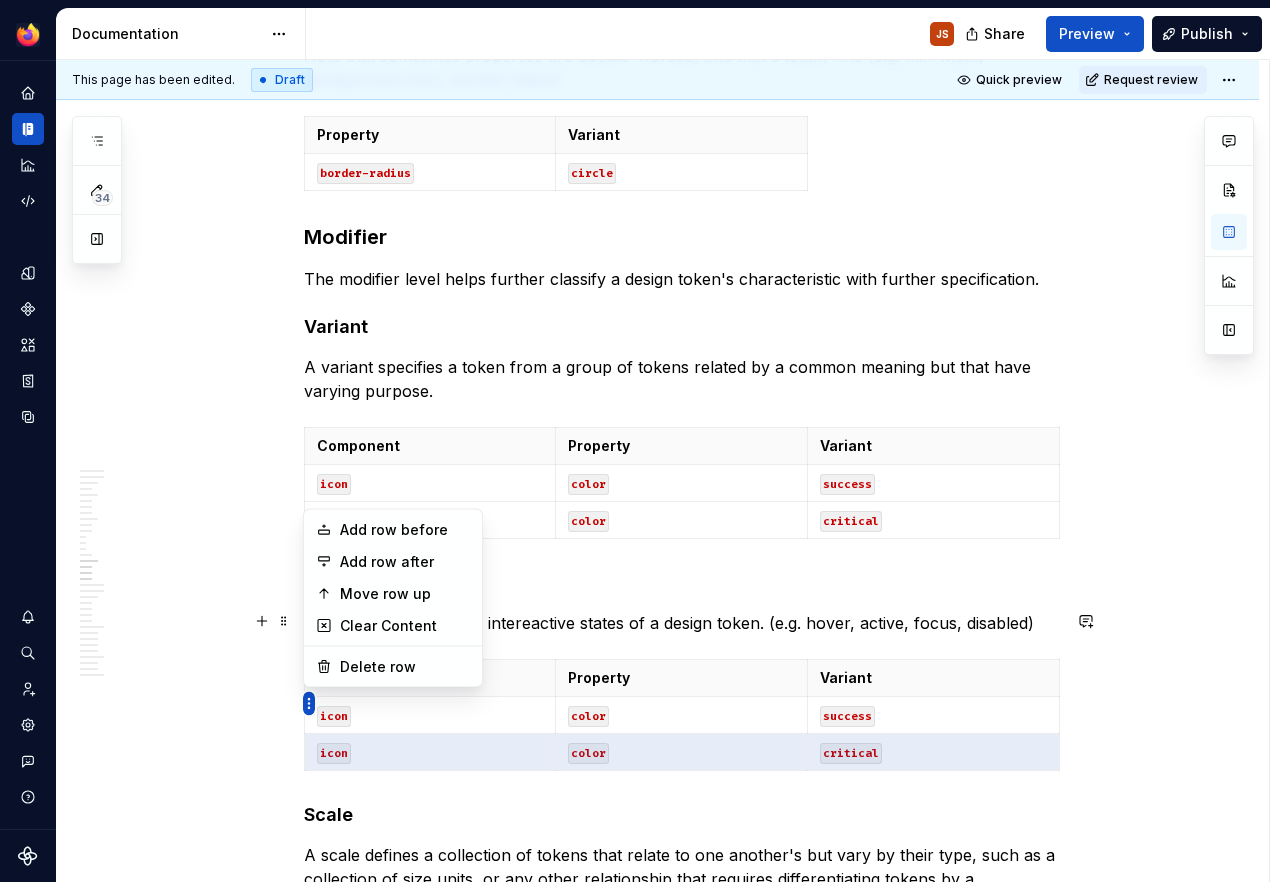 scroll, scrollTop: 4301, scrollLeft: 0, axis: vertical 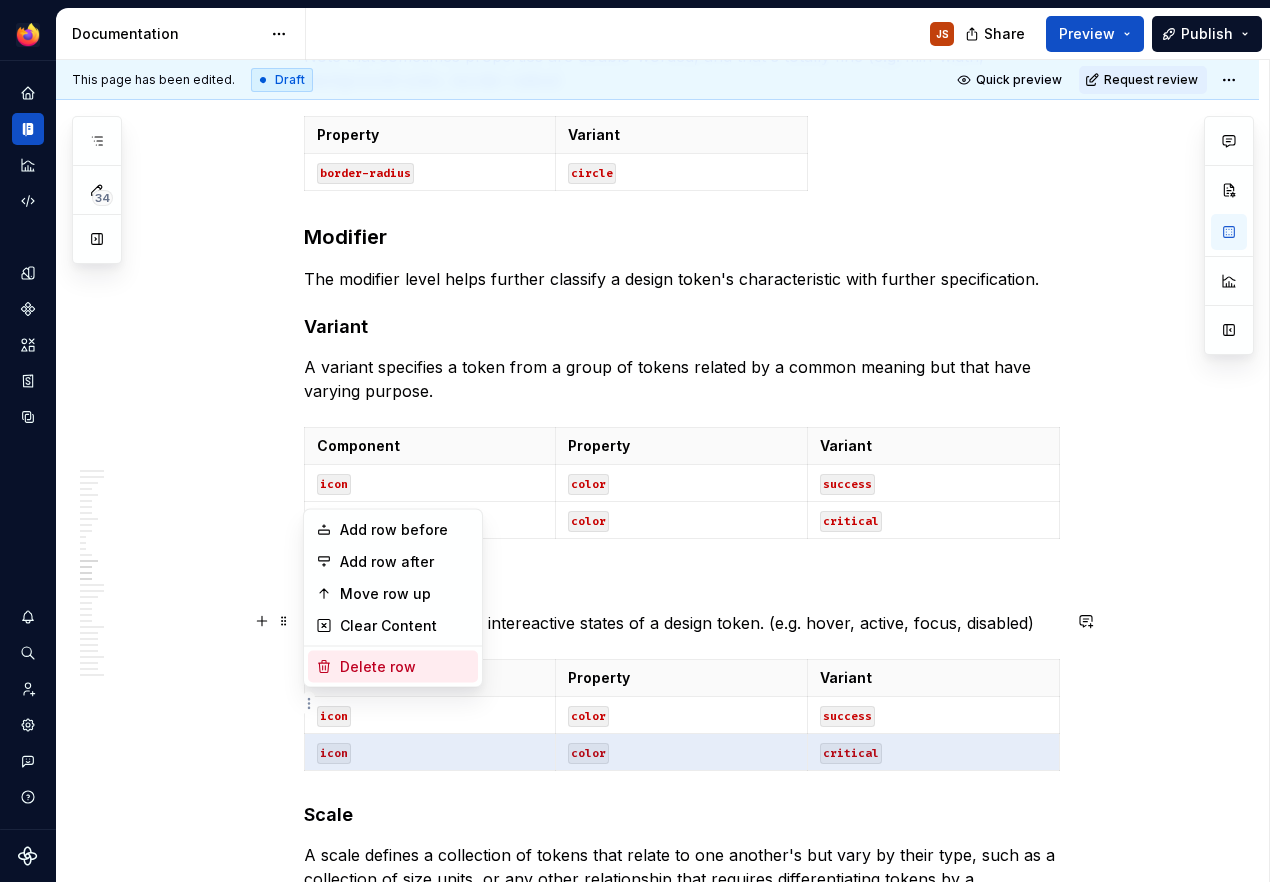 click on "Delete row" at bounding box center [393, 667] 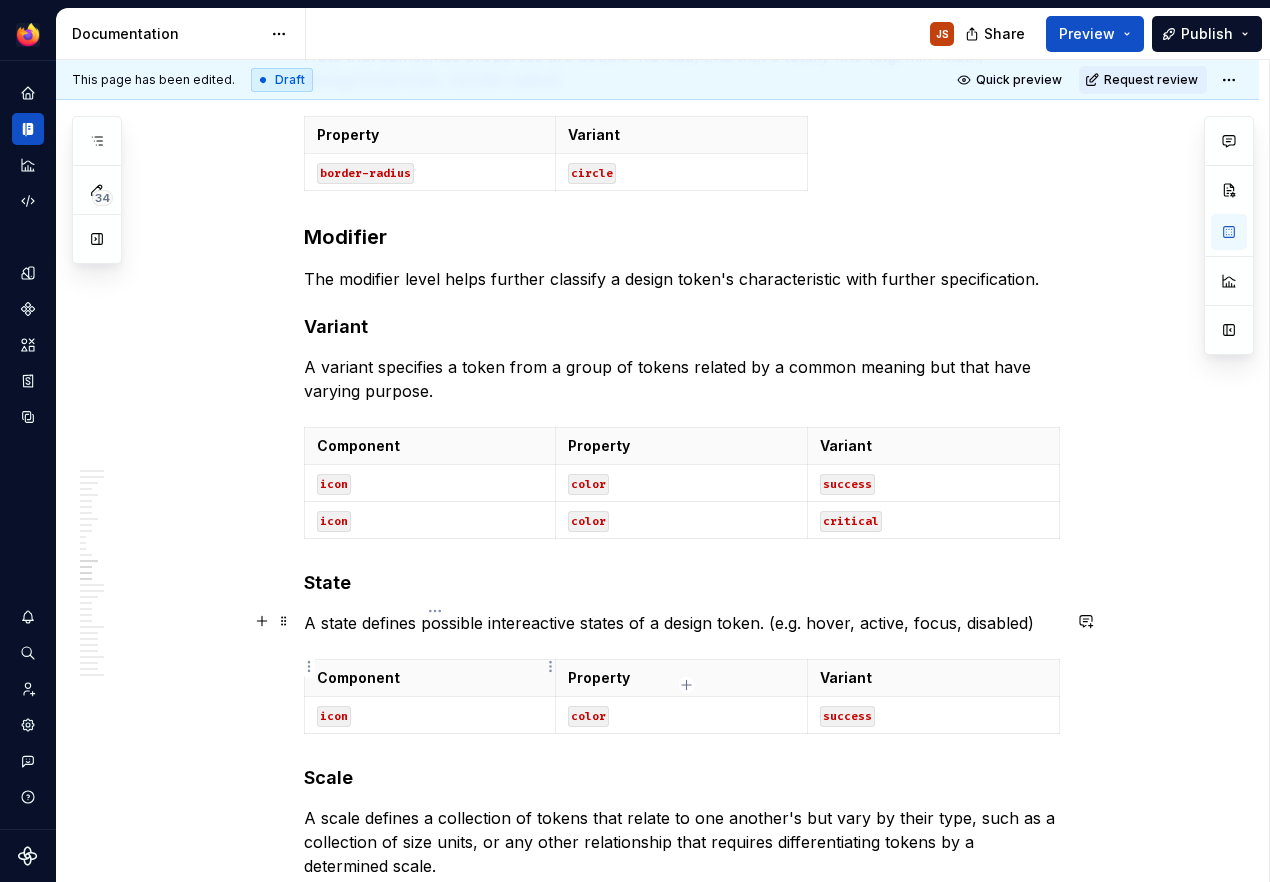 scroll, scrollTop: 4301, scrollLeft: 0, axis: vertical 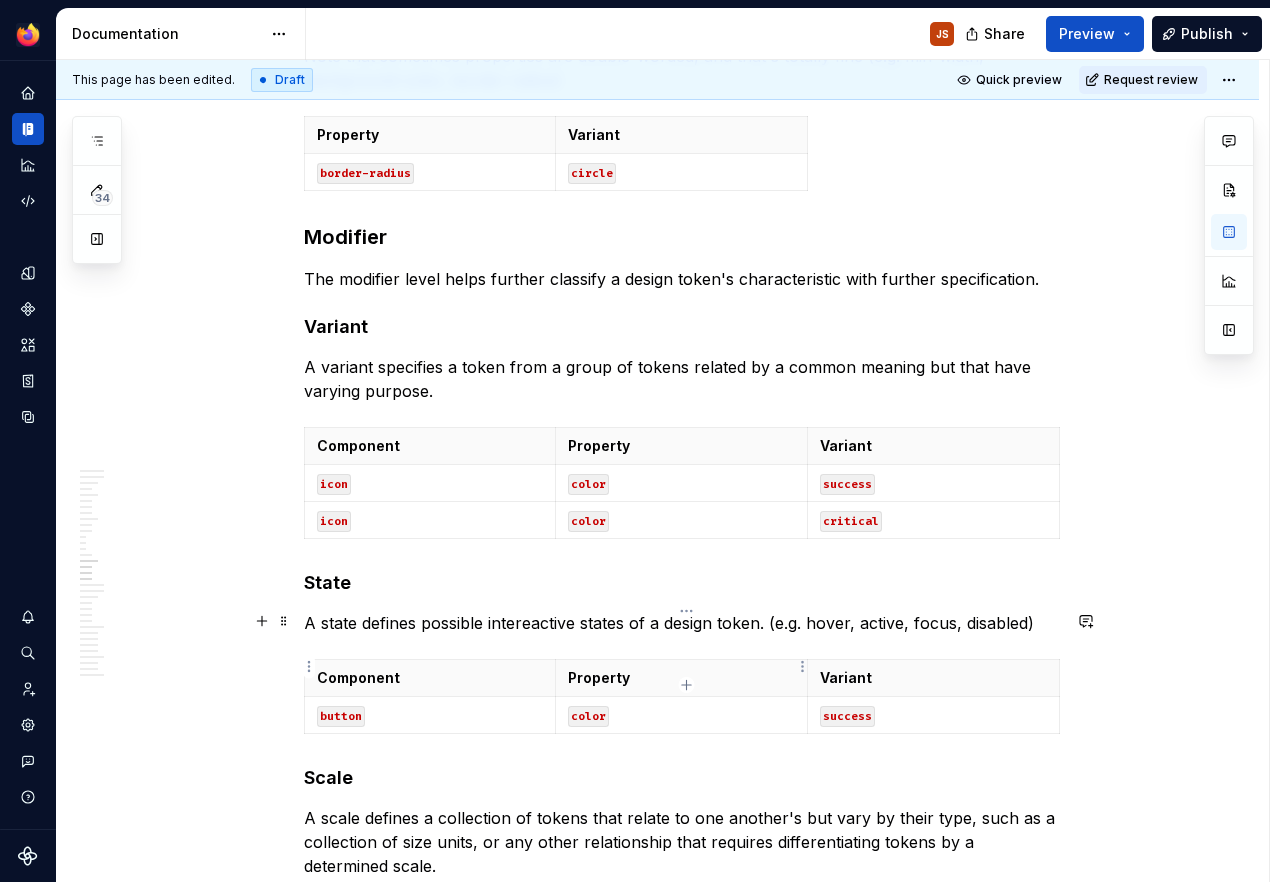 click on "color" at bounding box center (588, 716) 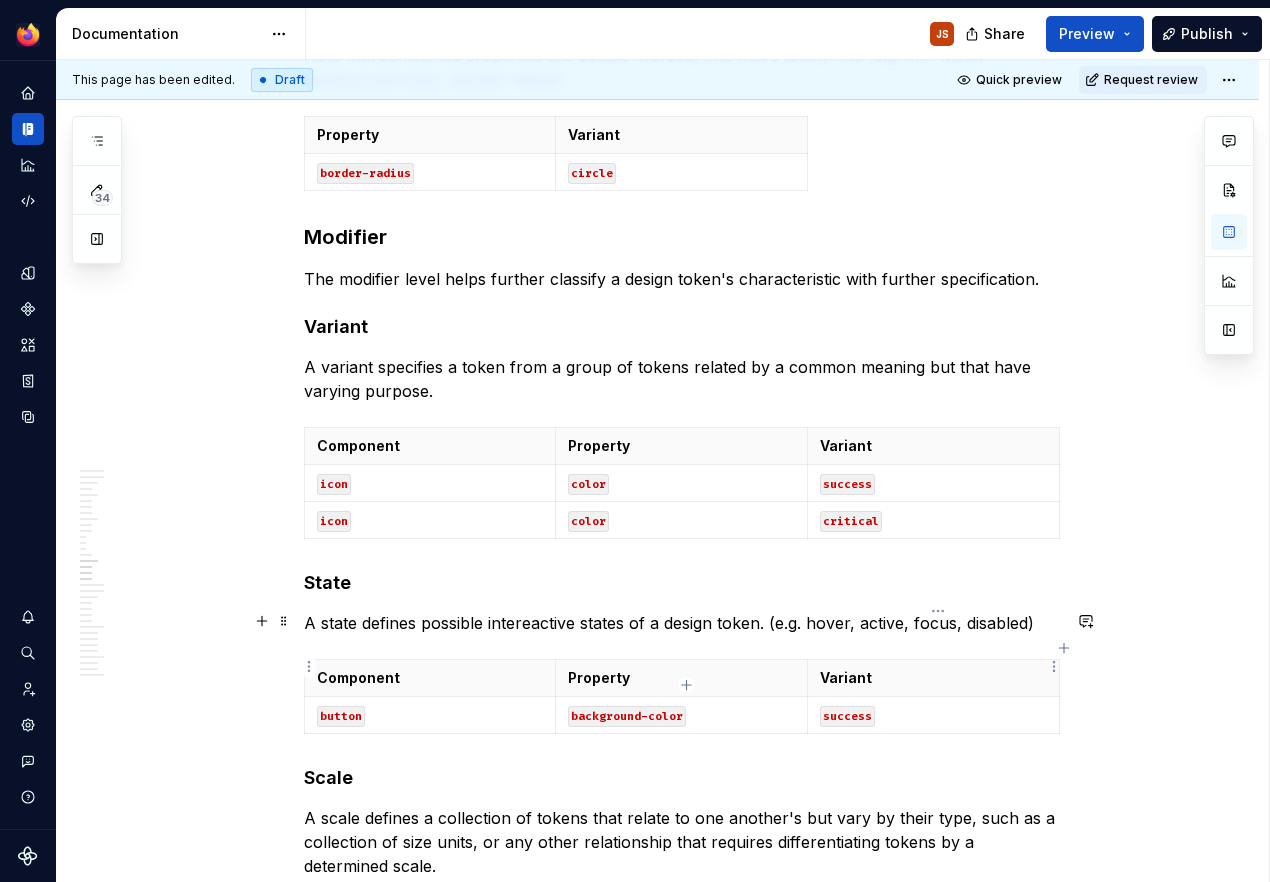 click on "success" at bounding box center (847, 716) 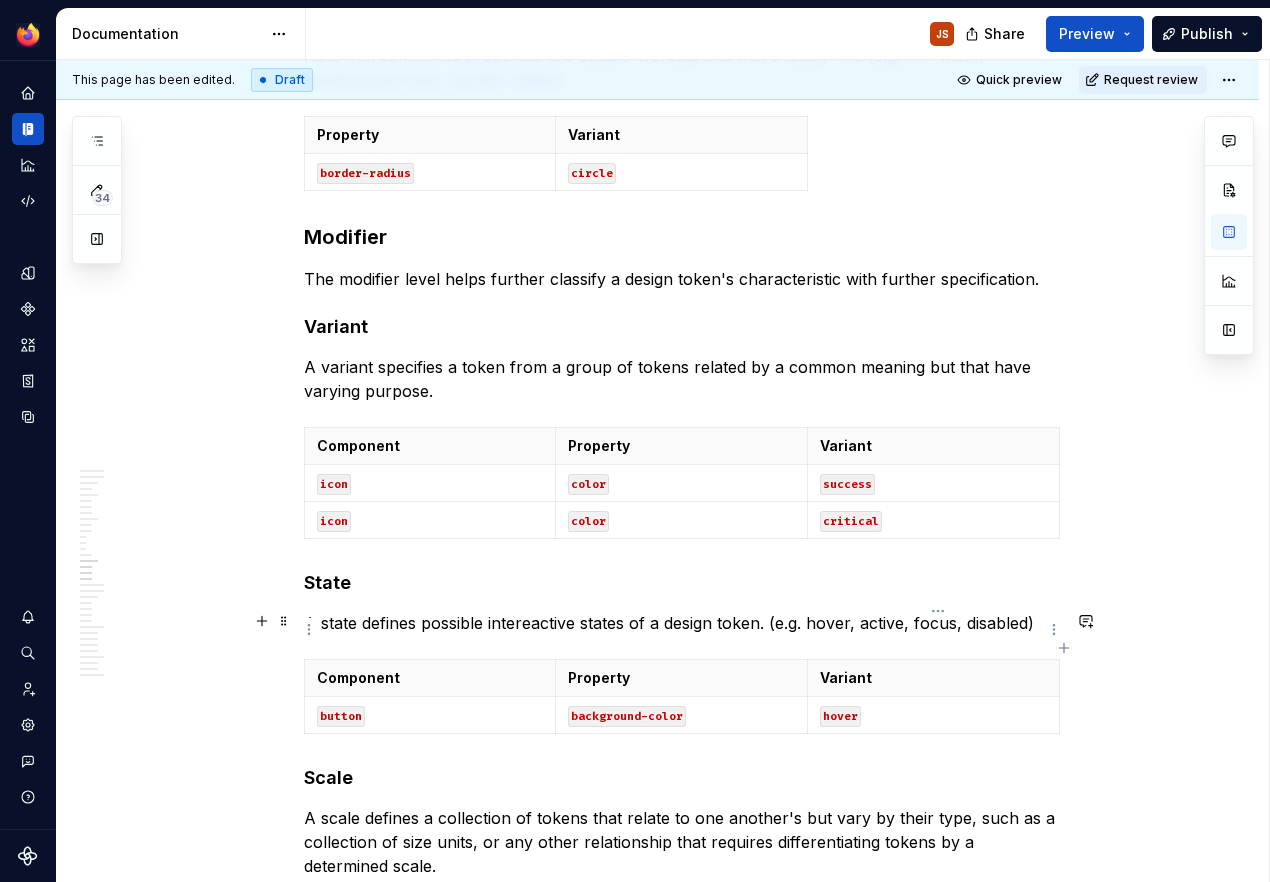 click on "Variant" at bounding box center [933, 678] 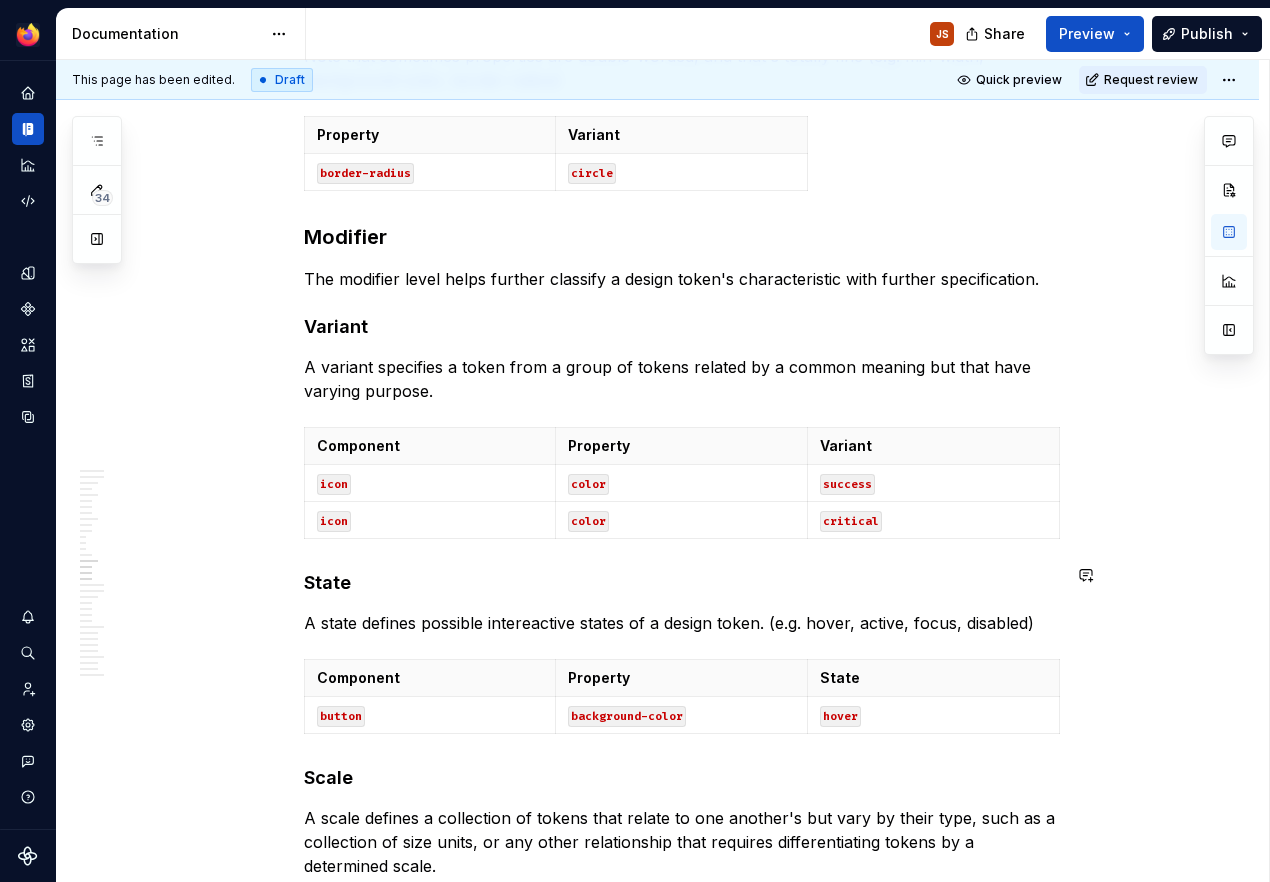 click on "Overview Design tokens are language-agnostic, and can be translated to any environment. On Firefox for desktop, variables are represented in CSS. As an example, the  toggle  uses several design tokens. Here are a few component-level toggle tokens and the tokens they map to and what raw values they ultimately point to: Component token Application token Base token Raw value --toggle-large n/a --size-item-large 32px --toggle-background-color-pressed --color-accent-primary --color-blue-60 oklch(55% 0.24 260) --toggle-border-radius n/a --border-radius-circle 9999px Although the design tokens methodology is industry-wide, there is no one-size-fits-all approach. Therefore, our design tokens are defined and implemented for the purposes of serving Firefox UI. This document should capture everything you need to know about  our design system's  design tokens. Taxonomy The following documentation borrows from Nathan Curtis' work on  Naming Design Tokens Ecosystem Domain sidebar Object Pattern Component Element Category *" at bounding box center (682, 1690) 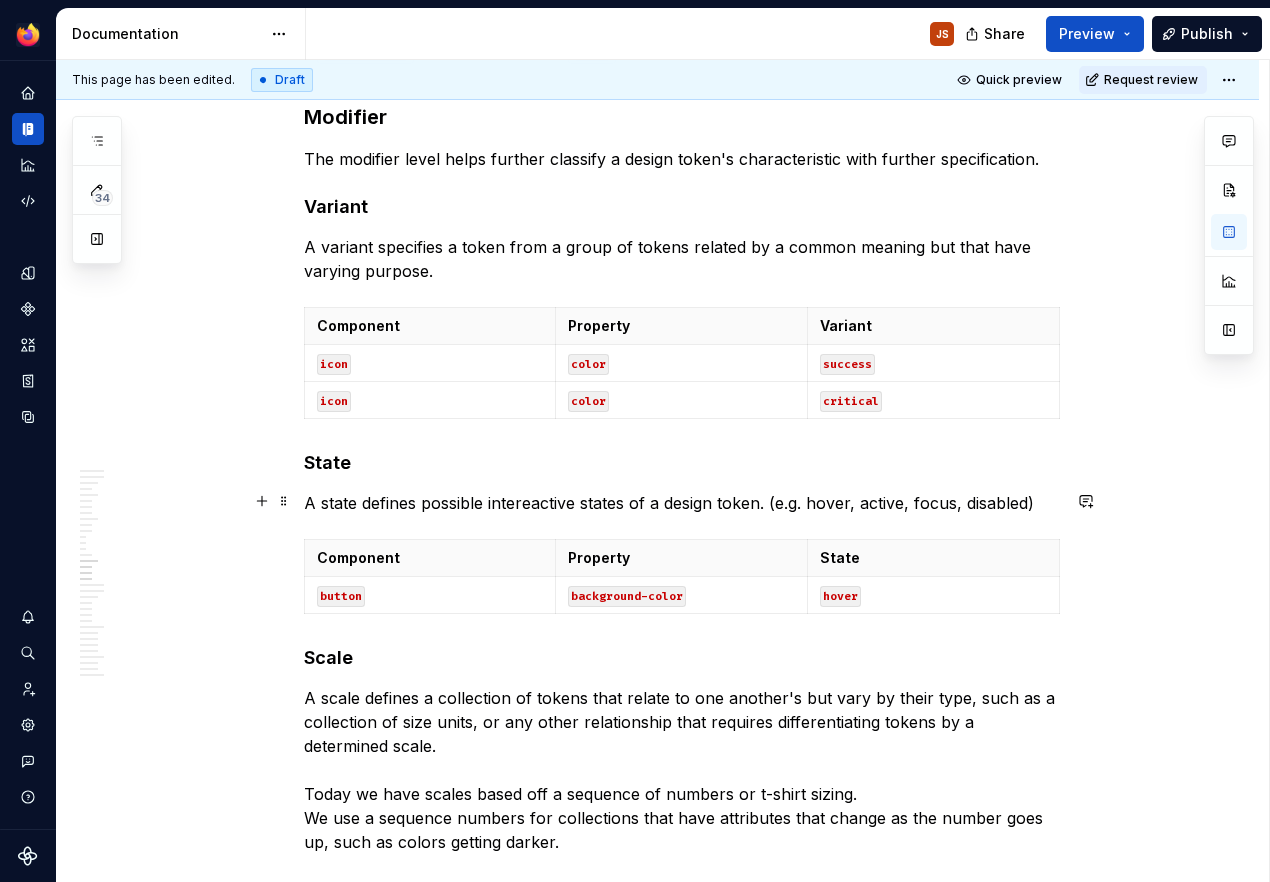 scroll, scrollTop: 4418, scrollLeft: 0, axis: vertical 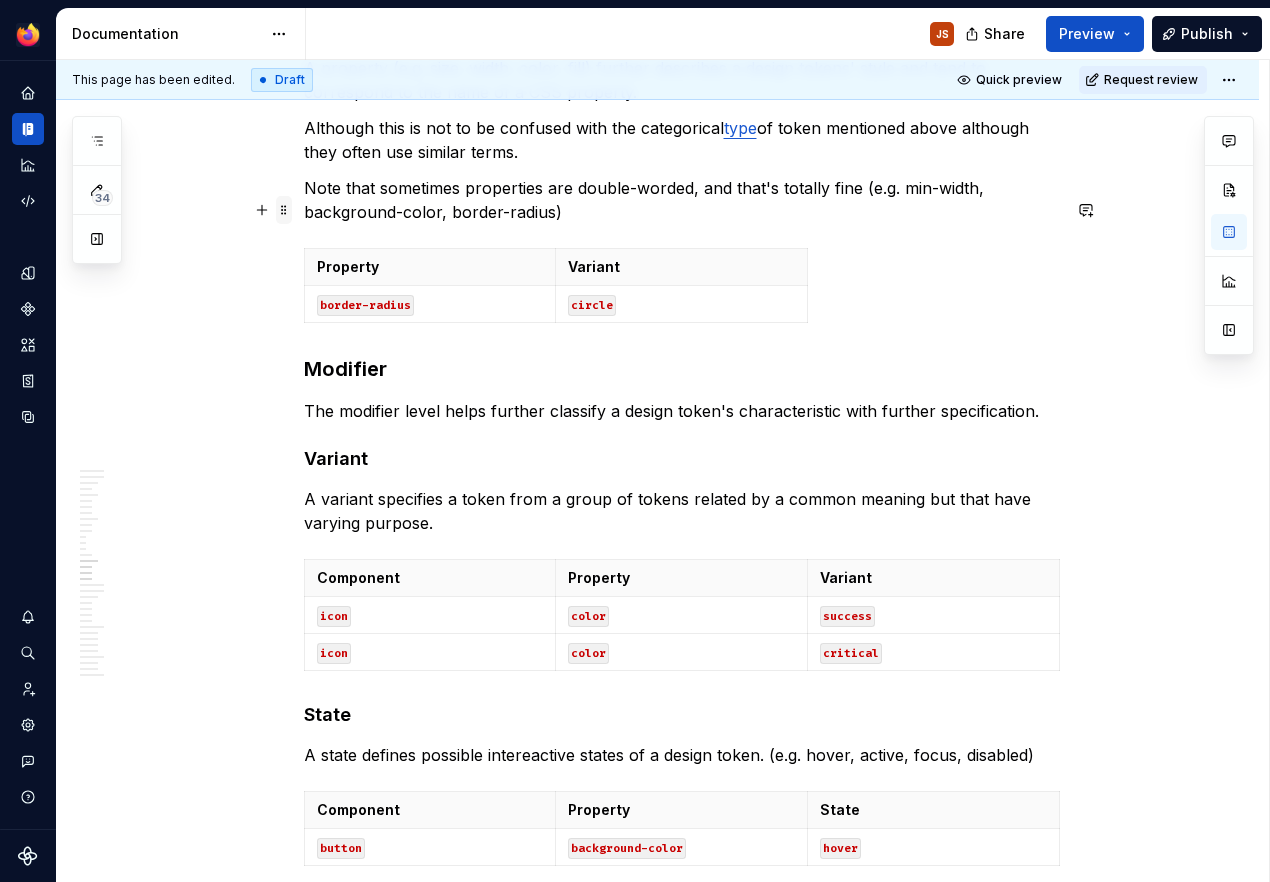 click at bounding box center (284, 210) 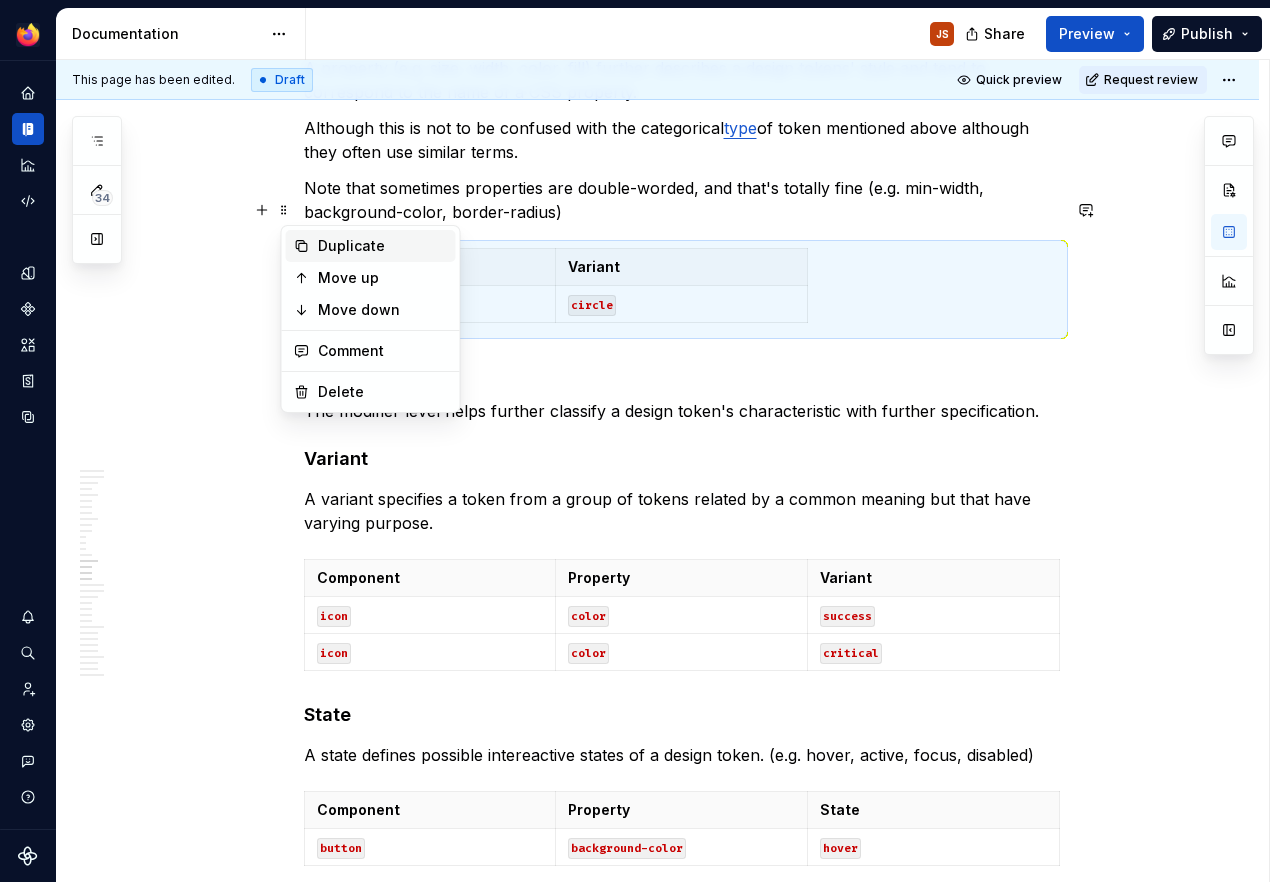 click on "Duplicate" at bounding box center [383, 246] 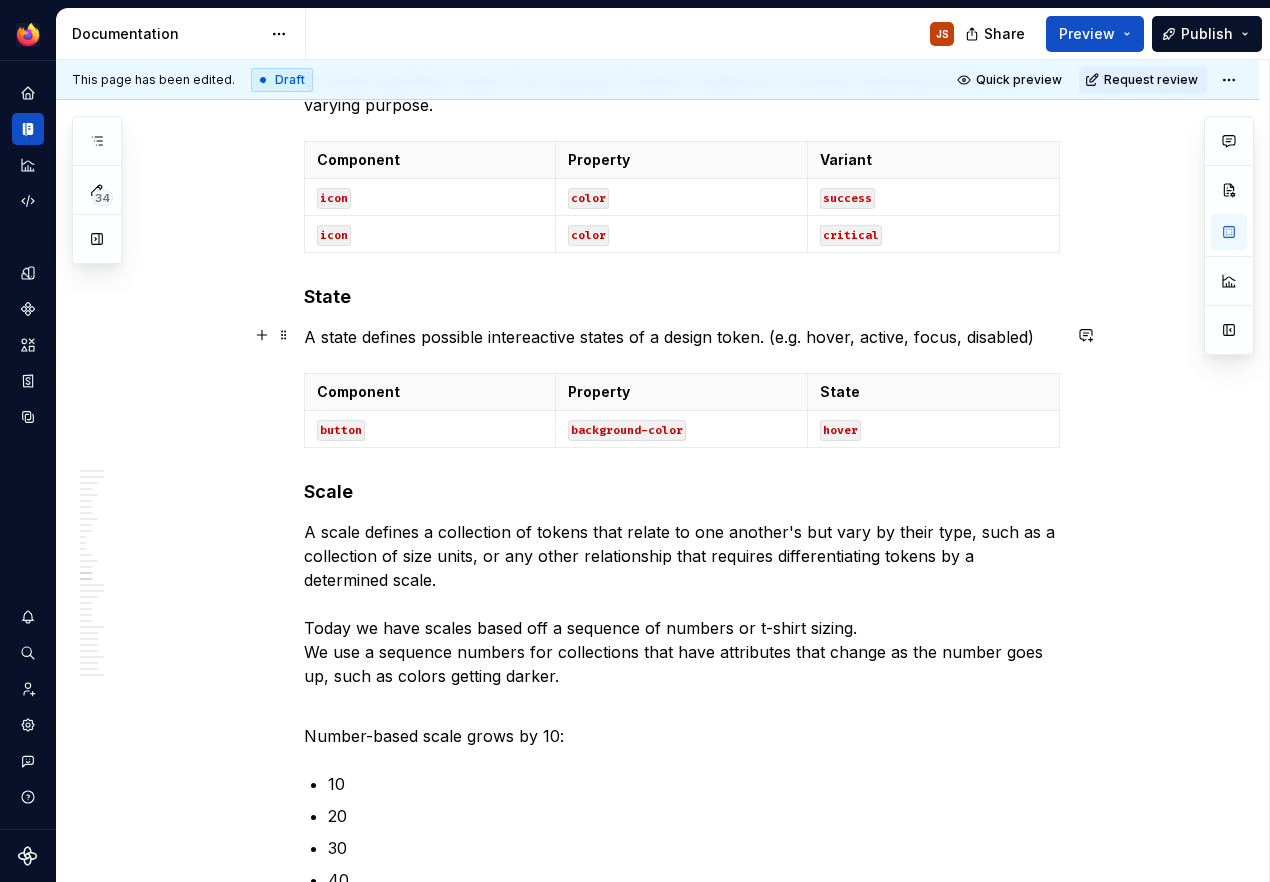 scroll, scrollTop: 4606, scrollLeft: 0, axis: vertical 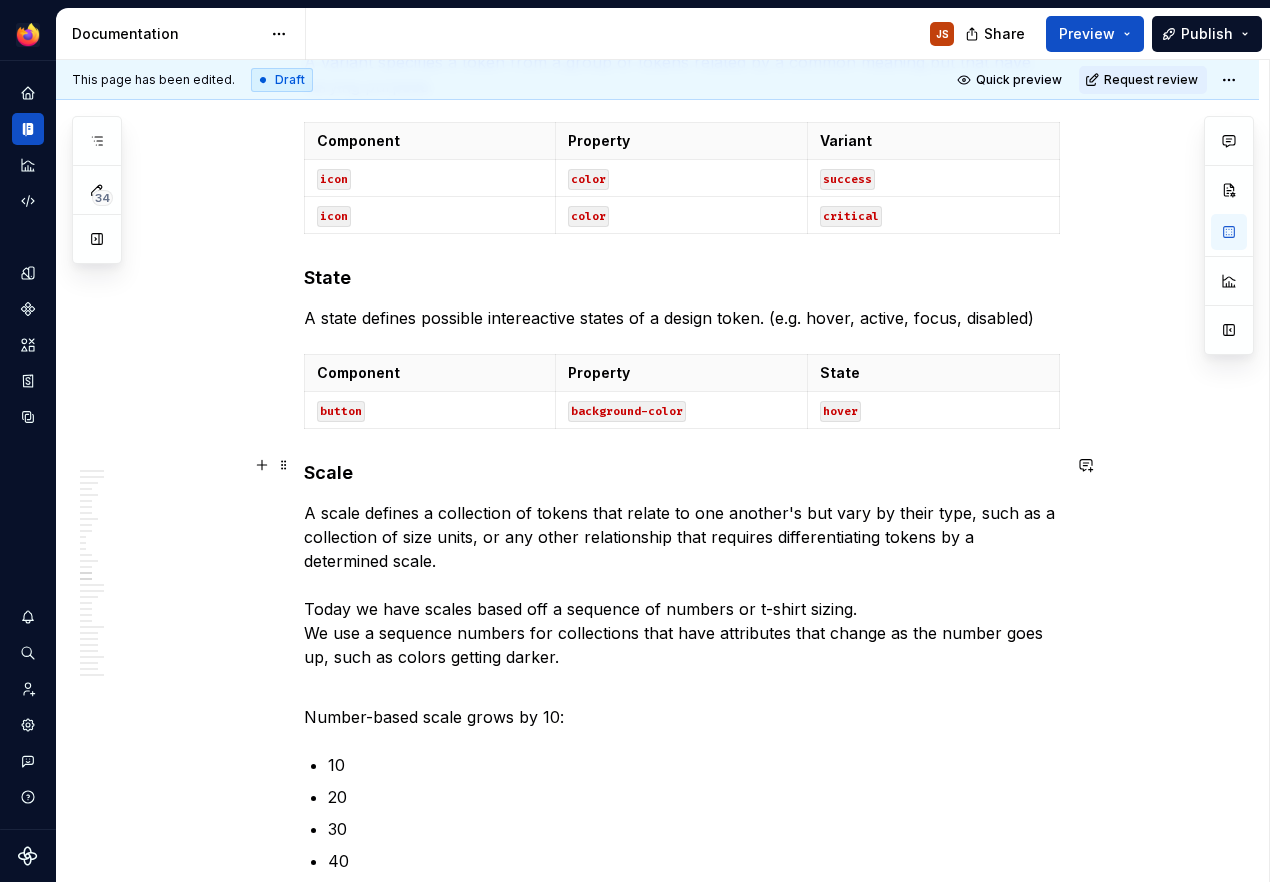 click on "A scale defines a collection of tokens that relate to one another's but vary by their type, such as a collection of size units, or any other relationship that requires differentiating tokens by a determined scale. Today we have scales based off a sequence of numbers or t-shirt sizing. We use a sequence numbers for collections that have attributes that change as the number goes up, such as colors getting darker." at bounding box center (682, 585) 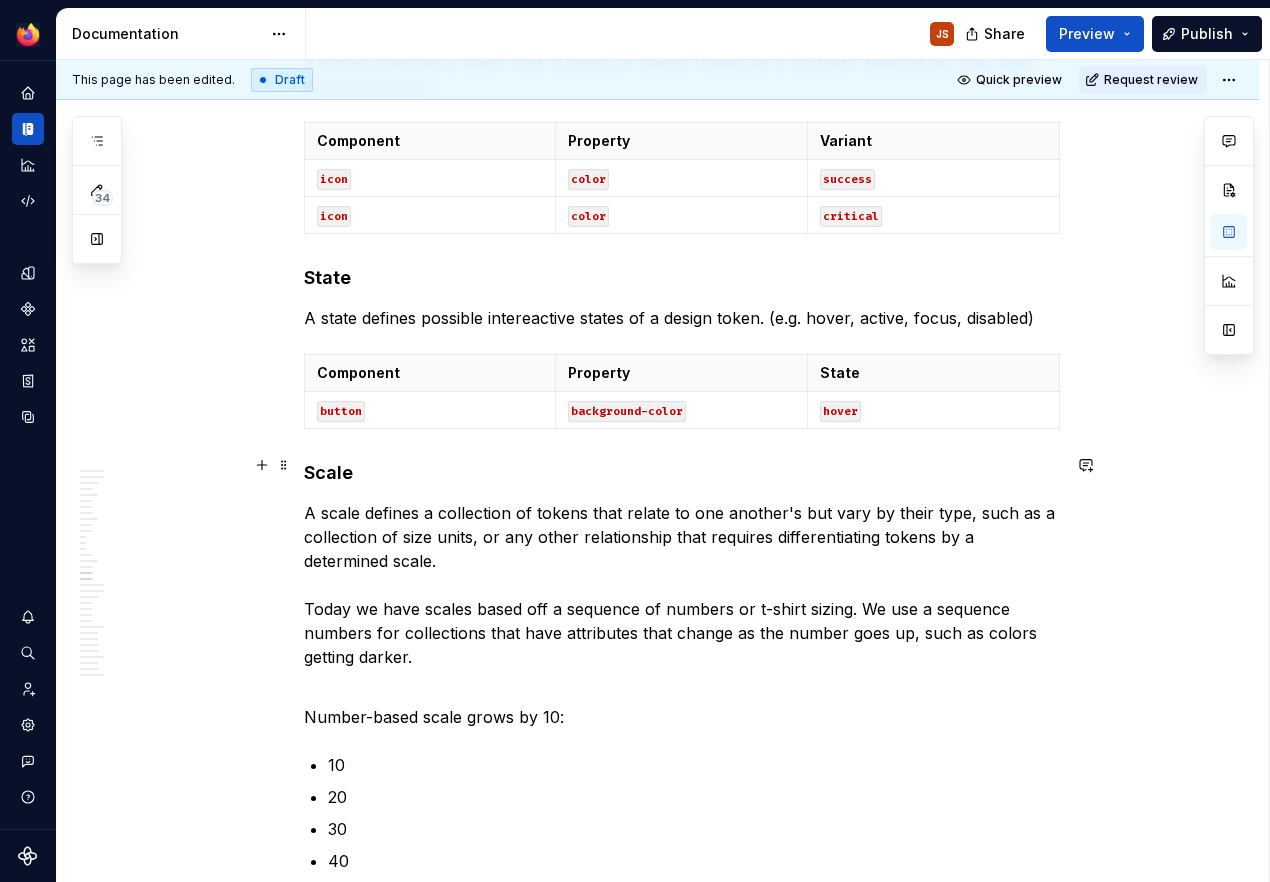 click on "A scale defines a collection of tokens that relate to one another's but vary by their type, such as a collection of size units, or any other relationship that requires differentiating tokens by a determined scale. Today we have scales based off a sequence of numbers or t-shirt sizing. We use a sequence numbers for collections that have attributes that change as the number goes up, such as colors getting darker." at bounding box center [682, 585] 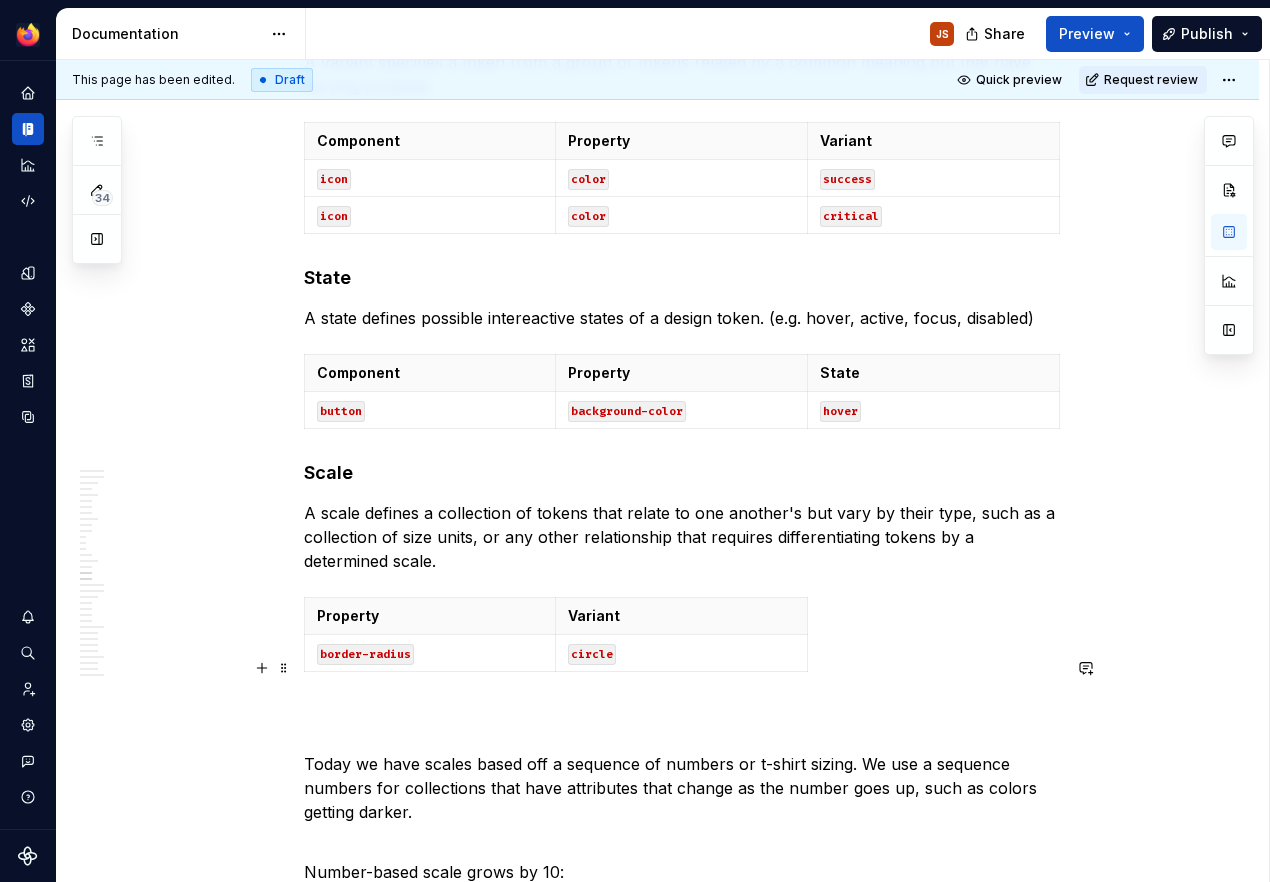 click on "Overview Design tokens are language-agnostic, and can be translated to any environment. On Firefox for desktop, variables are represented in CSS. As an example, the  toggle  uses several design tokens. Here are a few component-level toggle tokens and the tokens they map to and what raw values they ultimately point to: Component token Application token Base token Raw value --toggle-large n/a --size-item-large 32px --toggle-background-color-pressed --color-accent-primary --color-blue-60 oklch(55% 0.24 260) --toggle-border-radius n/a --border-radius-circle 9999px Although the design tokens methodology is industry-wide, there is no one-size-fits-all approach. Therefore, our design tokens are defined and implemented for the purposes of serving Firefox UI. This document should capture everything you need to know about  our design system's  design tokens. Taxonomy The following documentation borrows from Nathan Curtis' work on  Naming Design Tokens Ecosystem Domain sidebar Object Pattern Component Element Category *" at bounding box center [657, 1582] 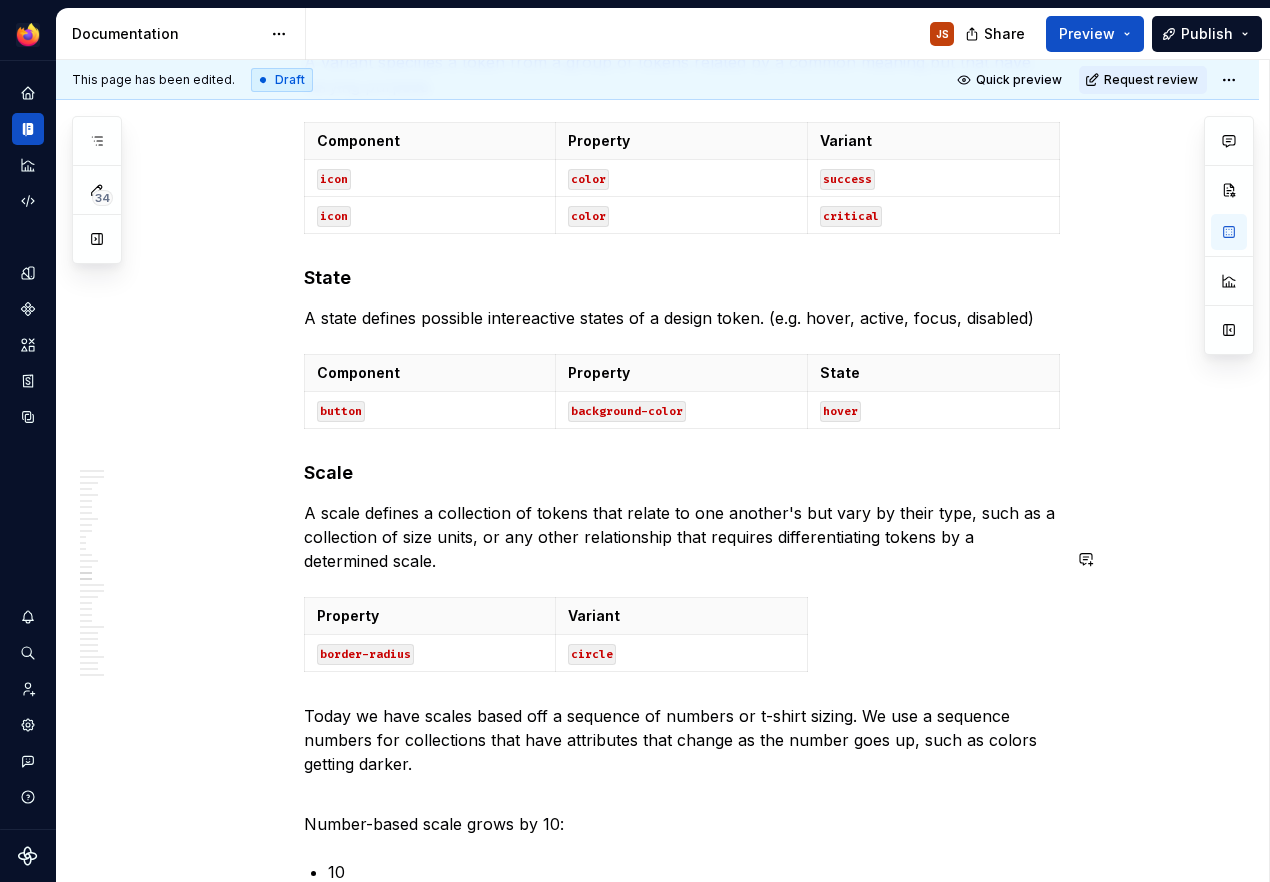 click on "Overview Design tokens are language-agnostic, and can be translated to any environment. On Firefox for desktop, variables are represented in CSS. As an example, the  toggle  uses several design tokens. Here are a few component-level toggle tokens and the tokens they map to and what raw values they ultimately point to: Component token Application token Base token Raw value --toggle-large n/a --size-item-large 32px --toggle-background-color-pressed --color-accent-primary --color-blue-60 oklch(55% 0.24 260) --toggle-border-radius n/a --border-radius-circle 9999px Although the design tokens methodology is industry-wide, there is no one-size-fits-all approach. Therefore, our design tokens are defined and implemented for the purposes of serving Firefox UI. This document should capture everything you need to know about  our design system's  design tokens. Taxonomy The following documentation borrows from Nathan Curtis' work on  Naming Design Tokens Ecosystem Domain sidebar Object Pattern Component Element Category *" at bounding box center [682, 1438] 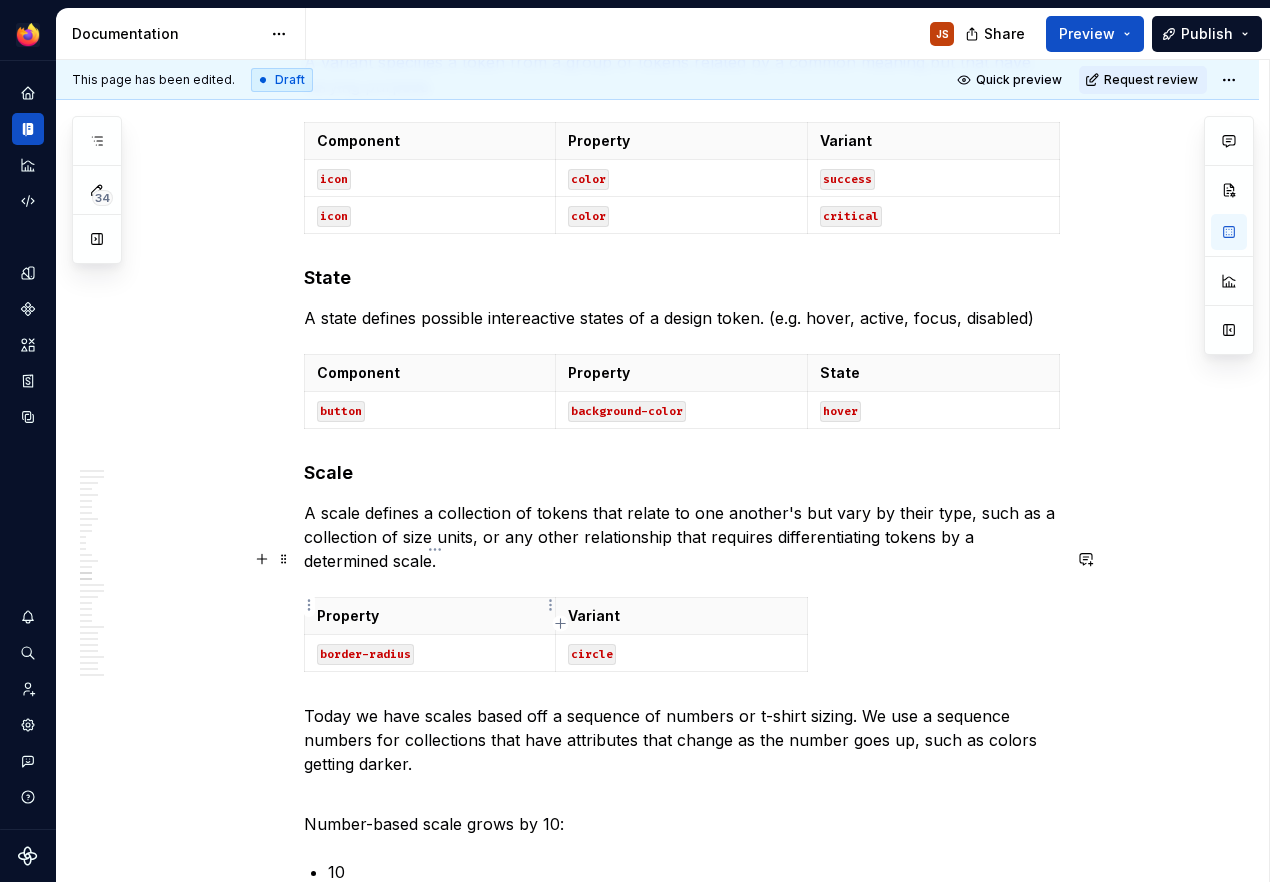 click on "border-radius" at bounding box center (365, 654) 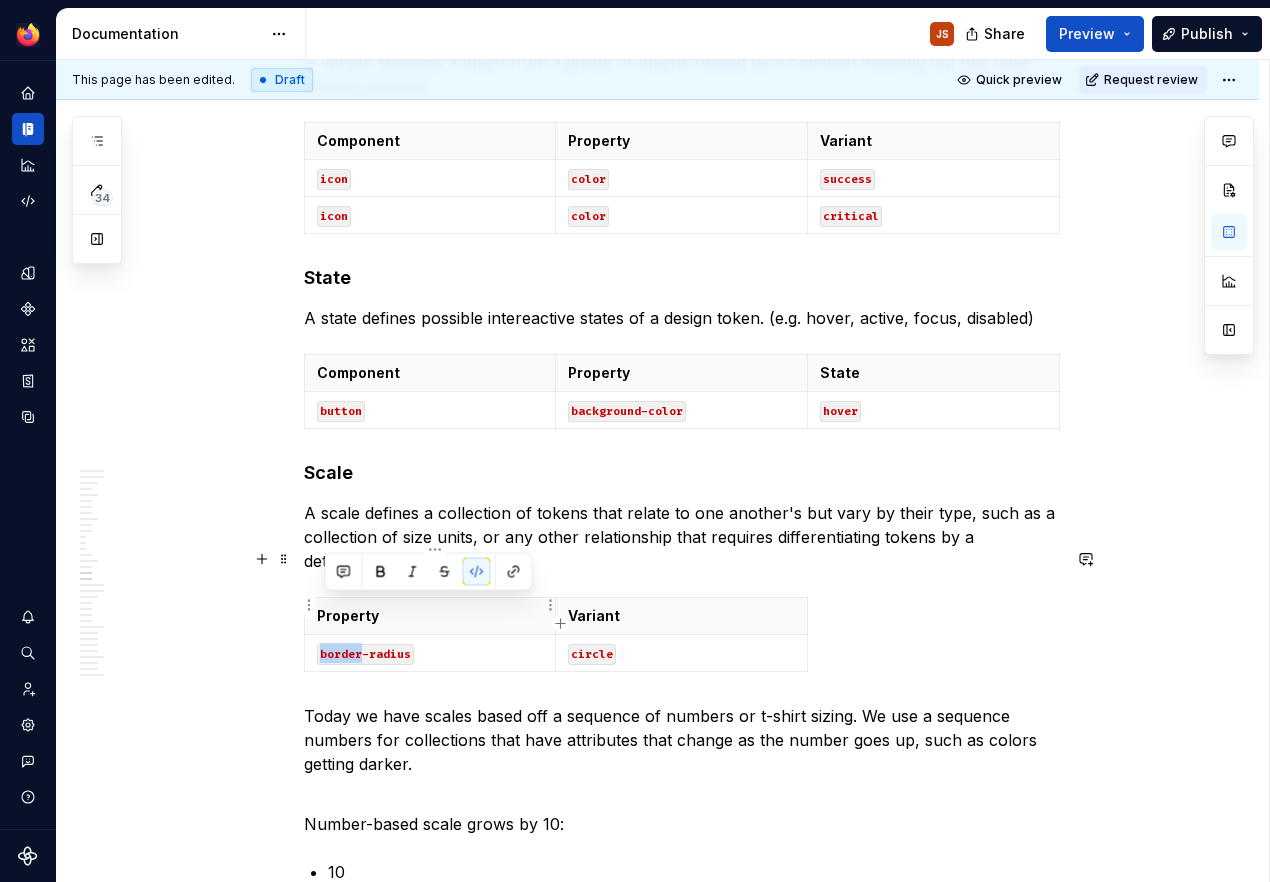 click on "border-radius" at bounding box center [365, 654] 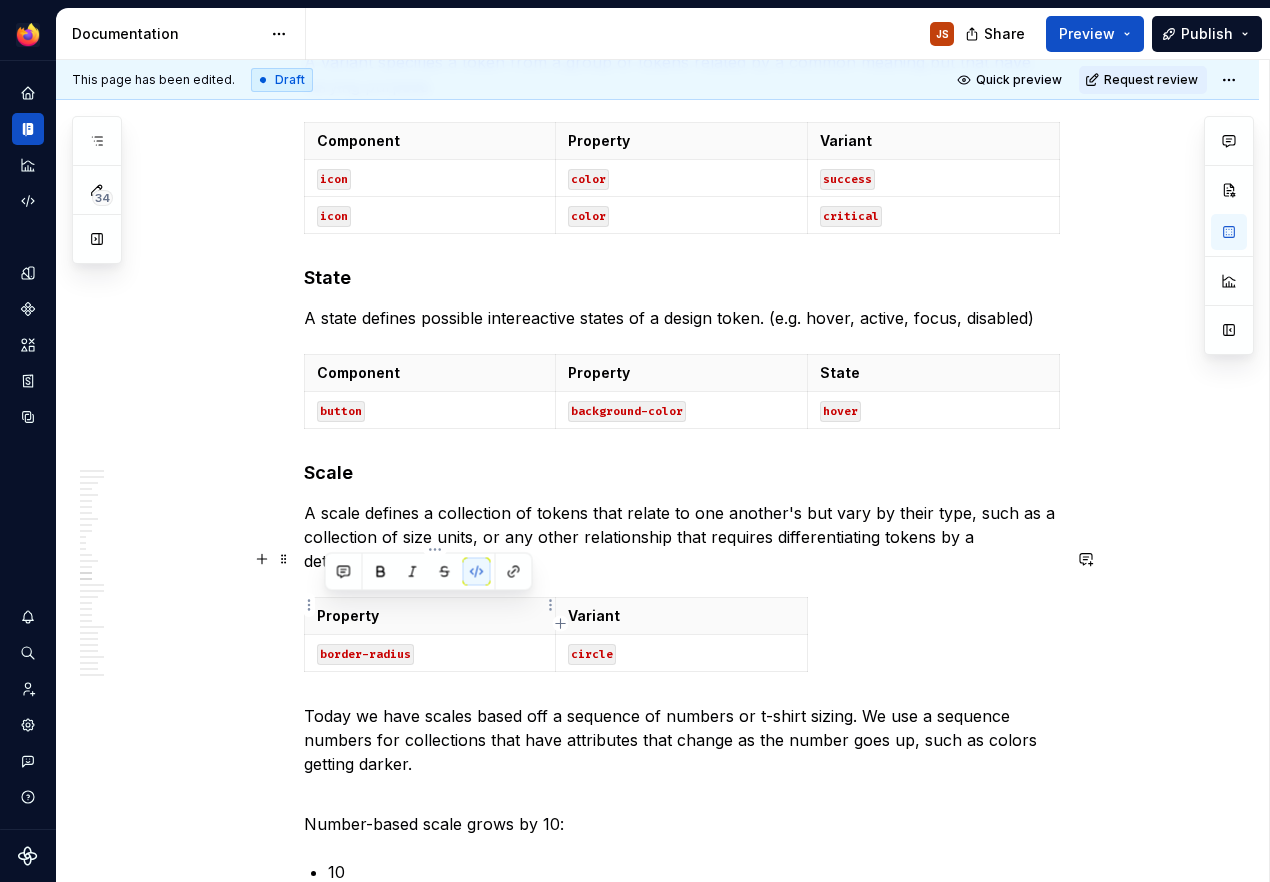 click on "border-radius" at bounding box center [365, 654] 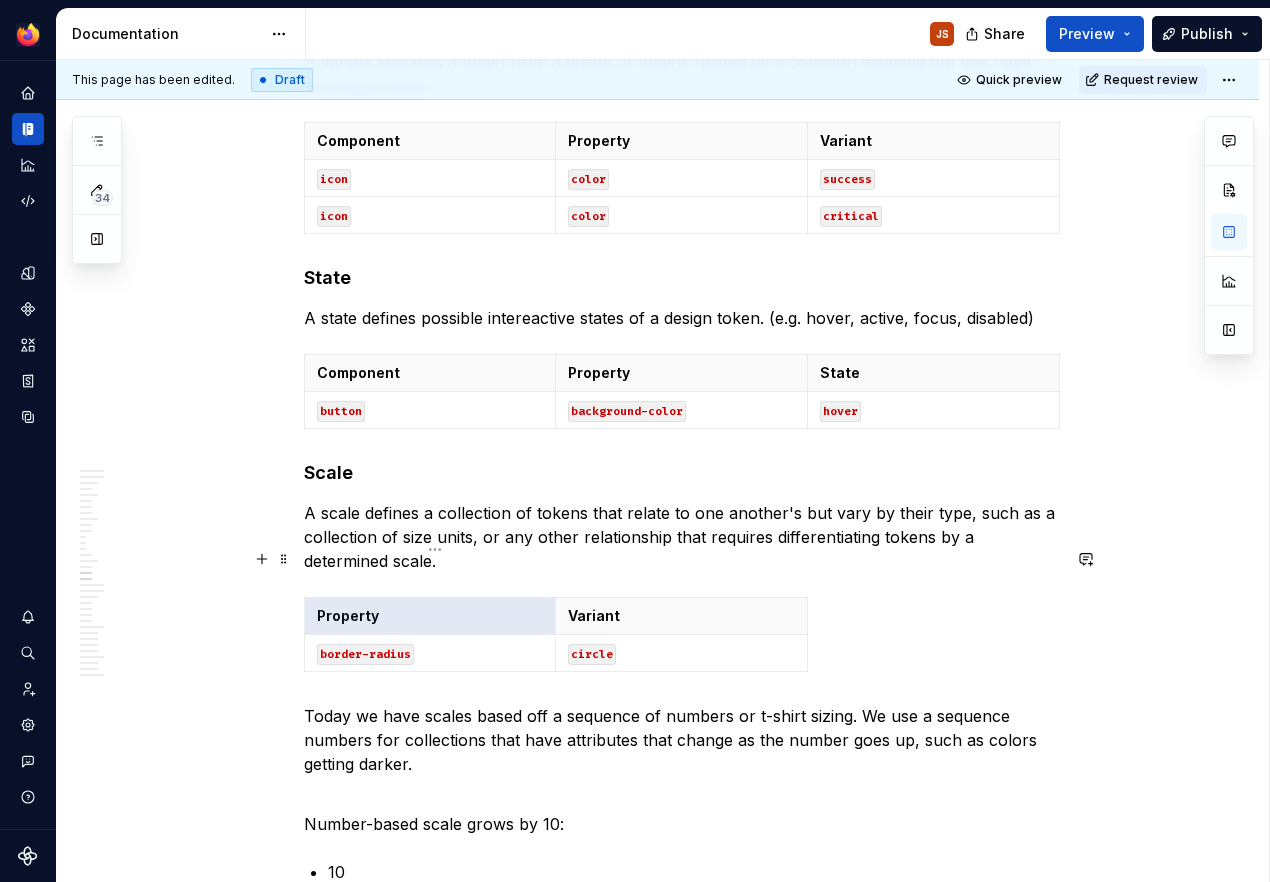 drag, startPoint x: 399, startPoint y: 565, endPoint x: 309, endPoint y: 558, distance: 90.27181 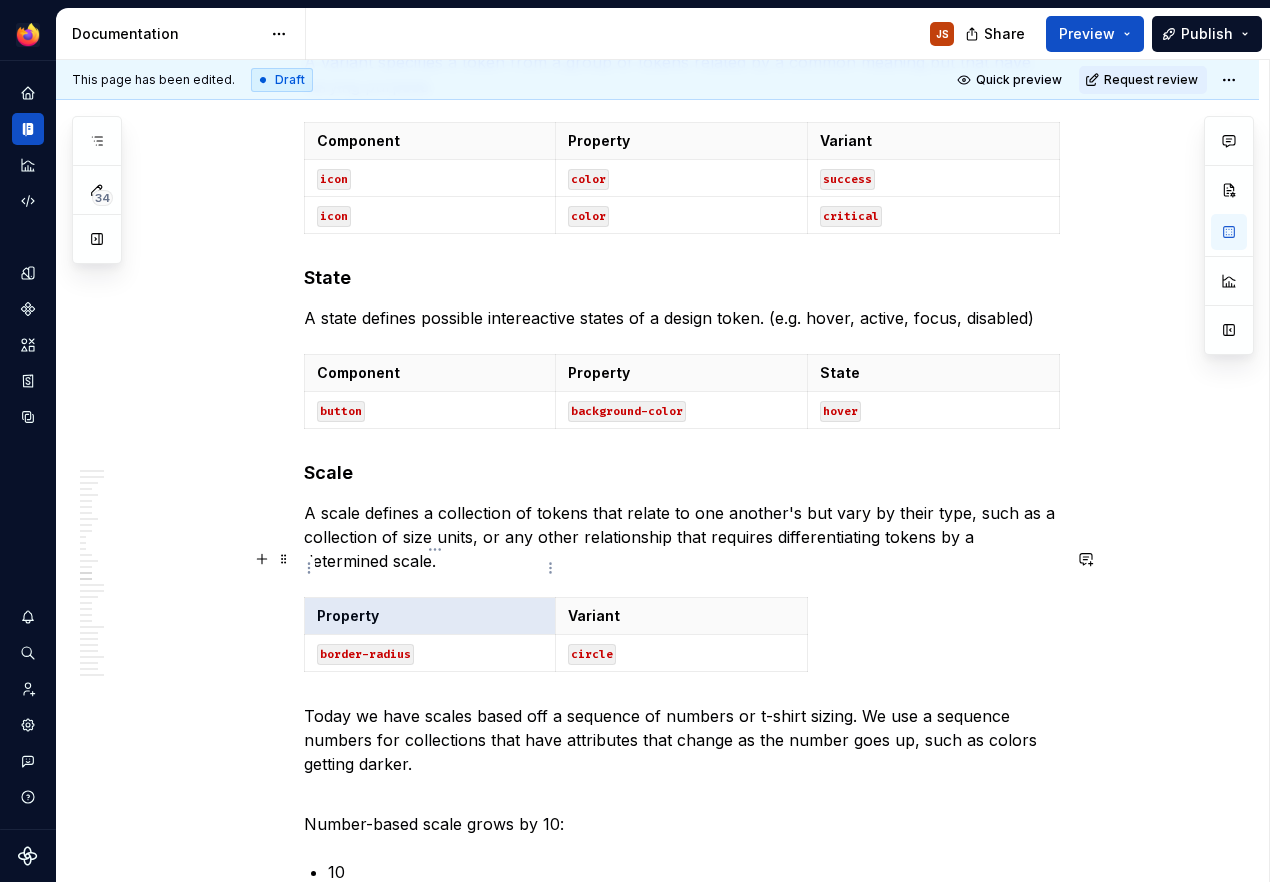 click on "Property" at bounding box center [430, 616] 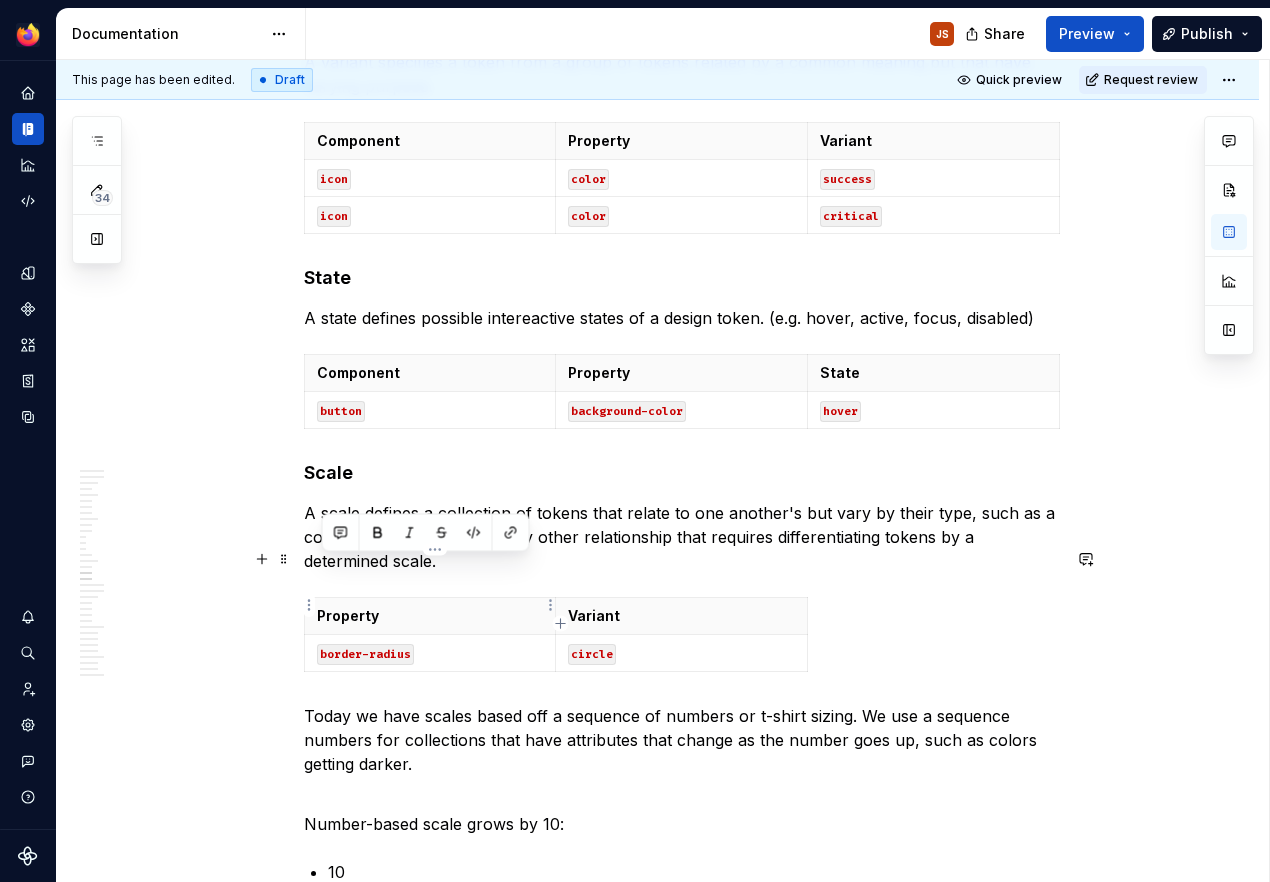 click on "border-radius" at bounding box center (365, 654) 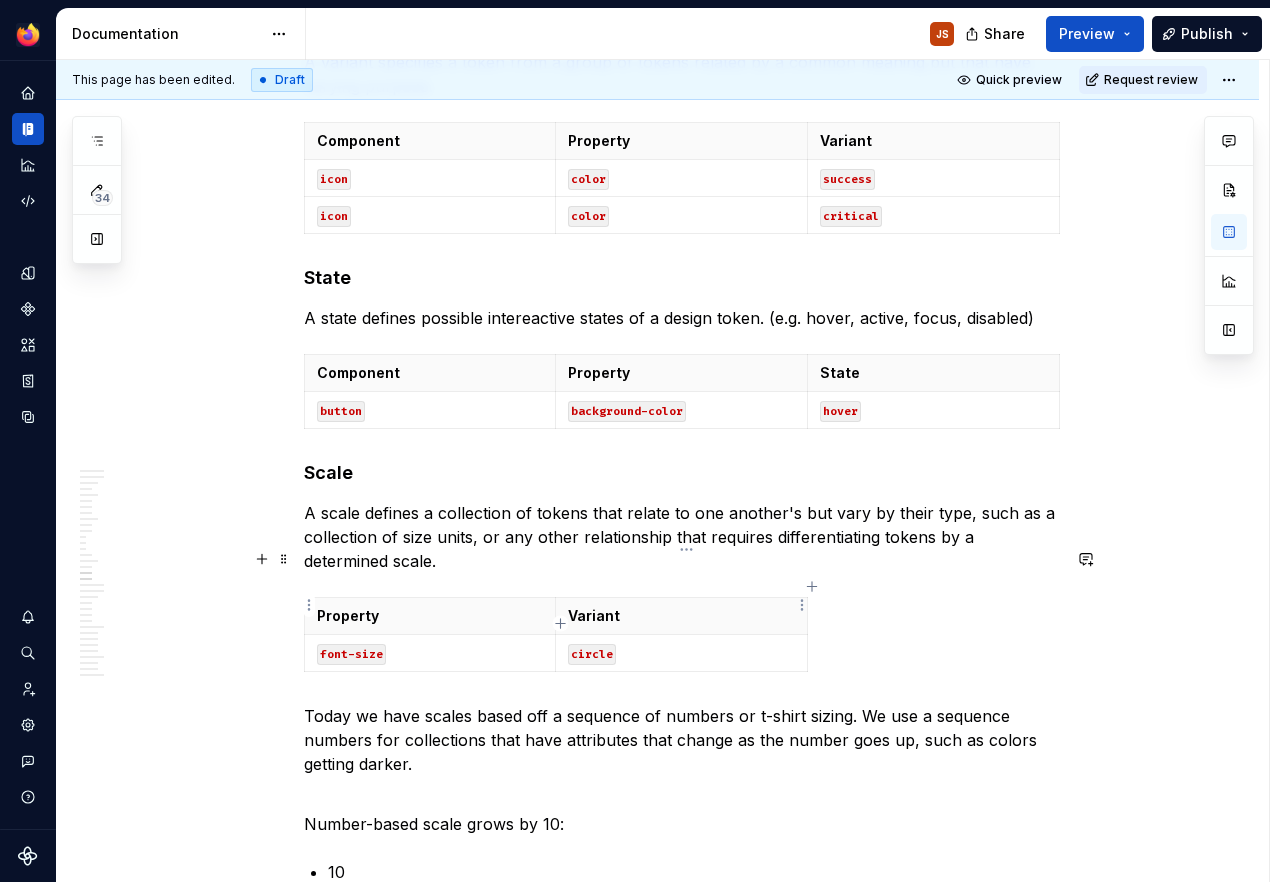 click on "circle" at bounding box center (592, 654) 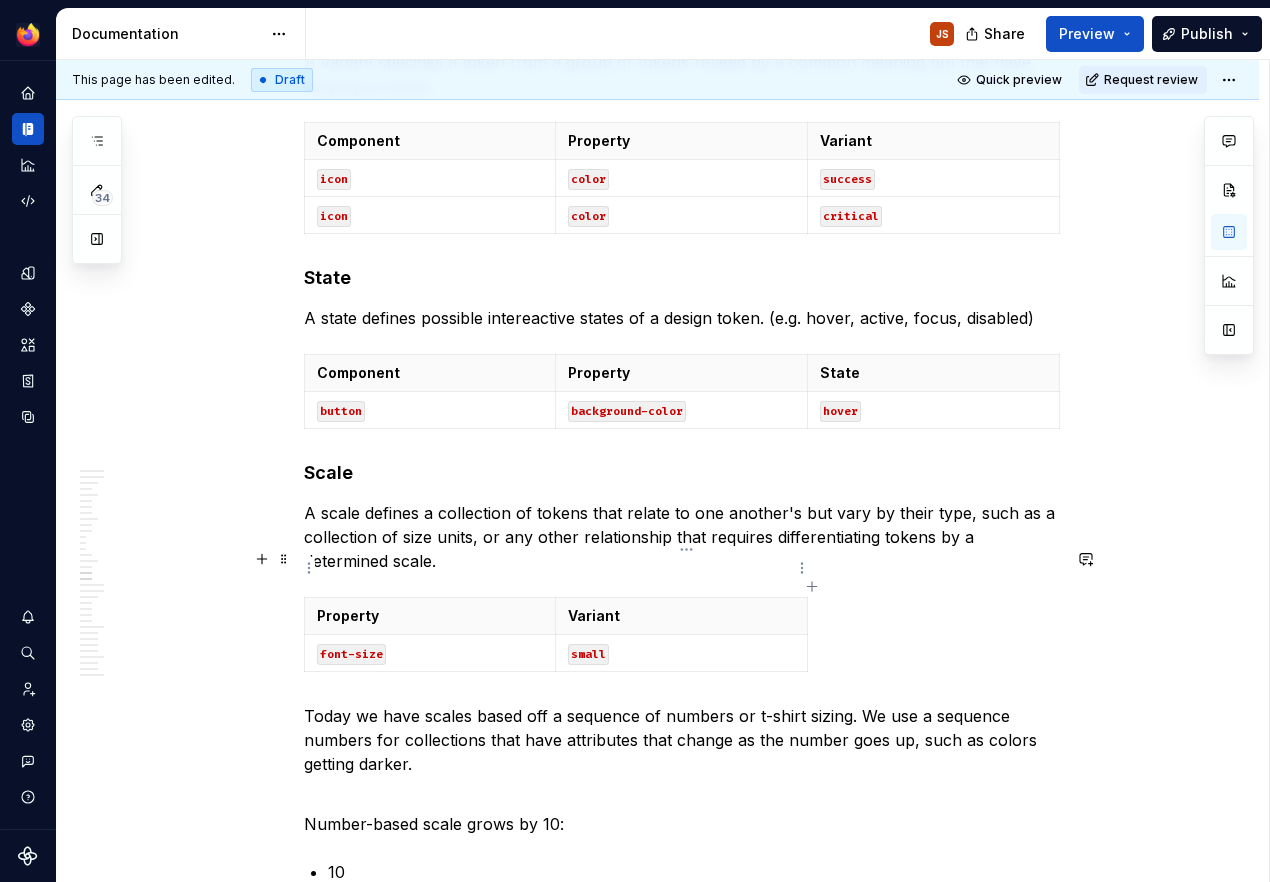 click on "Variant" at bounding box center [681, 616] 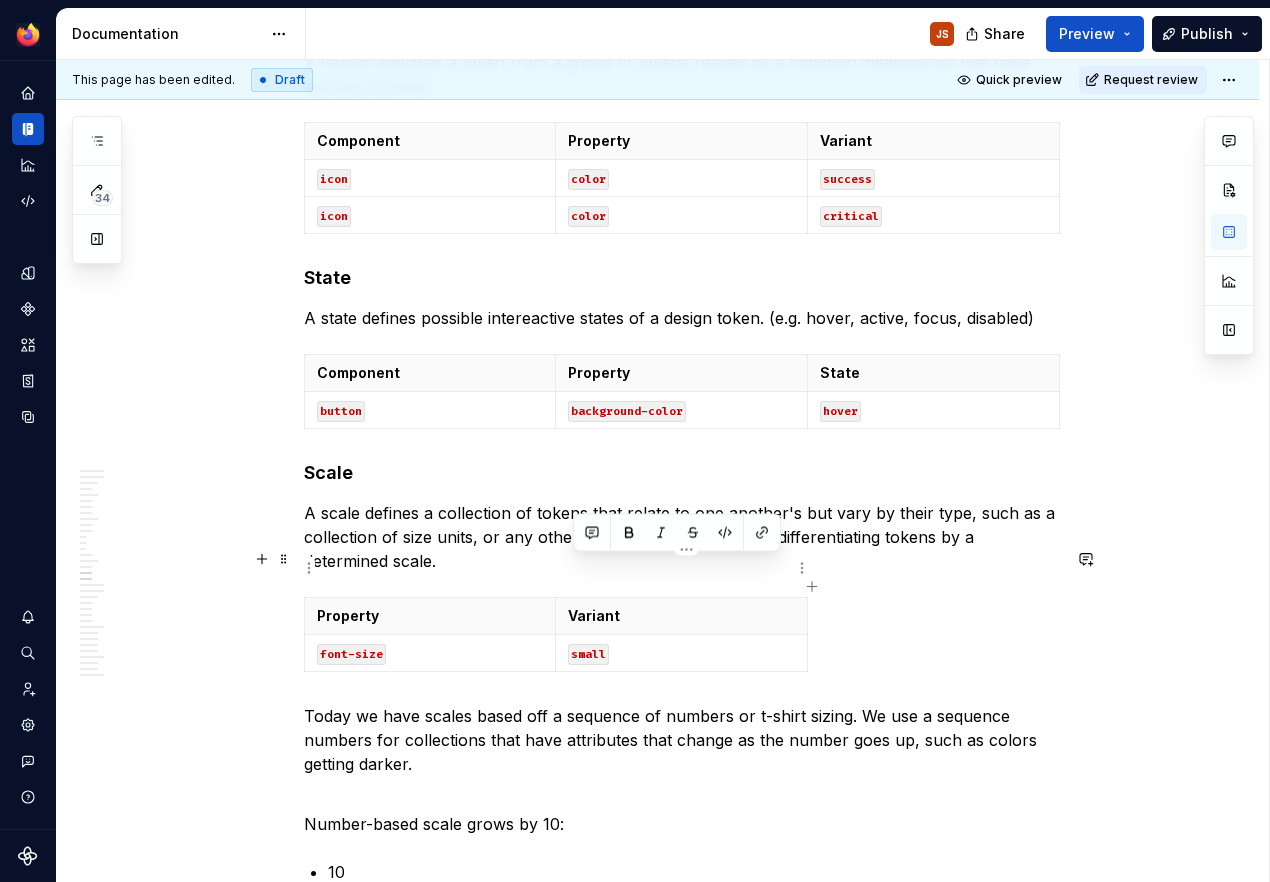 click on "Variant" at bounding box center (681, 616) 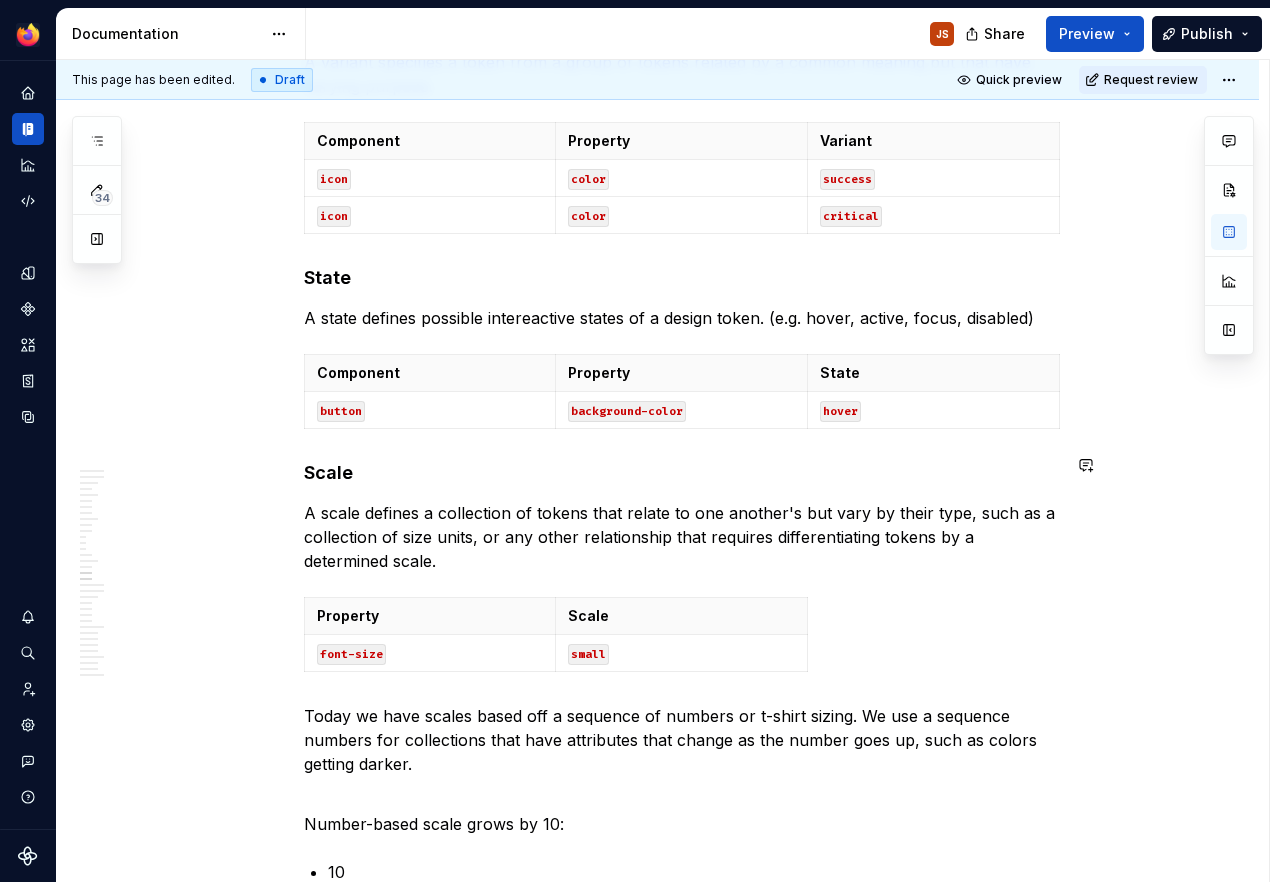 click on "Overview Design tokens are language-agnostic, and can be translated to any environment. On Firefox for desktop, variables are represented in CSS. As an example, the  toggle  uses several design tokens. Here are a few component-level toggle tokens and the tokens they map to and what raw values they ultimately point to: Component token Application token Base token Raw value --toggle-large n/a --size-item-large 32px --toggle-background-color-pressed --color-accent-primary --color-blue-60 oklch(55% 0.24 260) --toggle-border-radius n/a --border-radius-circle 9999px Although the design tokens methodology is industry-wide, there is no one-size-fits-all approach. Therefore, our design tokens are defined and implemented for the purposes of serving Firefox UI. This document should capture everything you need to know about  our design system's  design tokens. Taxonomy The following documentation borrows from Nathan Curtis' work on  Naming Design Tokens Ecosystem Domain sidebar Object Pattern Component Element Category *" at bounding box center [682, 1438] 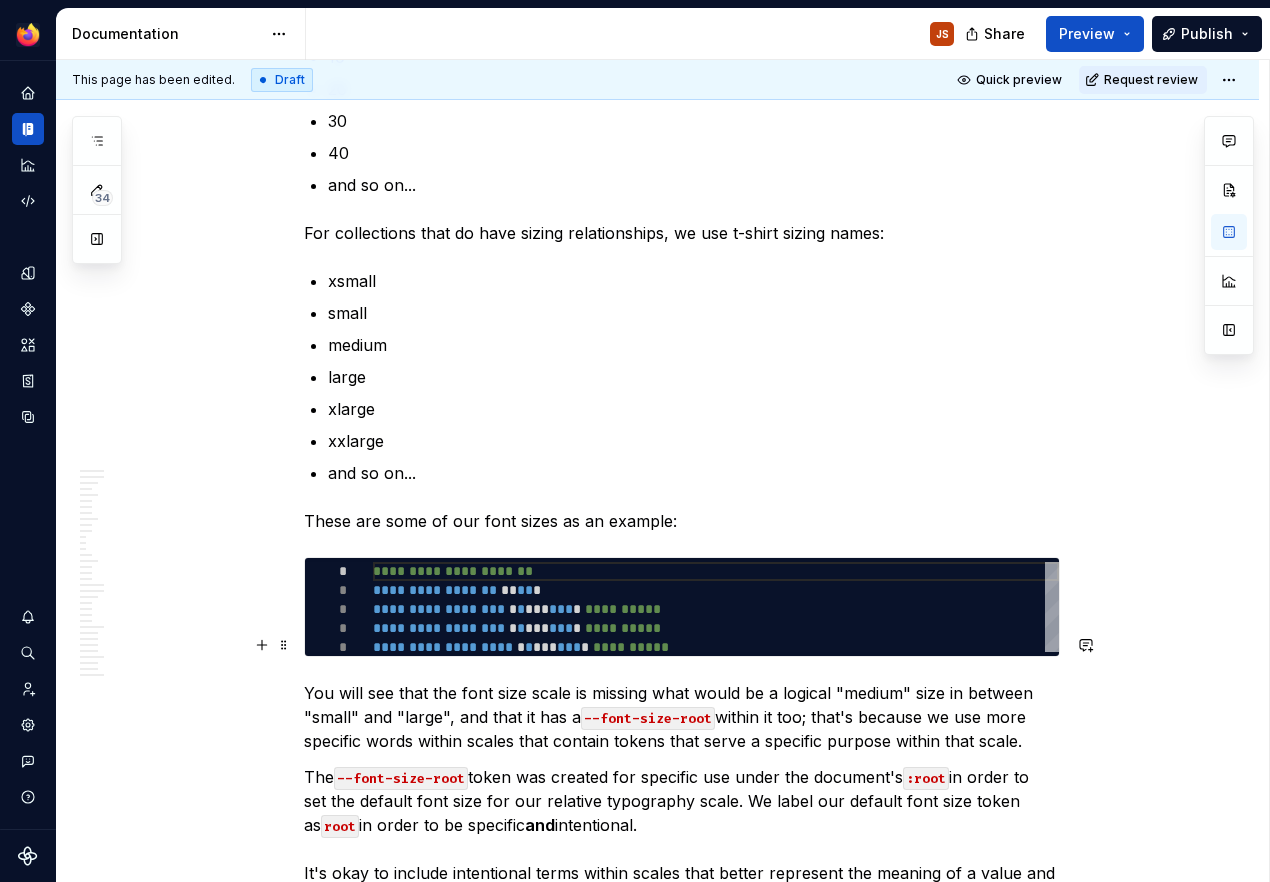 scroll, scrollTop: 5427, scrollLeft: 0, axis: vertical 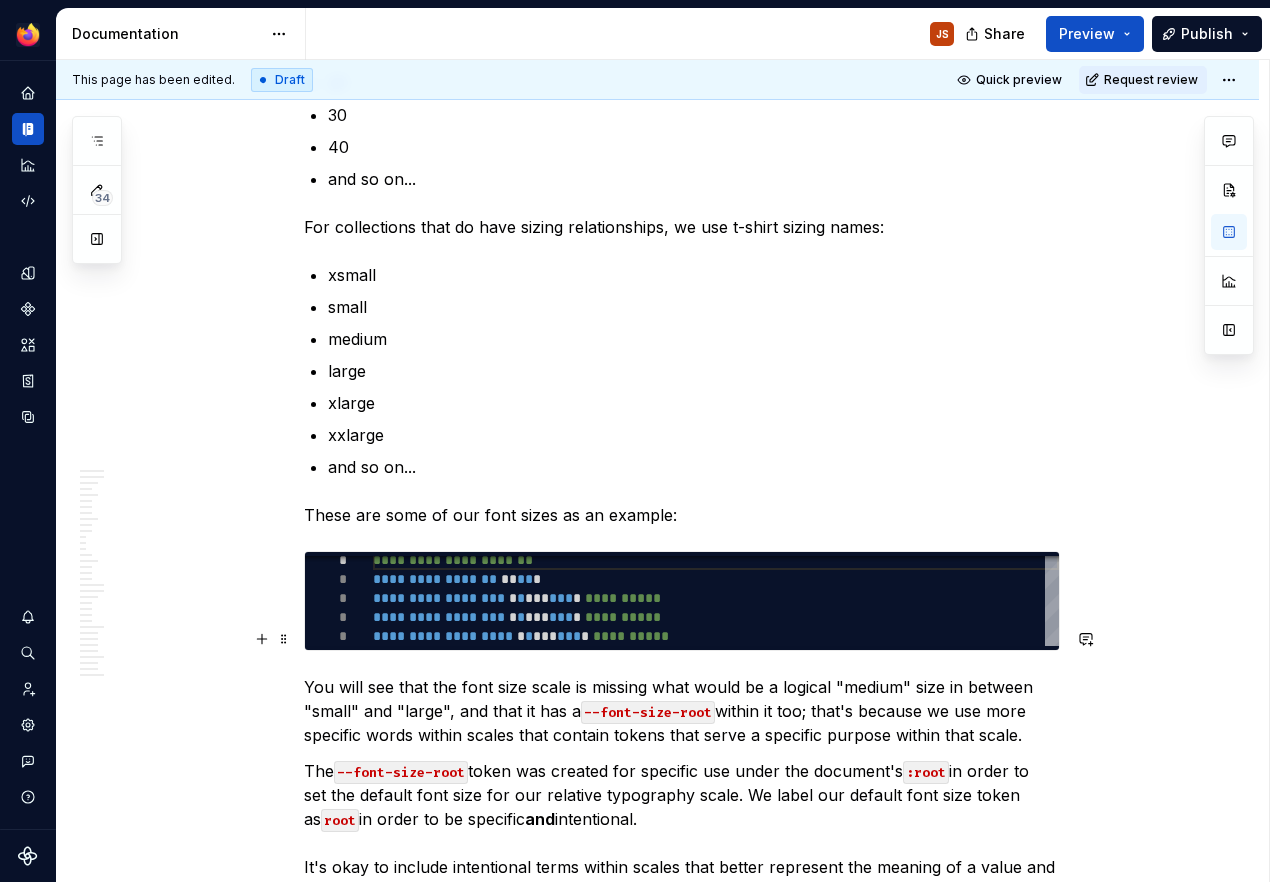 click on "You will see that the font size scale is missing what would be a logical "medium" size in between "small" and "large", and that it has a  --font-size-root  within it too; that's because we use more specific words within scales that contain tokens that serve a specific purpose within that scale." at bounding box center (682, 711) 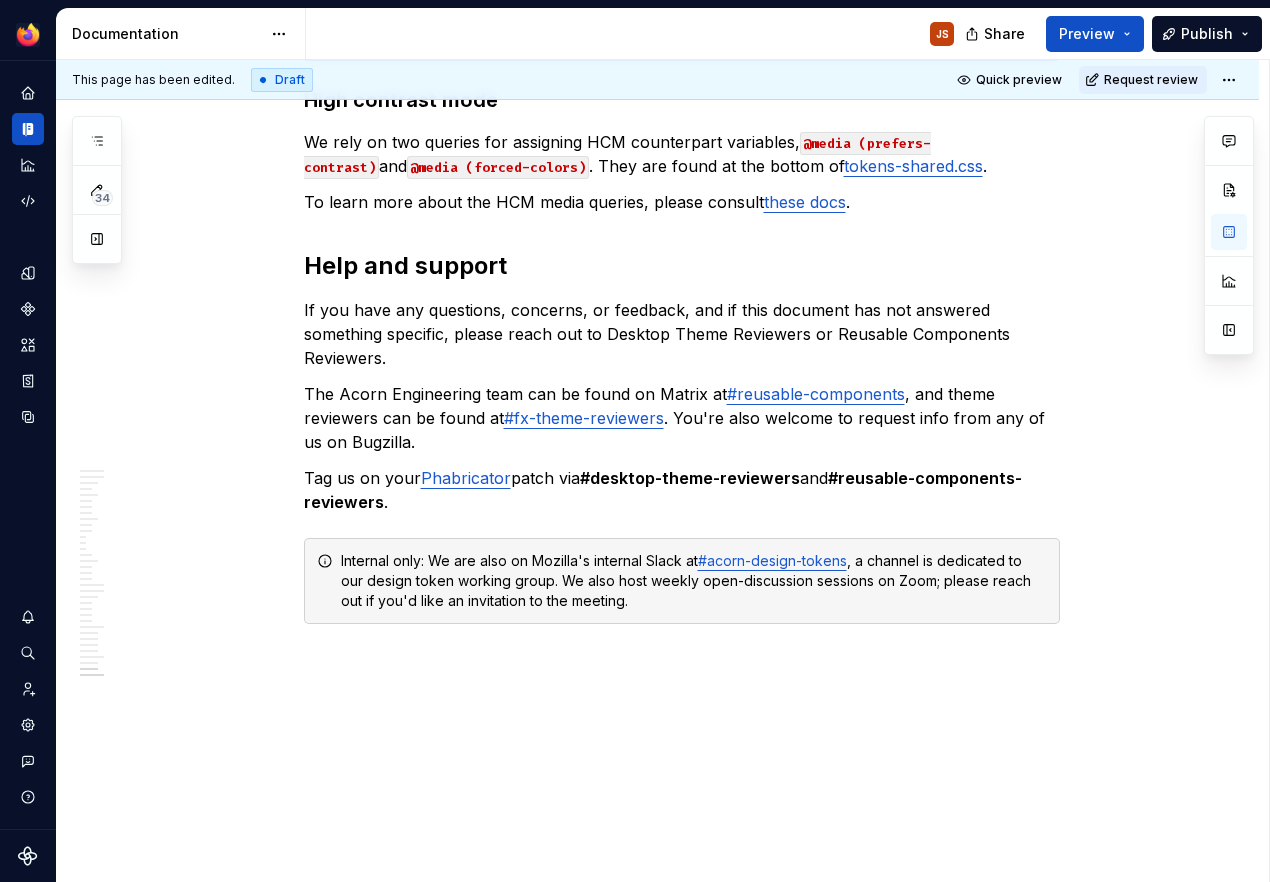 scroll, scrollTop: 11029, scrollLeft: 0, axis: vertical 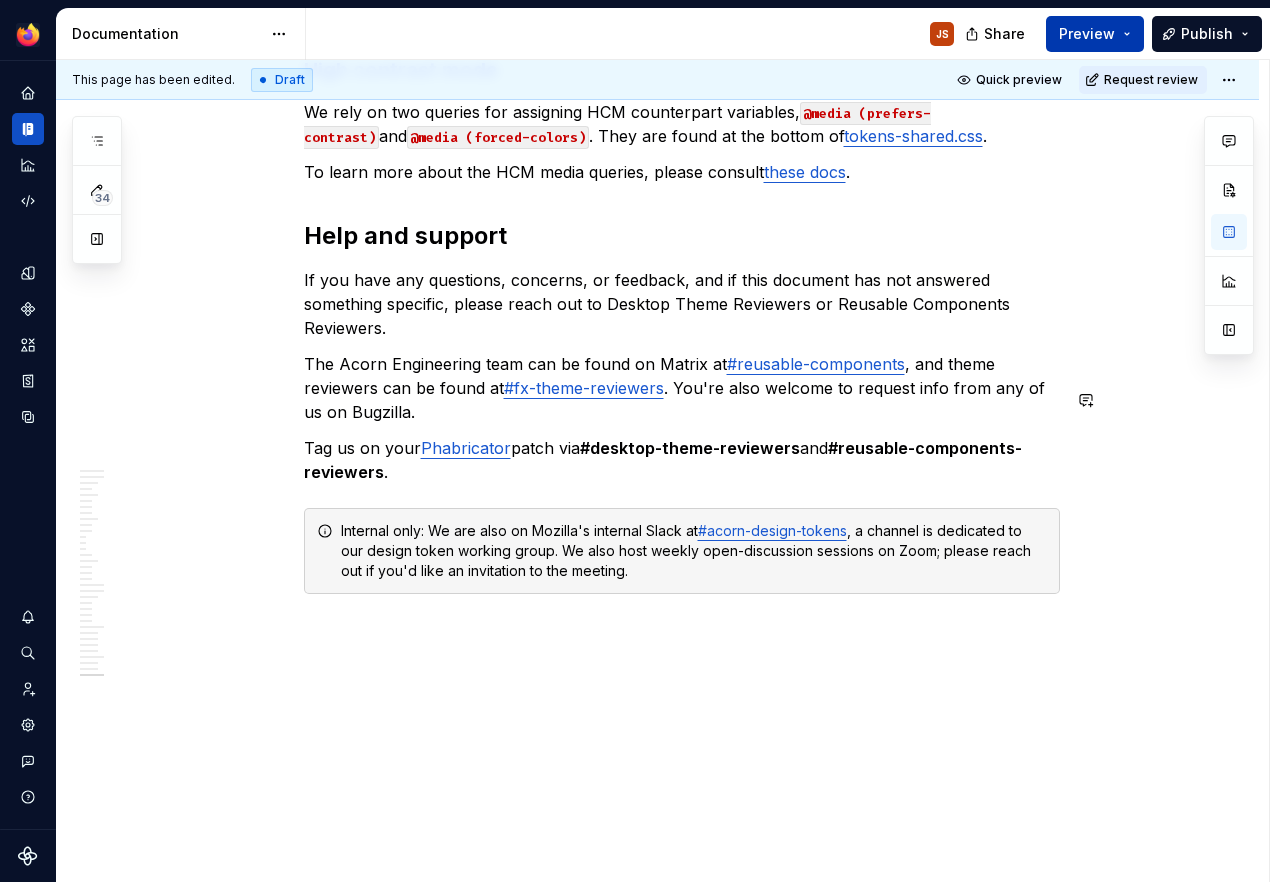 click on "Preview" at bounding box center (1095, 34) 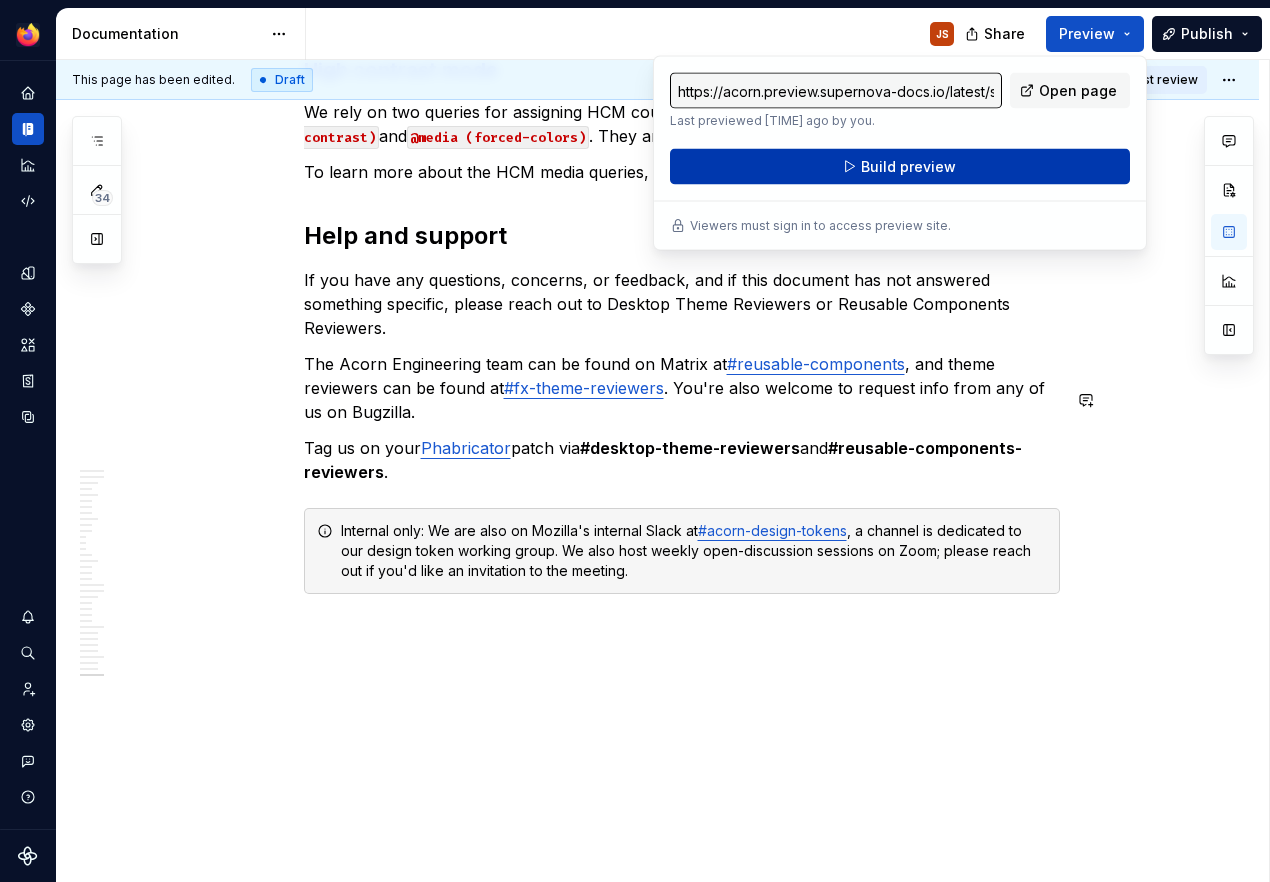 click on "Build preview" at bounding box center (900, 167) 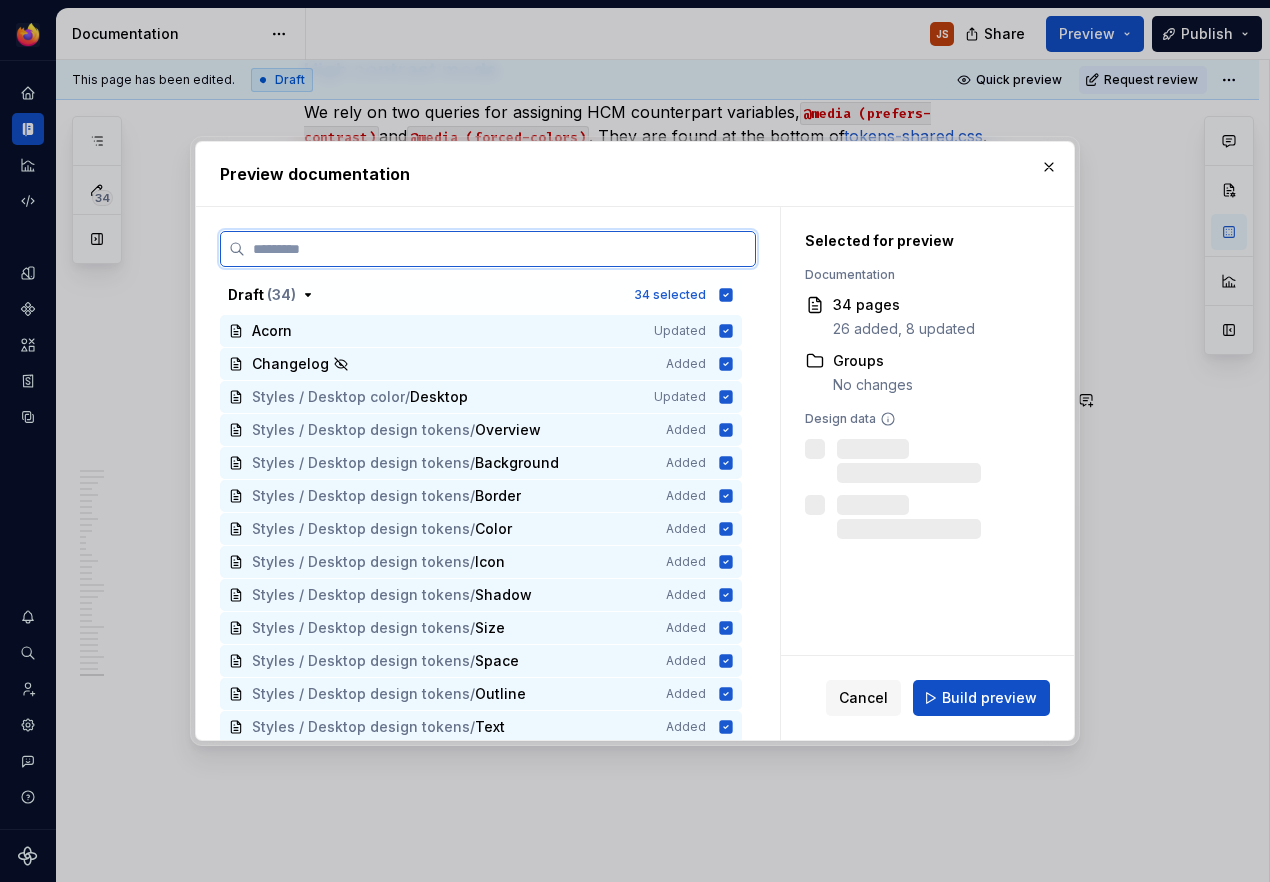 scroll, scrollTop: 11029, scrollLeft: 0, axis: vertical 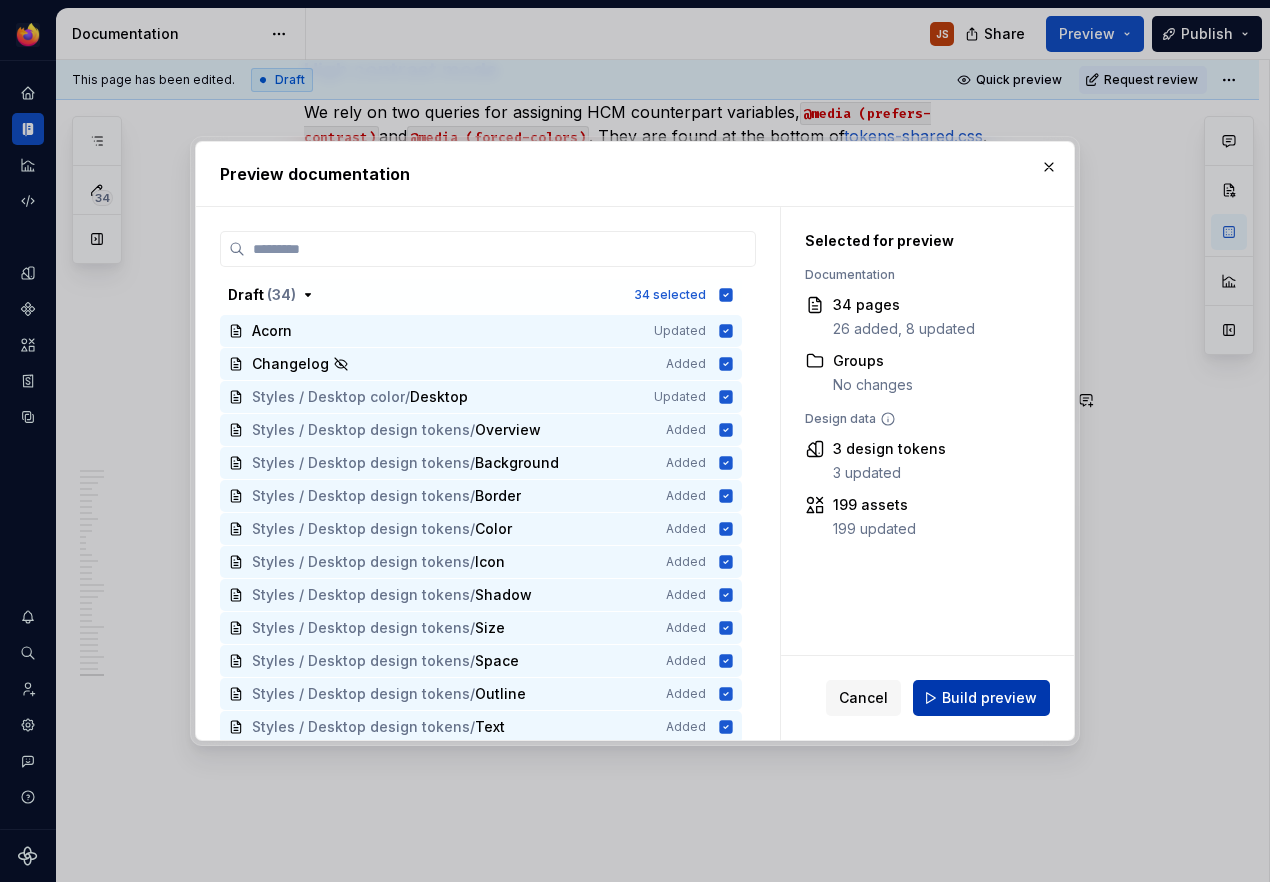 click on "Build preview" at bounding box center (989, 698) 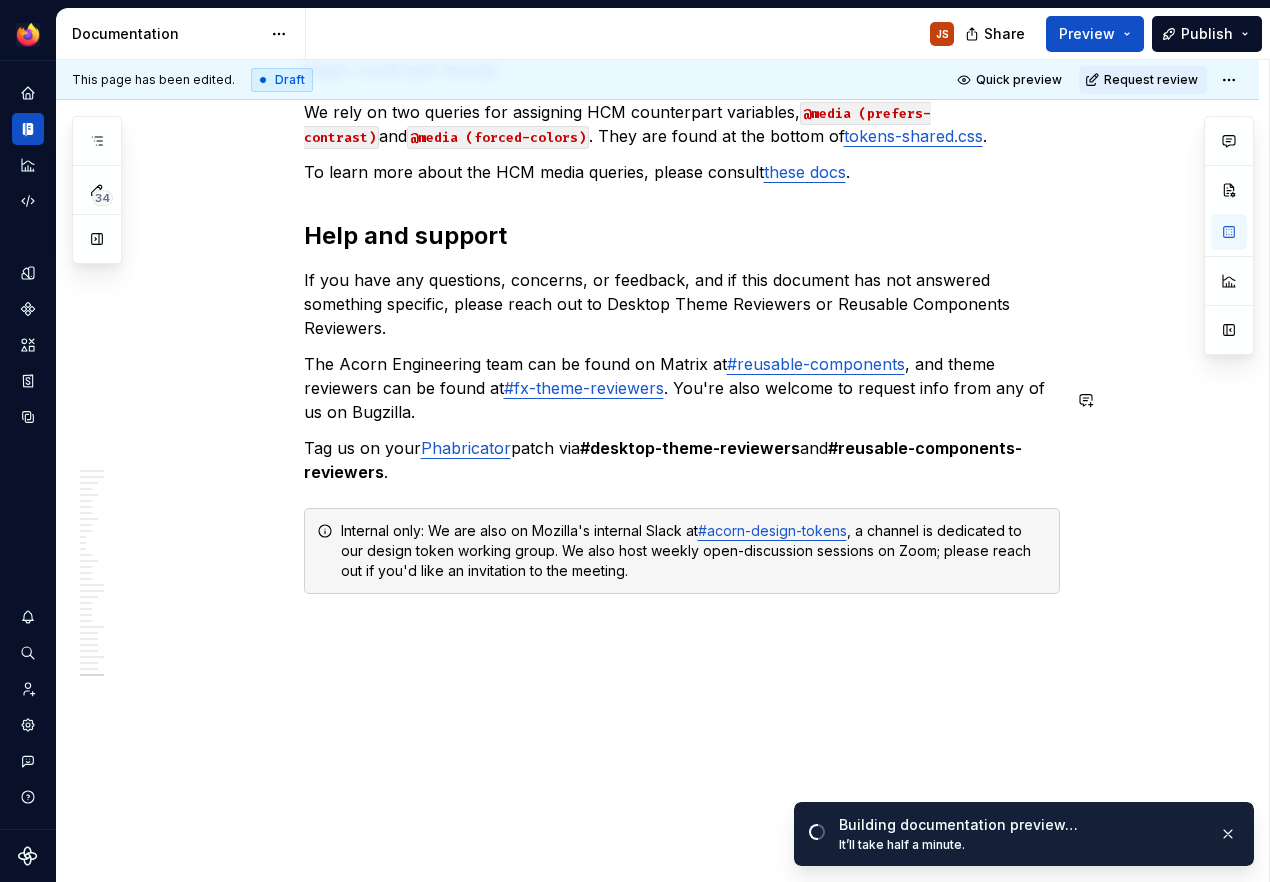 scroll, scrollTop: 11029, scrollLeft: 0, axis: vertical 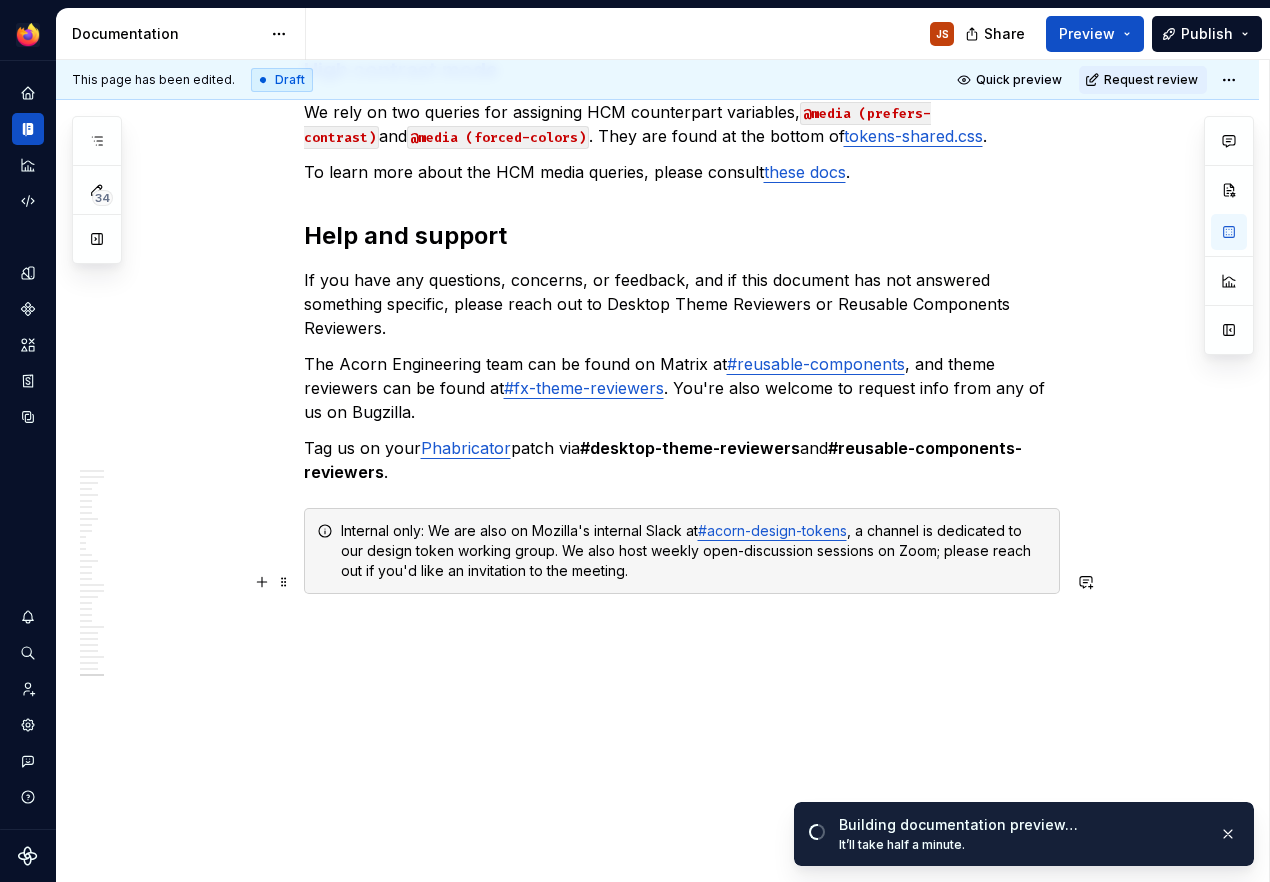 click 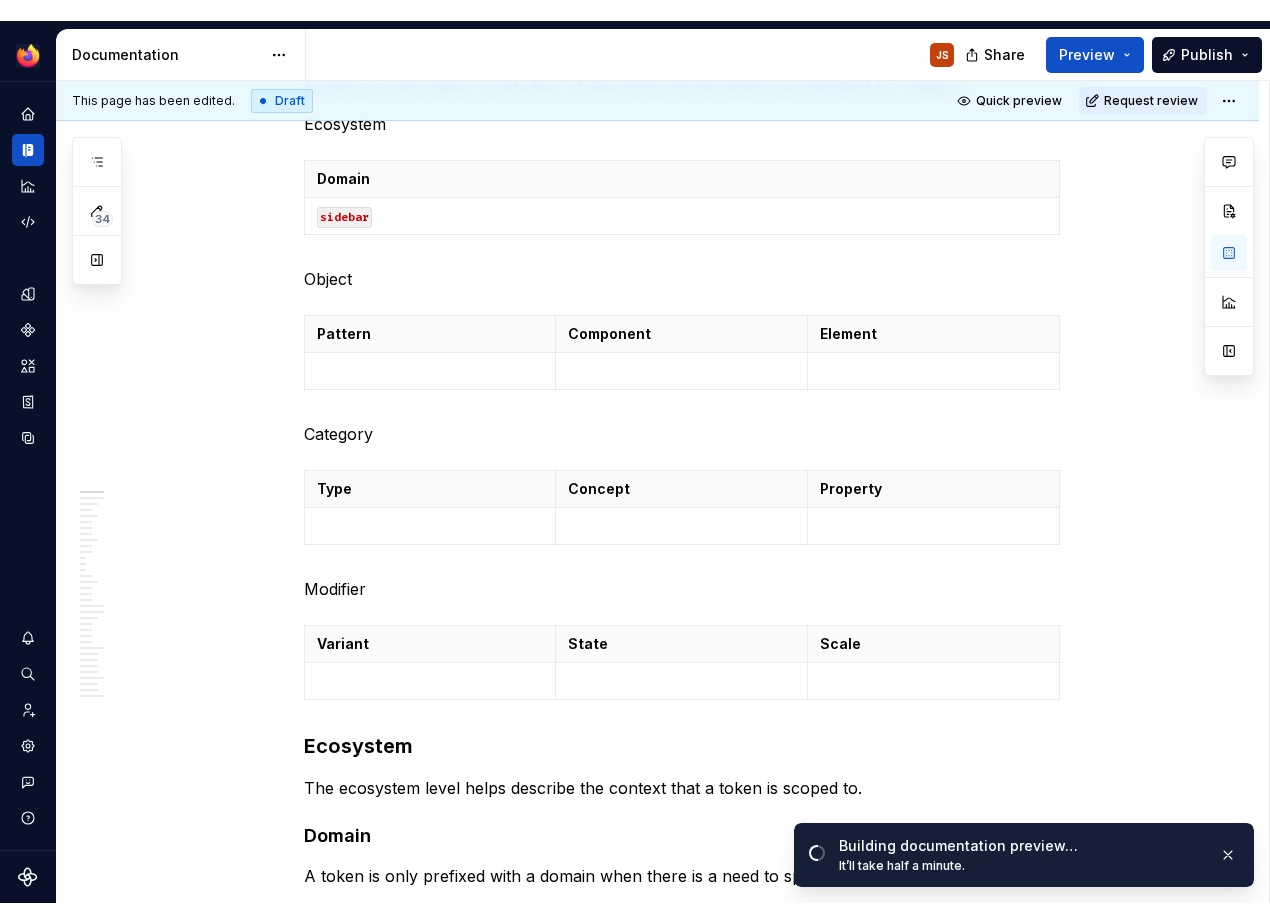 scroll, scrollTop: 0, scrollLeft: 0, axis: both 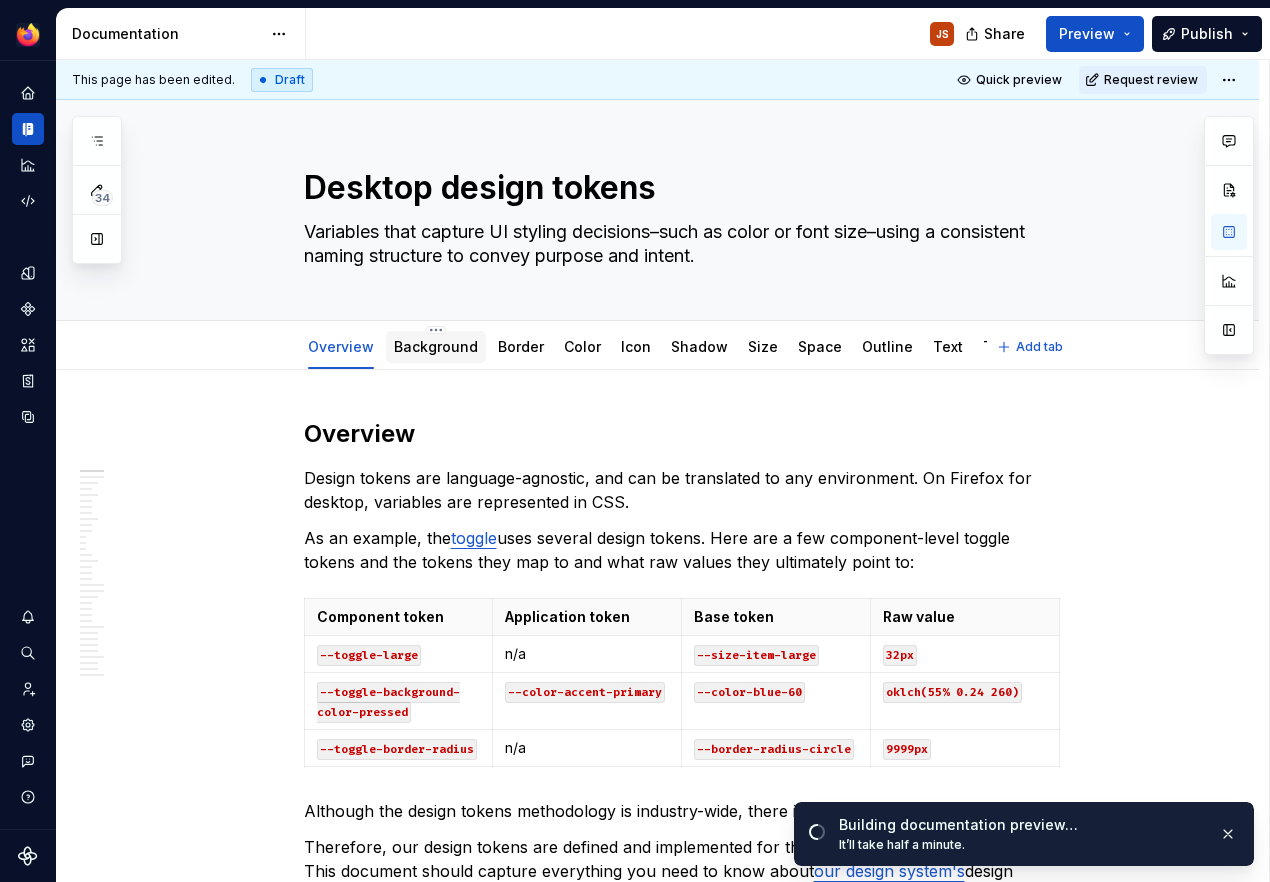 click on "Background" at bounding box center [436, 346] 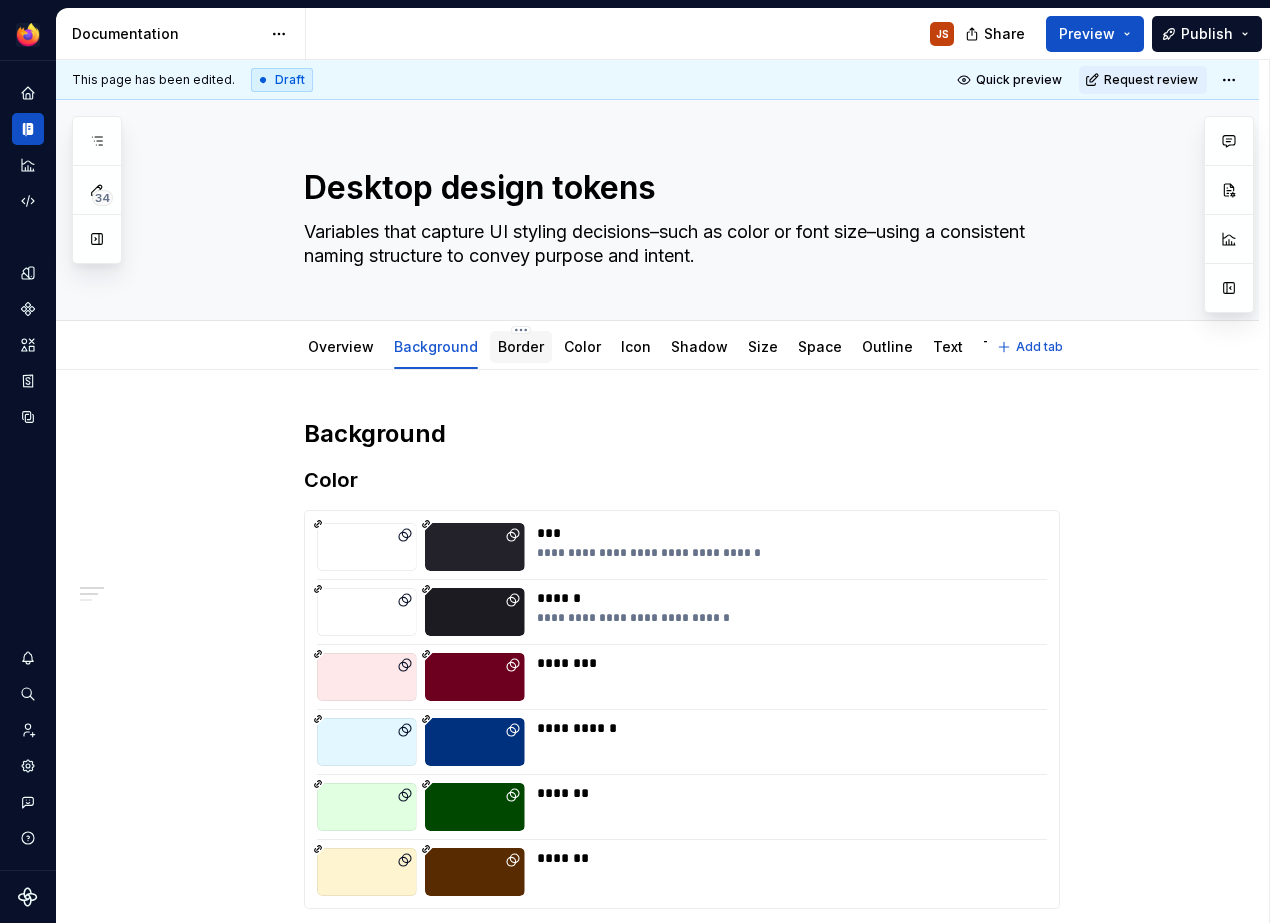 click on "Border" at bounding box center (521, 347) 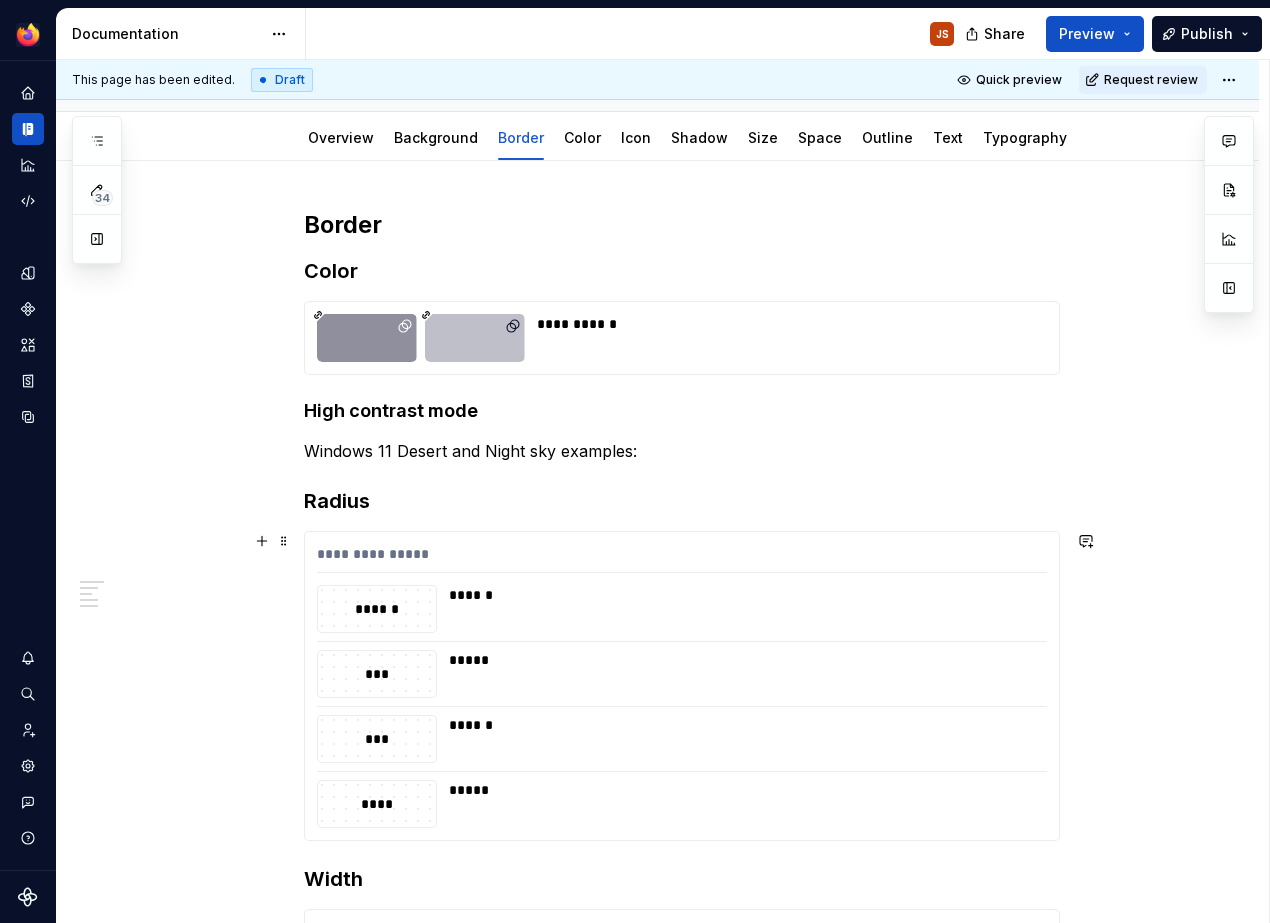 scroll, scrollTop: 213, scrollLeft: 0, axis: vertical 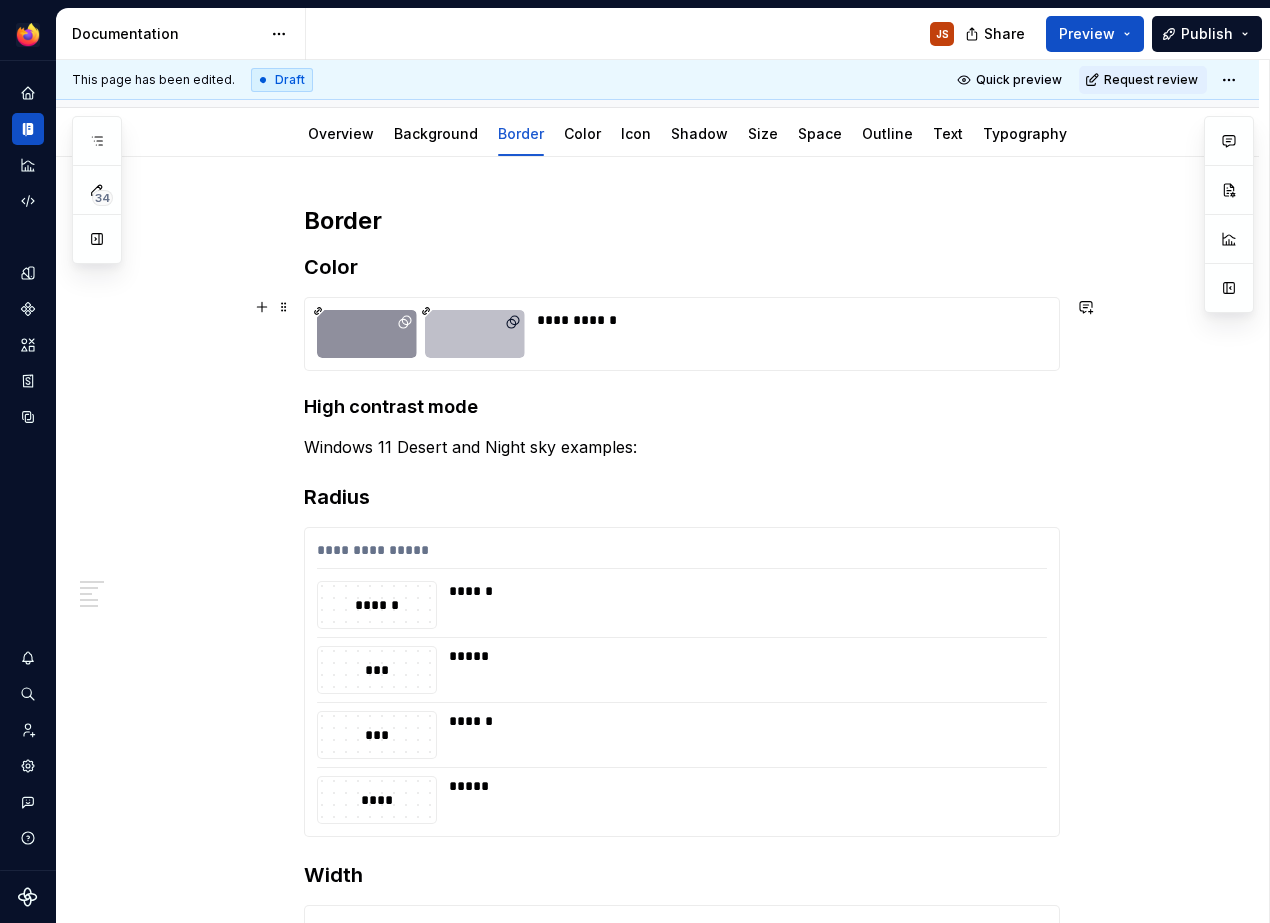 click 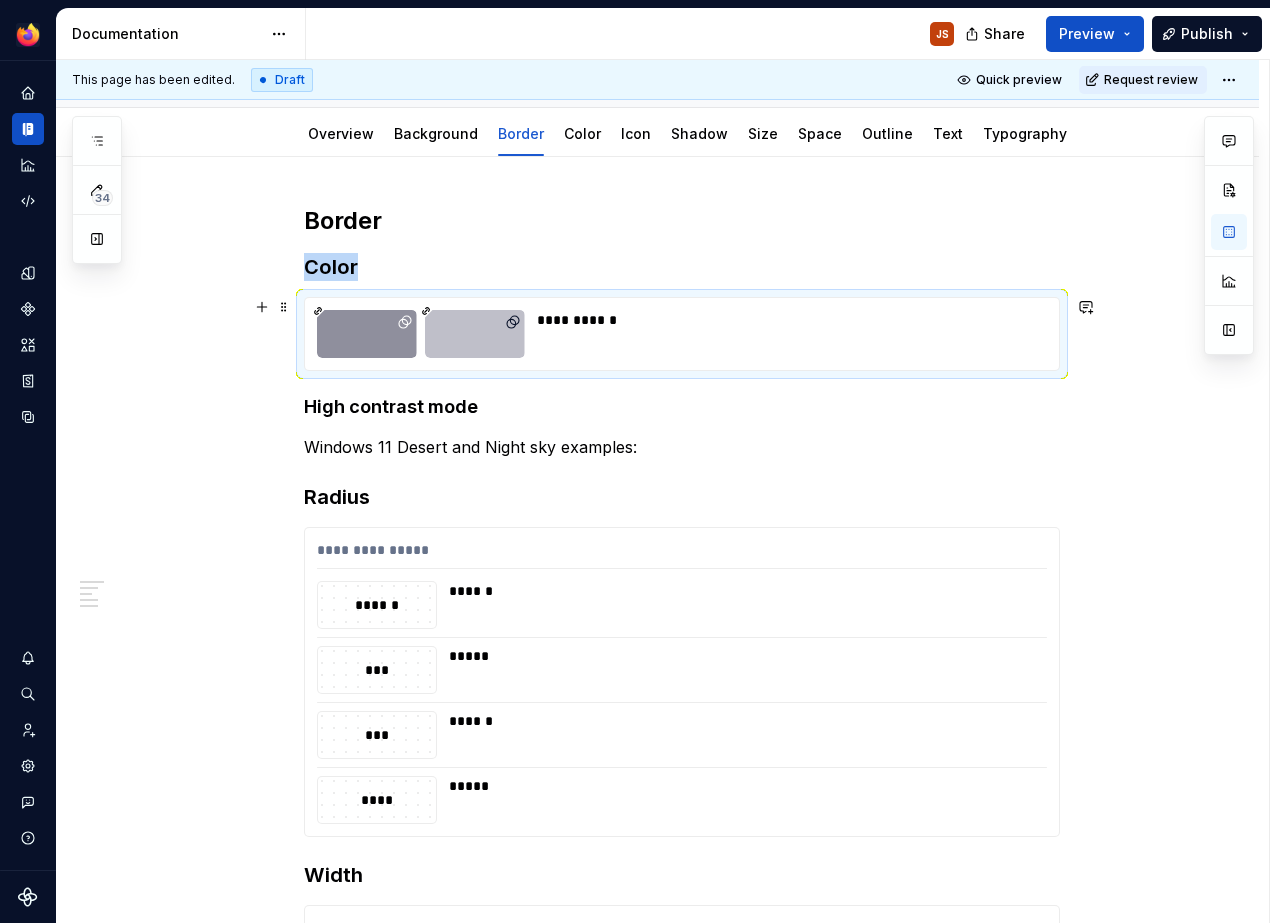 copy on "Color" 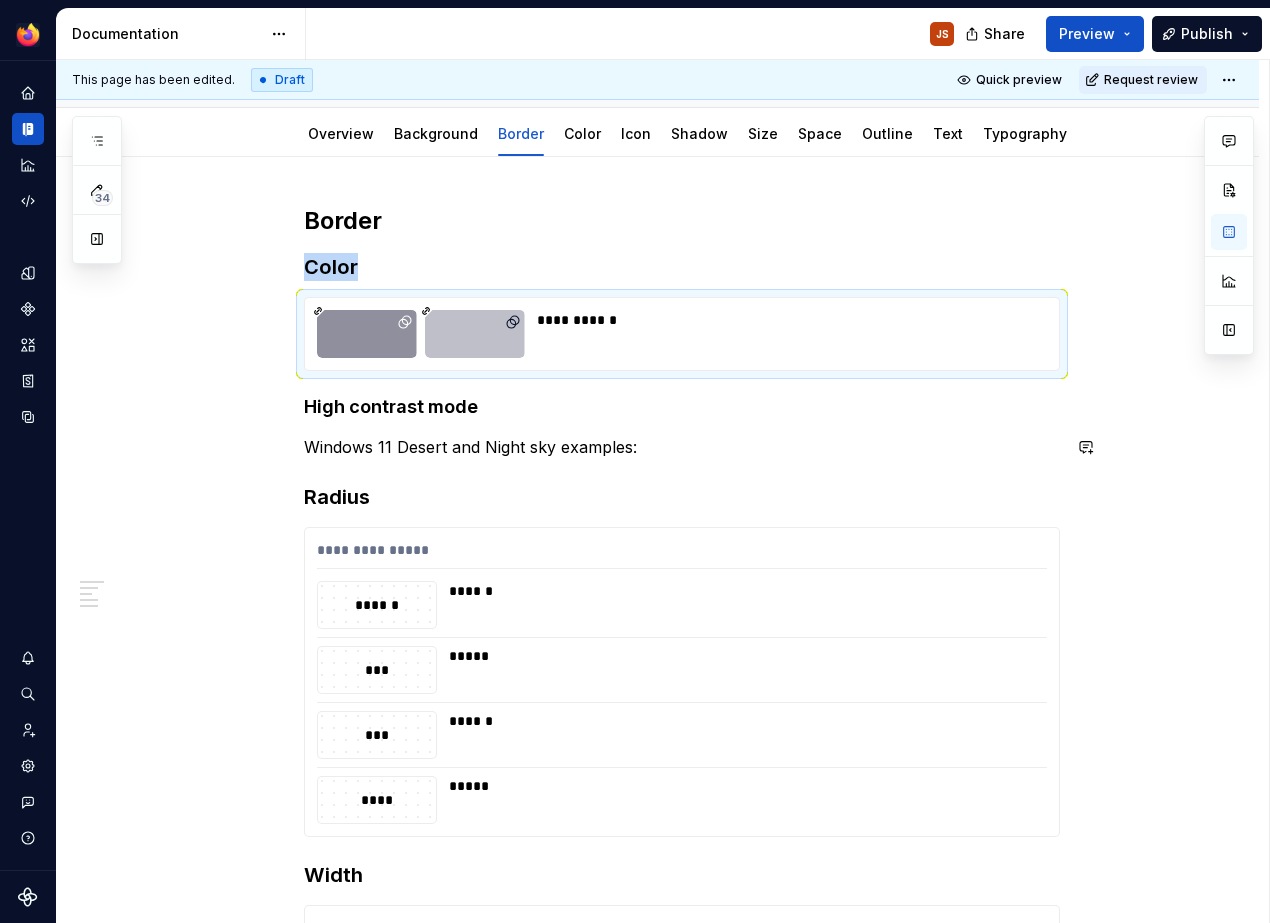 click on "Windows 11 Desert and Night sky examples:" at bounding box center [682, 447] 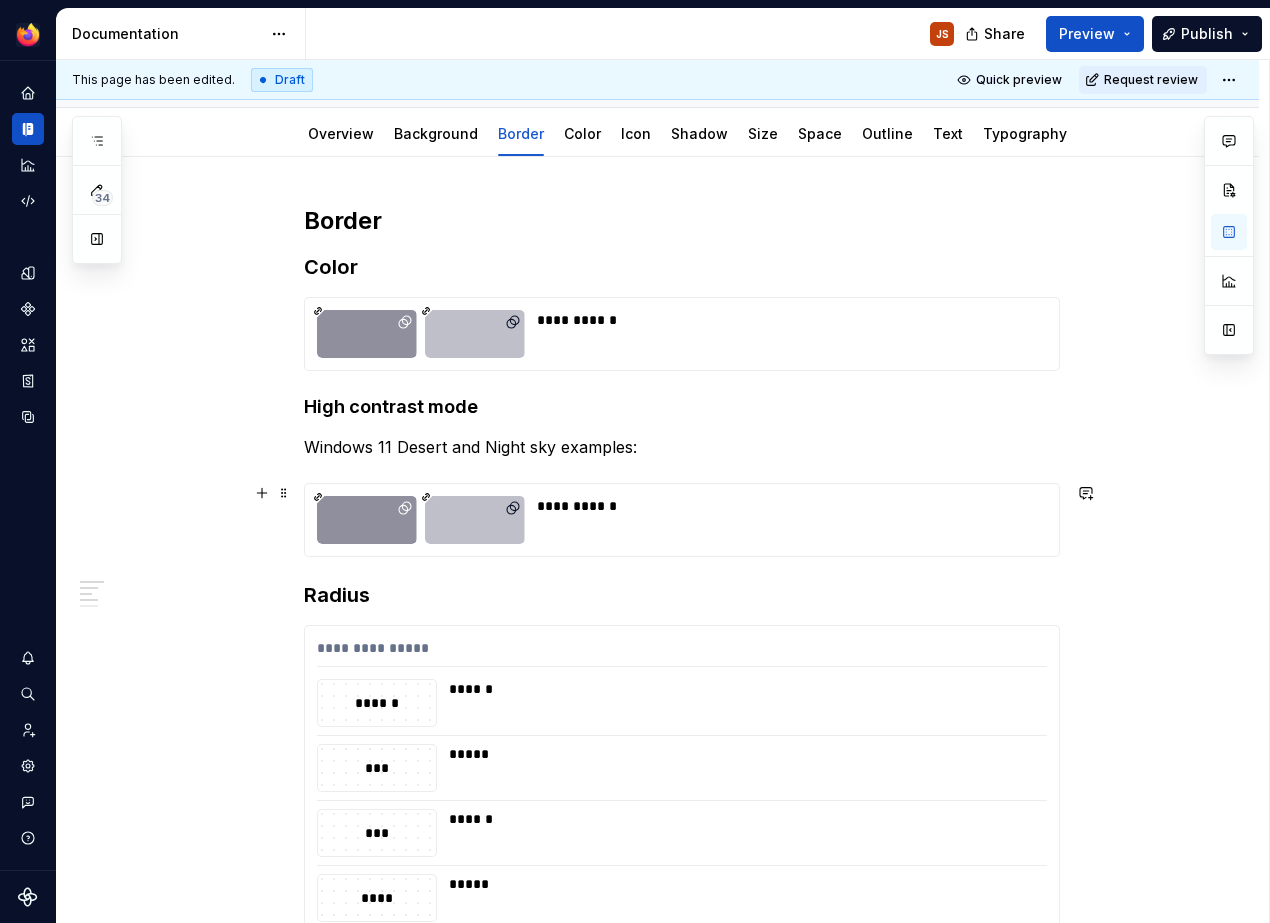 click on "**********" at bounding box center [786, 506] 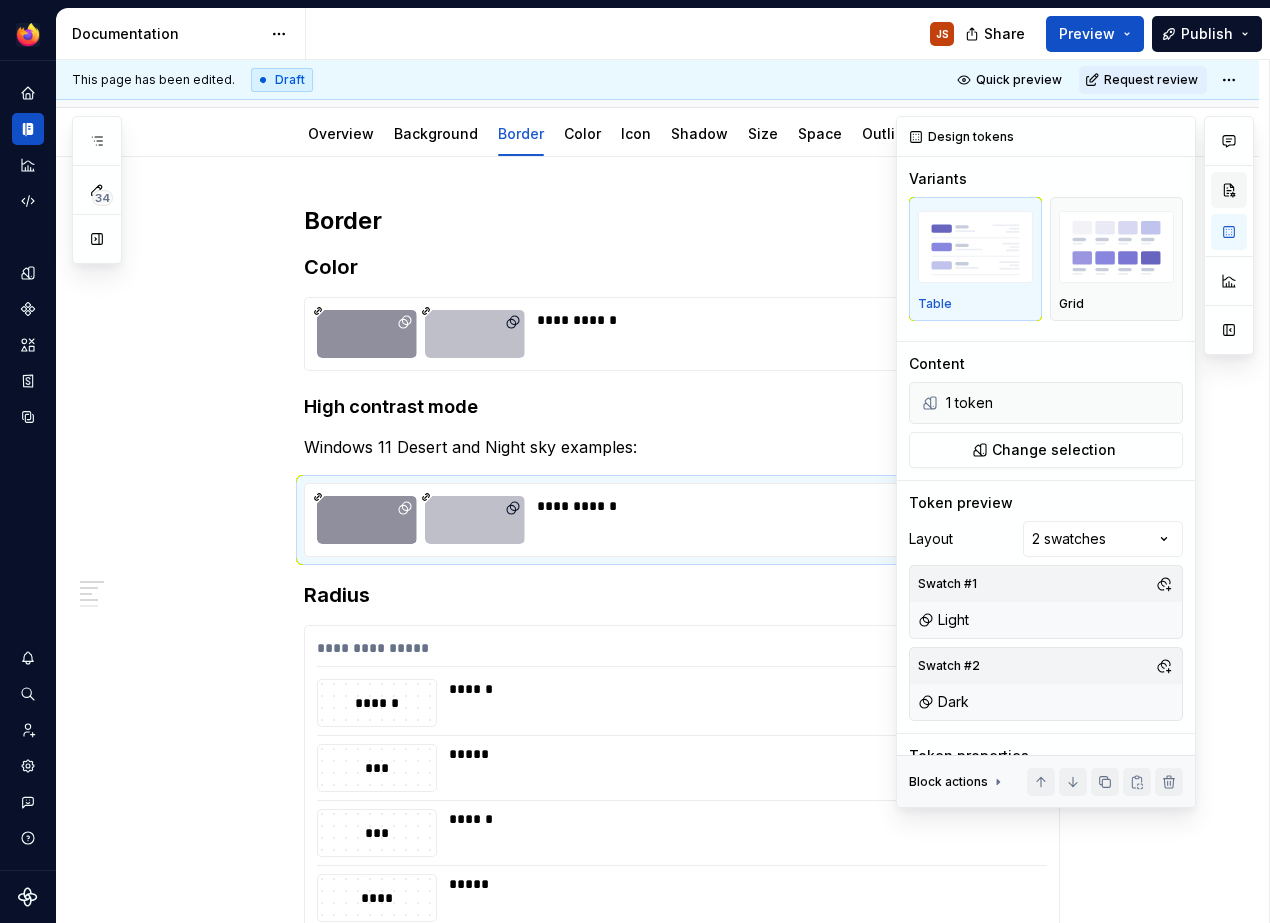 click at bounding box center [1229, 190] 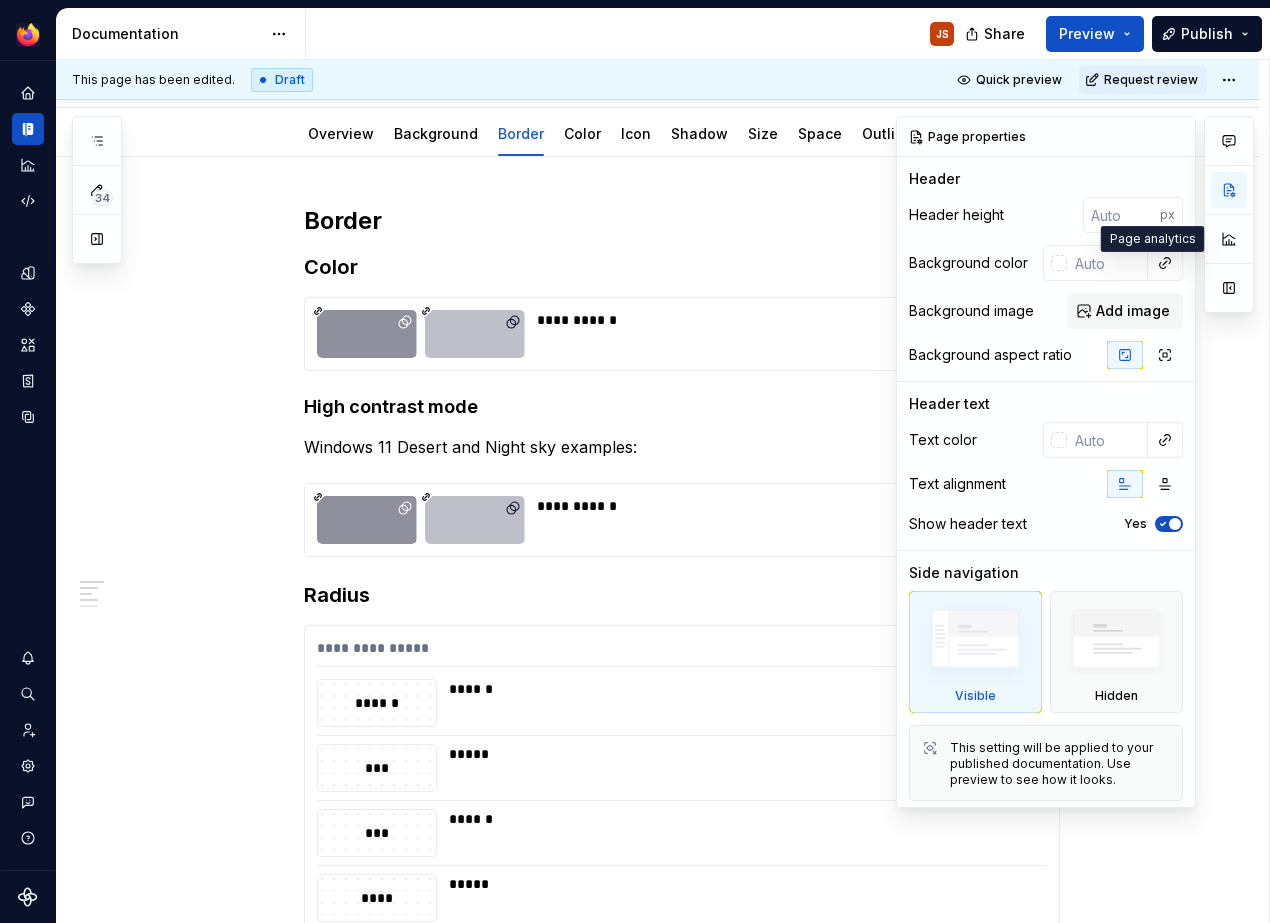 click at bounding box center [421, 520] 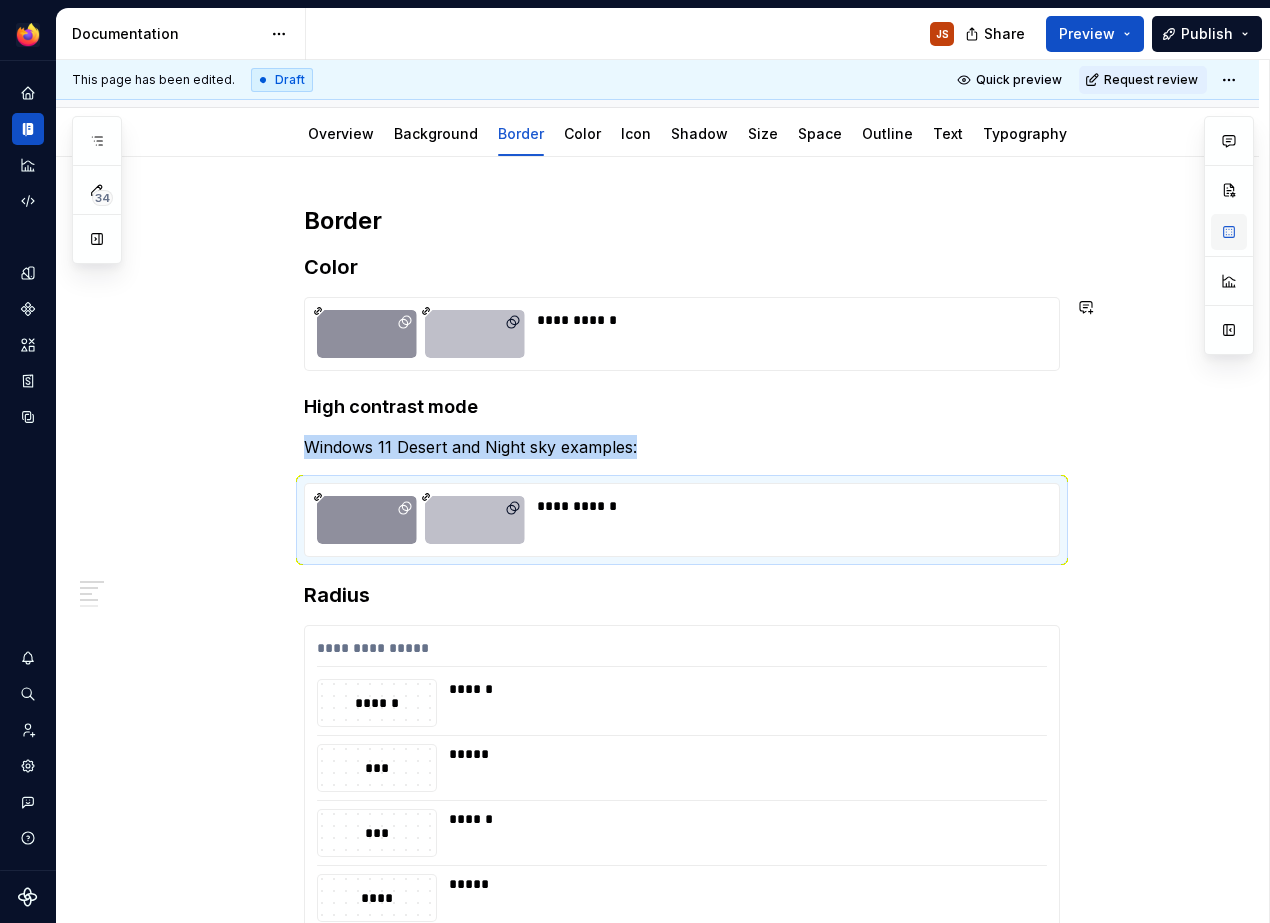 type on "*" 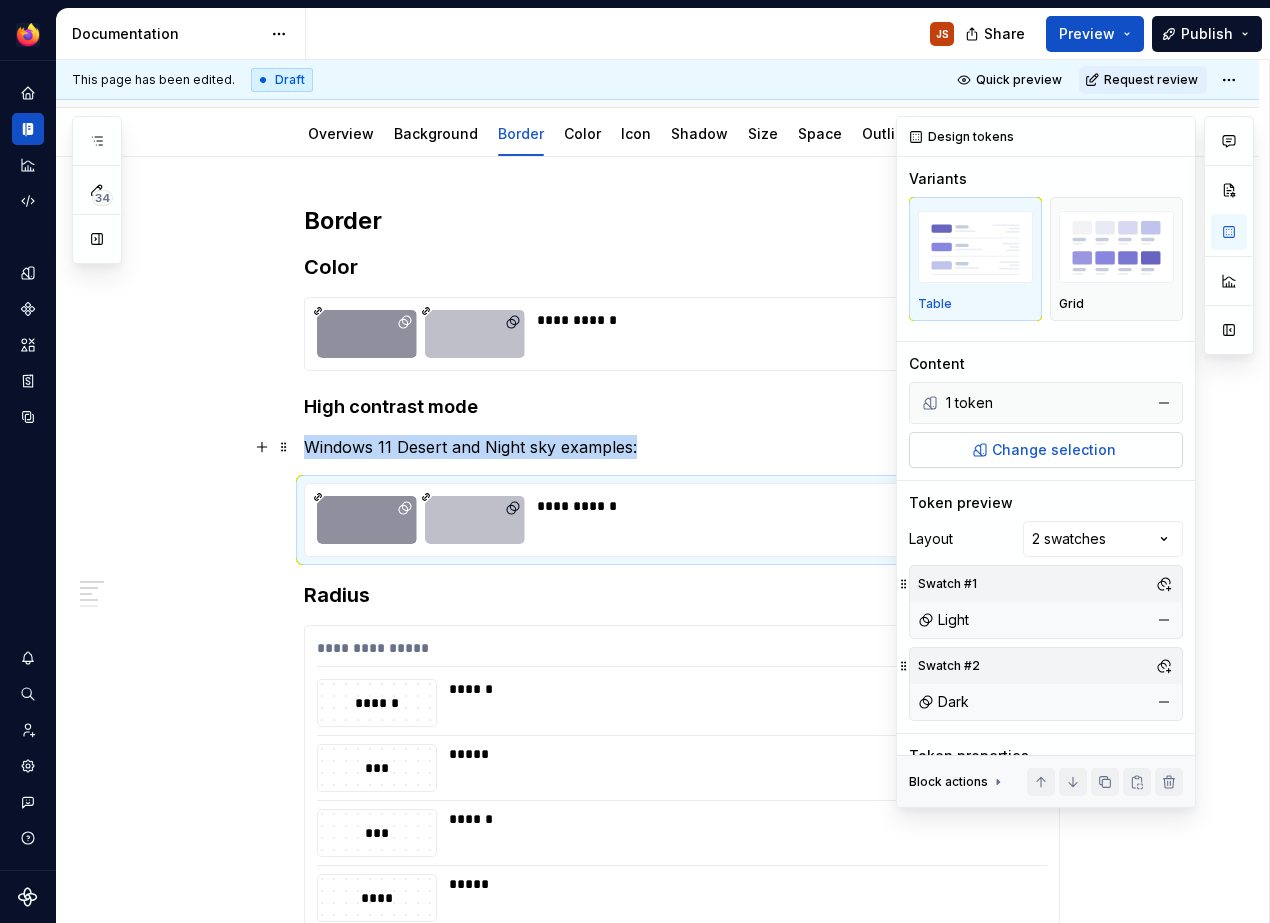 click on "Change selection" at bounding box center (1054, 450) 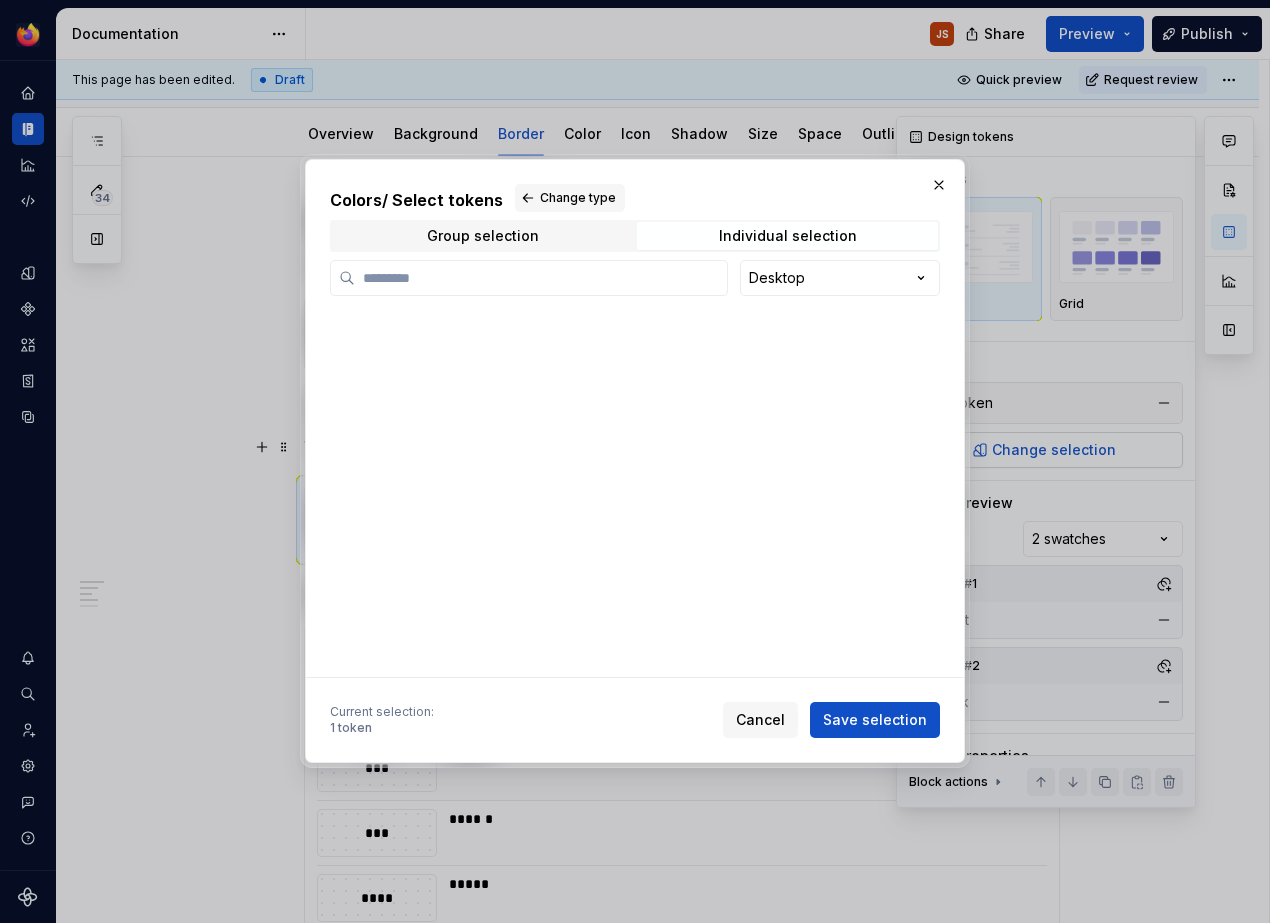 scroll, scrollTop: 213, scrollLeft: 0, axis: vertical 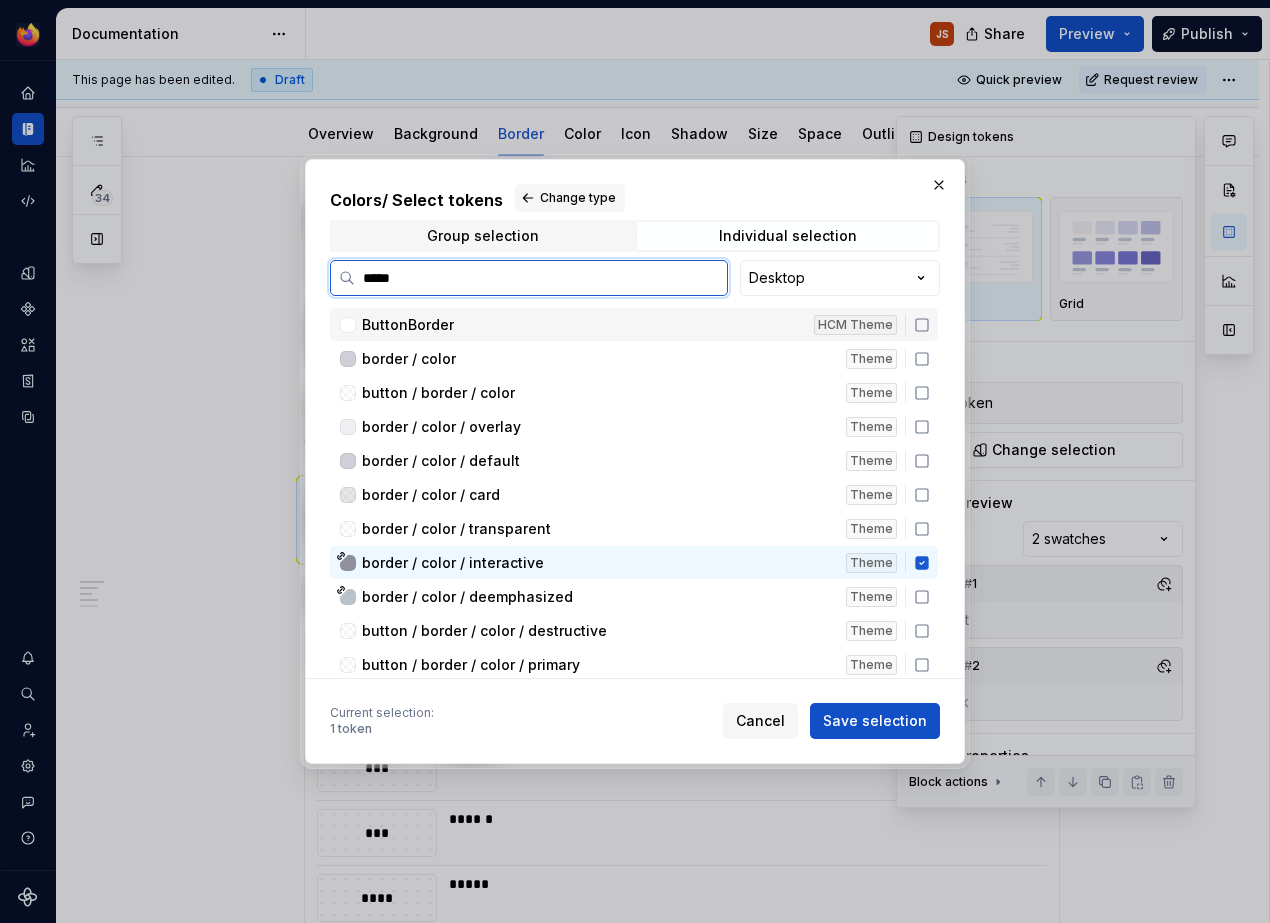 type on "******" 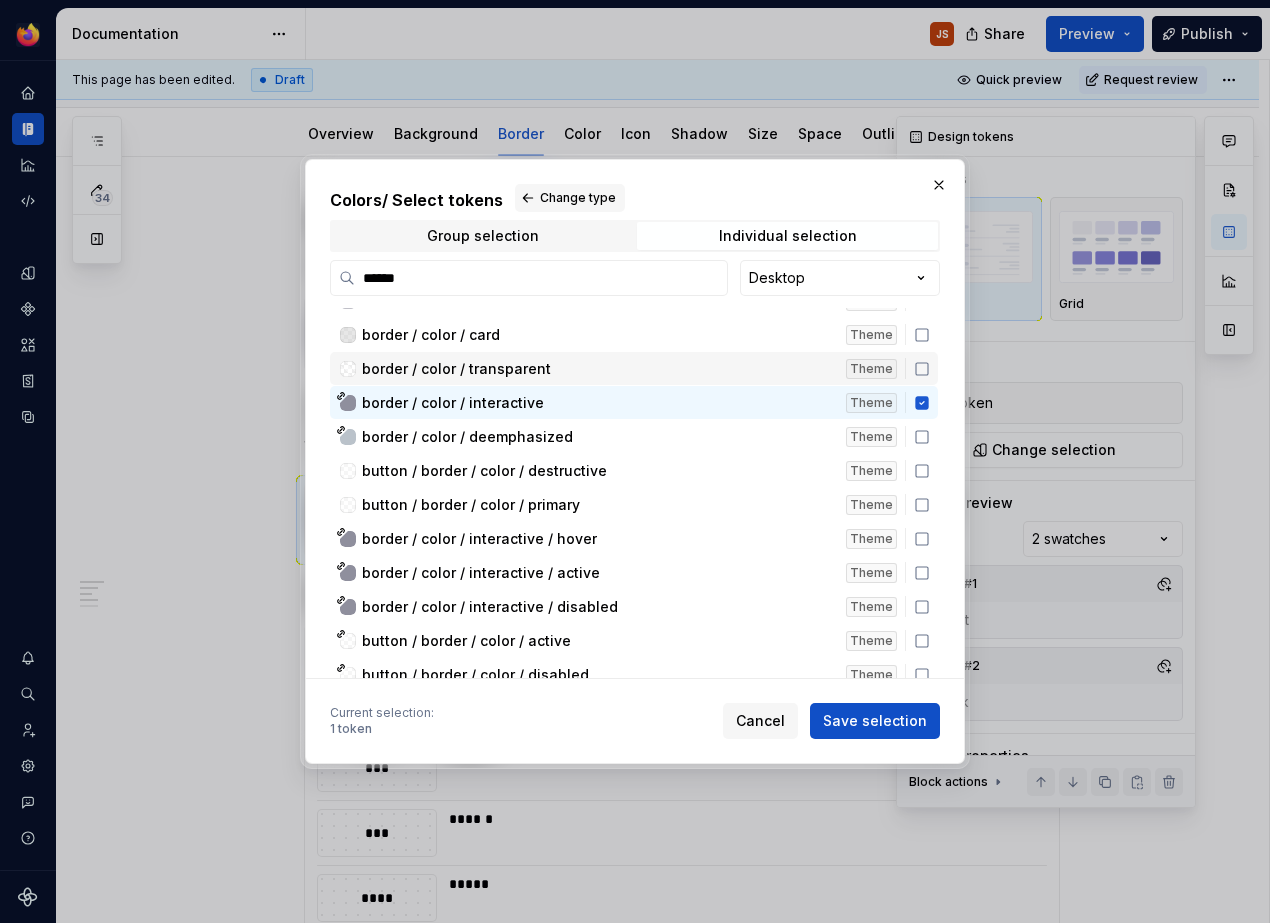 scroll, scrollTop: 166, scrollLeft: 0, axis: vertical 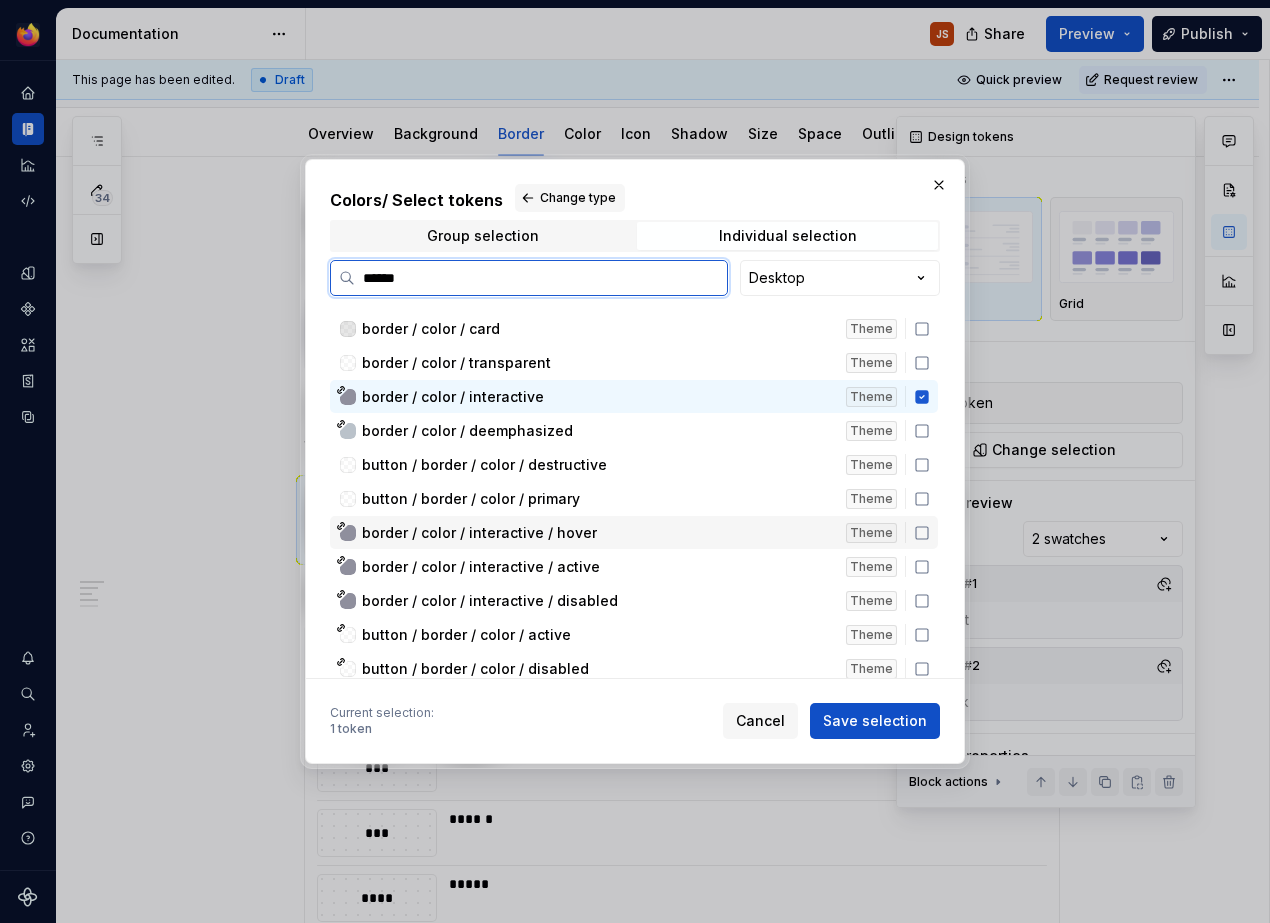click 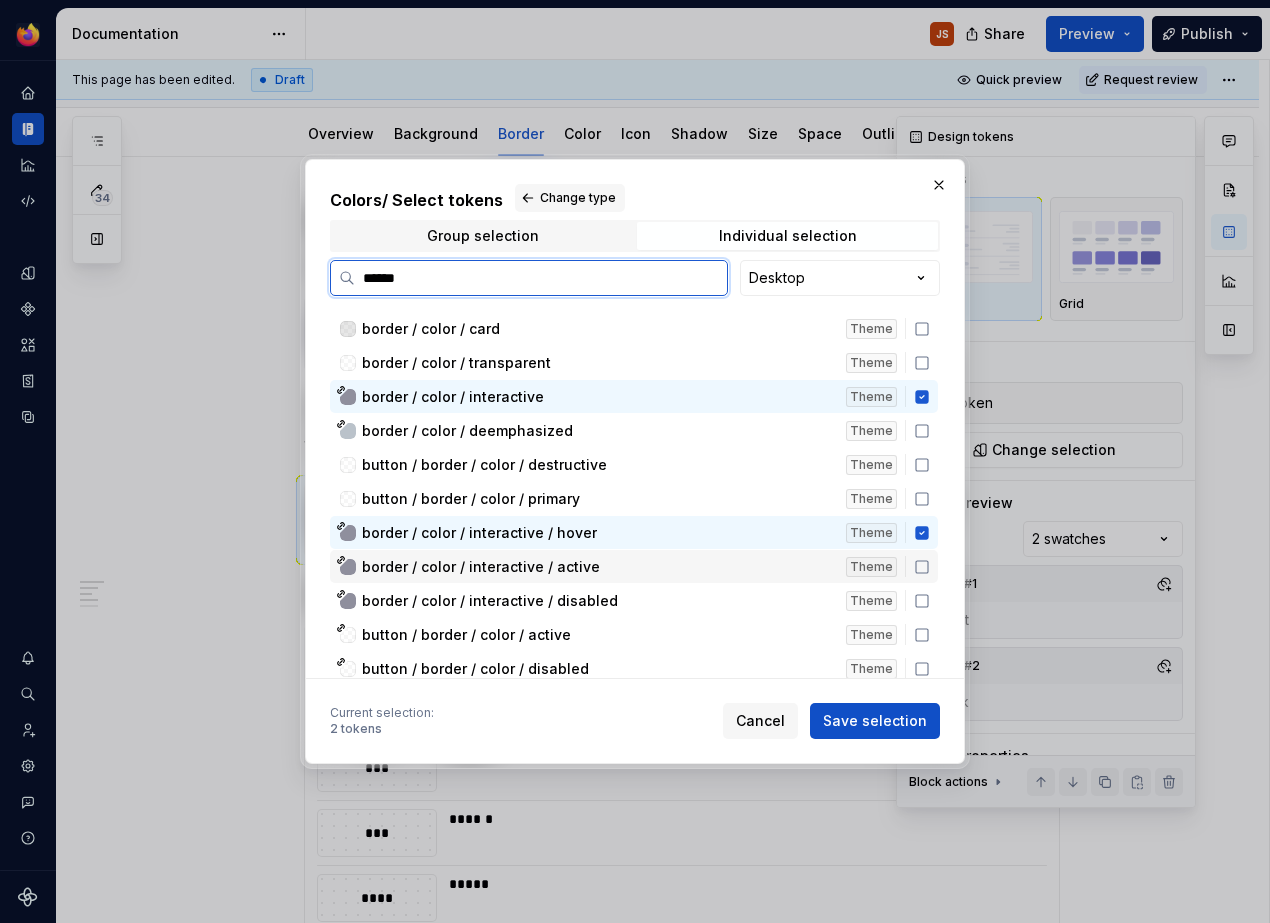 click 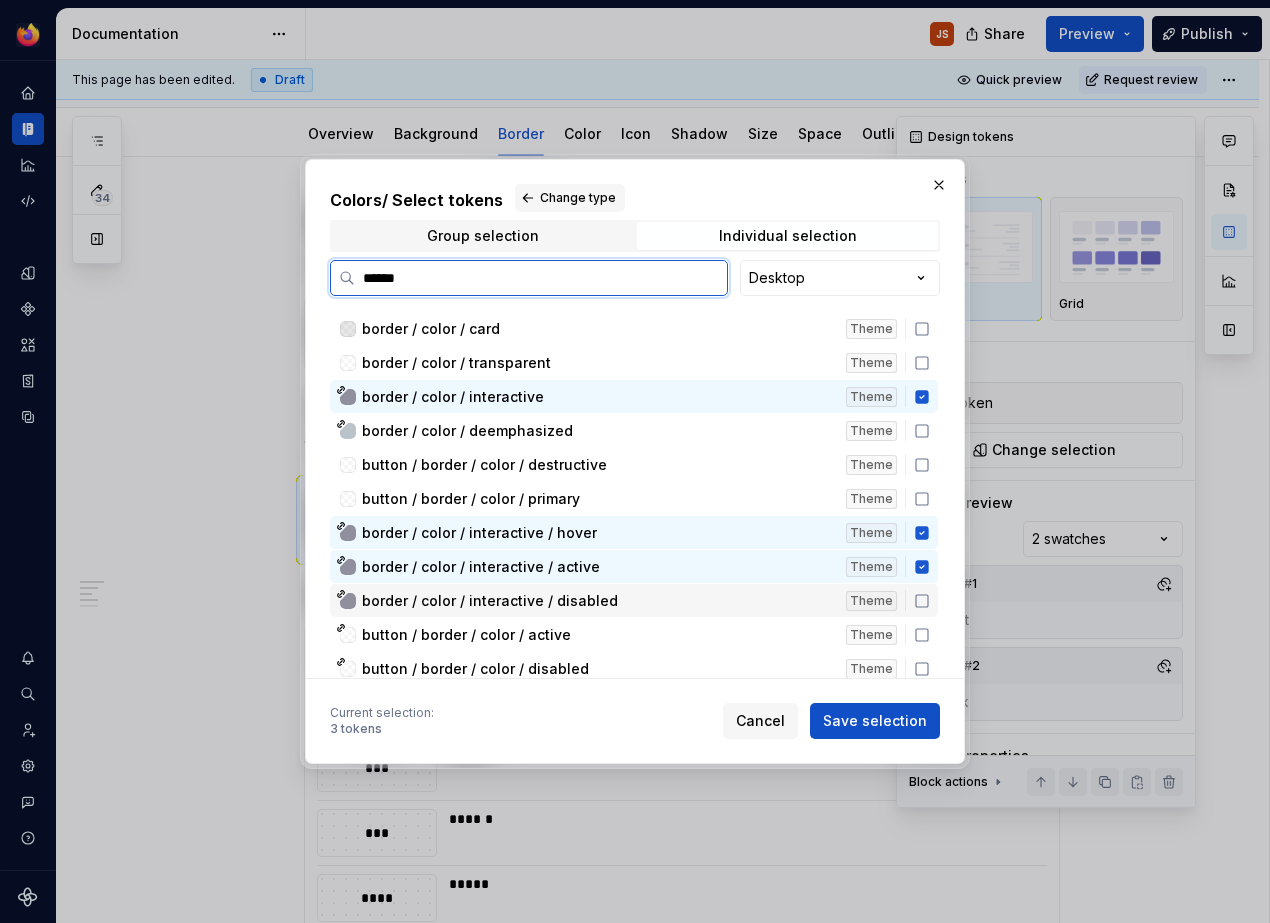 click 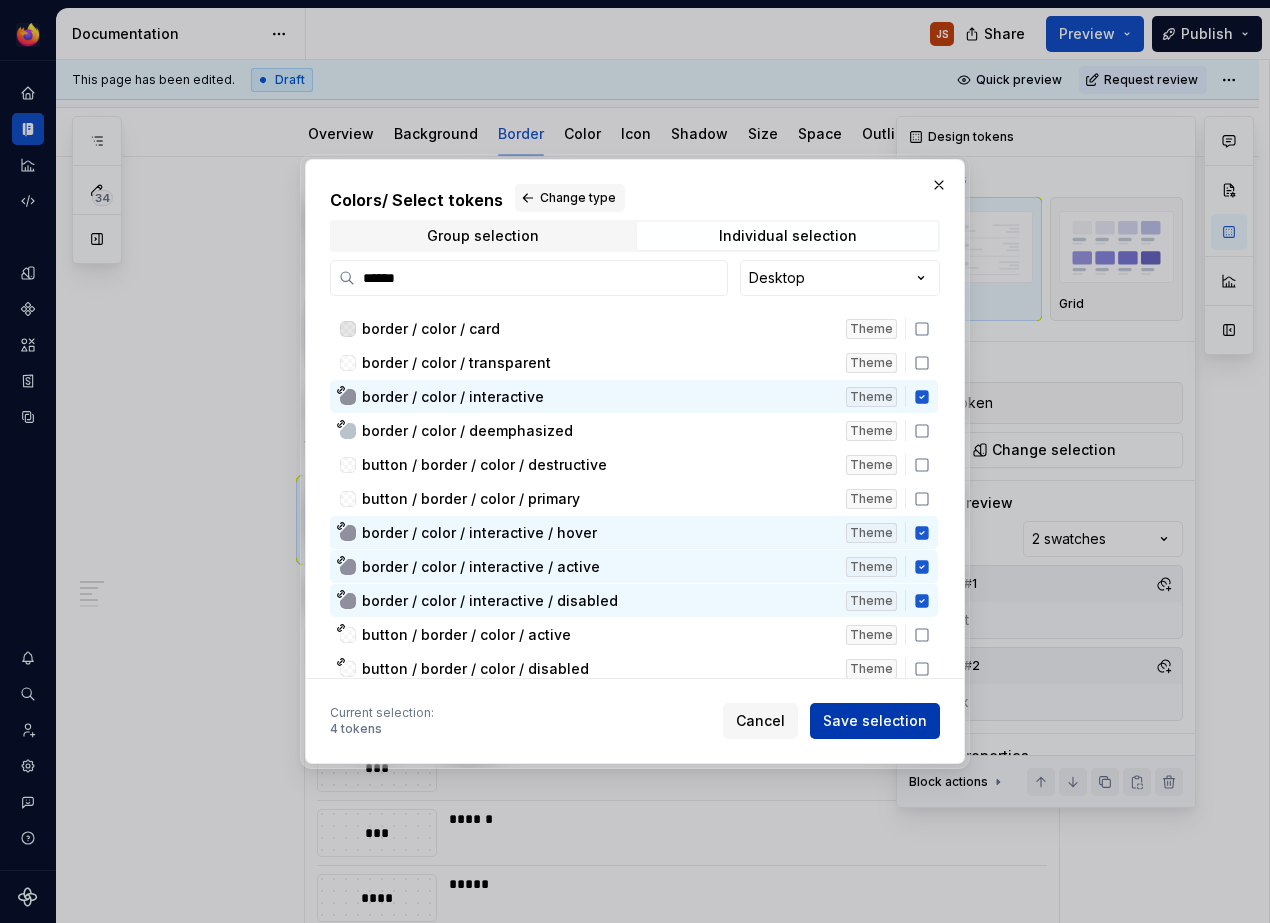 click on "Save selection" at bounding box center (875, 721) 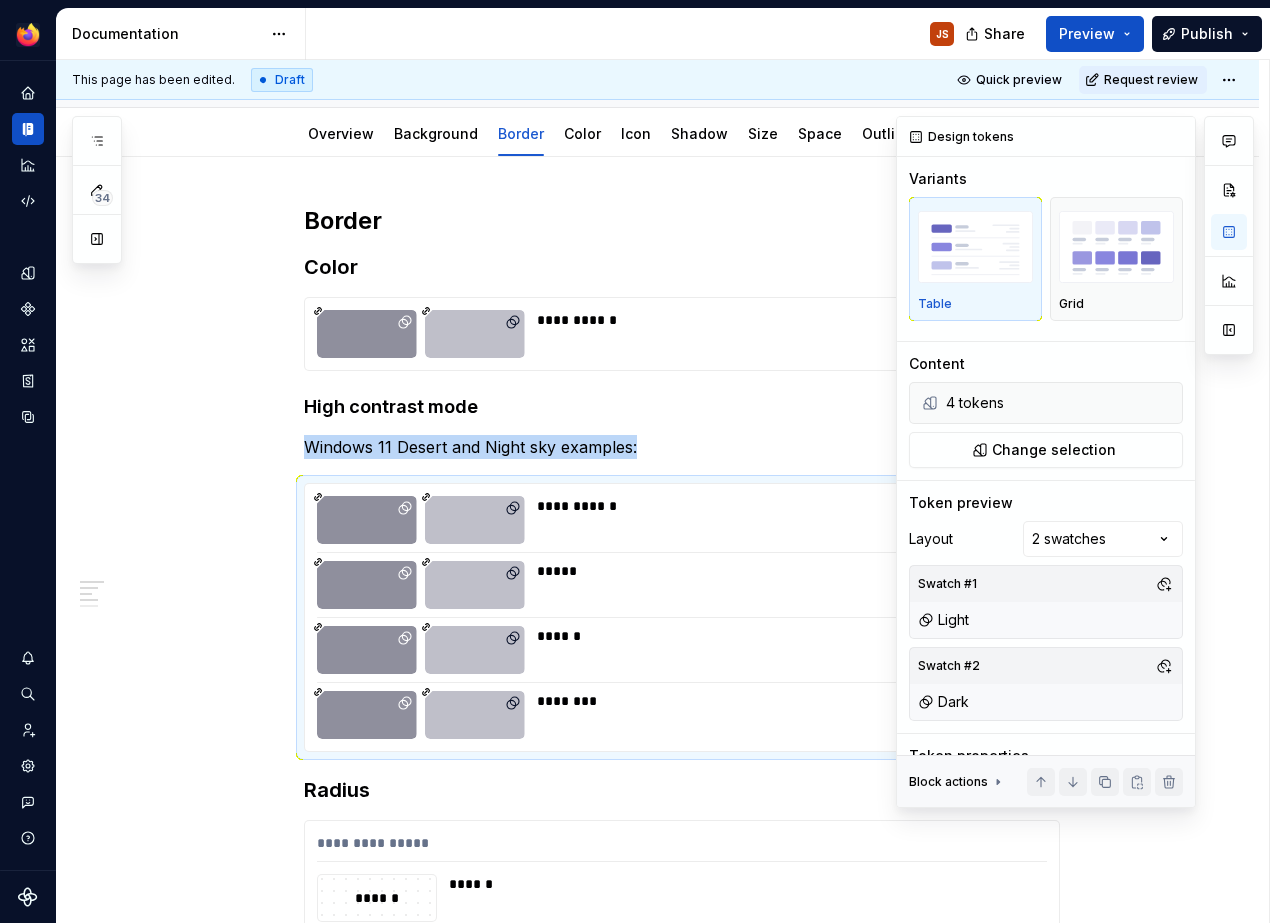 scroll, scrollTop: 213, scrollLeft: 0, axis: vertical 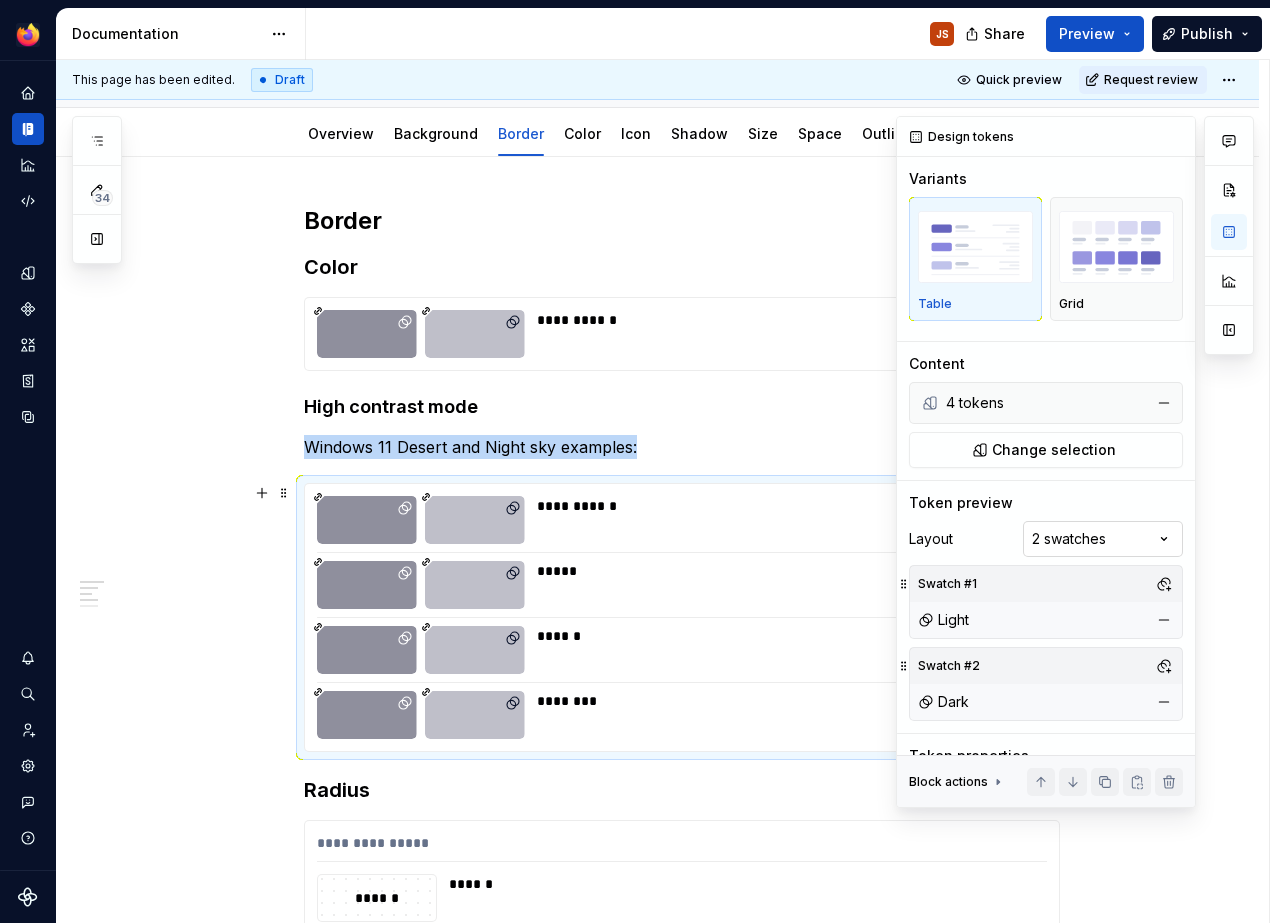 click on "Comments Open comments No comments yet Select ‘Comment’ from the block context menu to add one. Design tokens Variants Table Grid Content 4 tokens Change selection Token preview Layout 2 swatches Swatch #1 Light Swatch #2 Dark Token properties Collection Token iOS Name Android Name Block actions Move up Move down Duplicate Copy (⌘C) Cut (⌘X) Delete" at bounding box center [1075, 462] 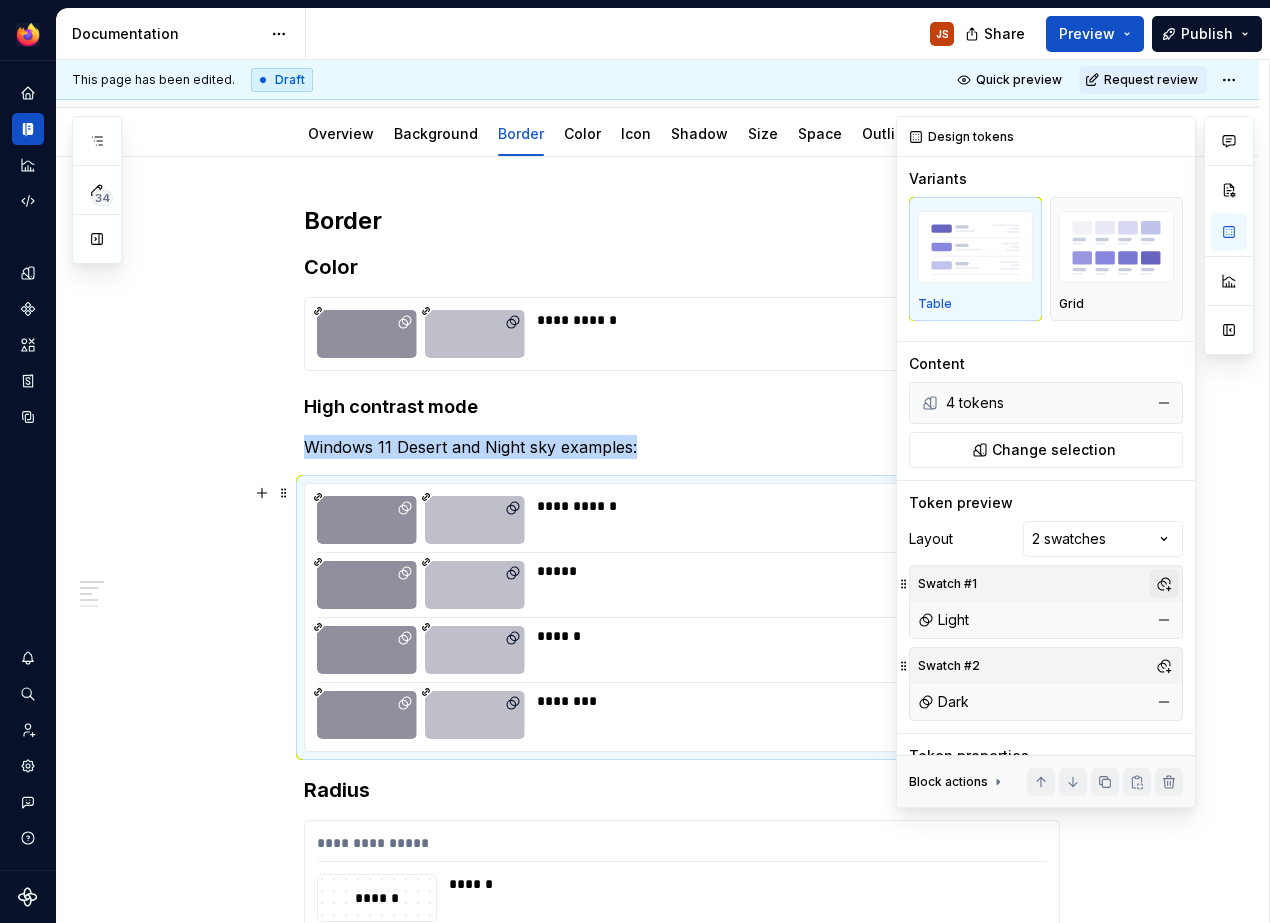 click at bounding box center [1164, 584] 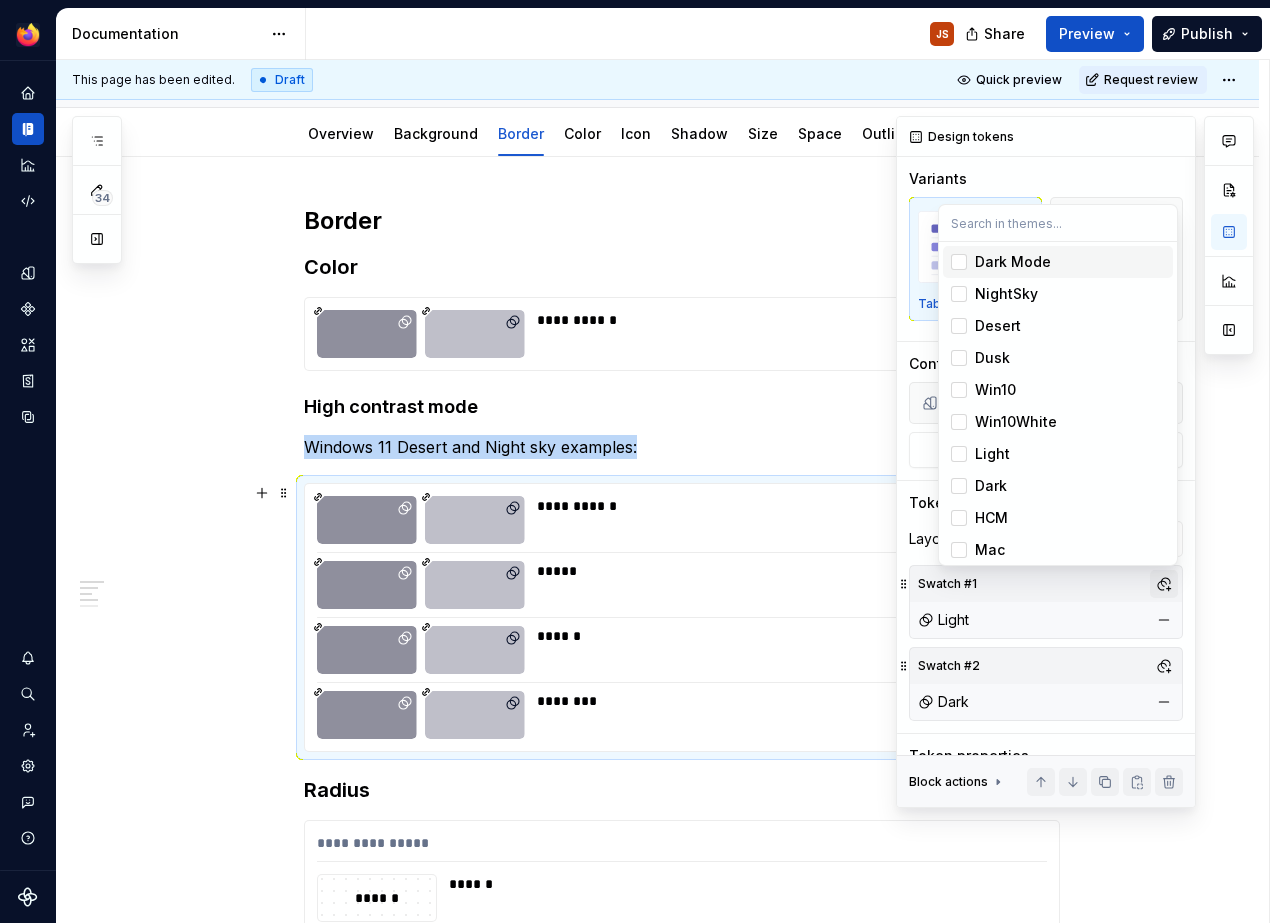 scroll, scrollTop: 213, scrollLeft: 0, axis: vertical 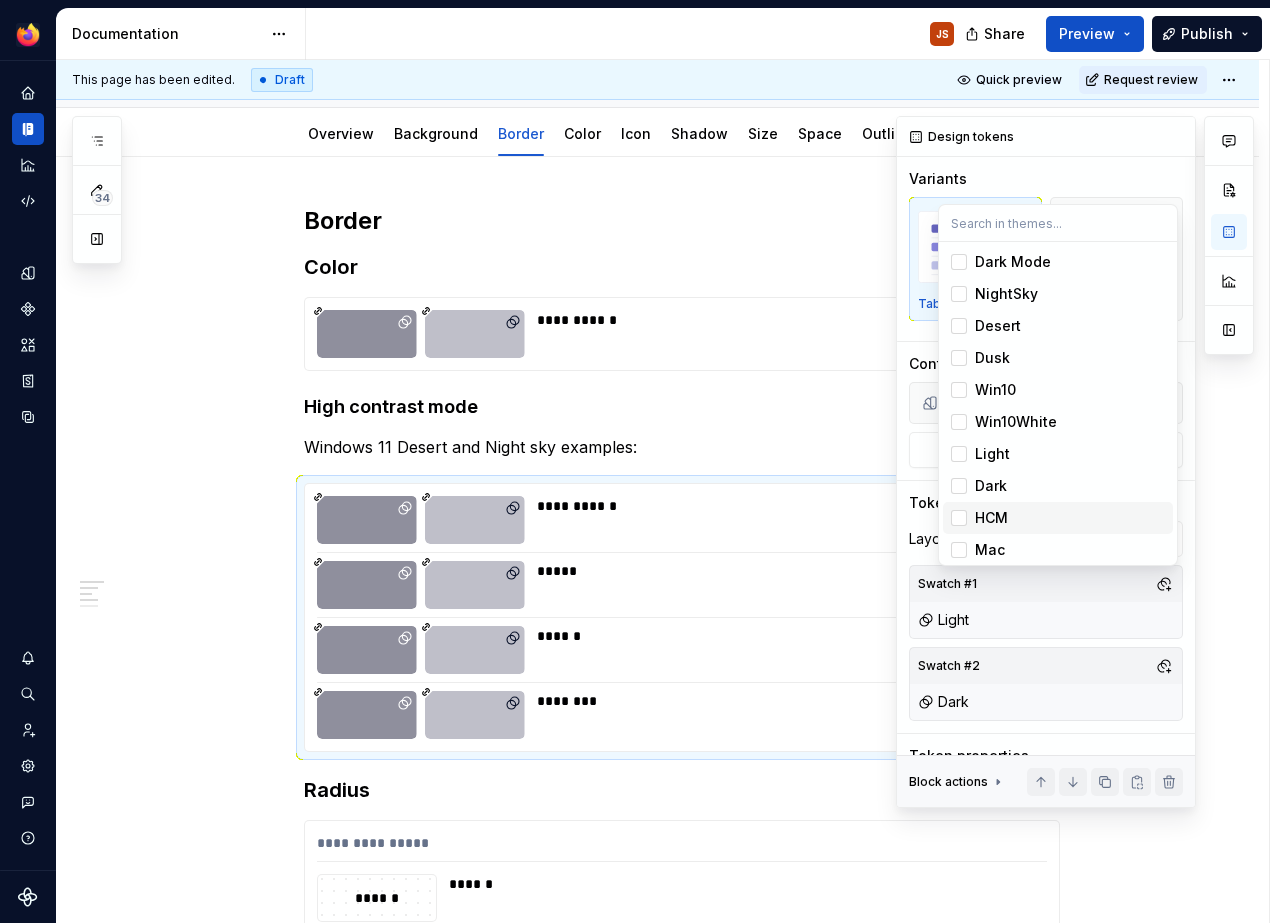 click on "HCM" at bounding box center (1070, 518) 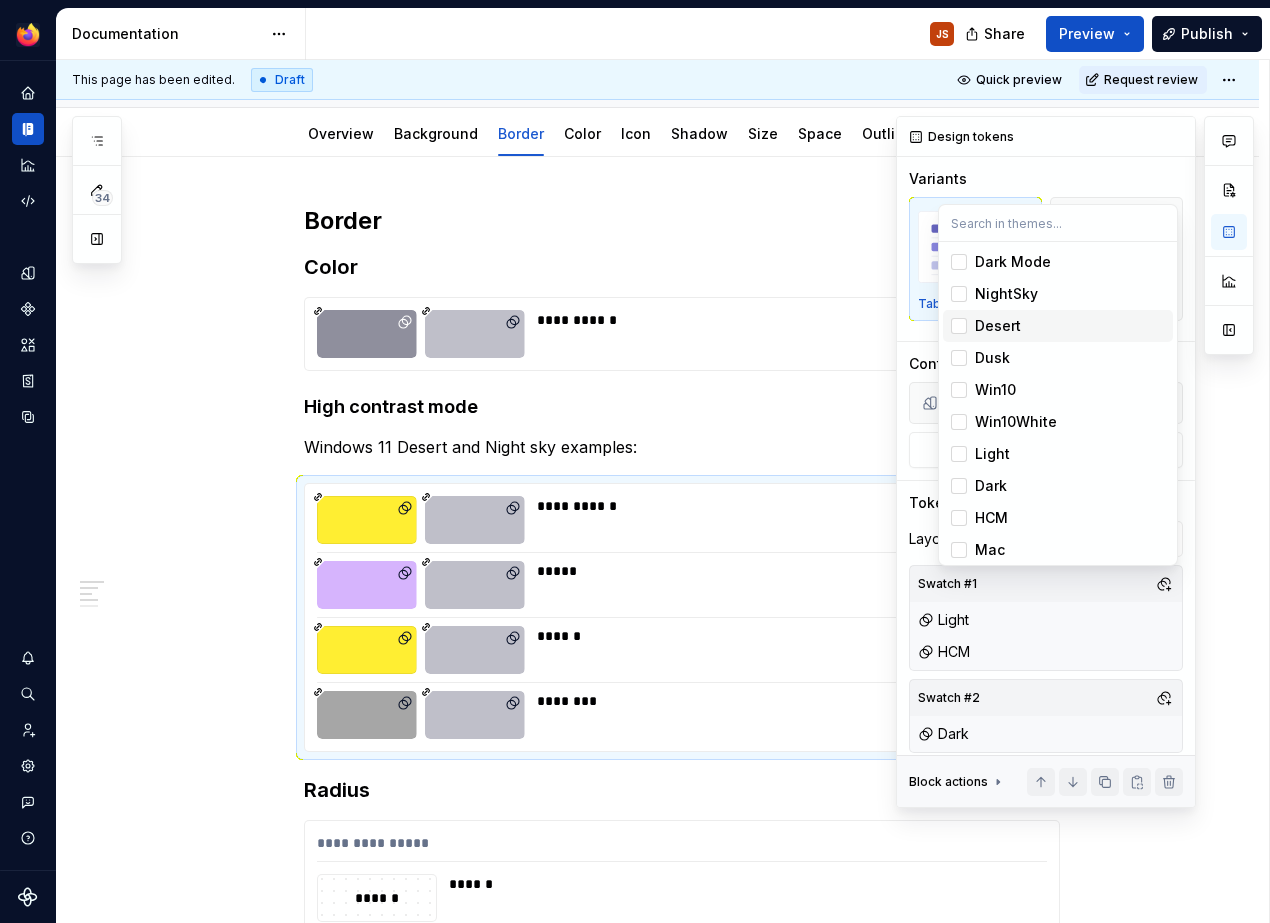 click on "Desert" at bounding box center (998, 326) 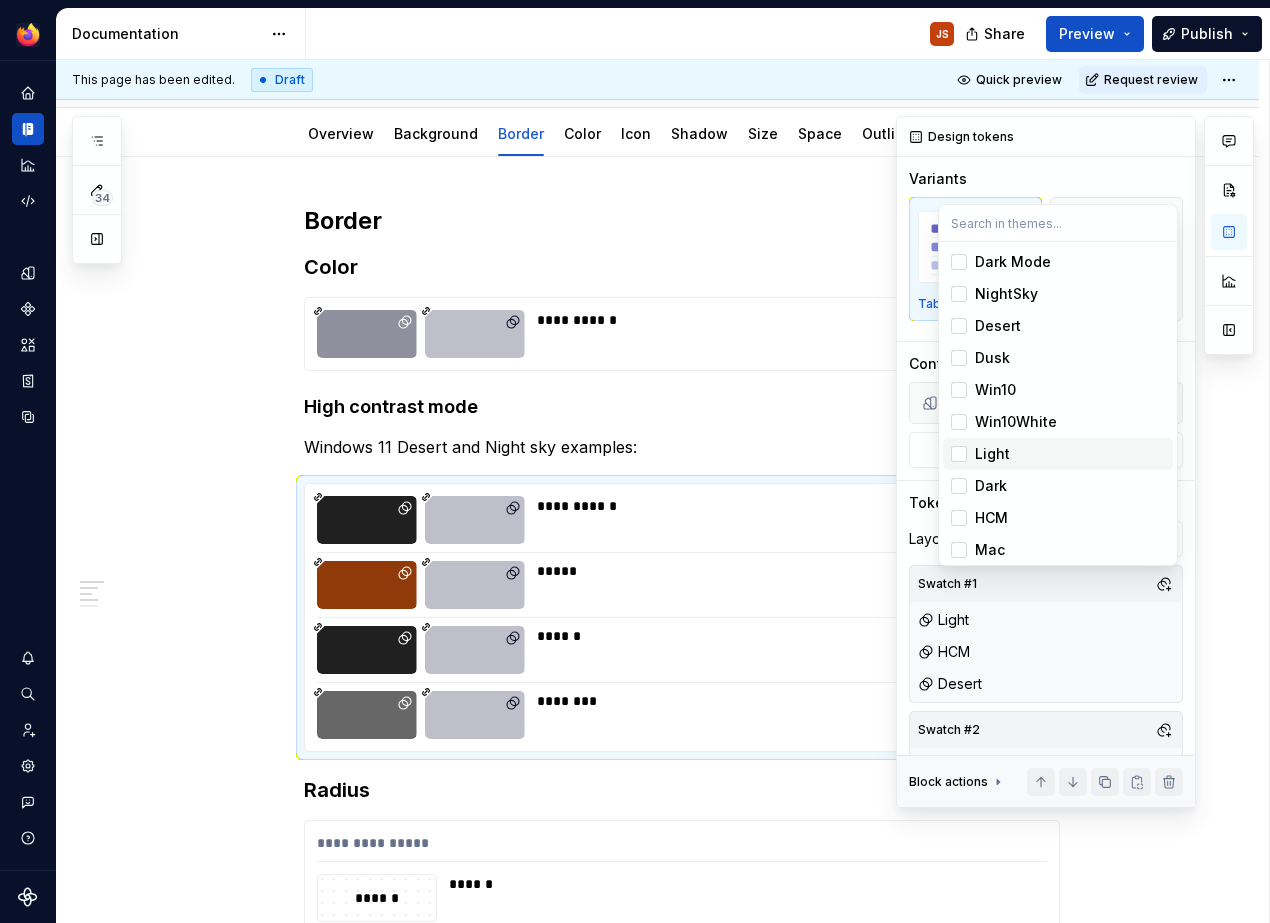 click on "Light" at bounding box center [992, 454] 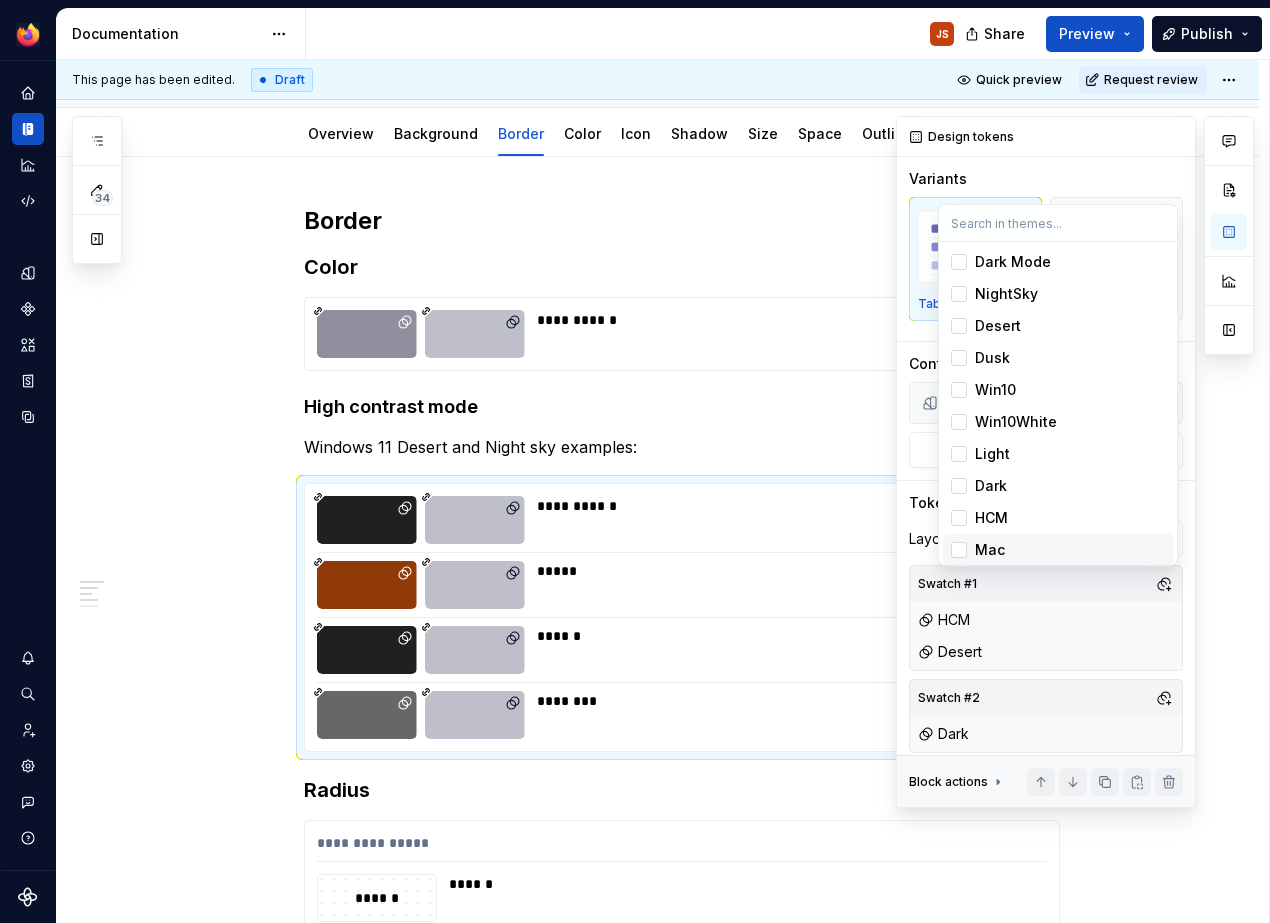 click on "Comments Open comments No comments yet Select ‘Comment’ from the block context menu to add one. Design tokens Variants Table Grid Content 4 tokens Change selection Token preview Layout 2 swatches Swatch #1 HCM Desert Swatch #2 Dark Token properties Collection Token iOS Name Android Name Block actions Move up Move down Duplicate Copy (⌘C) Cut (⌘X) Delete" at bounding box center (1075, 462) 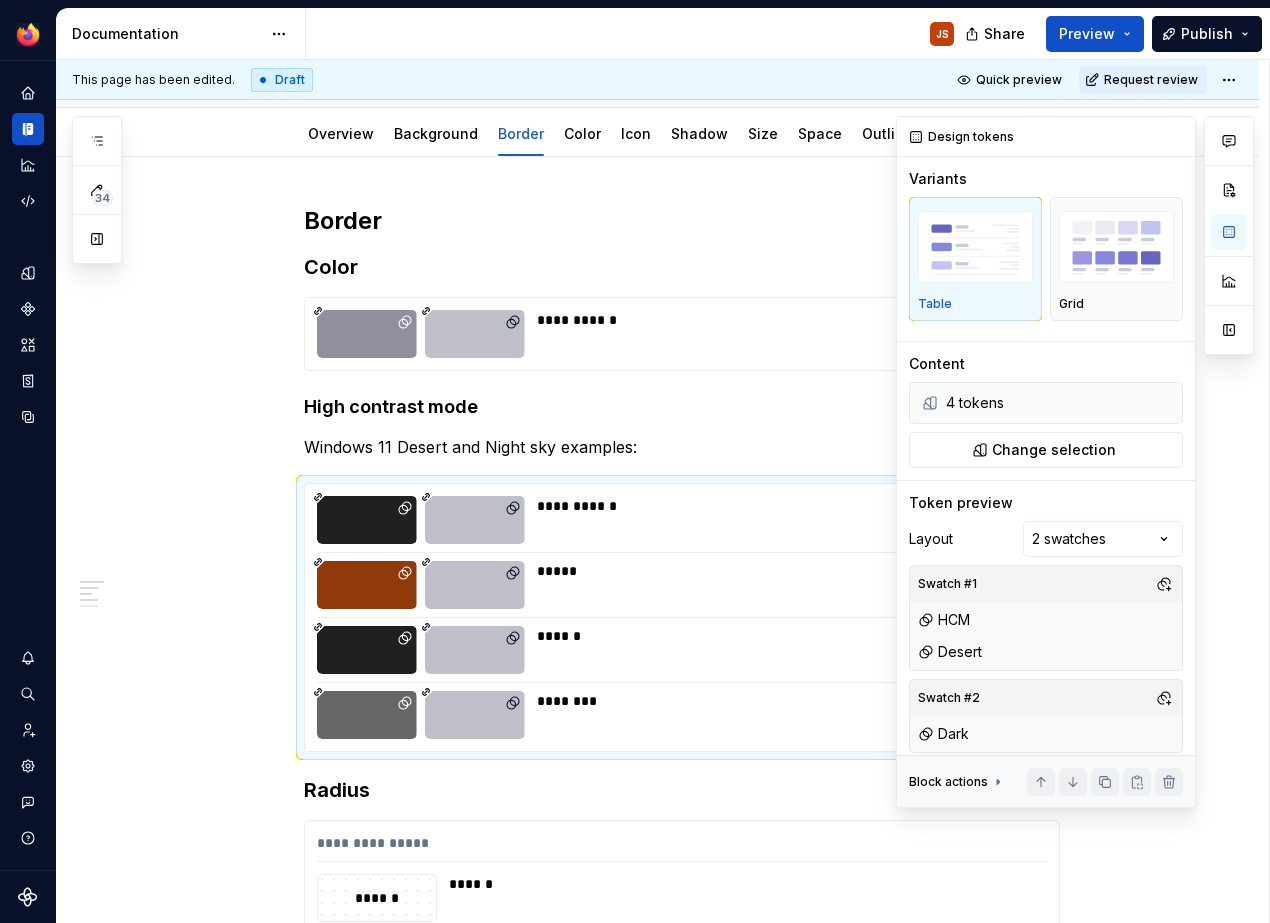 scroll, scrollTop: 213, scrollLeft: 0, axis: vertical 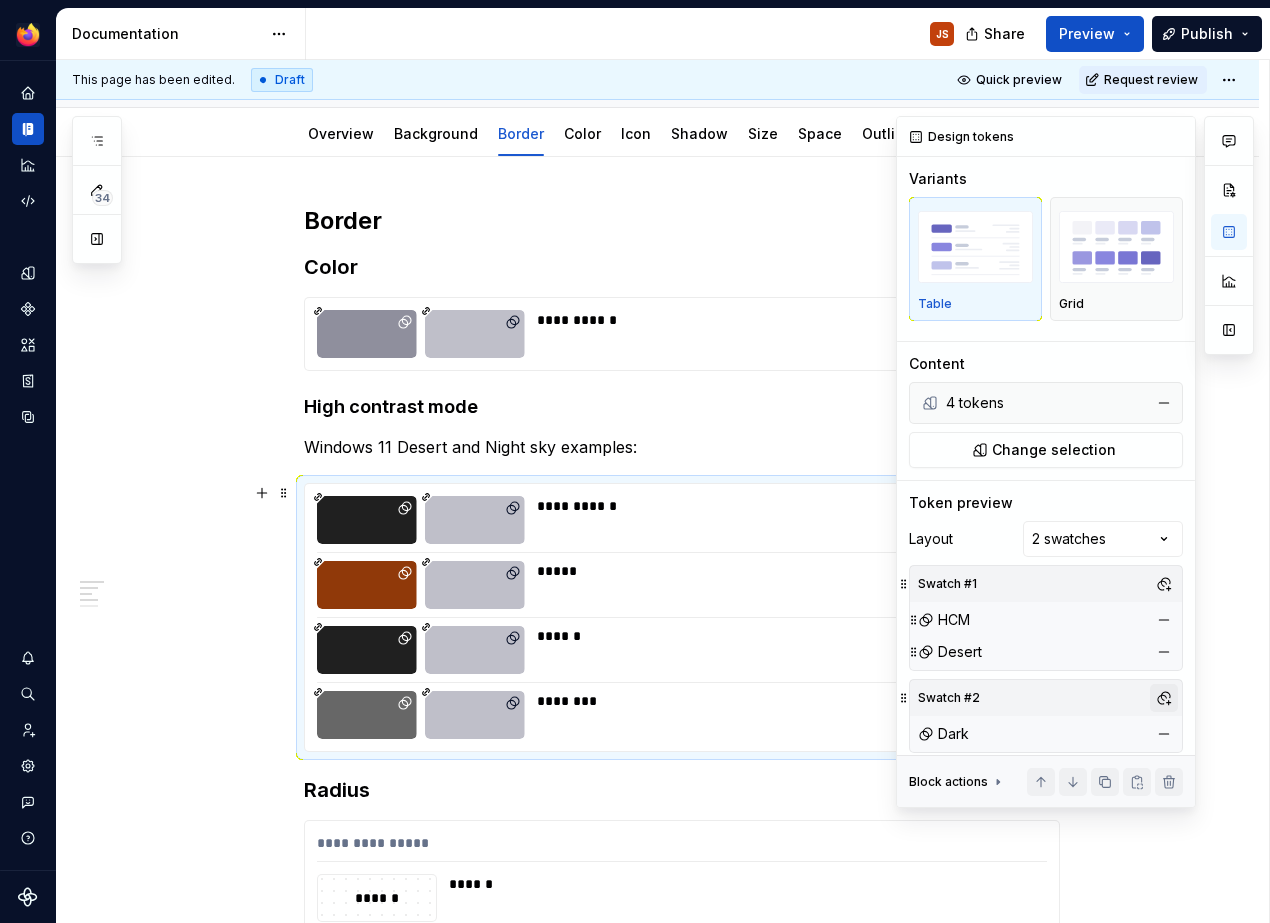 click at bounding box center [1164, 698] 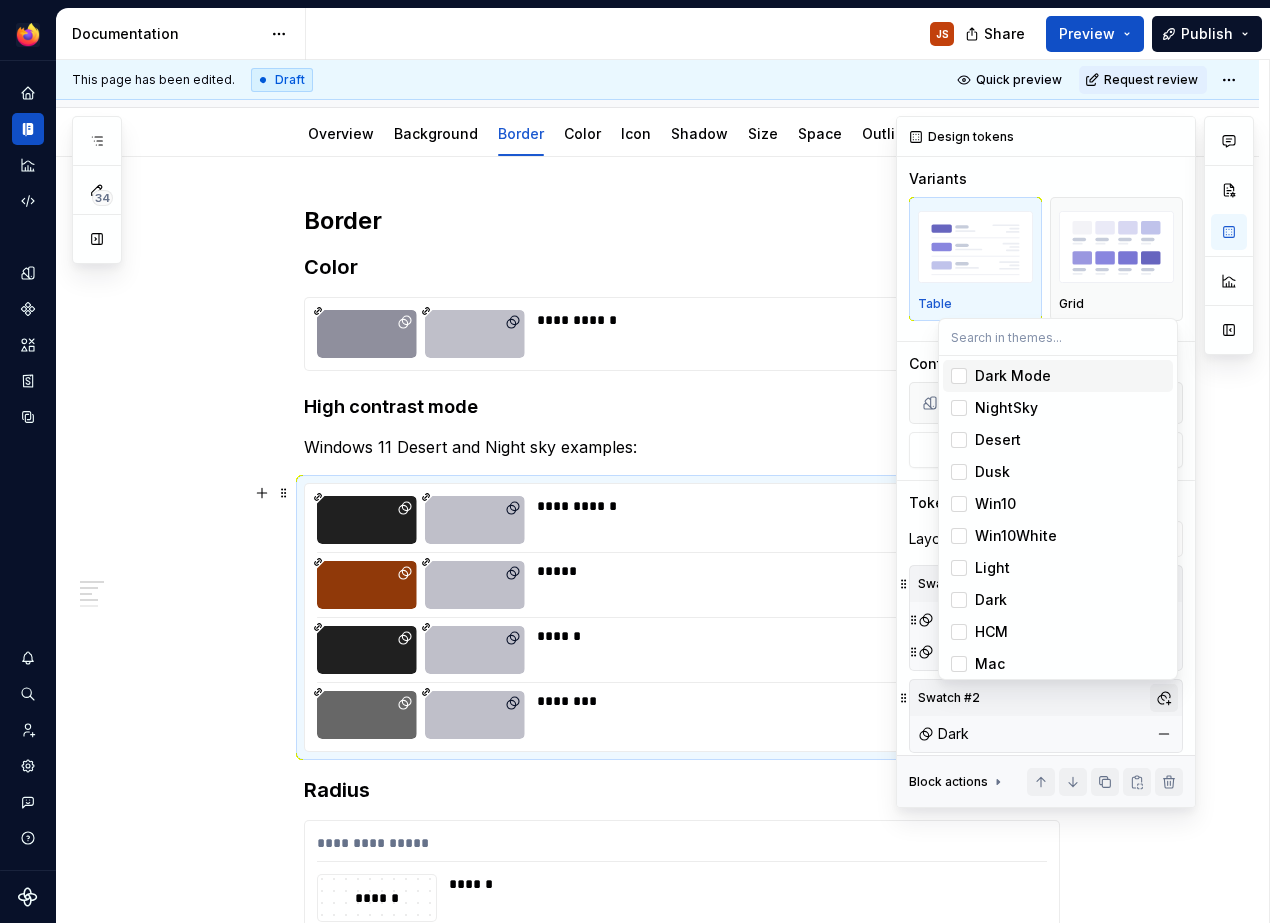 scroll, scrollTop: 213, scrollLeft: 0, axis: vertical 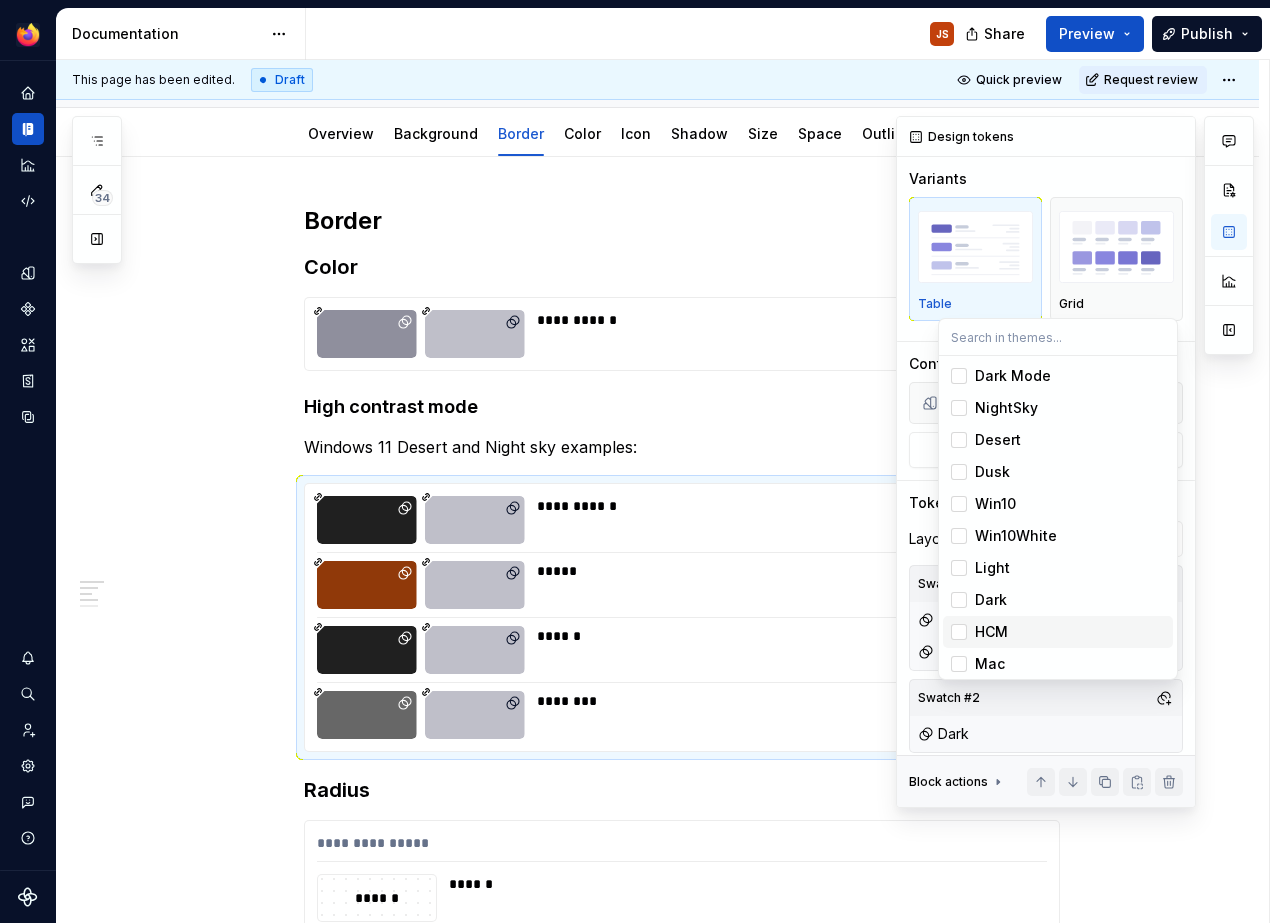 click on "HCM" at bounding box center (991, 632) 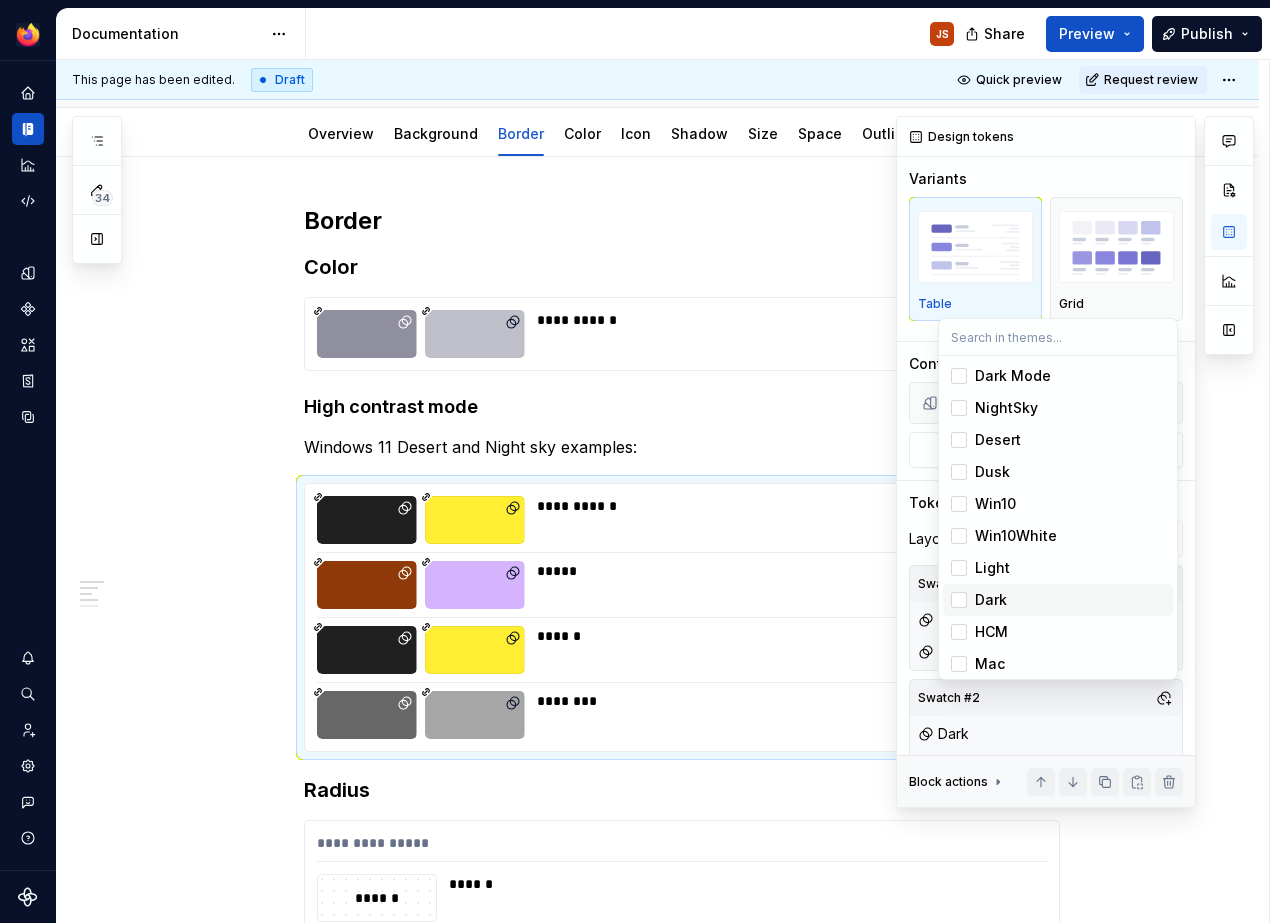 click on "Dark" at bounding box center [991, 600] 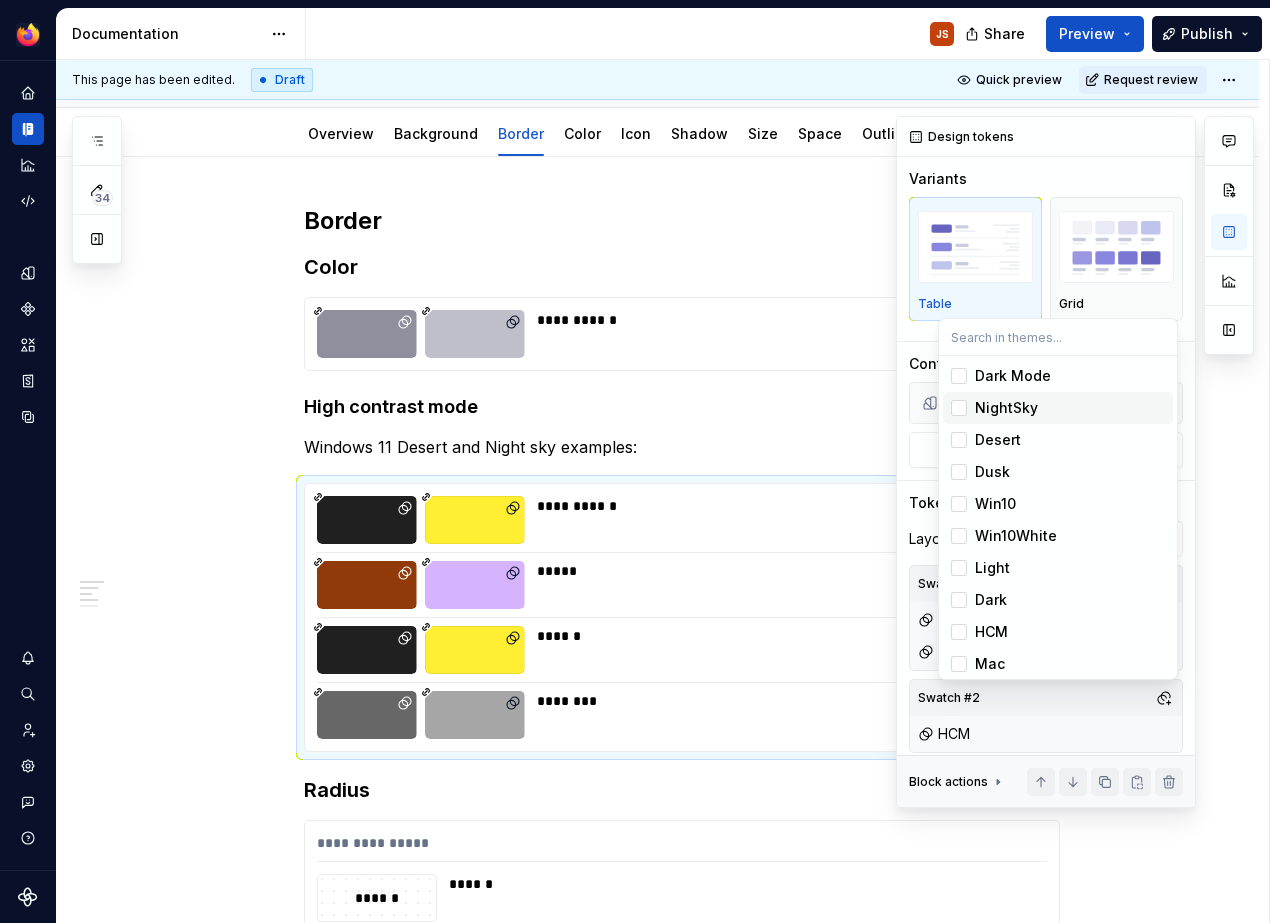 click on "NightSky" at bounding box center [1006, 408] 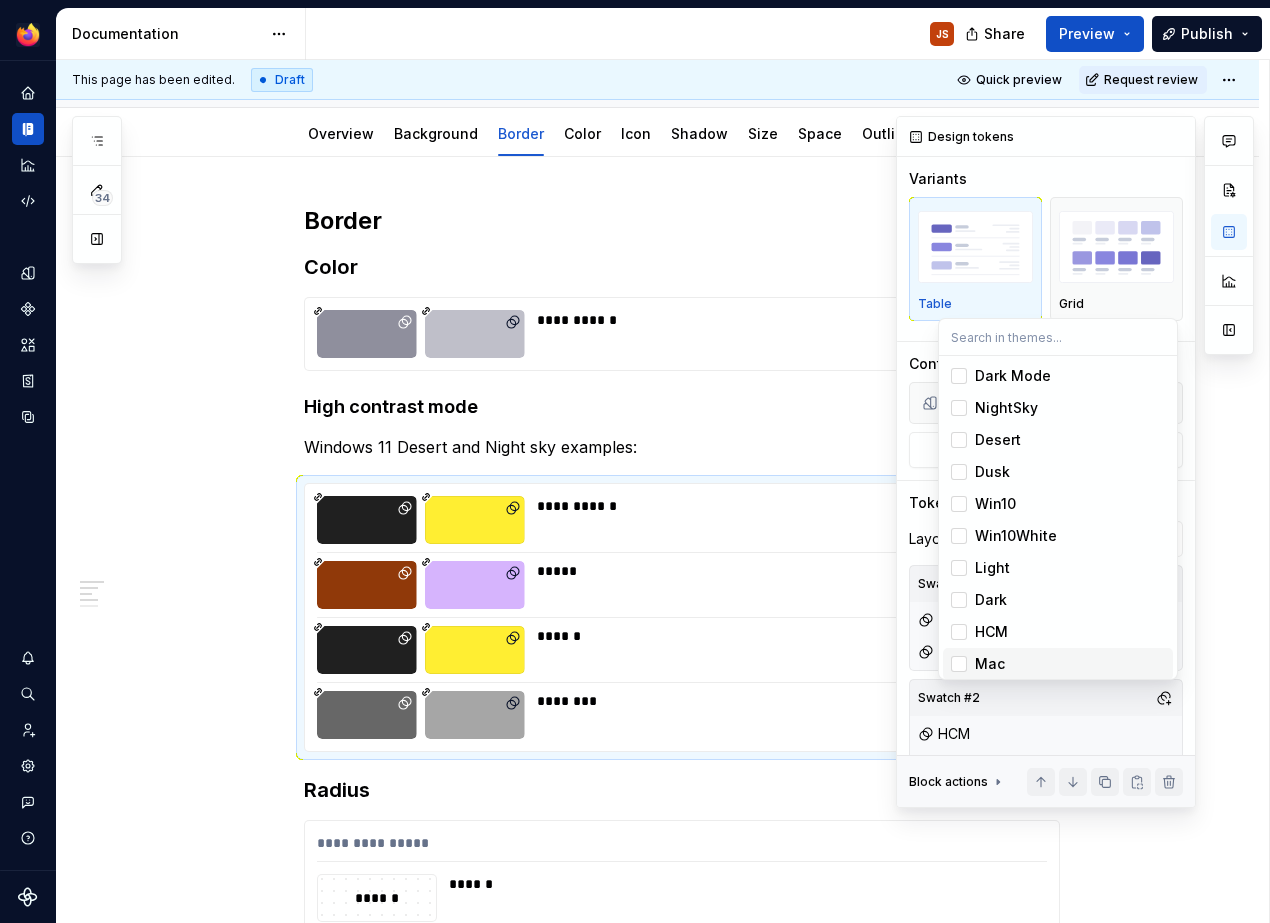 click on "Acorn JS Dataset Desktop Documentation JS Share Preview Publish 34 Pages Add
Accessibility guide for tree Page tree.
Navigate the tree with the arrow keys. Common tree hotkeys apply. Further keybindings are available:
enter to execute primary action on focused item
f2 to start renaming the focused item
escape to abort renaming an item
control+d to start dragging selected items
Acorn Changelog Styles Overview Color Desktop color Desktop design tokens Overview Background Border Color JS Icon Shadow Size Space Outline Text Typography Iconography Overview Desktop Mobile Typography Overview Desktop iOS Android Layout Overview Android Theming the Desktop browser Components Patterns Overview Loading indicators Motion Mobile Messaging Empty states Mobile design philosophy Desktop browser settings Content  Overview Principles Voice and tone Intro Voice pillars Tone scale Tone Scale-New Capitalization Punctuation Point of view How we refer to users" at bounding box center [635, 461] 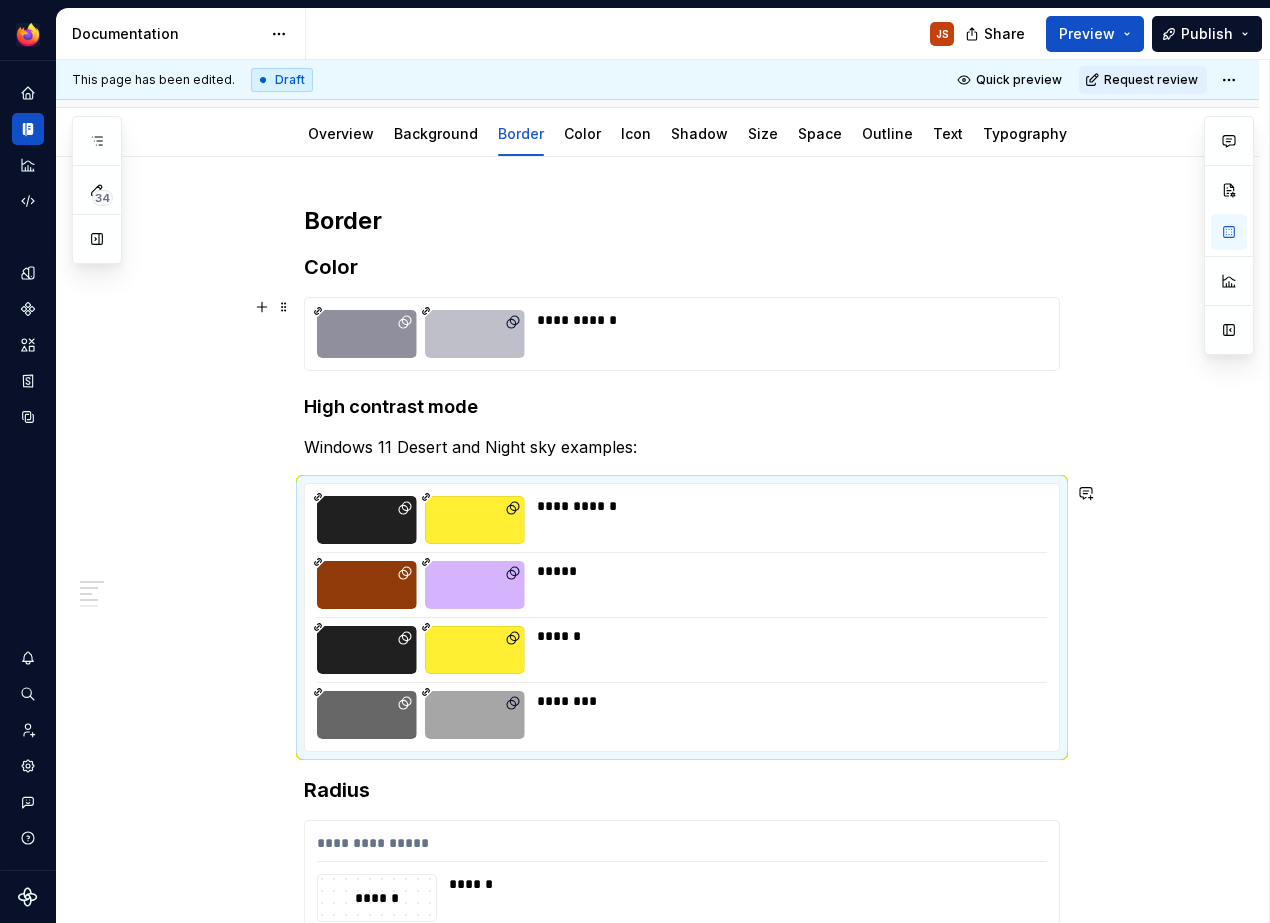 scroll, scrollTop: 213, scrollLeft: 0, axis: vertical 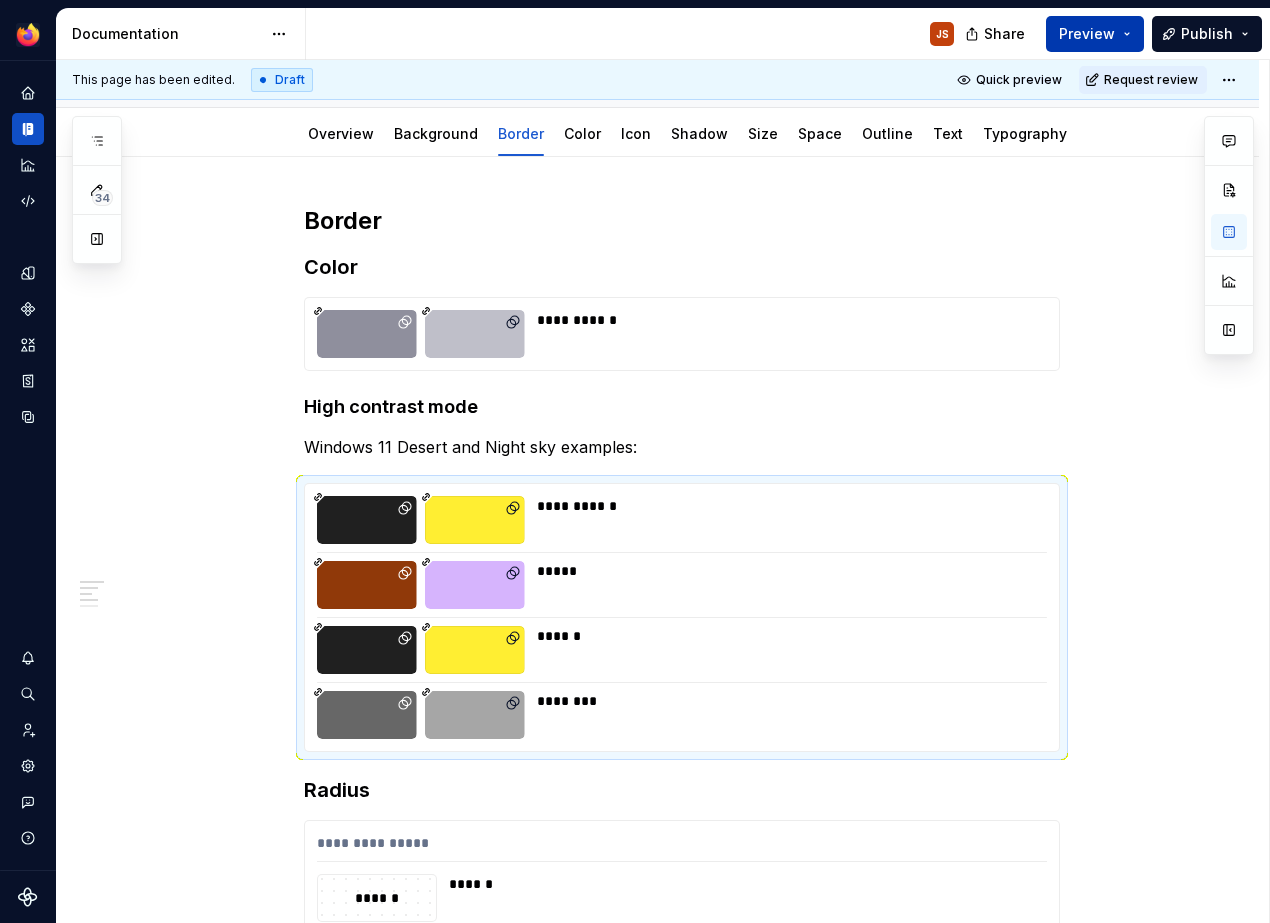 click on "Preview" at bounding box center (1087, 34) 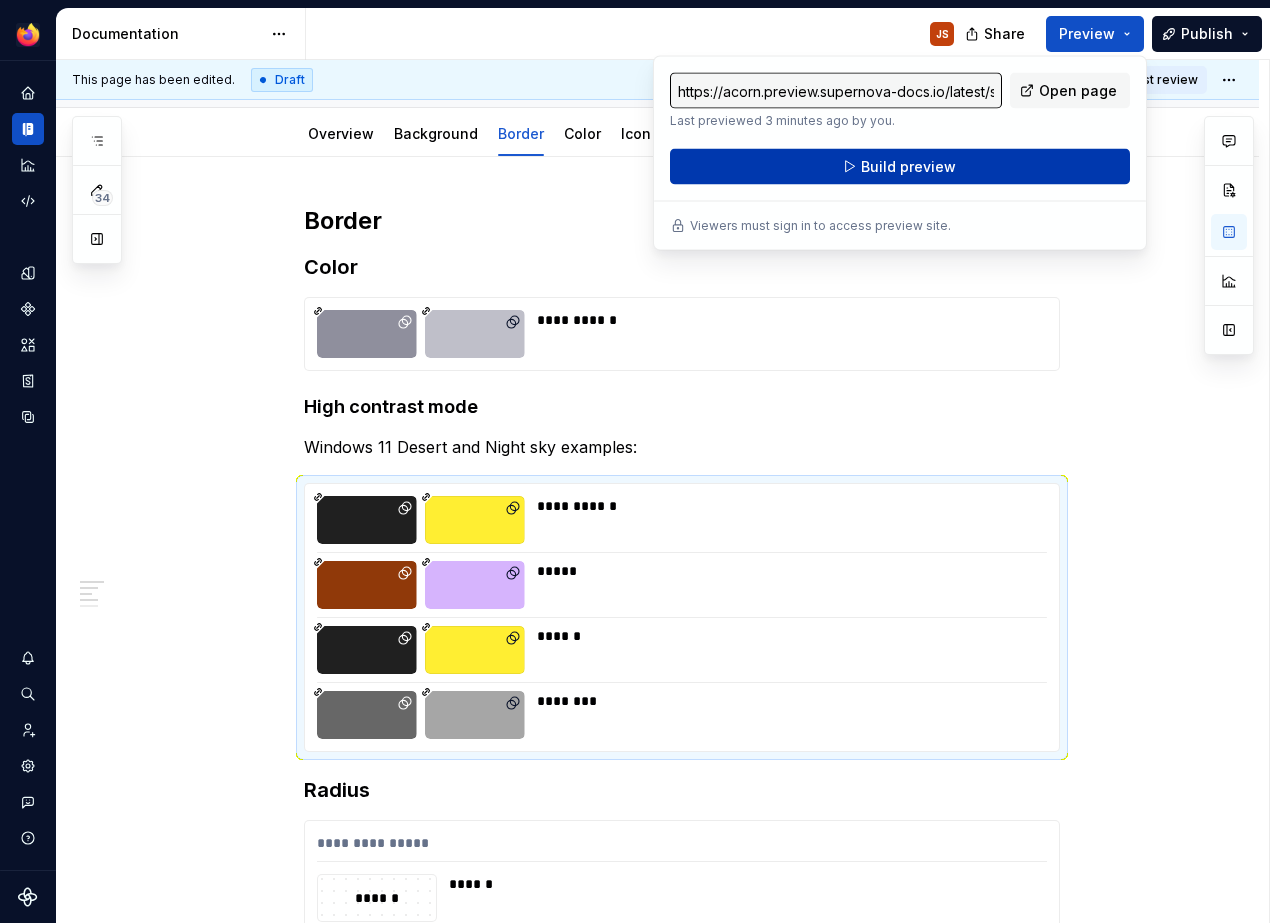 click on "Build preview" at bounding box center (900, 167) 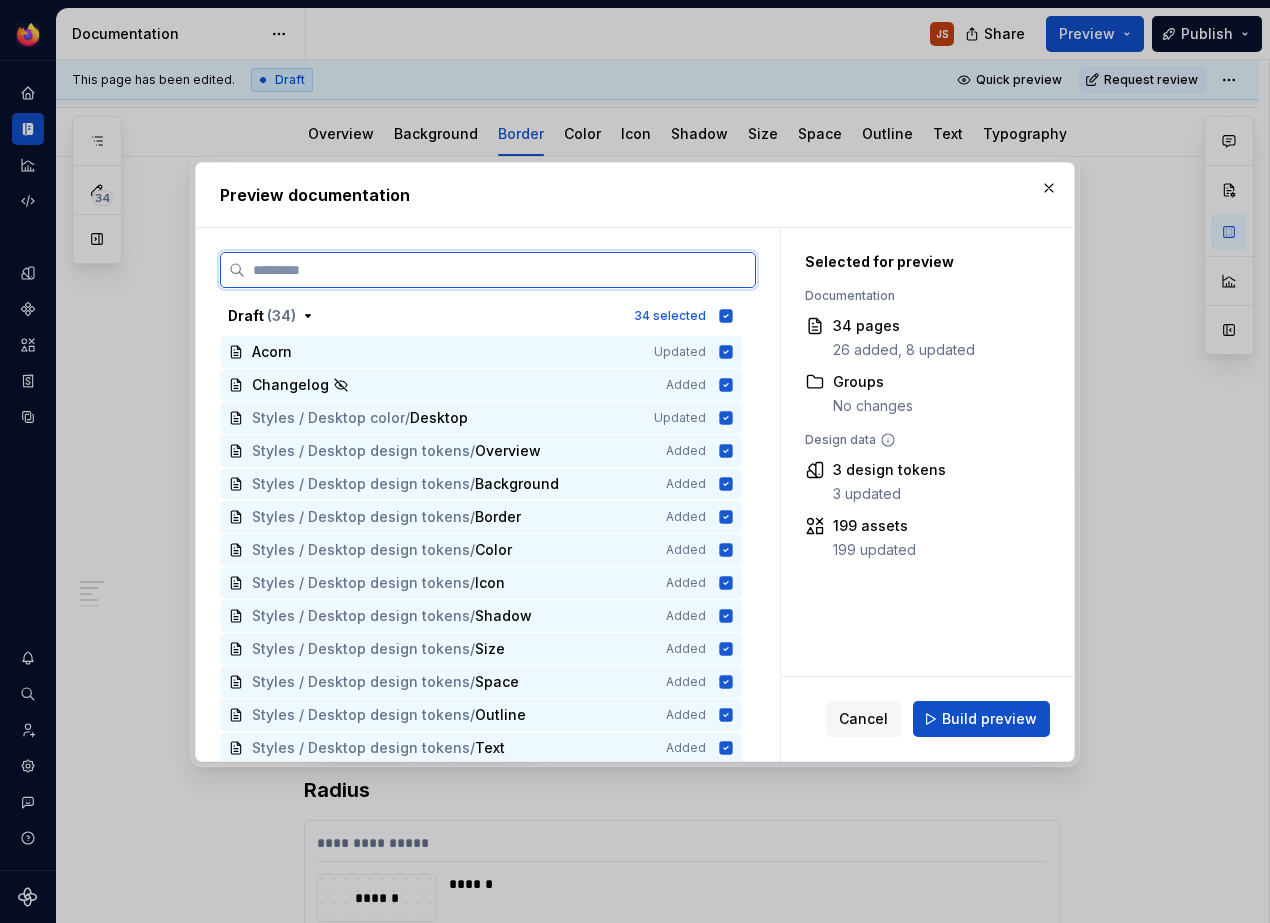 scroll, scrollTop: 213, scrollLeft: 0, axis: vertical 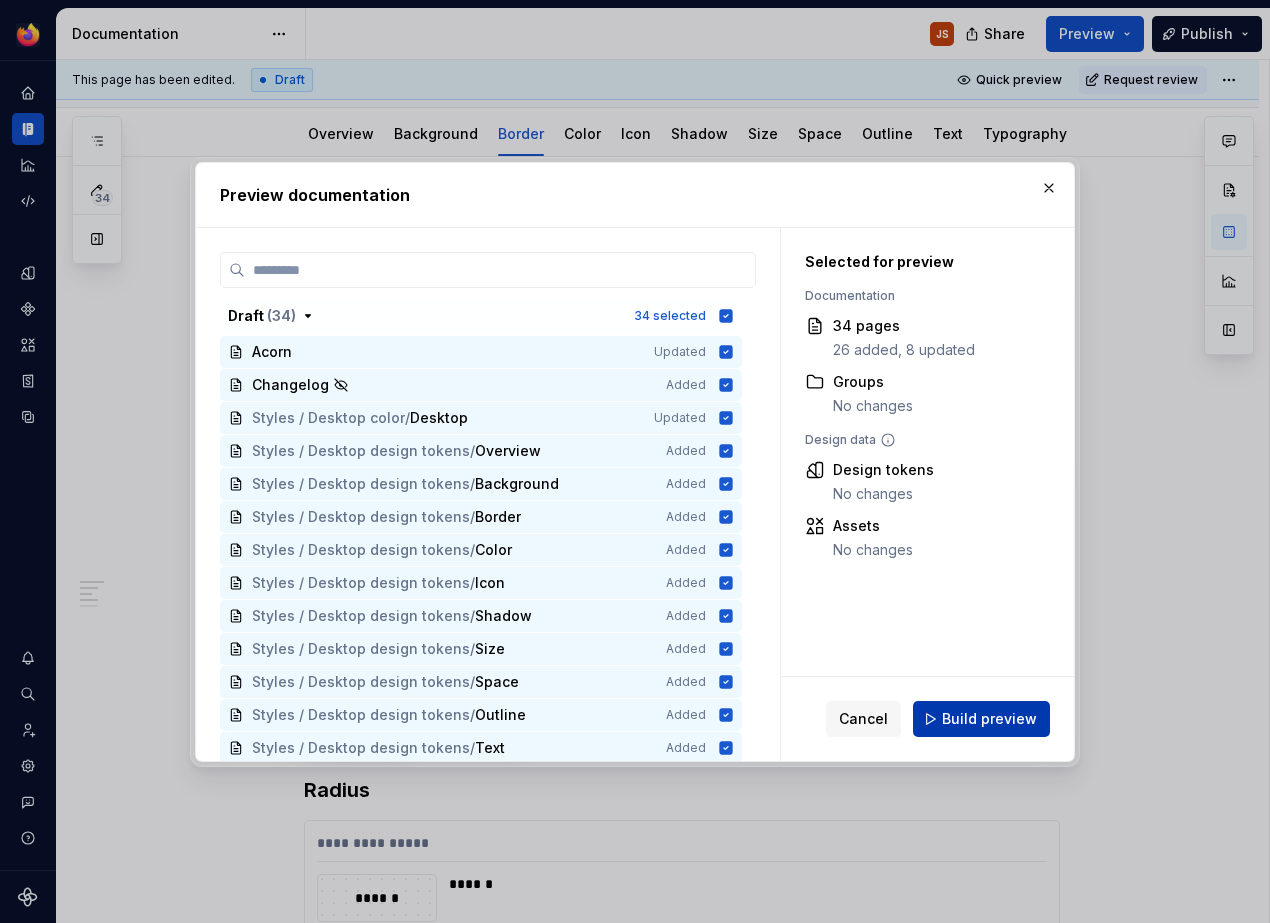 click on "Build preview" at bounding box center (989, 719) 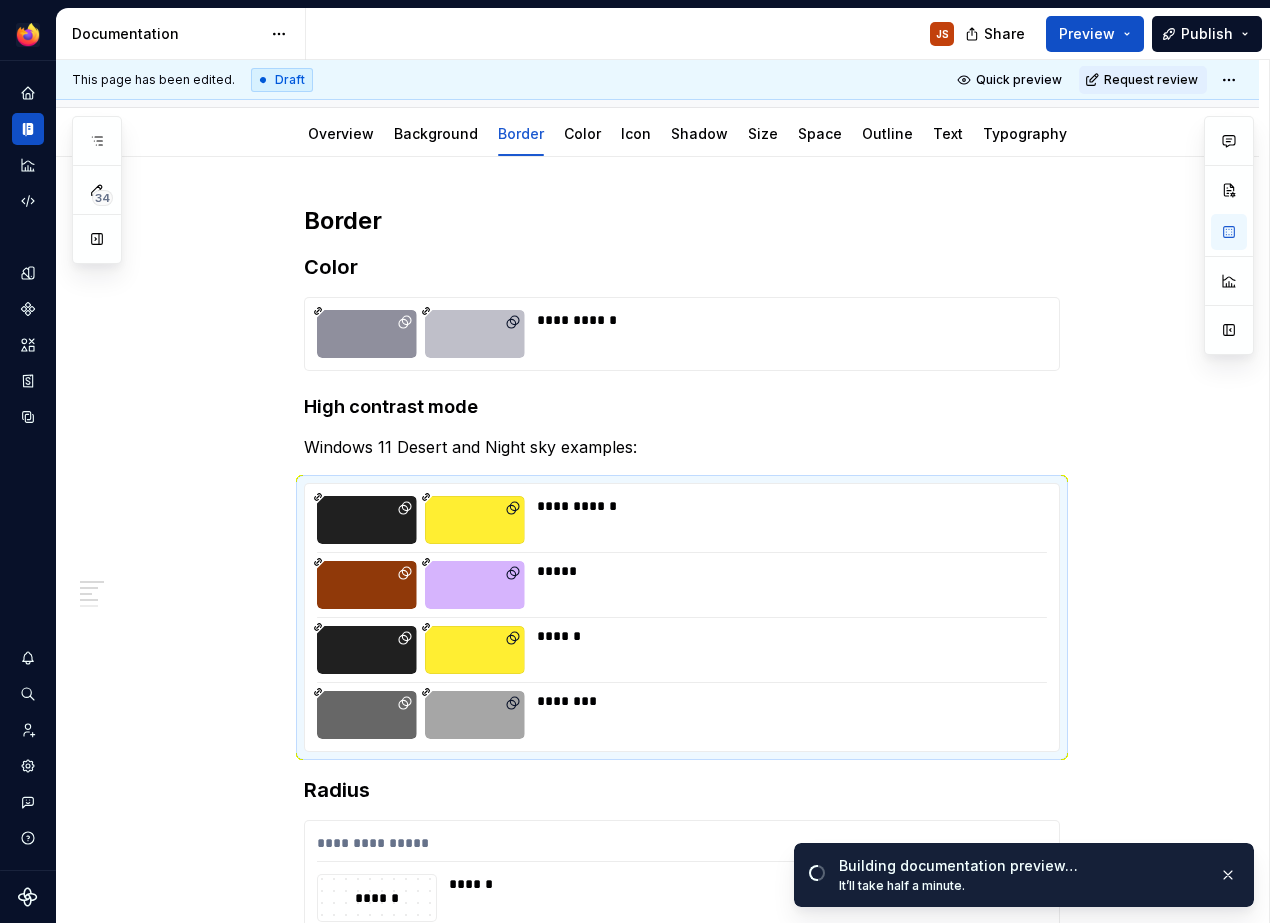 scroll, scrollTop: 213, scrollLeft: 0, axis: vertical 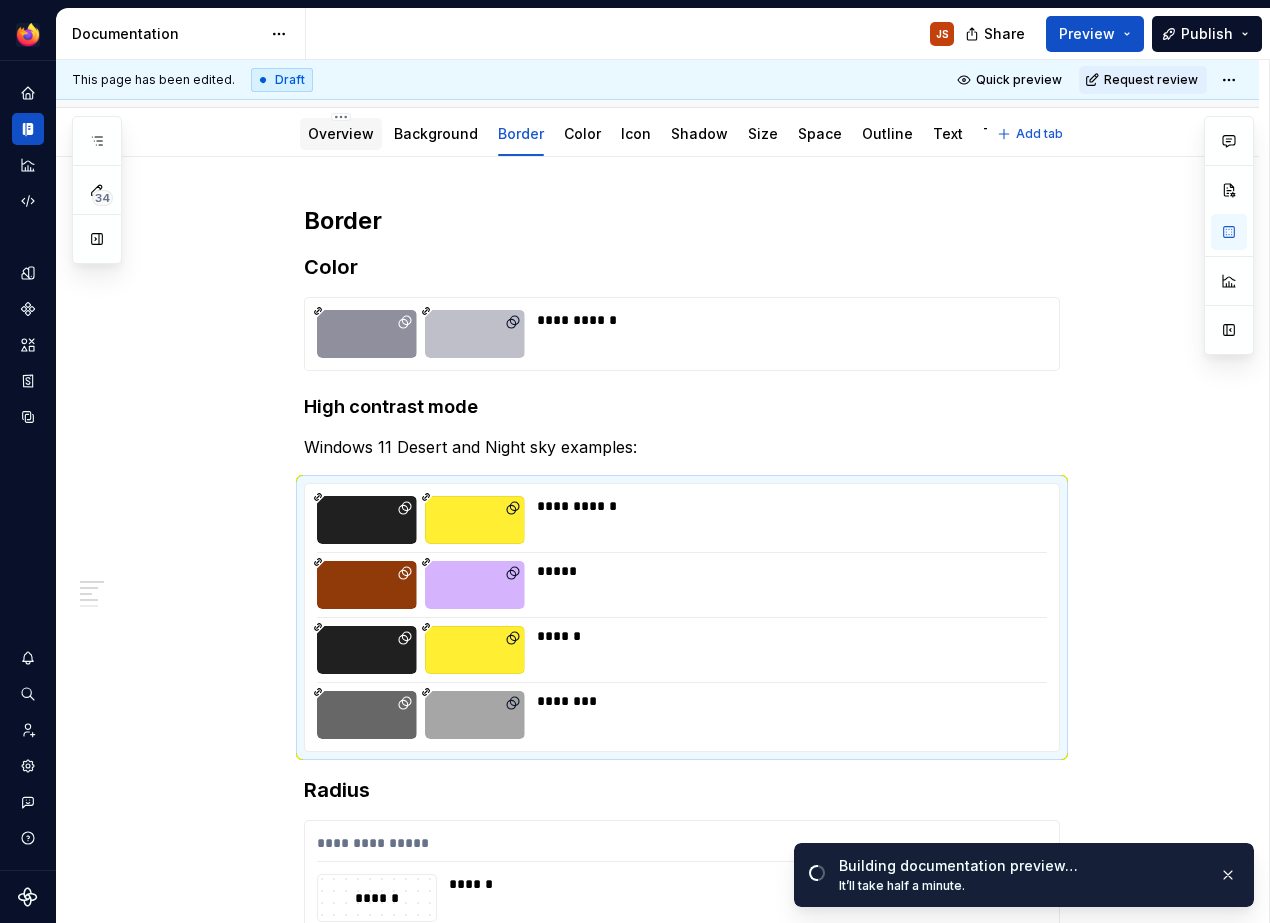 click on "Overview" at bounding box center [341, 133] 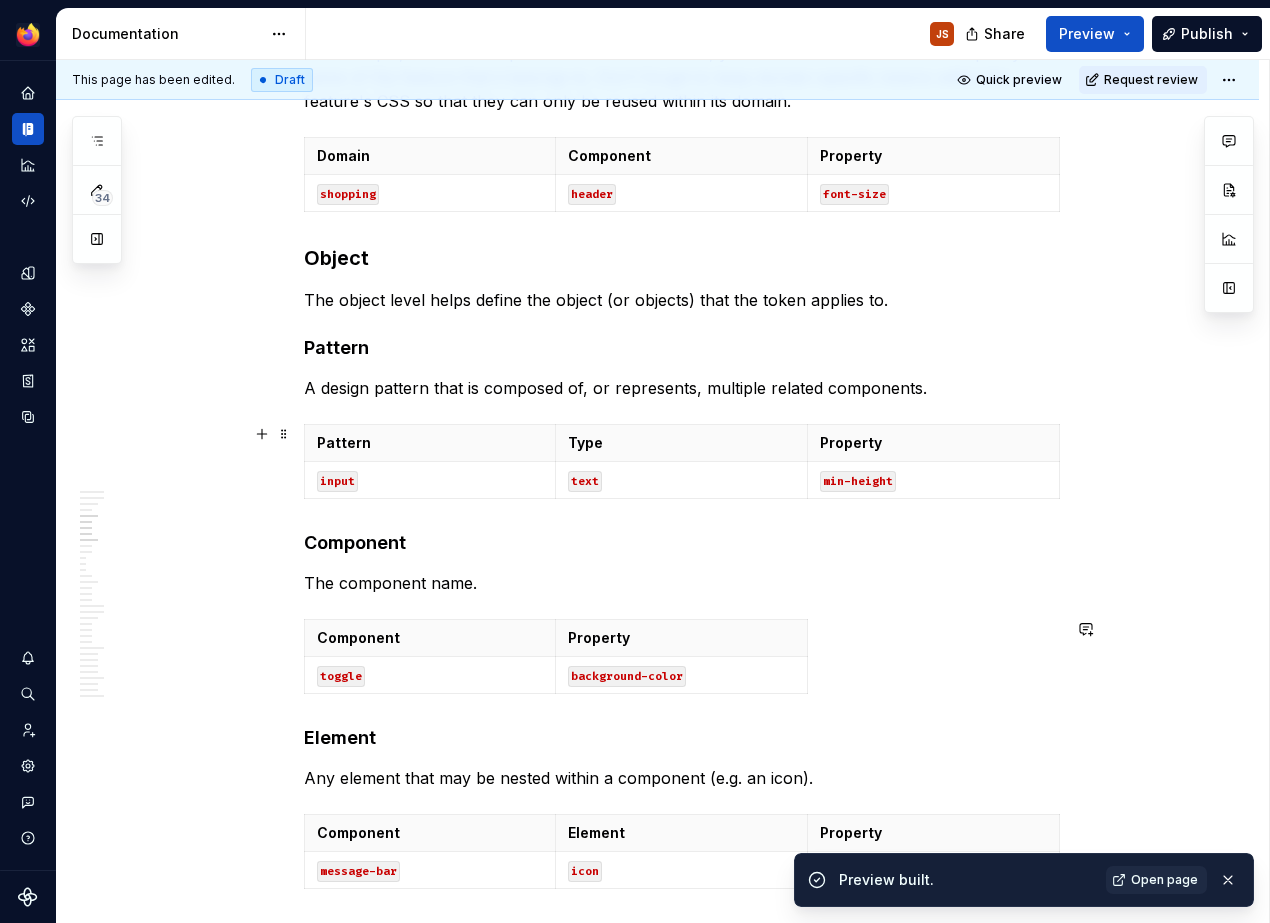 scroll, scrollTop: 1925, scrollLeft: 0, axis: vertical 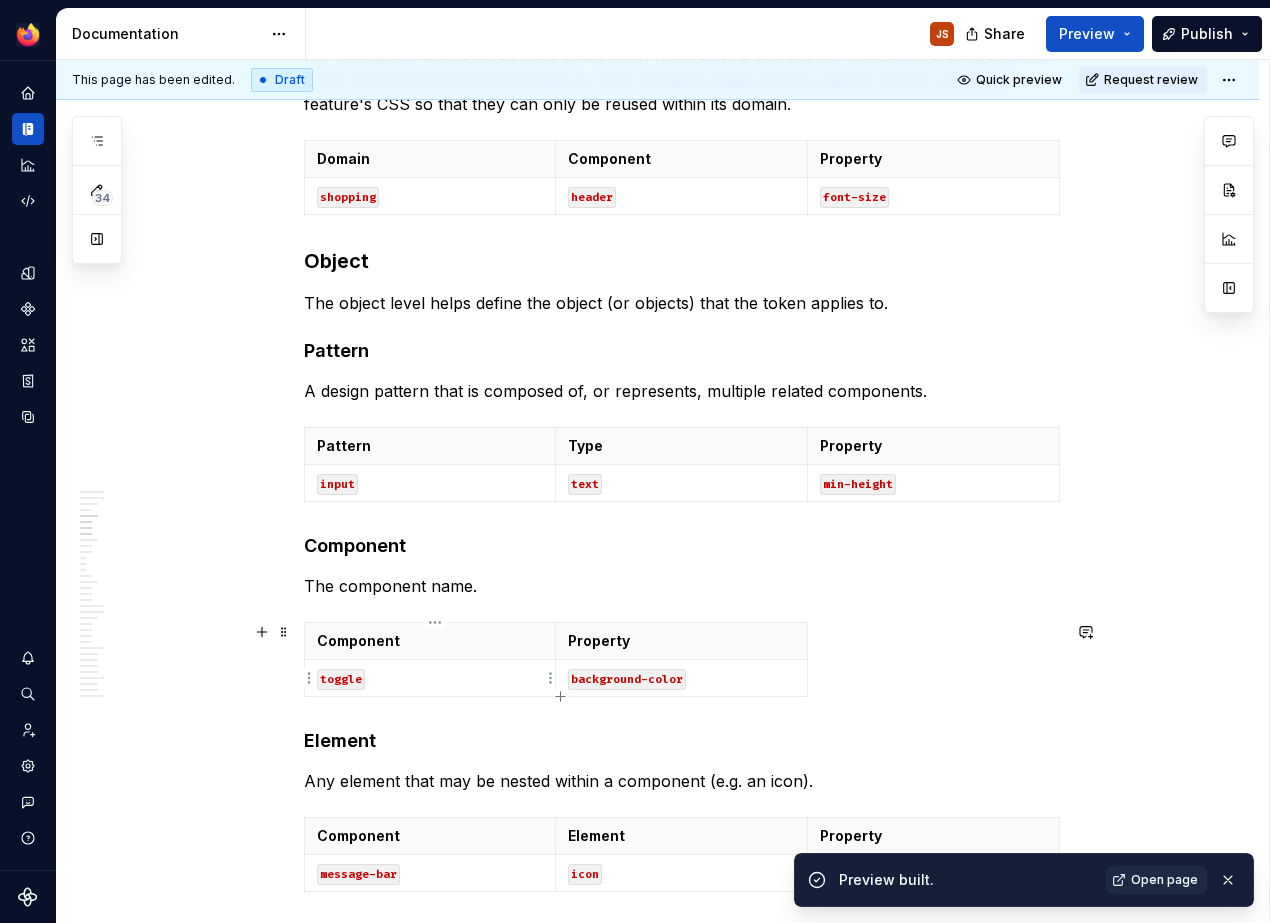 click on "toggle" at bounding box center [430, 678] 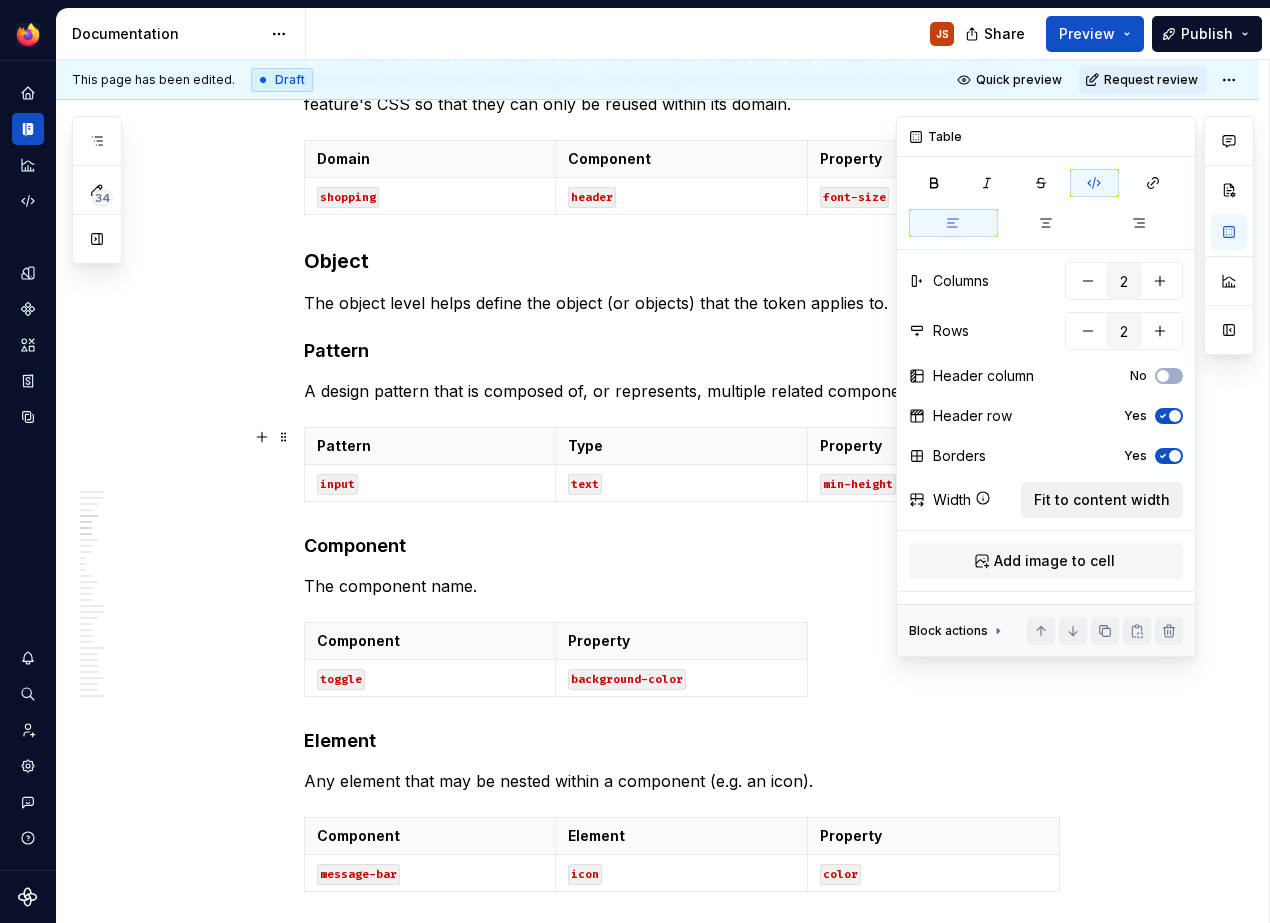 click on "Fit to content width" at bounding box center [1102, 500] 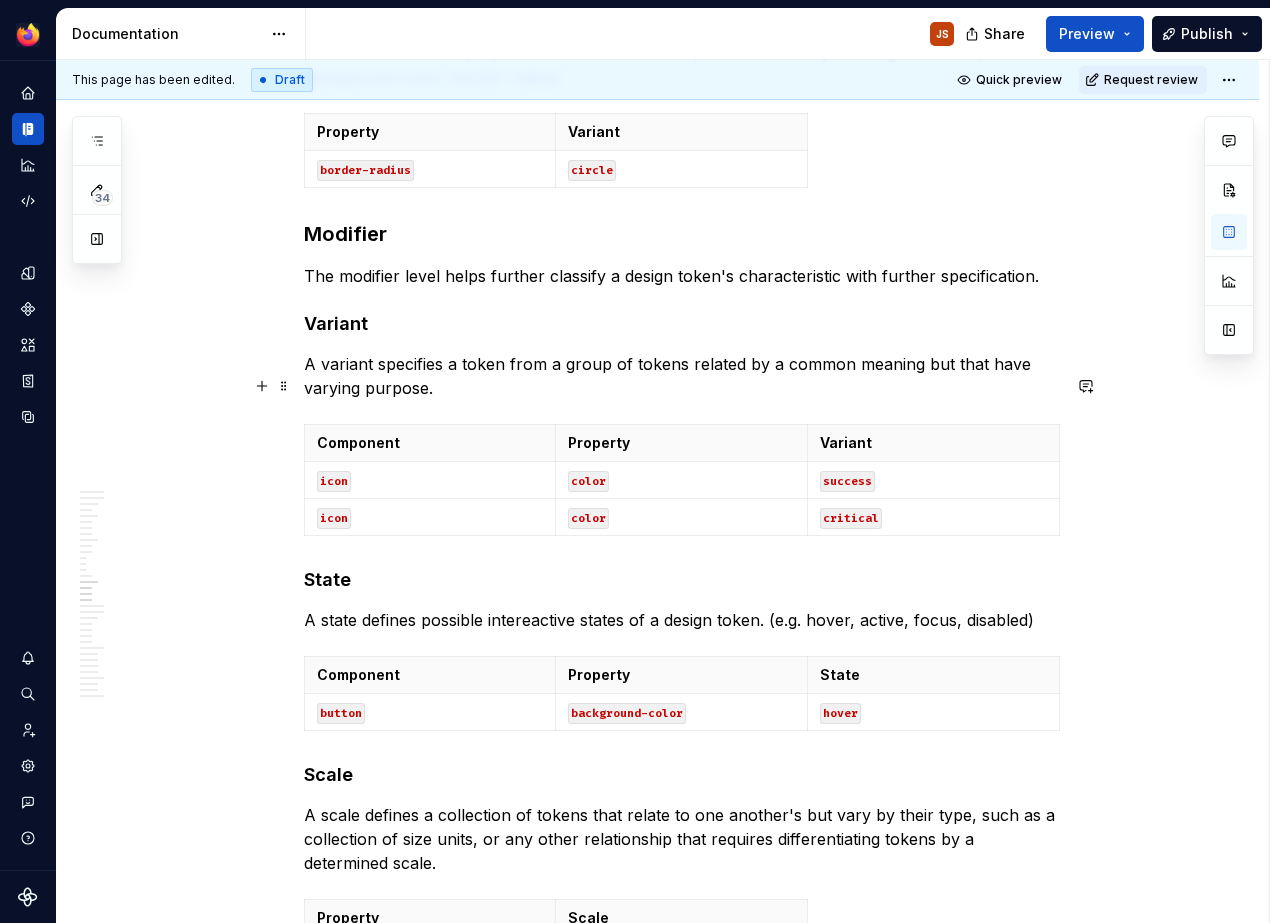 scroll, scrollTop: 4043, scrollLeft: 0, axis: vertical 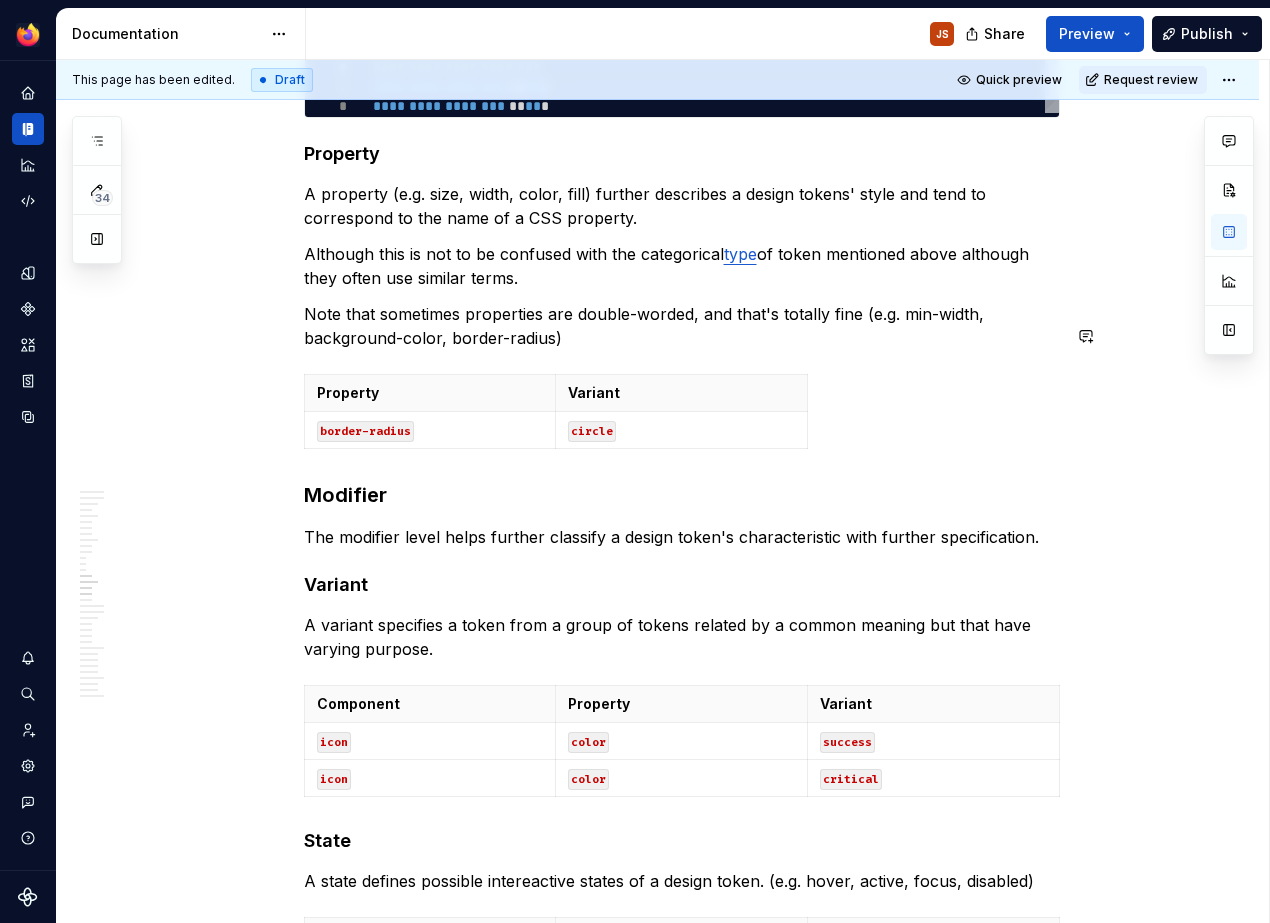 click on "Variant" at bounding box center [681, 393] 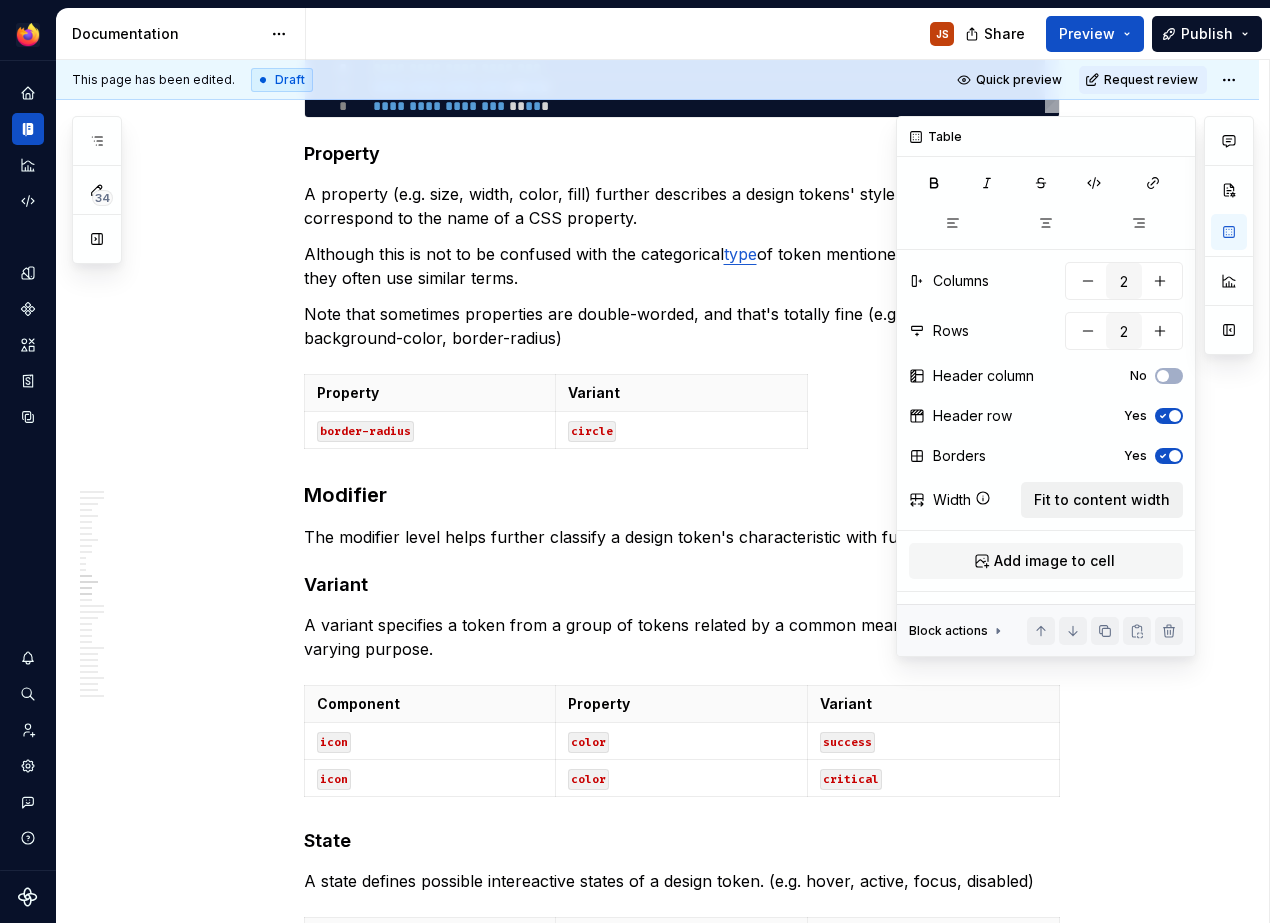 click on "Fit to content width" at bounding box center [1102, 500] 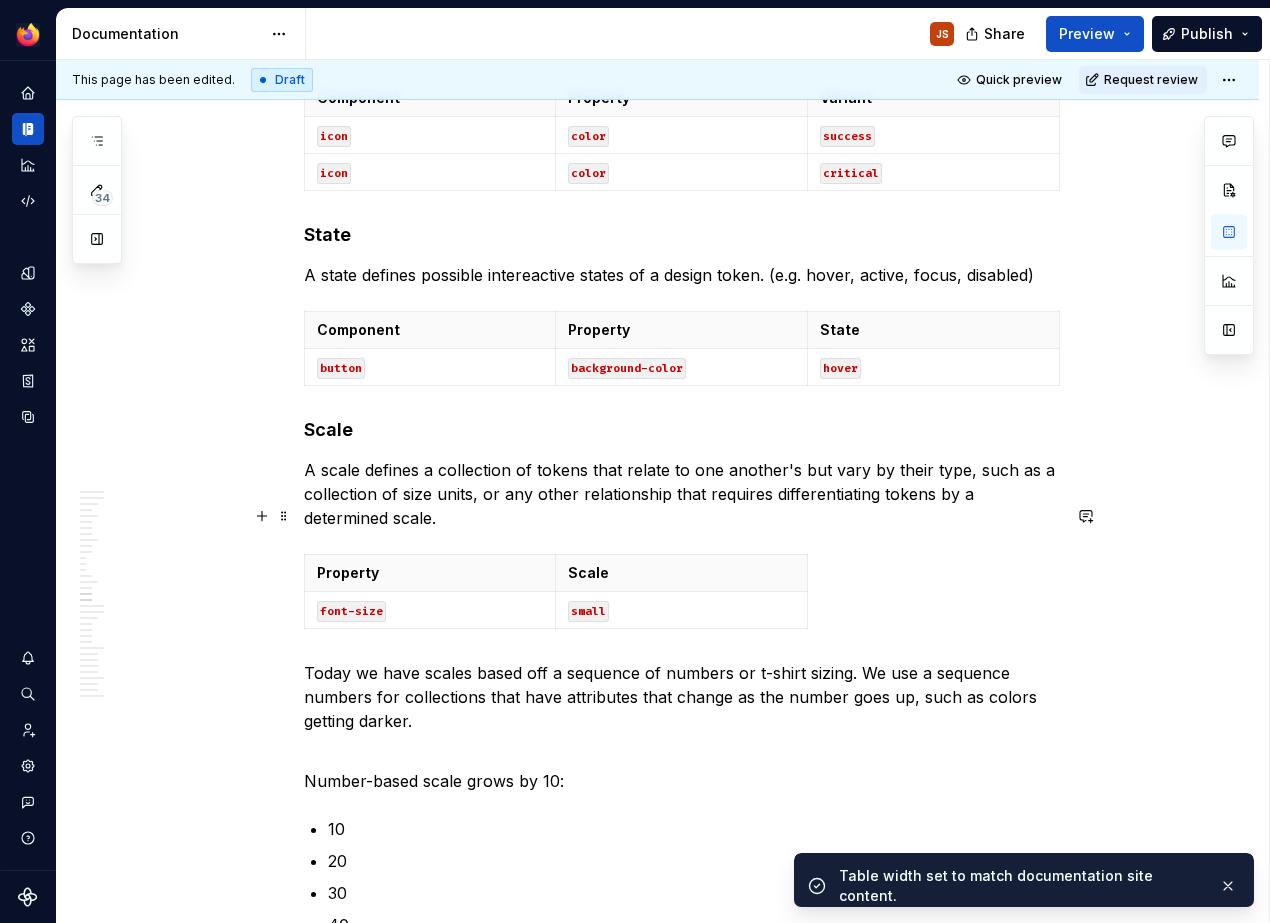 scroll, scrollTop: 4742, scrollLeft: 0, axis: vertical 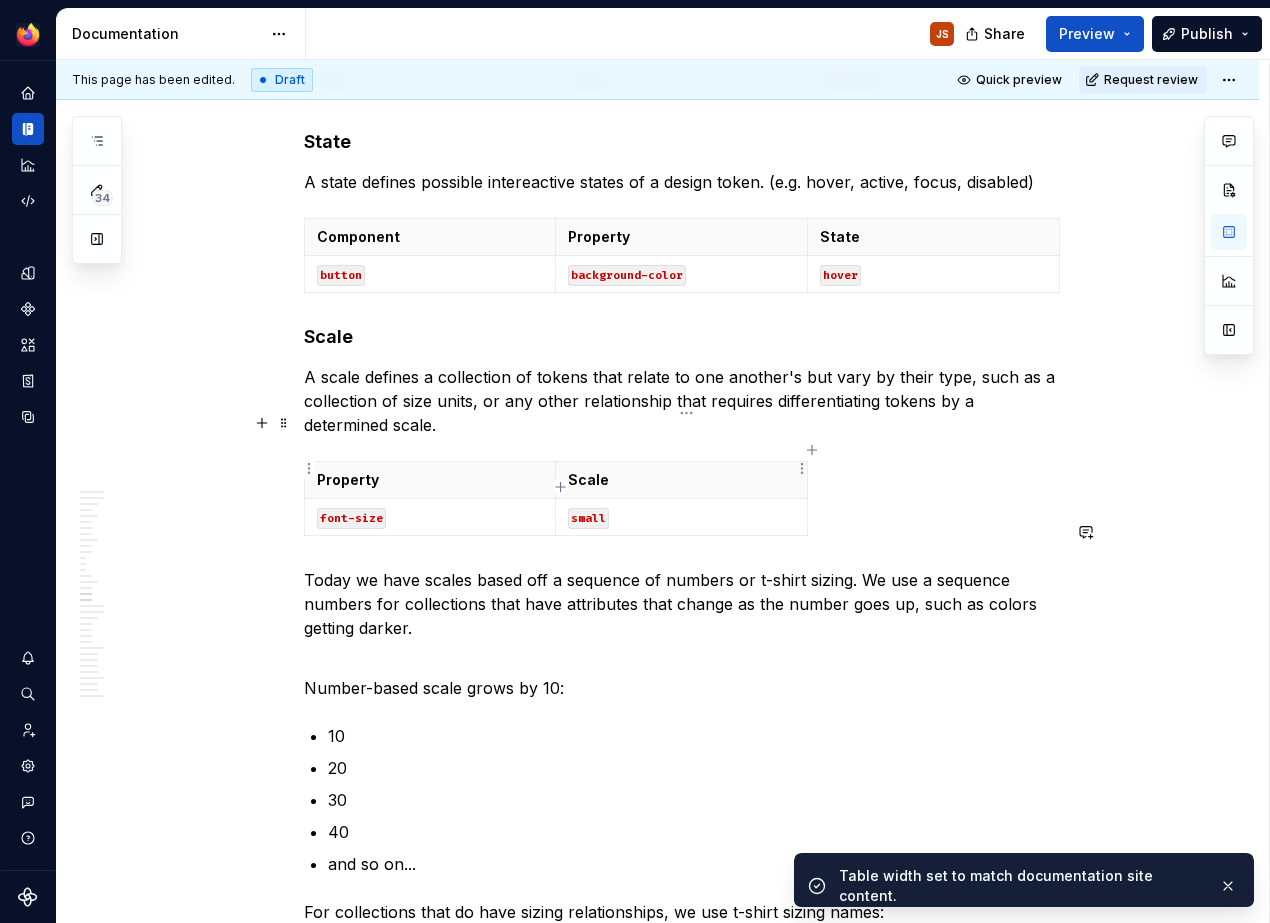 click on "Scale" at bounding box center (681, 480) 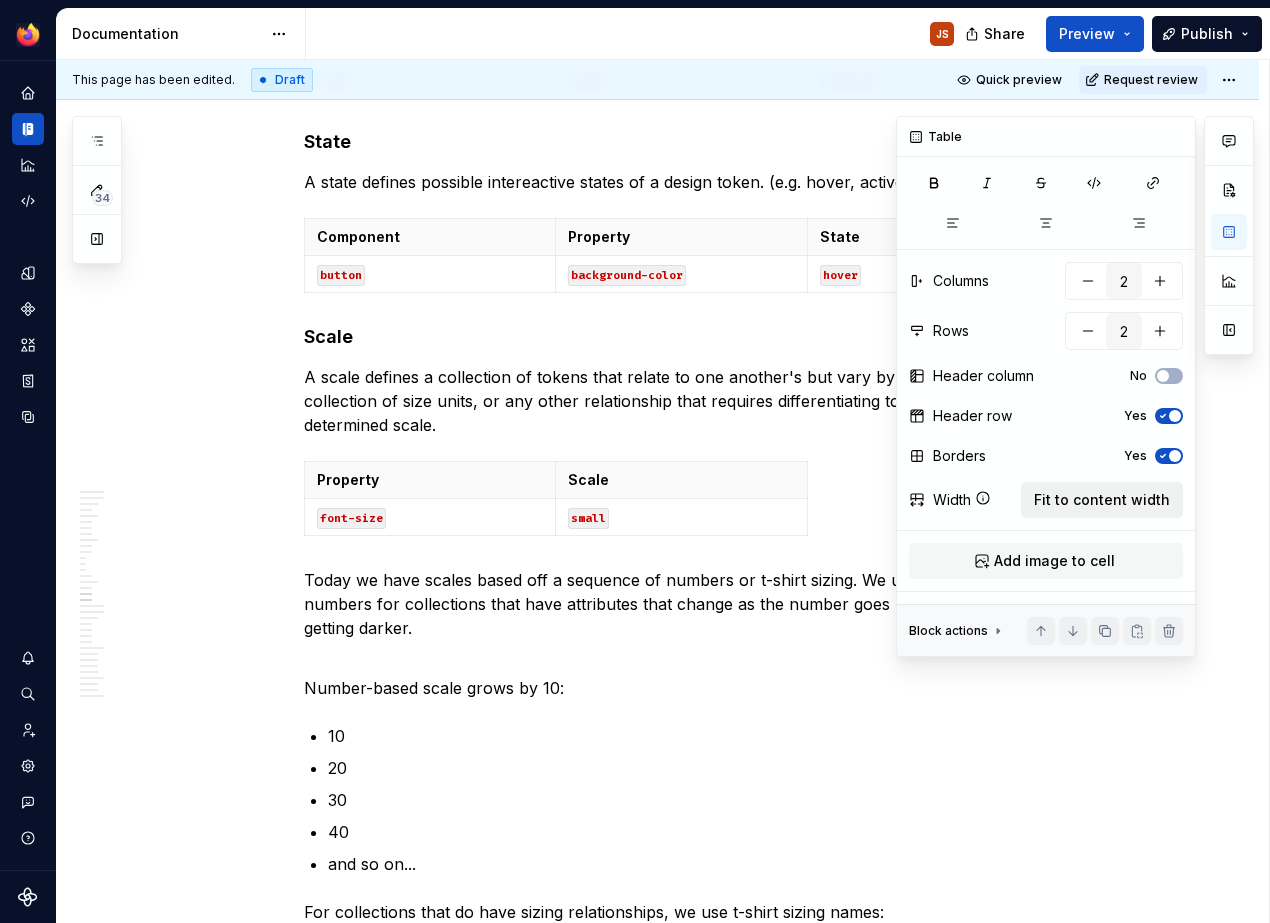 click on "Fit to content width" at bounding box center [1102, 500] 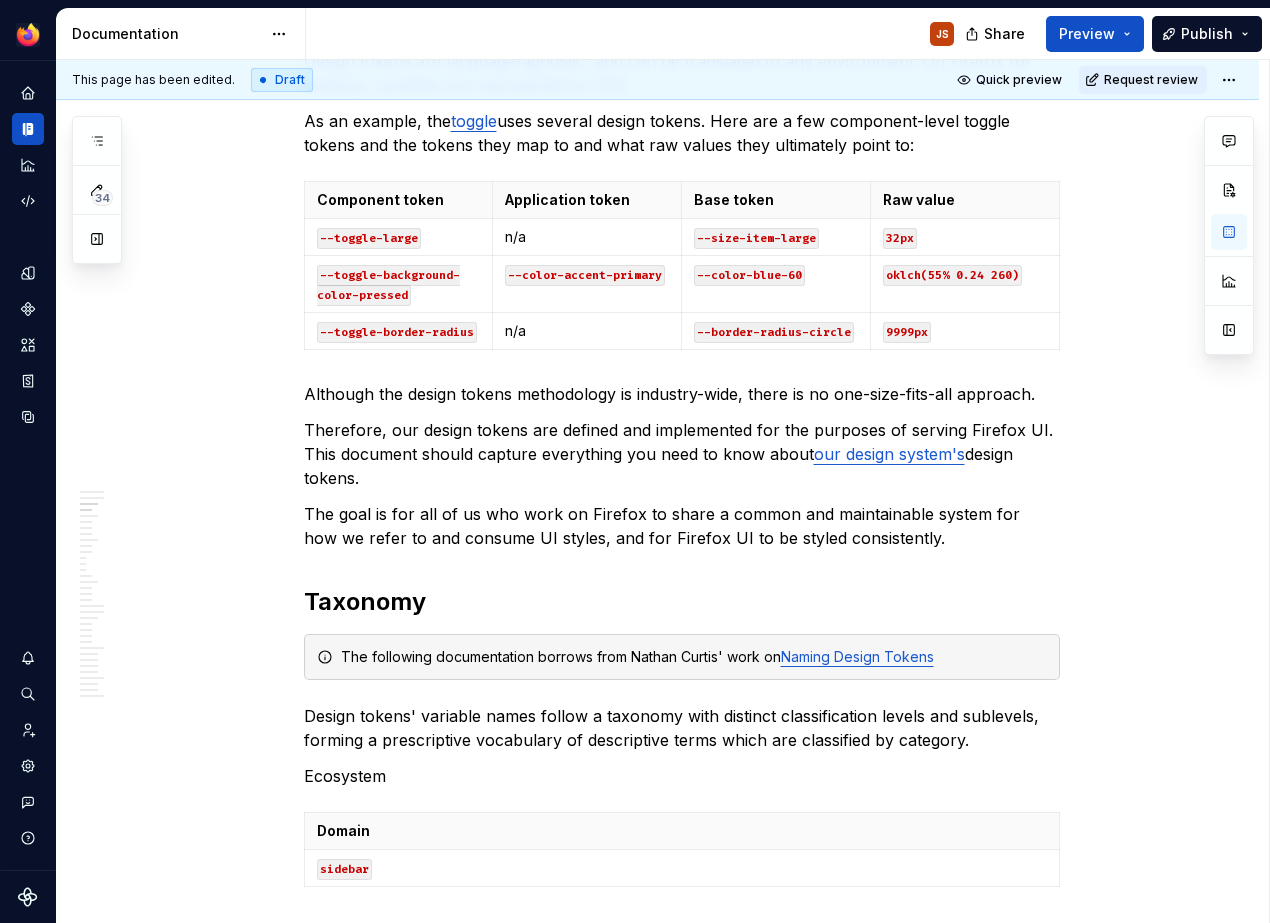 scroll, scrollTop: 0, scrollLeft: 0, axis: both 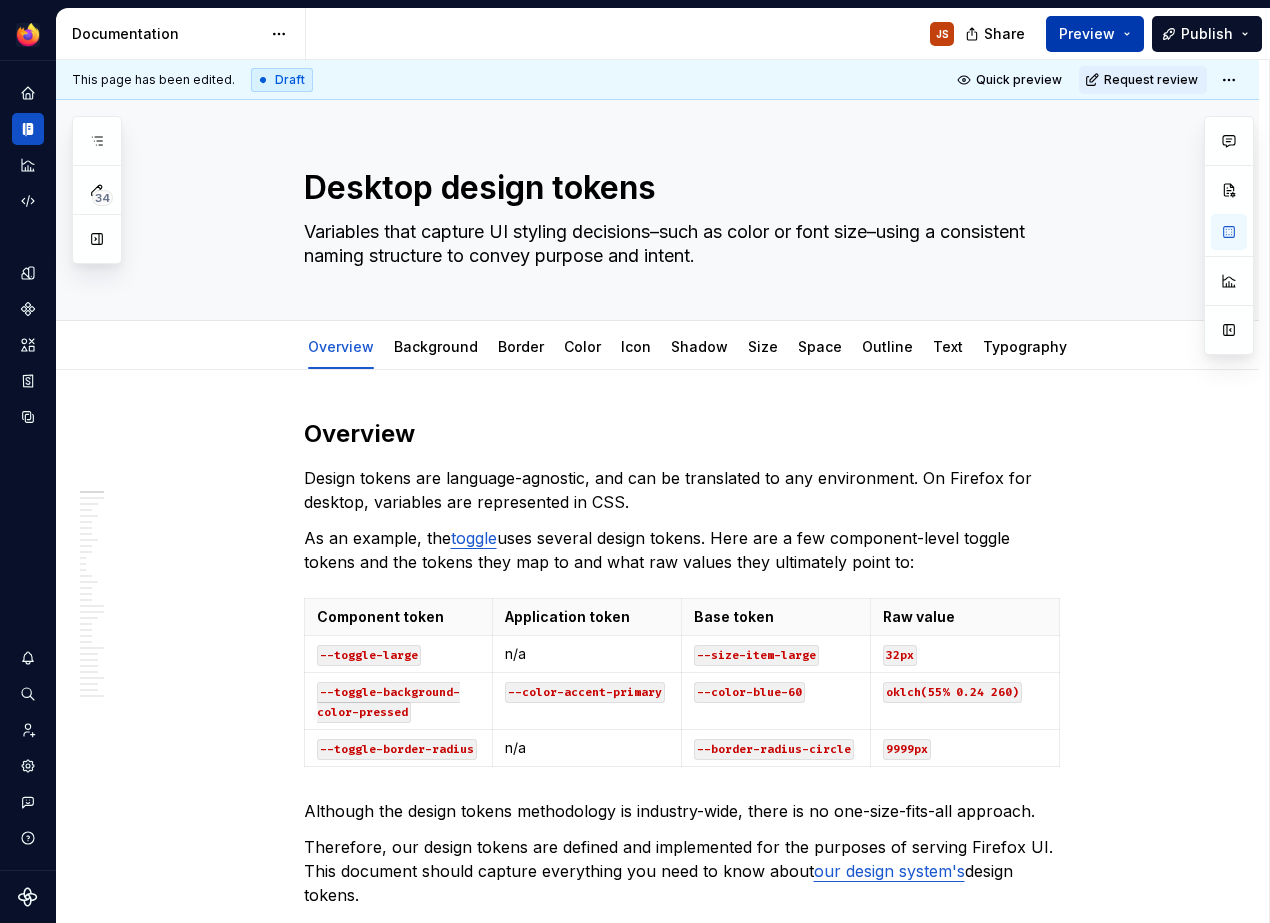 click on "Preview" at bounding box center (1087, 34) 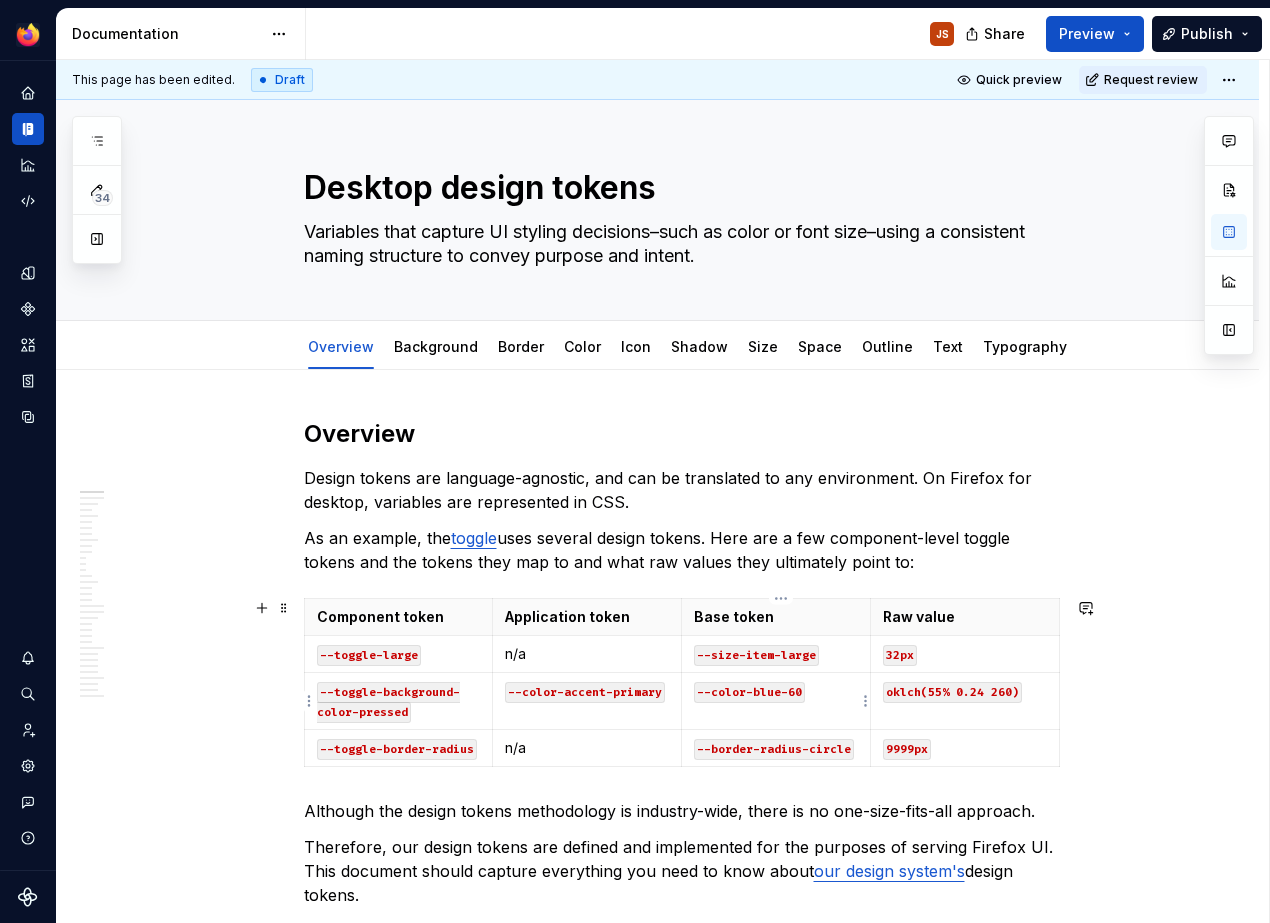 click on "--color-blue-60" at bounding box center [776, 691] 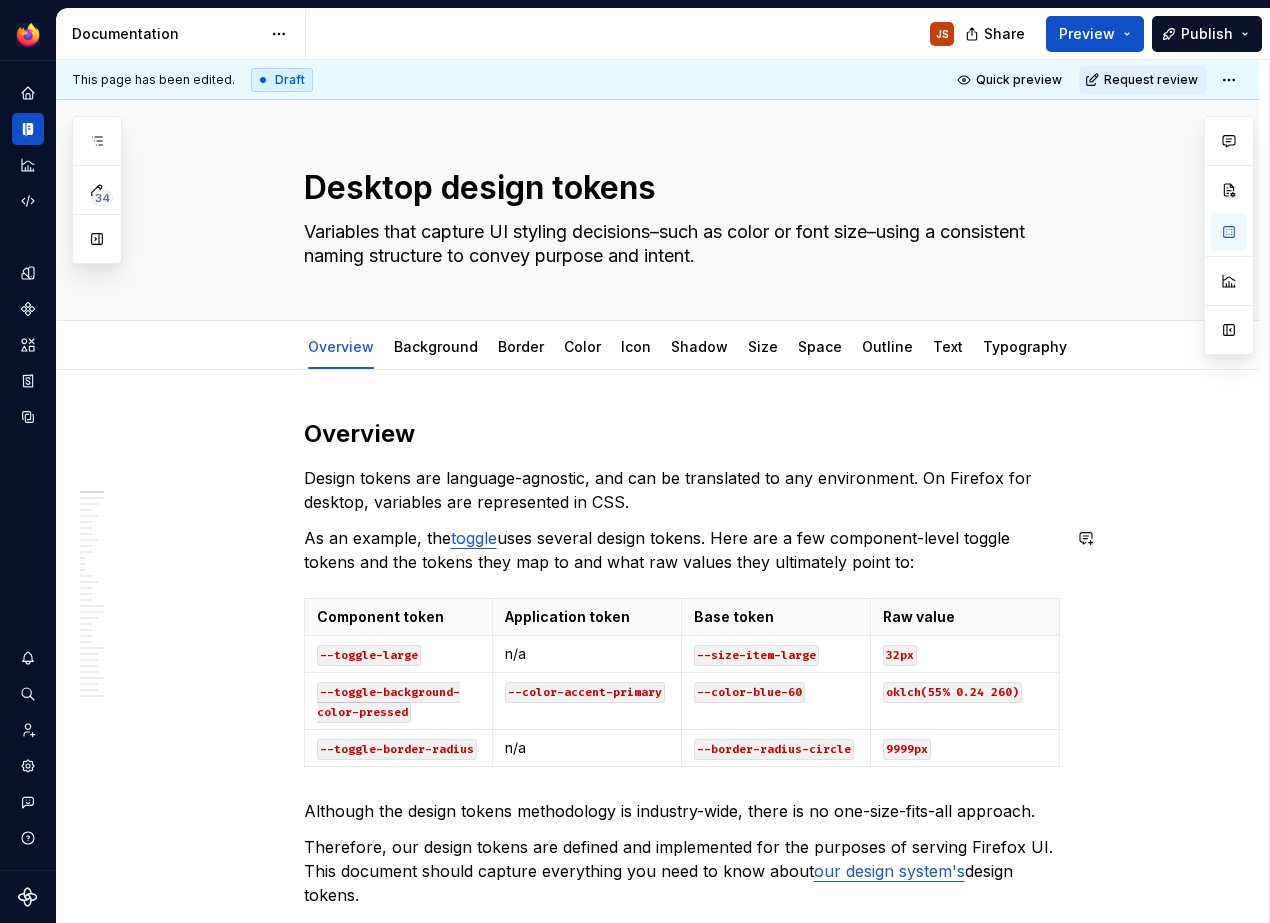 type on "*" 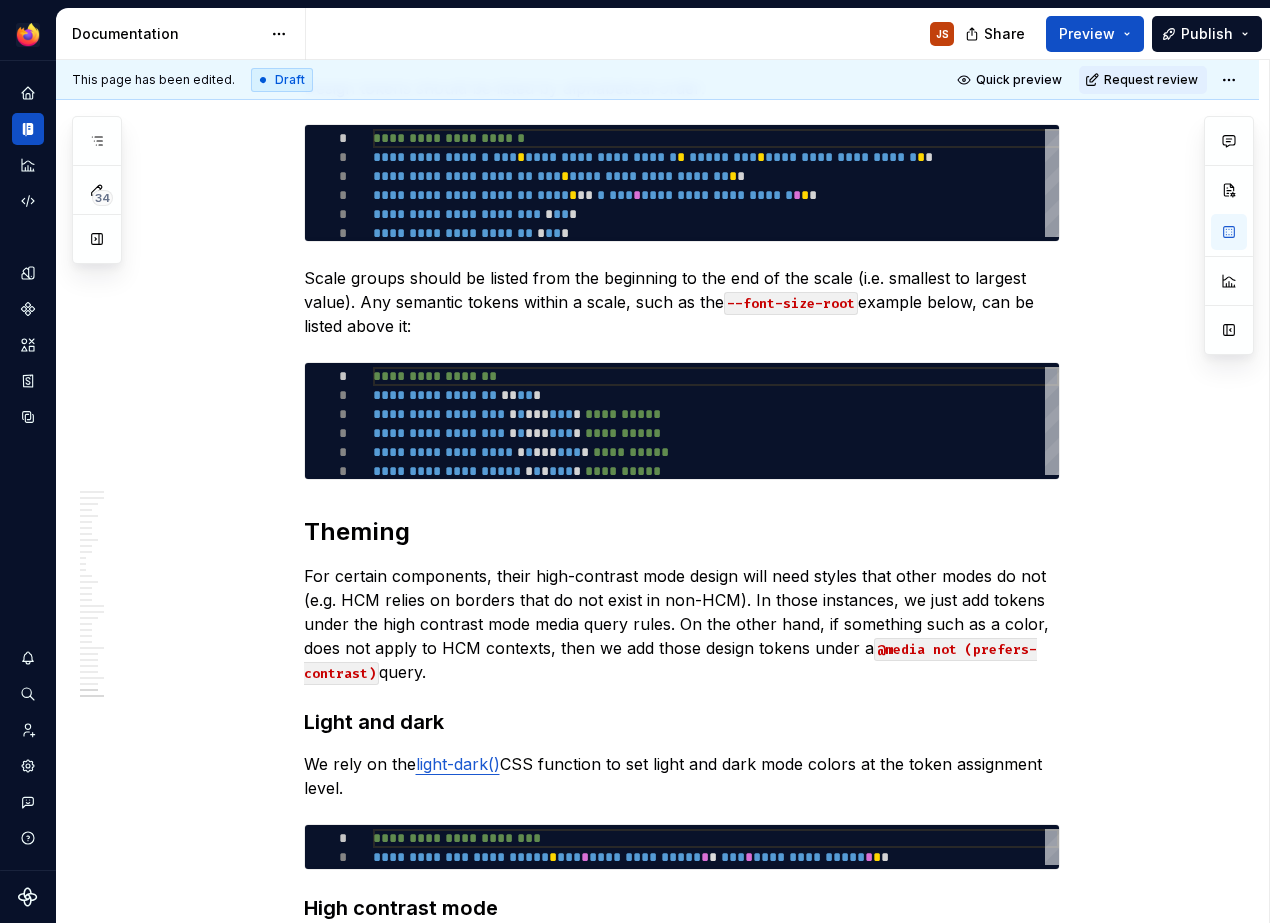 scroll, scrollTop: 10942, scrollLeft: 0, axis: vertical 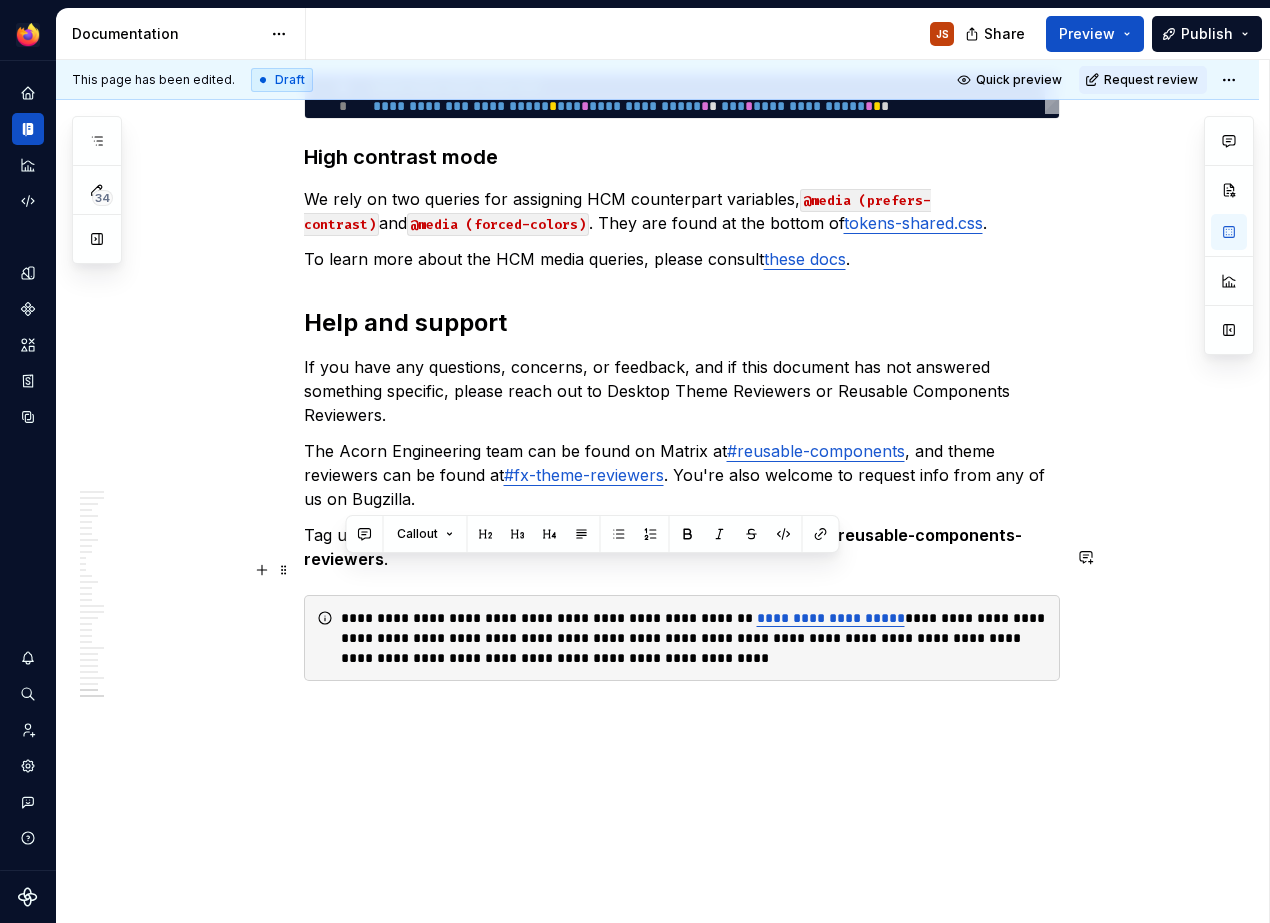 drag, startPoint x: 432, startPoint y: 568, endPoint x: 320, endPoint y: 562, distance: 112.1606 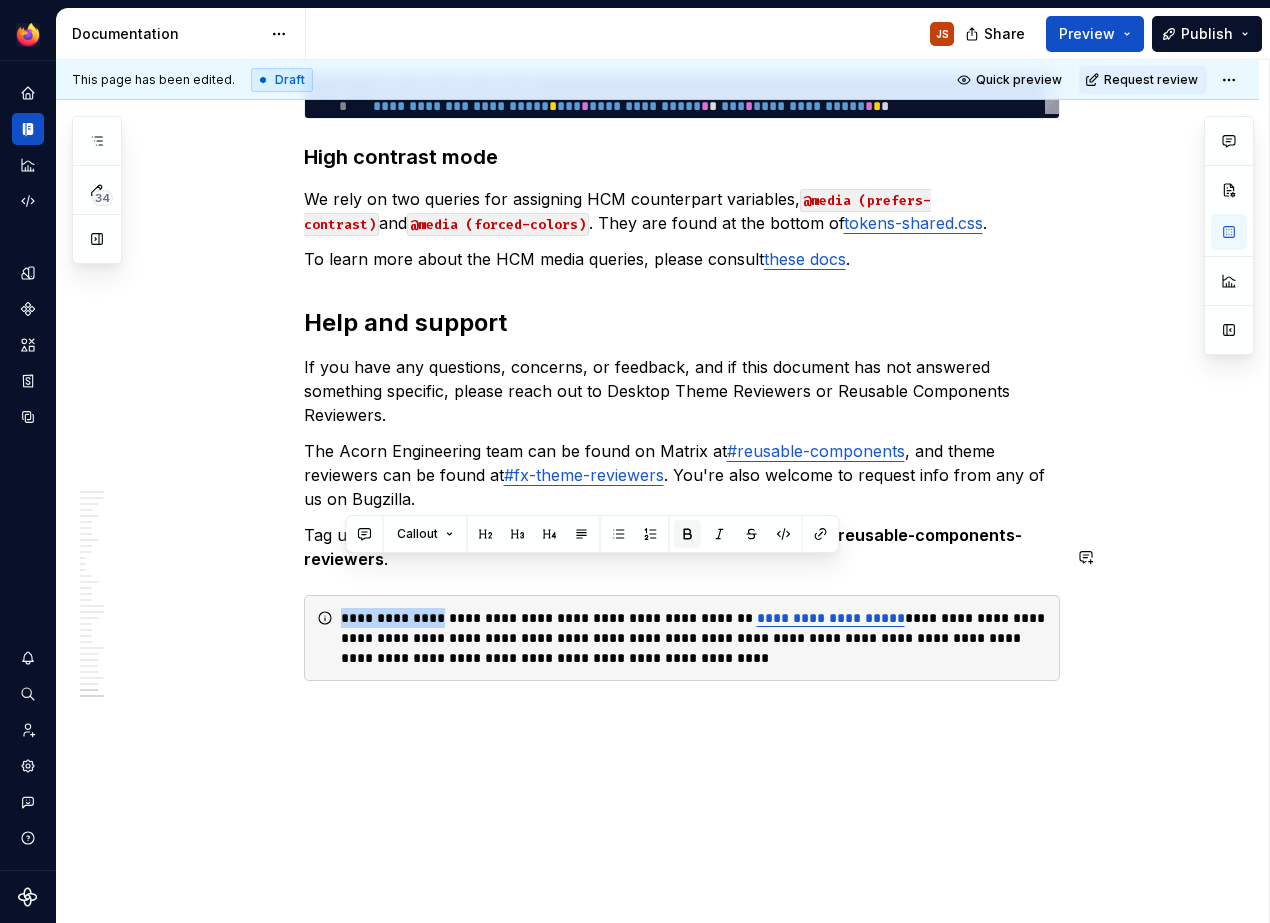 click at bounding box center (688, 534) 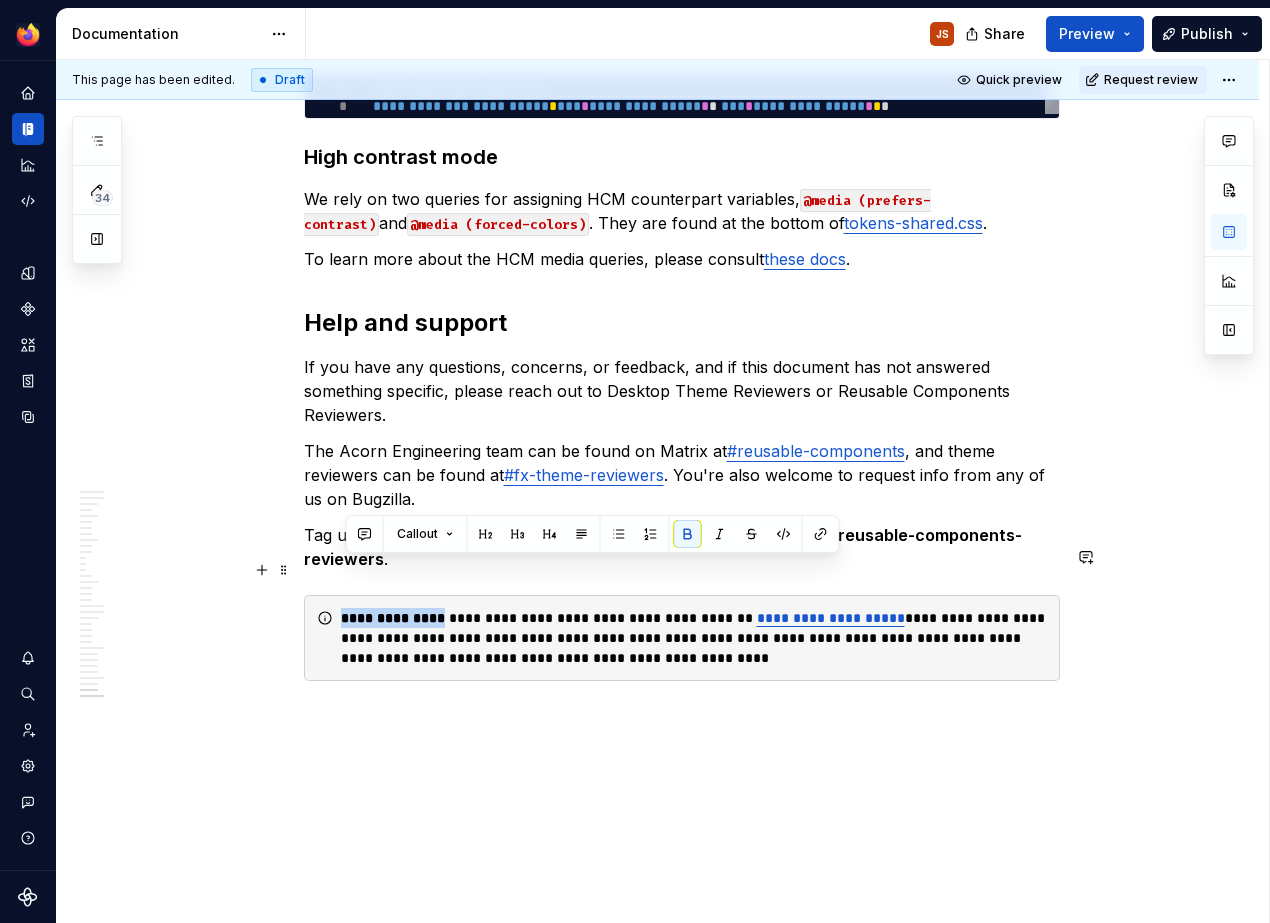 click on "**********" at bounding box center [694, 638] 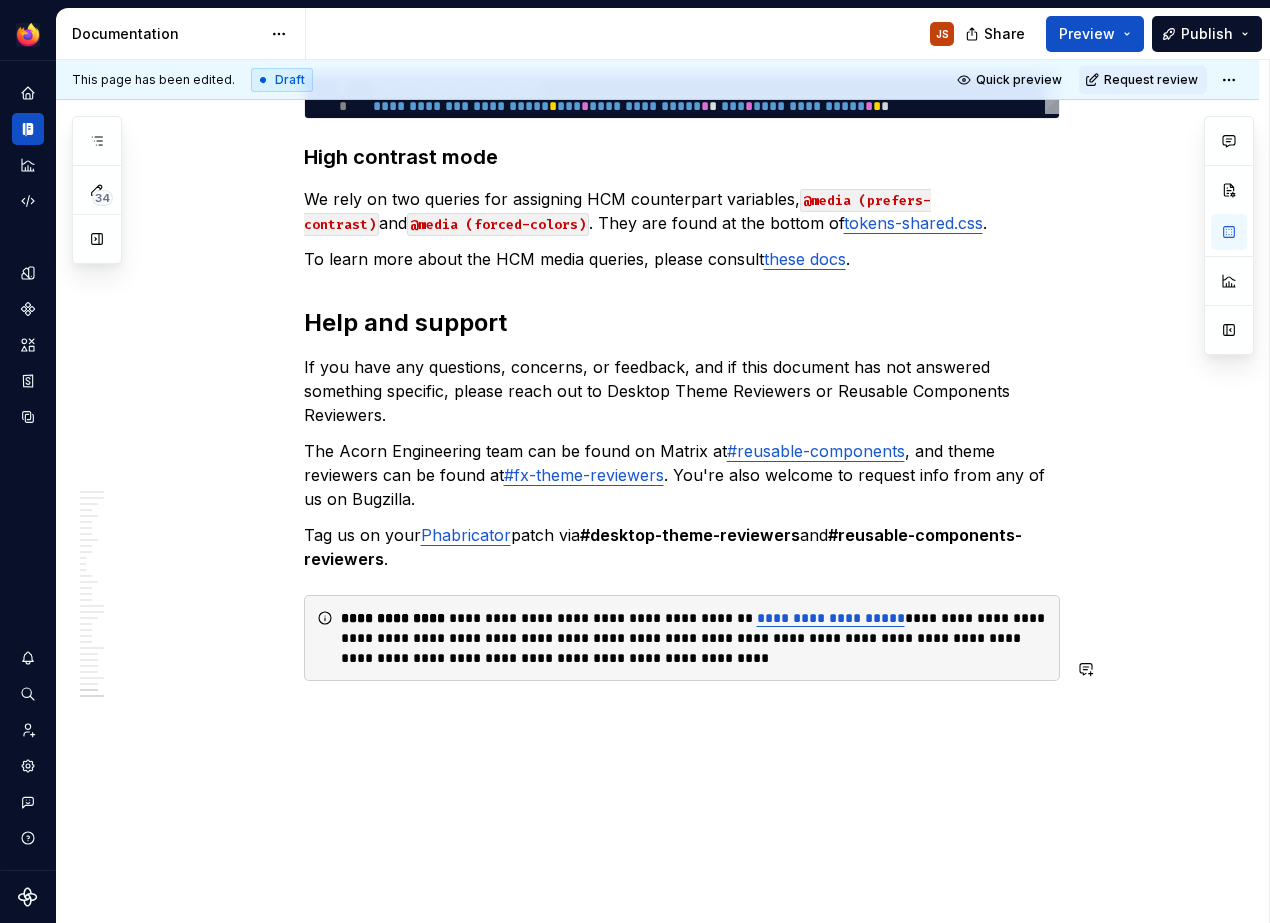type 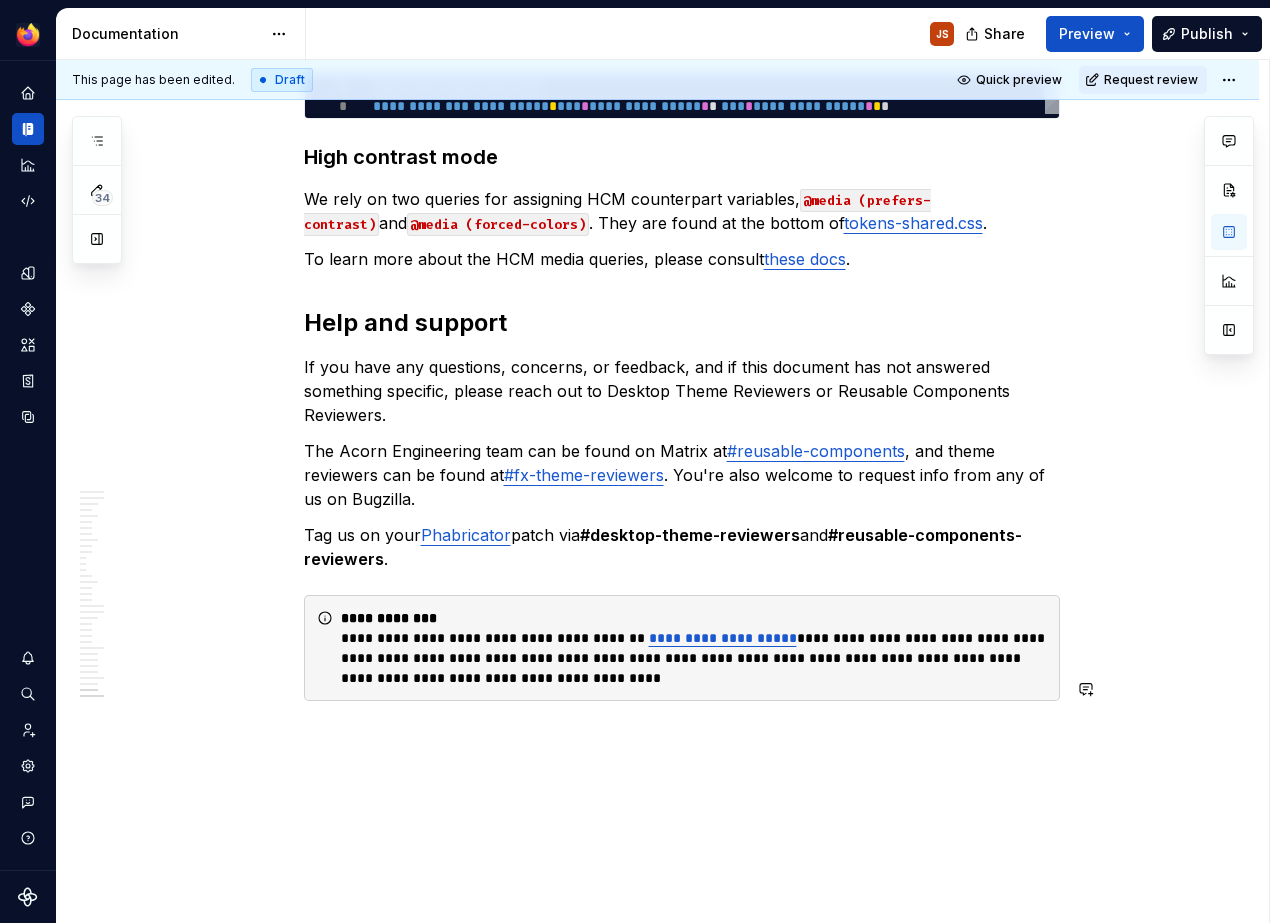 click on "Overview Design tokens are language-agnostic, and can be translated to any environment. On Firefox for desktop, variables are represented in CSS. As an example, the  toggle  uses several design tokens. Here are a few component-level toggle tokens and the tokens they map to and what raw values they ultimately point to: Component token Application token Base token Raw value --toggle-large n/a --size-item-large 32px --toggle-background-color-pressed --color-accent-primary --color-blue-60 oklch(55% 0.24 260) --toggle-border-radius n/a --border-radius-circle 9999px Although the design tokens methodology is industry-wide, there is no one-size-fits-all approach. Therefore, our design tokens are defined and implemented for the purposes of serving Firefox UI. This document should capture everything you need to know about  our design system's  design tokens. Taxonomy The following documentation borrows from Nathan Curtis' work on  Naming Design Tokens Ecosystem Domain sidebar Object Pattern Component Element Category *" at bounding box center [657, -4762] 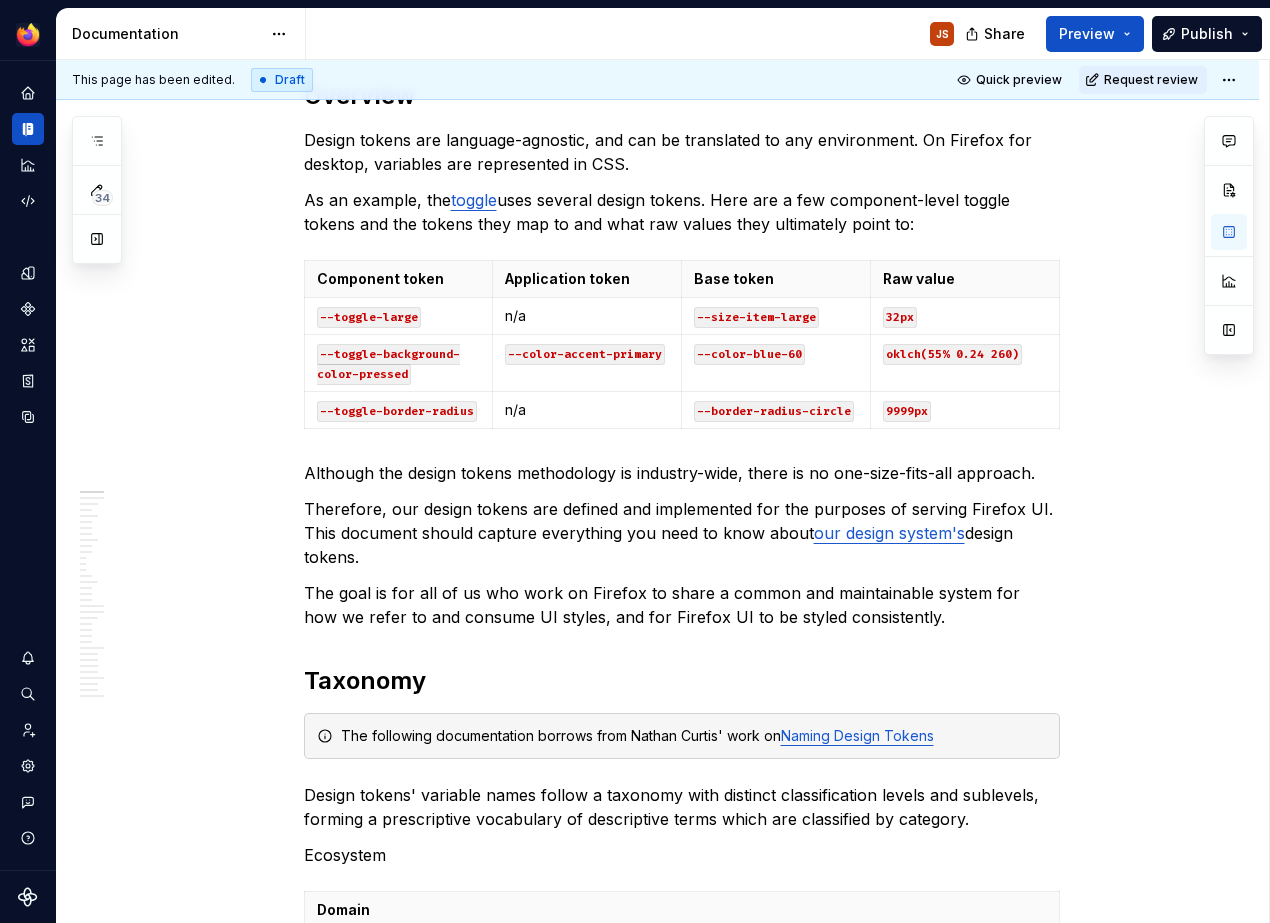 scroll, scrollTop: 0, scrollLeft: 0, axis: both 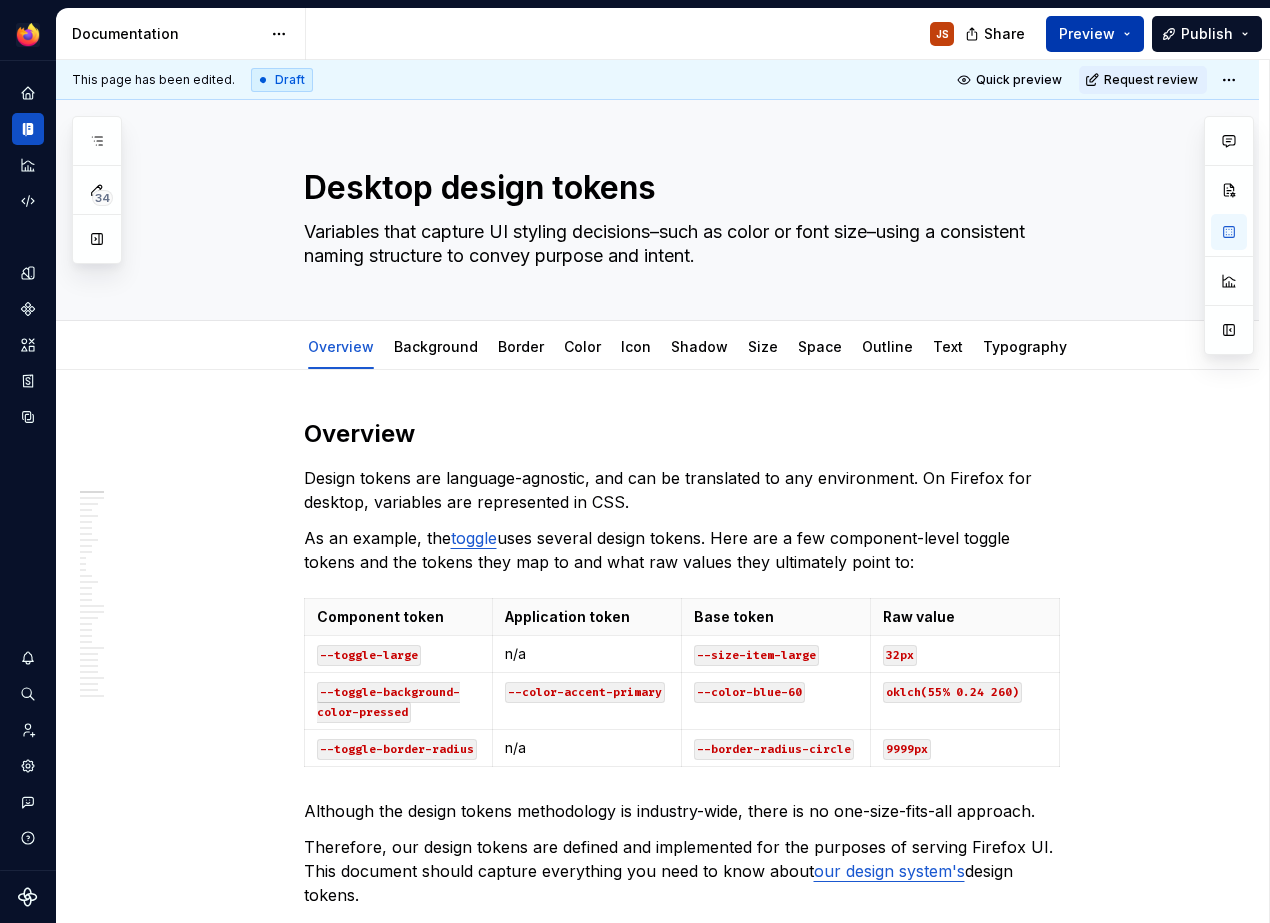 click on "Preview" at bounding box center [1087, 34] 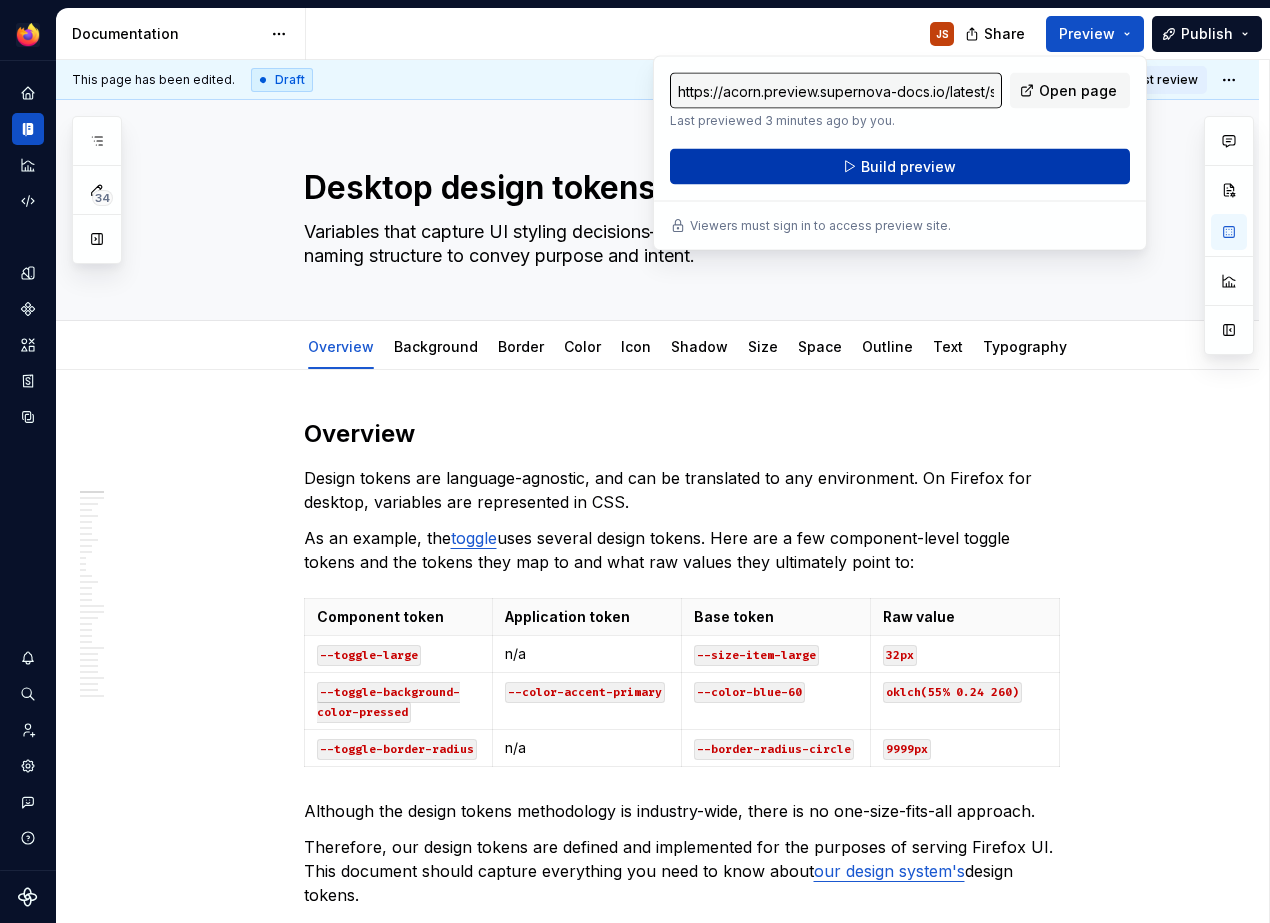 click on "Build preview" at bounding box center [908, 167] 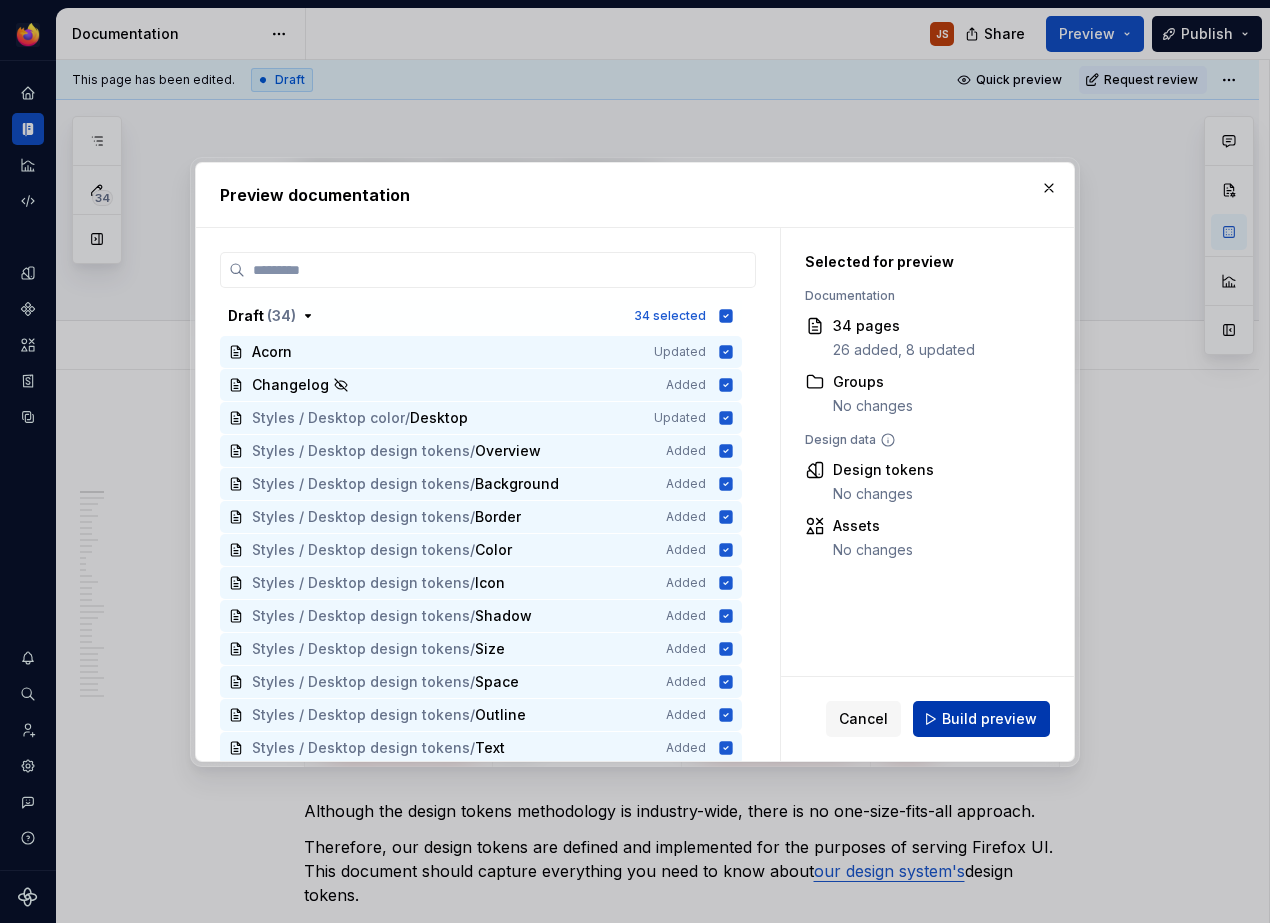 click on "Build preview" at bounding box center [989, 719] 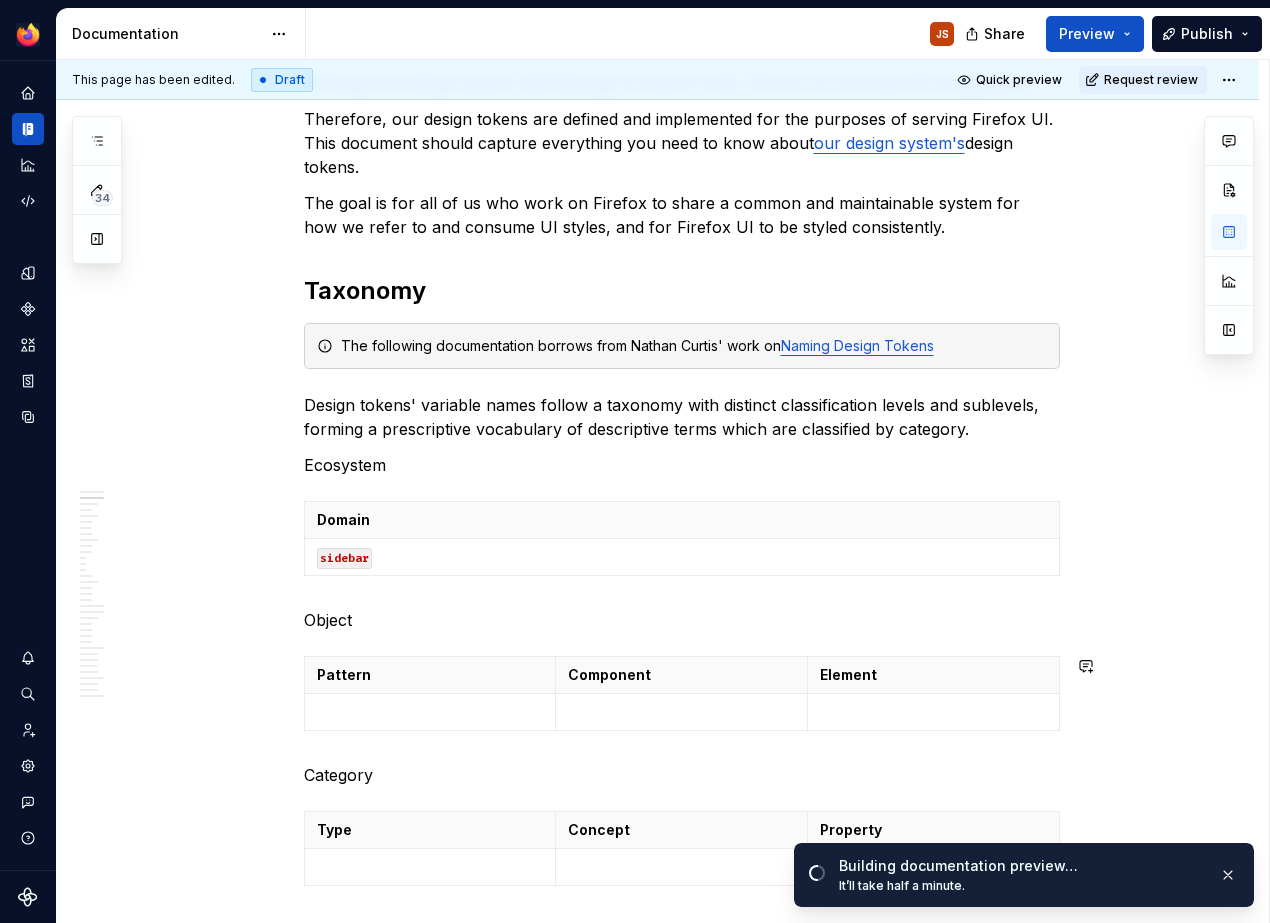 scroll, scrollTop: 725, scrollLeft: 0, axis: vertical 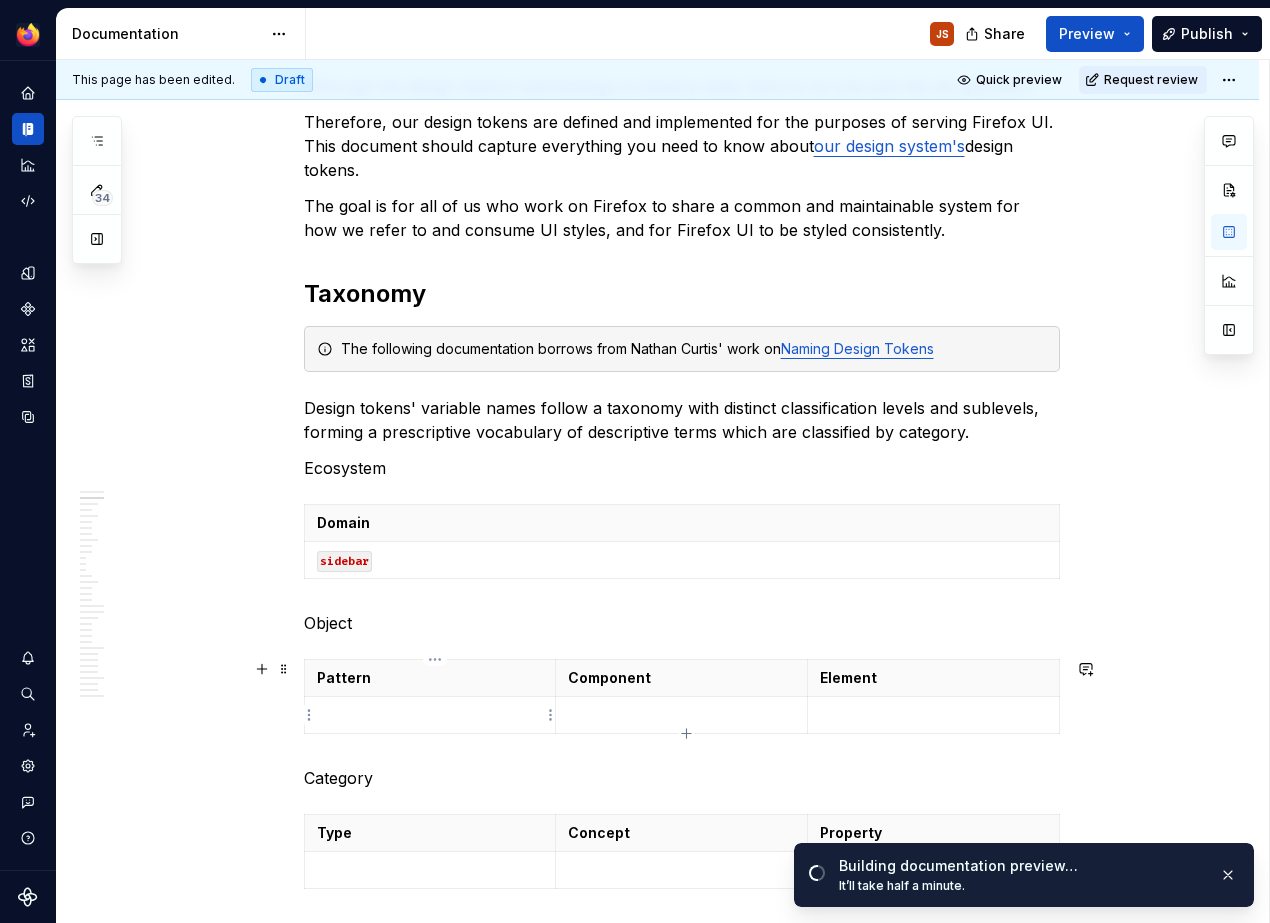 click at bounding box center (430, 715) 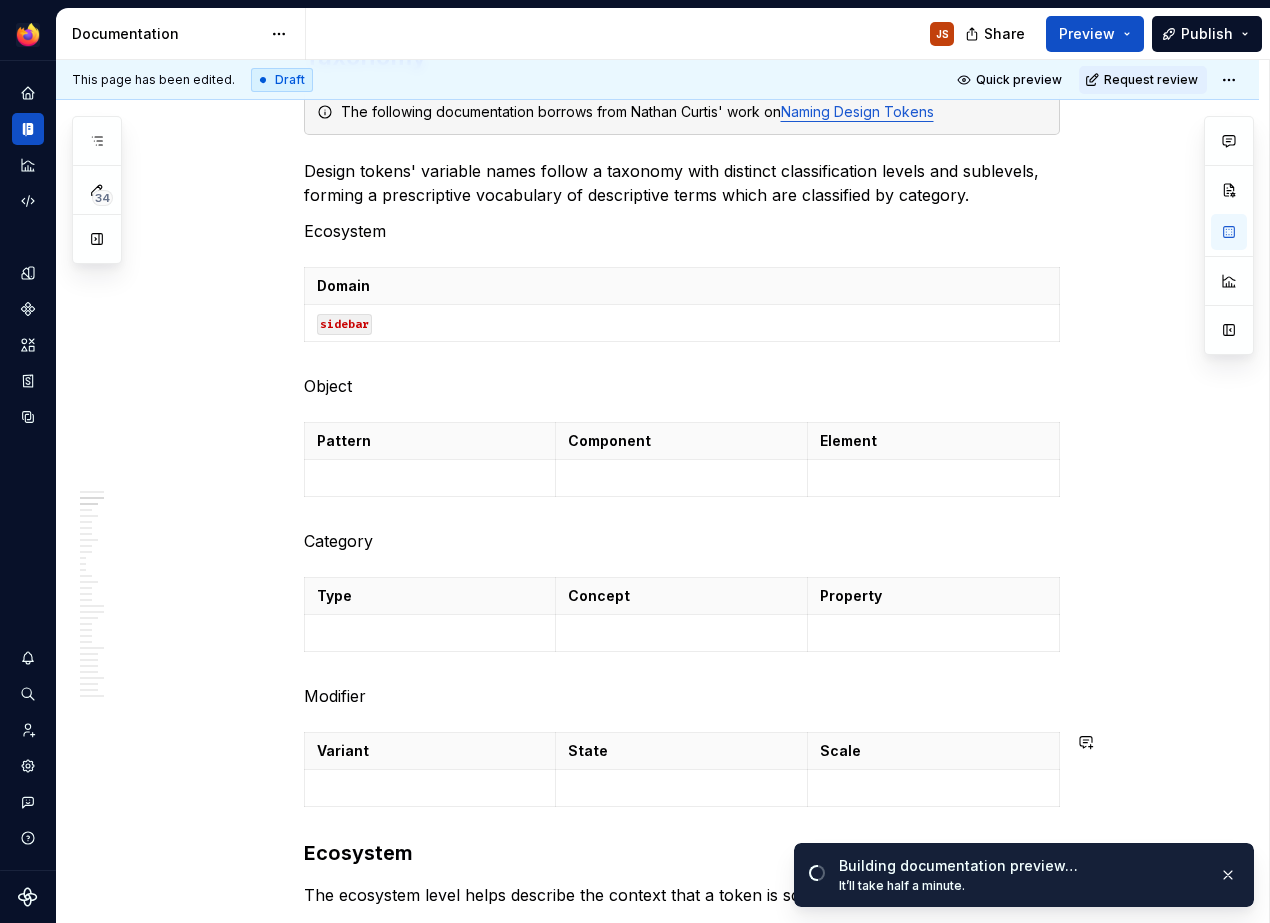 scroll, scrollTop: 964, scrollLeft: 0, axis: vertical 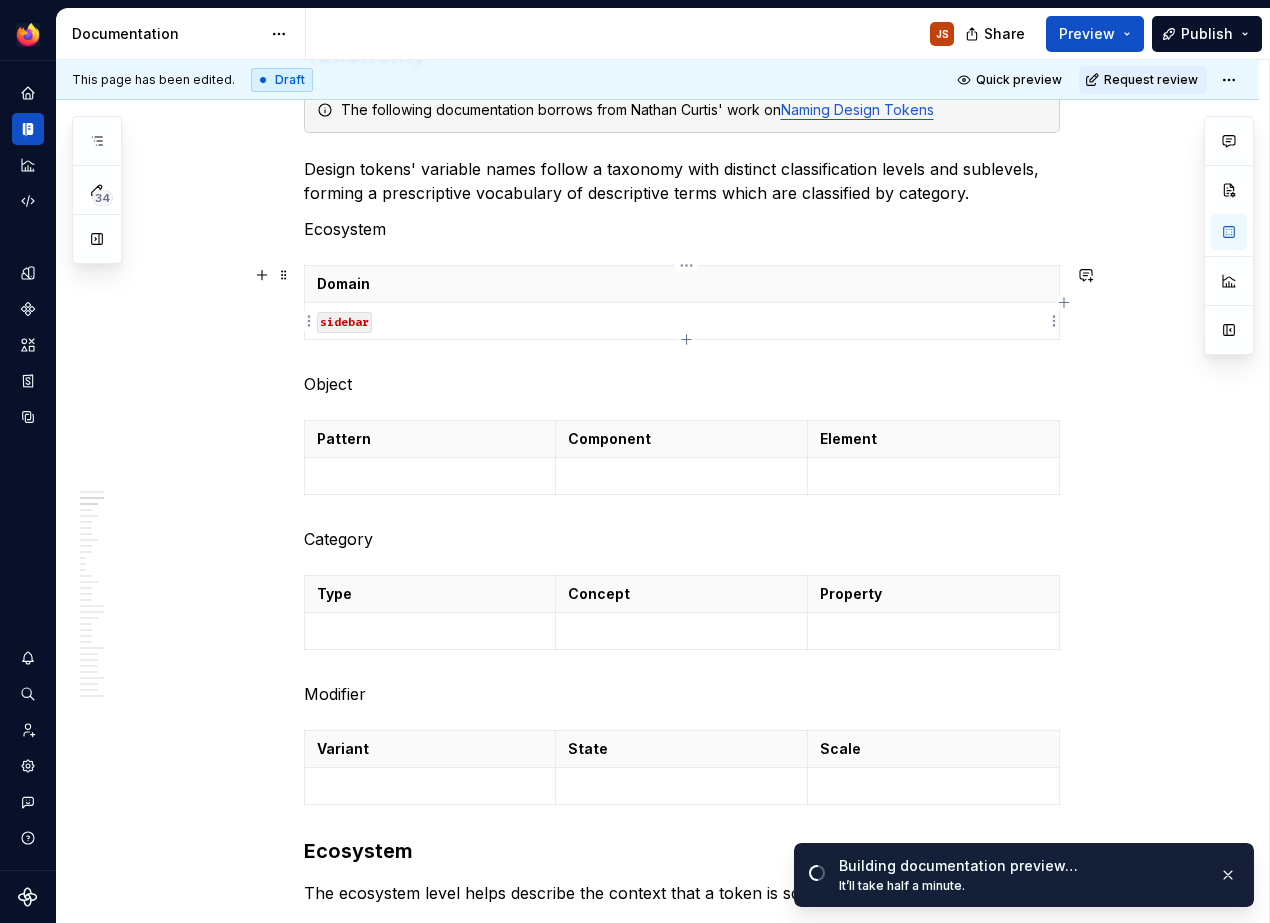 click on "sidebar" at bounding box center [682, 321] 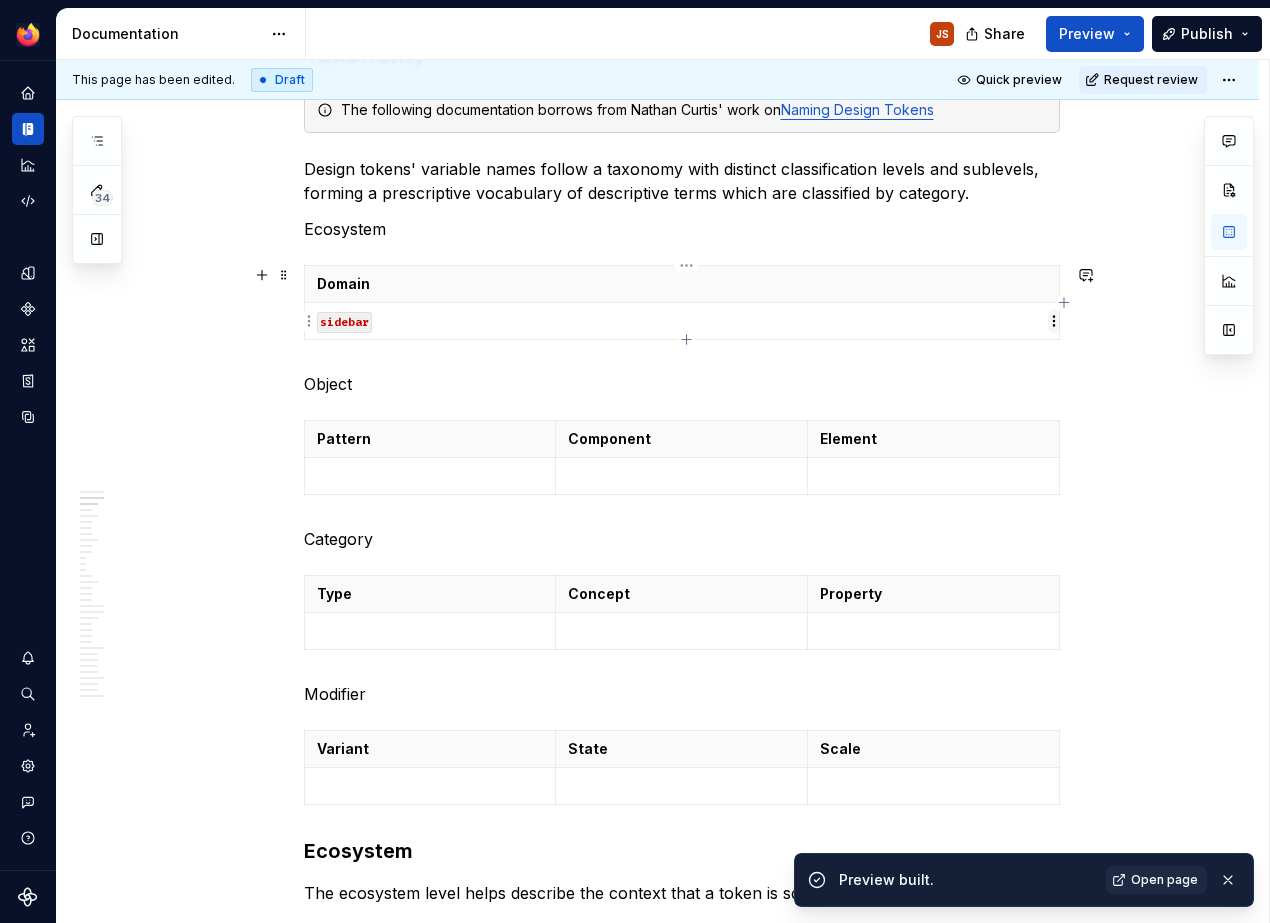 click on "Acorn JS Dataset Desktop Documentation JS Share Preview Publish 34 Pages Add
Accessibility guide for tree Page tree.
Navigate the tree with the arrow keys. Common tree hotkeys apply. Further keybindings are available:
enter to execute primary action on focused item
f2 to start renaming the focused item
escape to abort renaming an item
control+d to start dragging selected items
Acorn Changelog Styles Overview Color Desktop color Desktop design tokens Overview JS Background Border Color Icon Shadow Size Space Outline Text Typography Iconography Overview Desktop Mobile Typography Overview Desktop iOS Android Layout Overview Android Theming the Desktop browser Components Patterns Overview Loading indicators Motion Mobile Messaging Empty states Mobile design philosophy Desktop browser settings Content  Overview Principles Voice and tone Intro Voice pillars Tone scale Tone Scale-New Capitalization Punctuation Point of view How we refer to users" at bounding box center (635, 461) 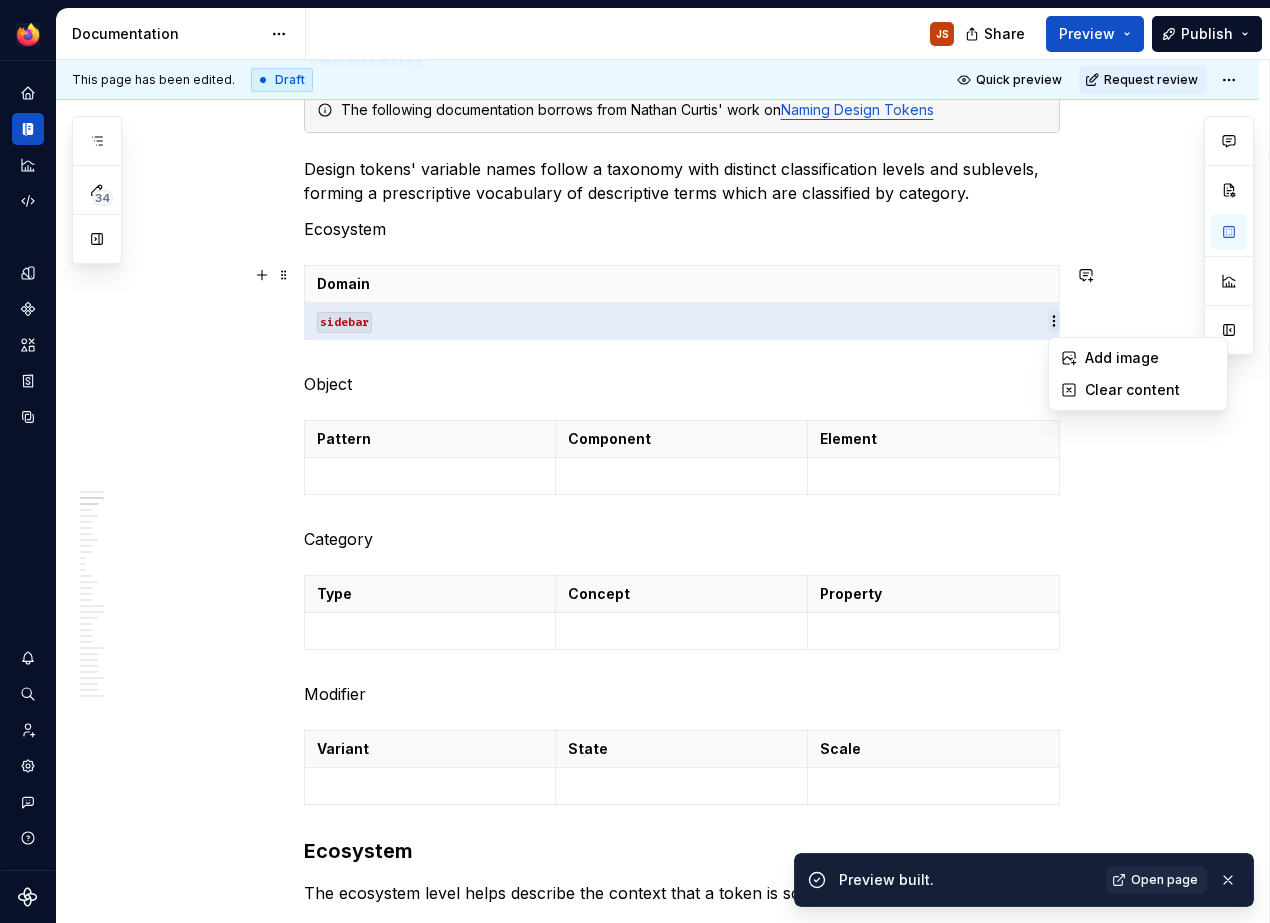 scroll, scrollTop: 964, scrollLeft: 0, axis: vertical 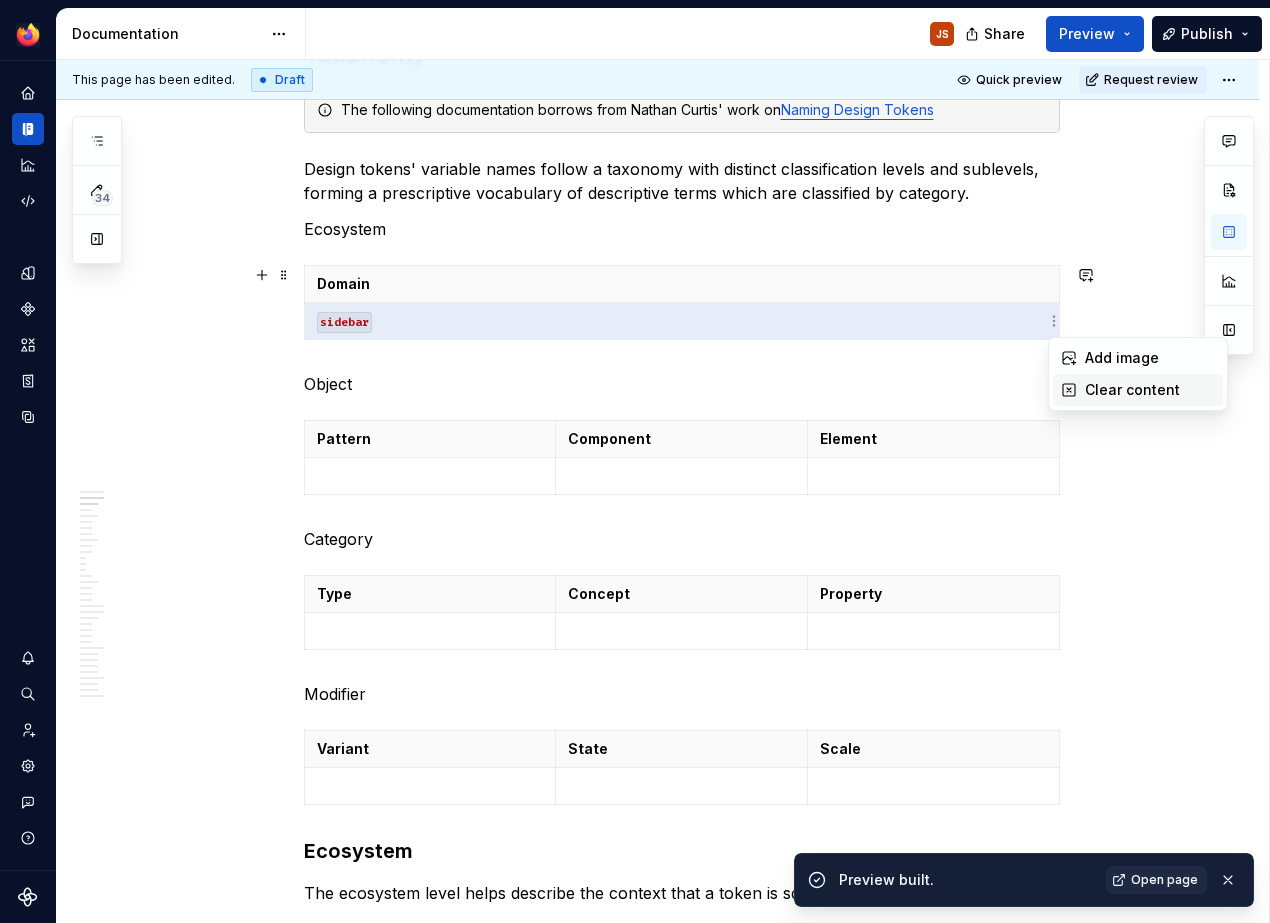 click 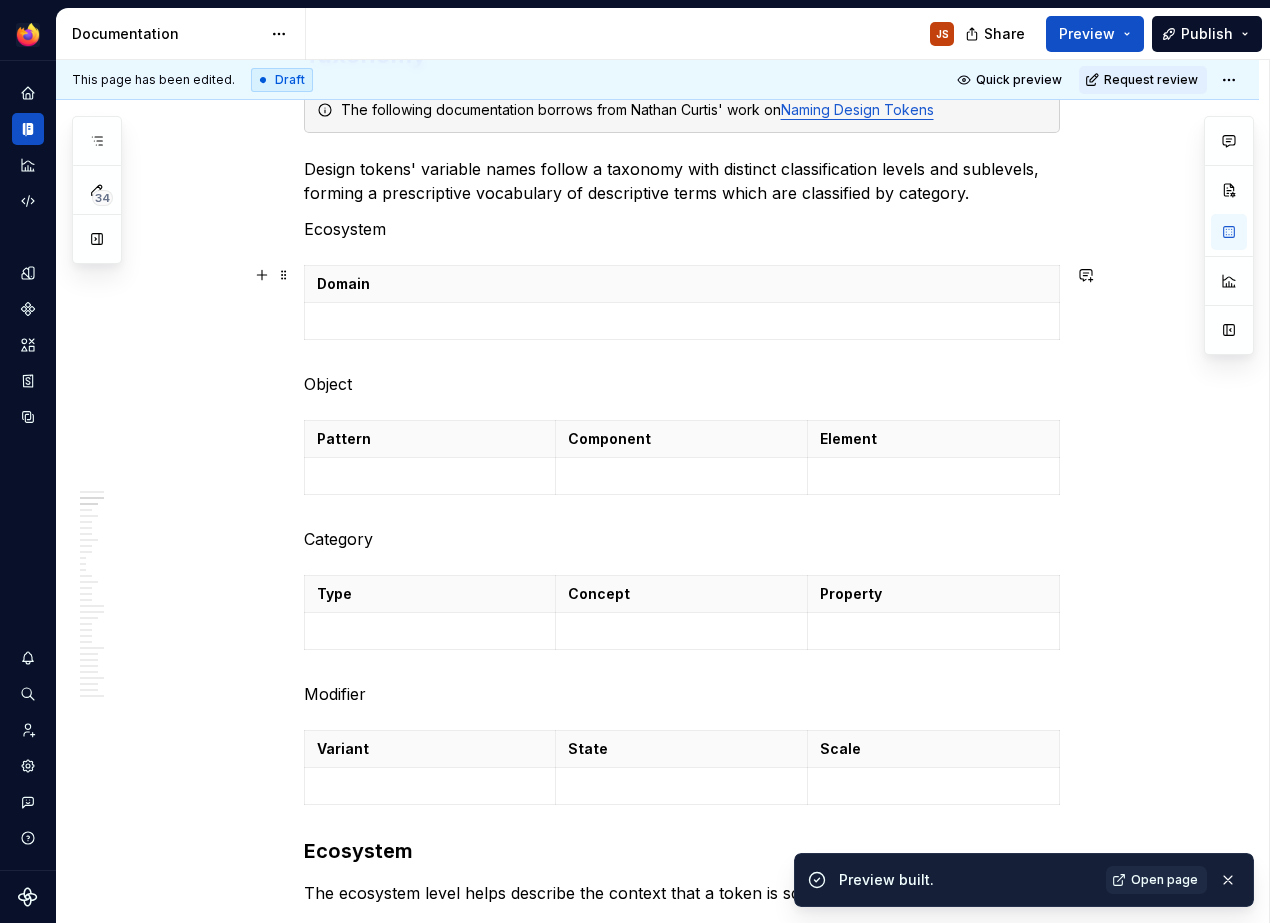 scroll, scrollTop: 964, scrollLeft: 0, axis: vertical 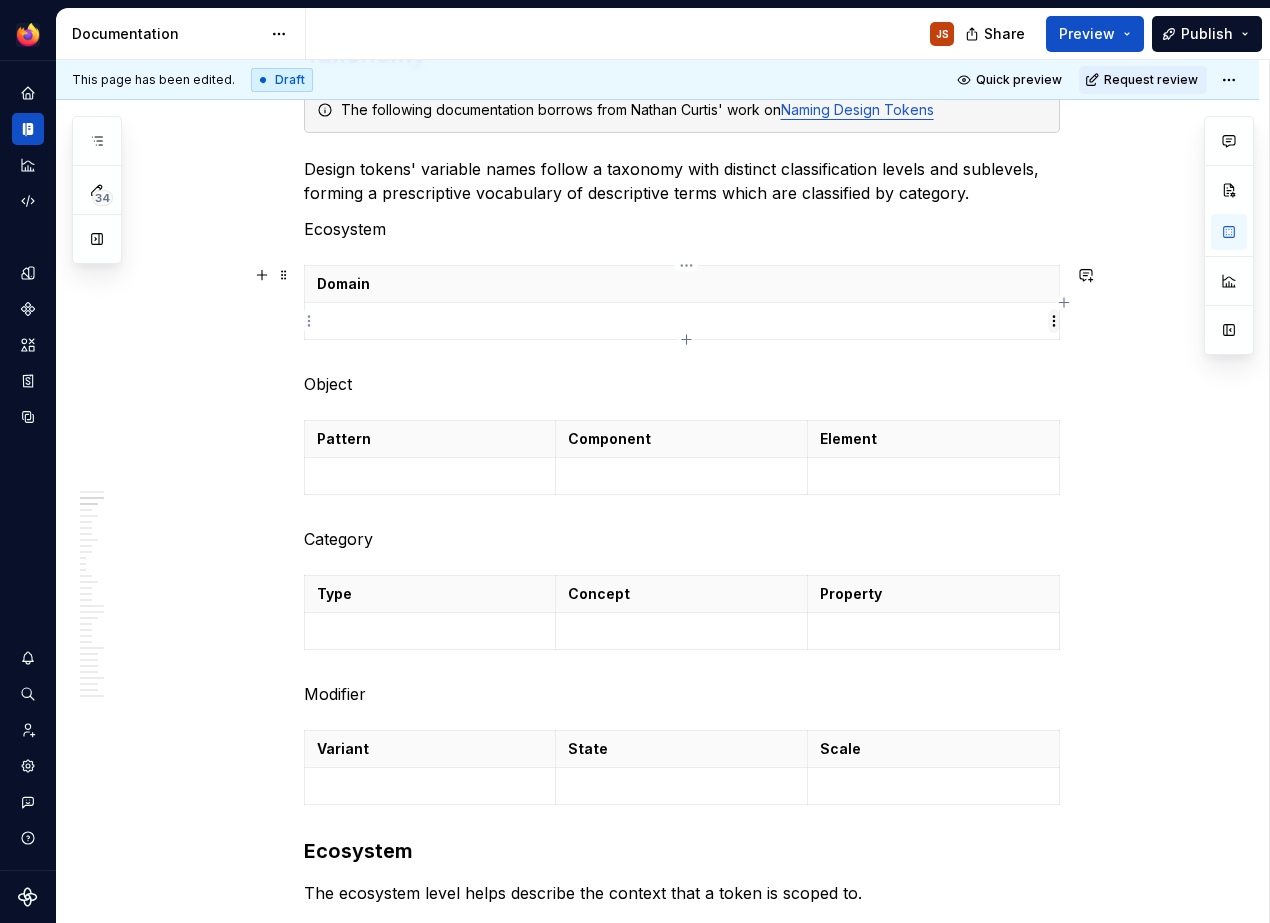 click on "Acorn JS Dataset Desktop Documentation JS Share Preview Publish 34 Pages Add
Accessibility guide for tree Page tree.
Navigate the tree with the arrow keys. Common tree hotkeys apply. Further keybindings are available:
enter to execute primary action on focused item
f2 to start renaming the focused item
escape to abort renaming an item
control+d to start dragging selected items
Acorn Changelog Styles Overview Color Desktop color Desktop design tokens Overview JS Background Border Color Icon Shadow Size Space Outline Text Typography Iconography Overview Desktop Mobile Typography Overview Desktop iOS Android Layout Overview Android Theming the Desktop browser Components Patterns Overview Loading indicators Motion Mobile Messaging Empty states Mobile design philosophy Desktop browser settings Content  Overview Principles Voice and tone Intro Voice pillars Tone scale Tone Scale-New Capitalization Punctuation Point of view How we refer to users" at bounding box center (635, 461) 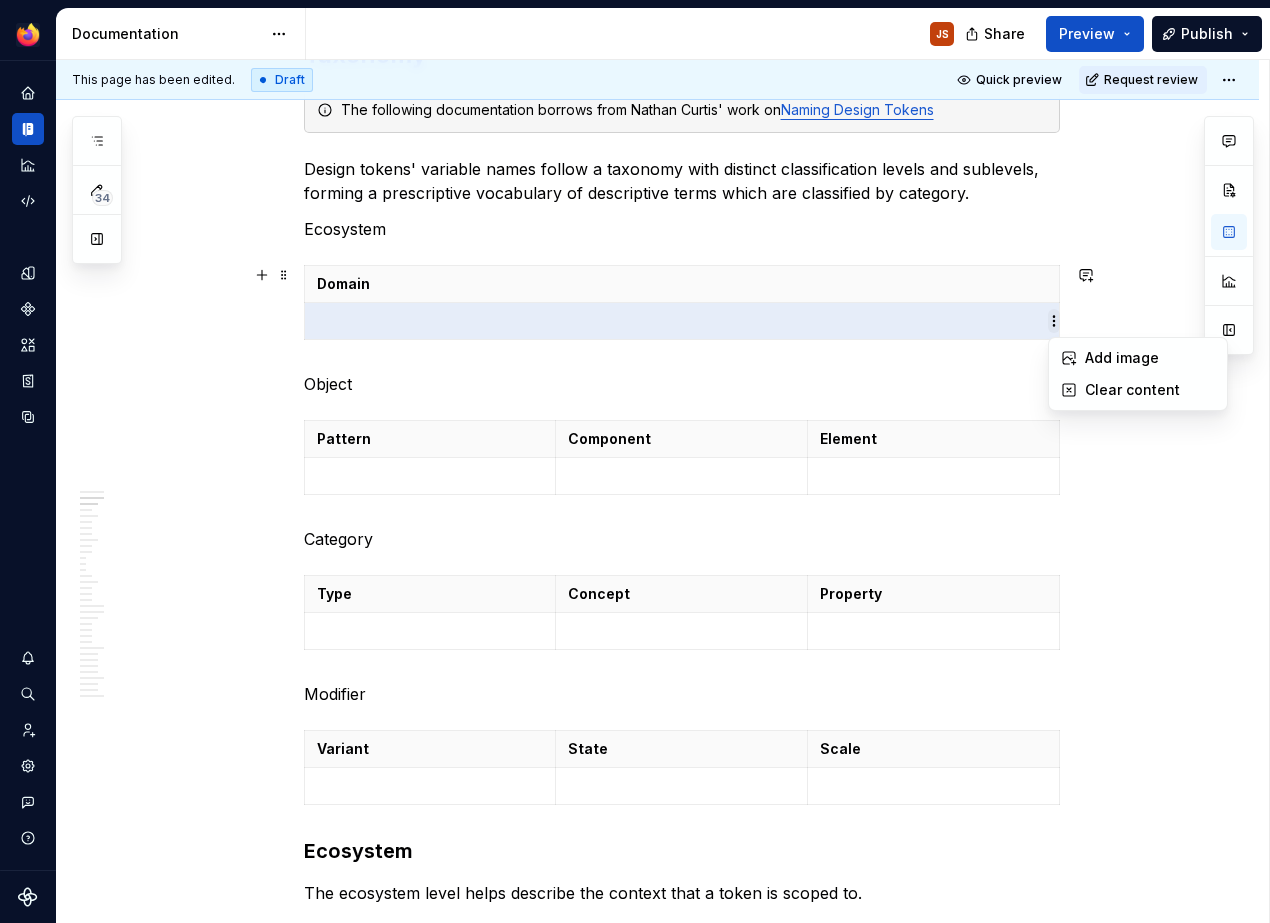 scroll, scrollTop: 964, scrollLeft: 0, axis: vertical 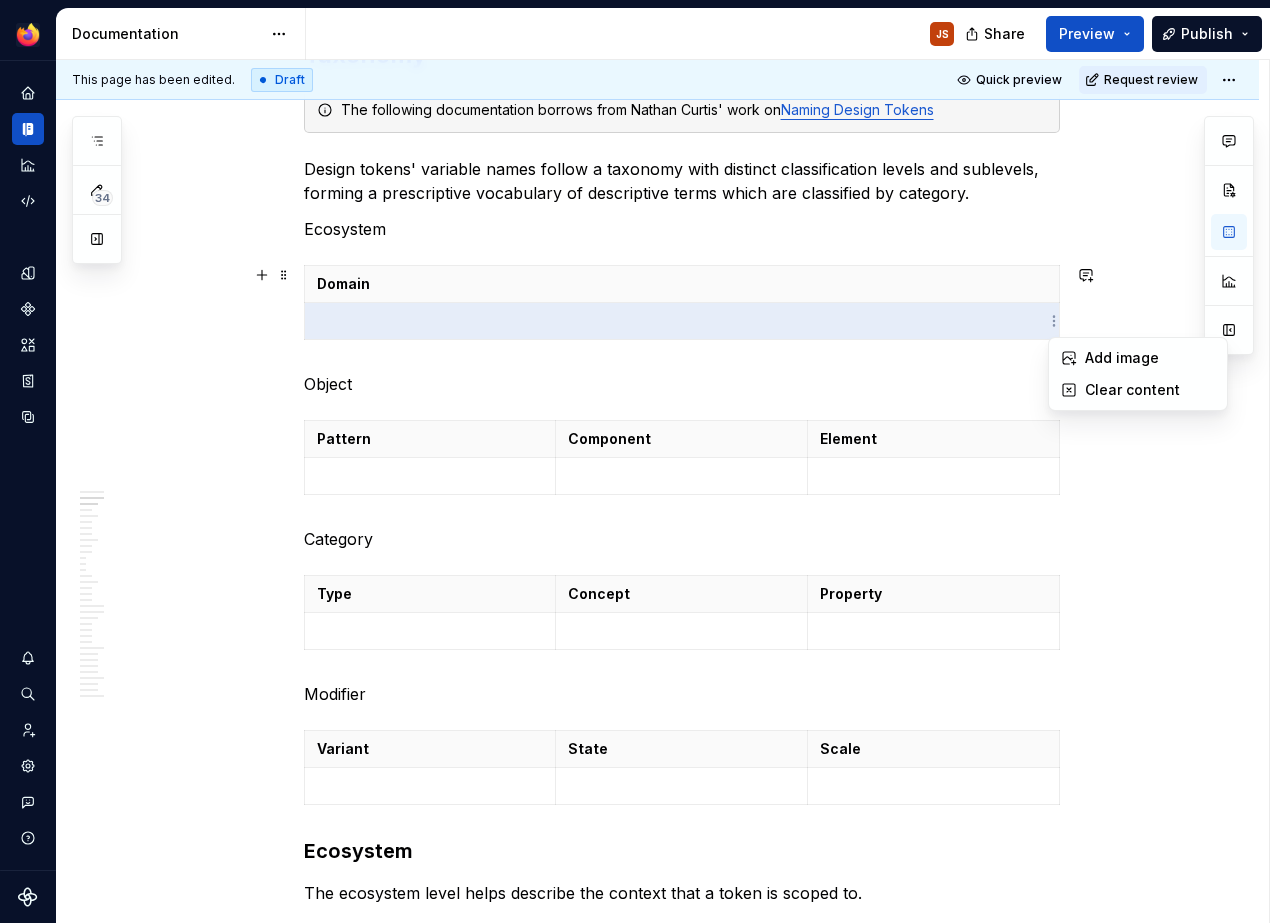 click on "Acorn JS Dataset Desktop Documentation JS Share Preview Publish 34 Pages Add
Accessibility guide for tree Page tree.
Navigate the tree with the arrow keys. Common tree hotkeys apply. Further keybindings are available:
enter to execute primary action on focused item
f2 to start renaming the focused item
escape to abort renaming an item
control+d to start dragging selected items
Acorn Changelog Styles Overview Color Desktop color Desktop design tokens Overview JS Background Border Color Icon Shadow Size Space Outline Text Typography Iconography Overview Desktop Mobile Typography Overview Desktop iOS Android Layout Overview Android Theming the Desktop browser Components Patterns Overview Loading indicators Motion Mobile Messaging Empty states Mobile design philosophy Desktop browser settings Content  Overview Principles Voice and tone Intro Voice pillars Tone scale Tone Scale-New Capitalization Punctuation Point of view How we refer to users" at bounding box center [635, 461] 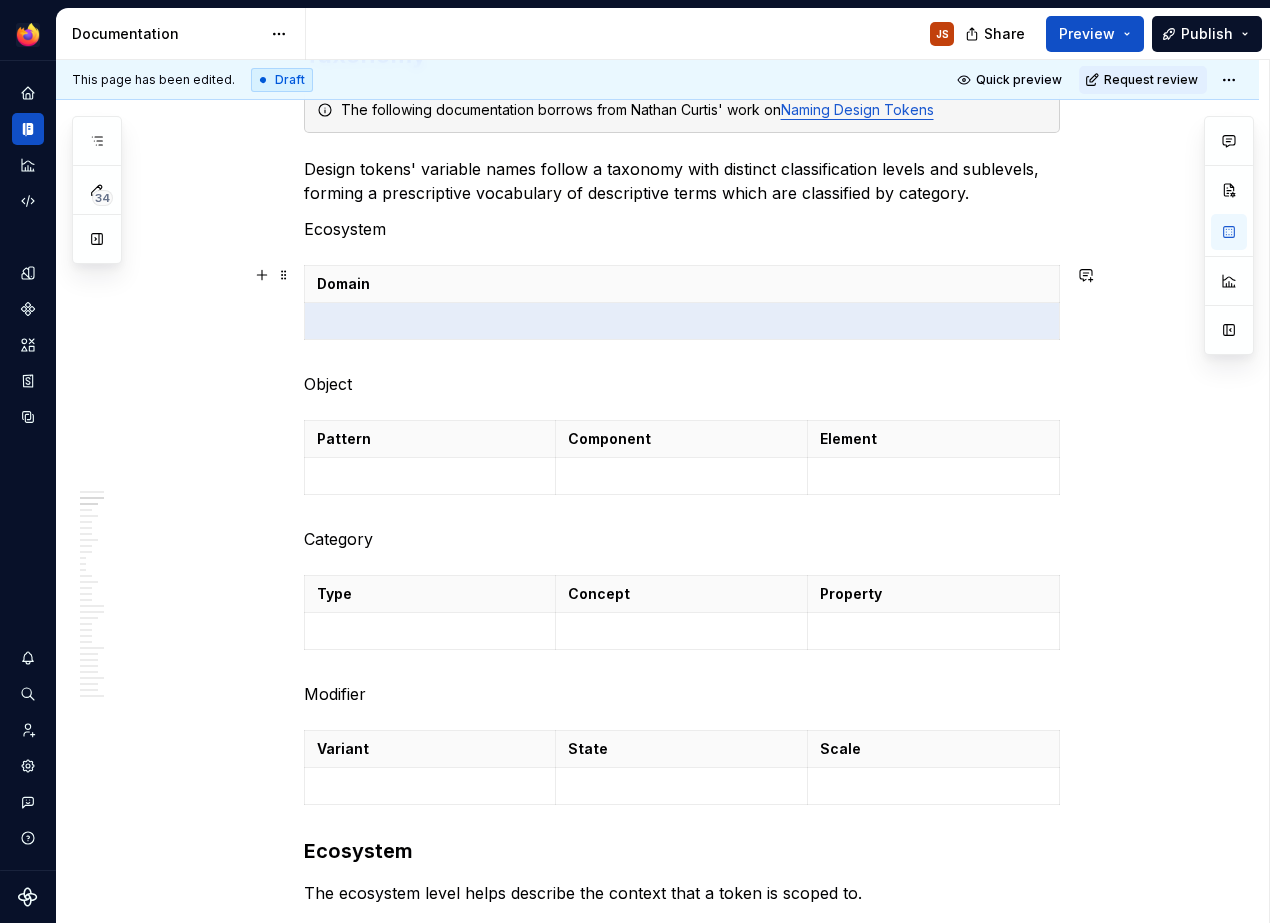 scroll, scrollTop: 964, scrollLeft: 0, axis: vertical 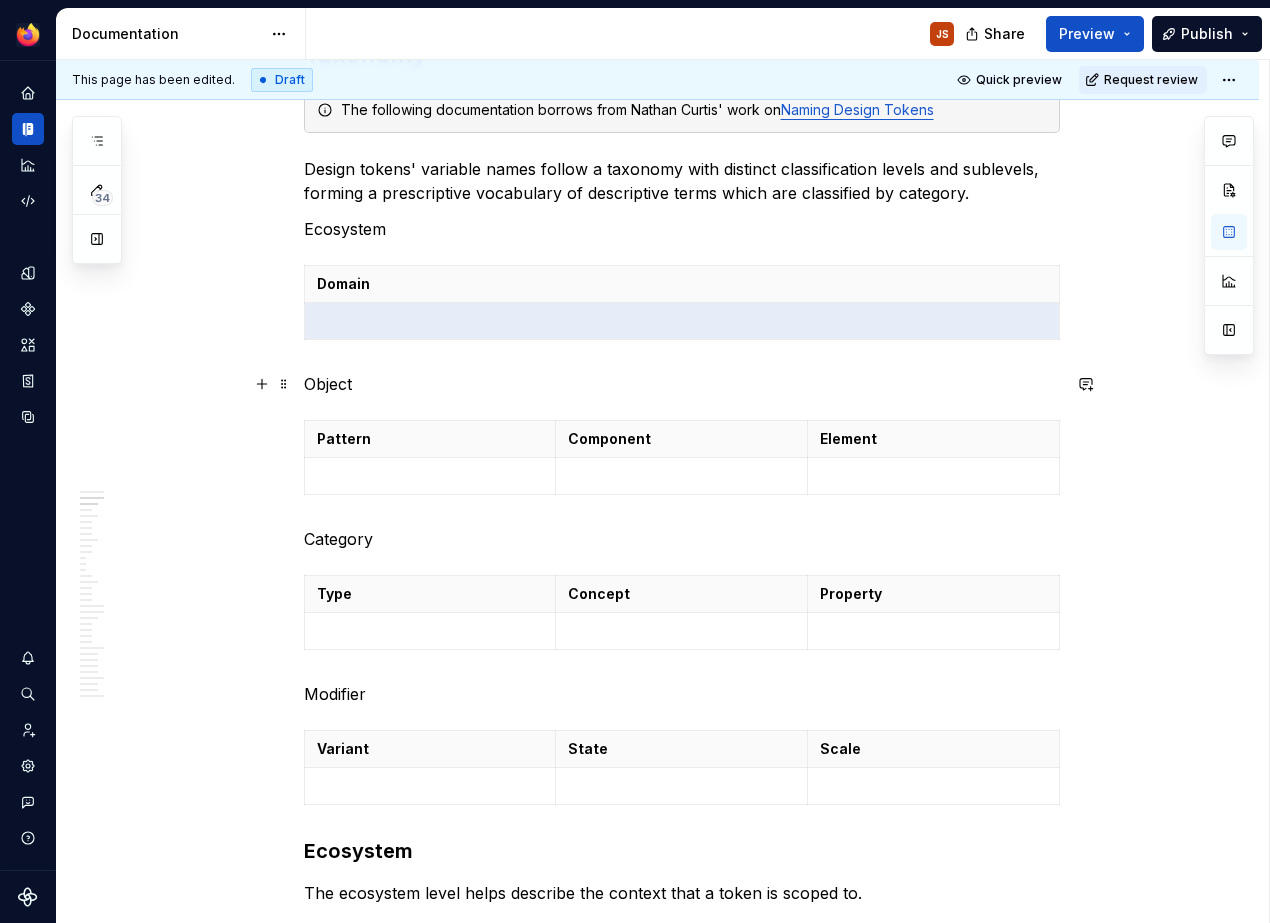 click on "Object" at bounding box center [682, 384] 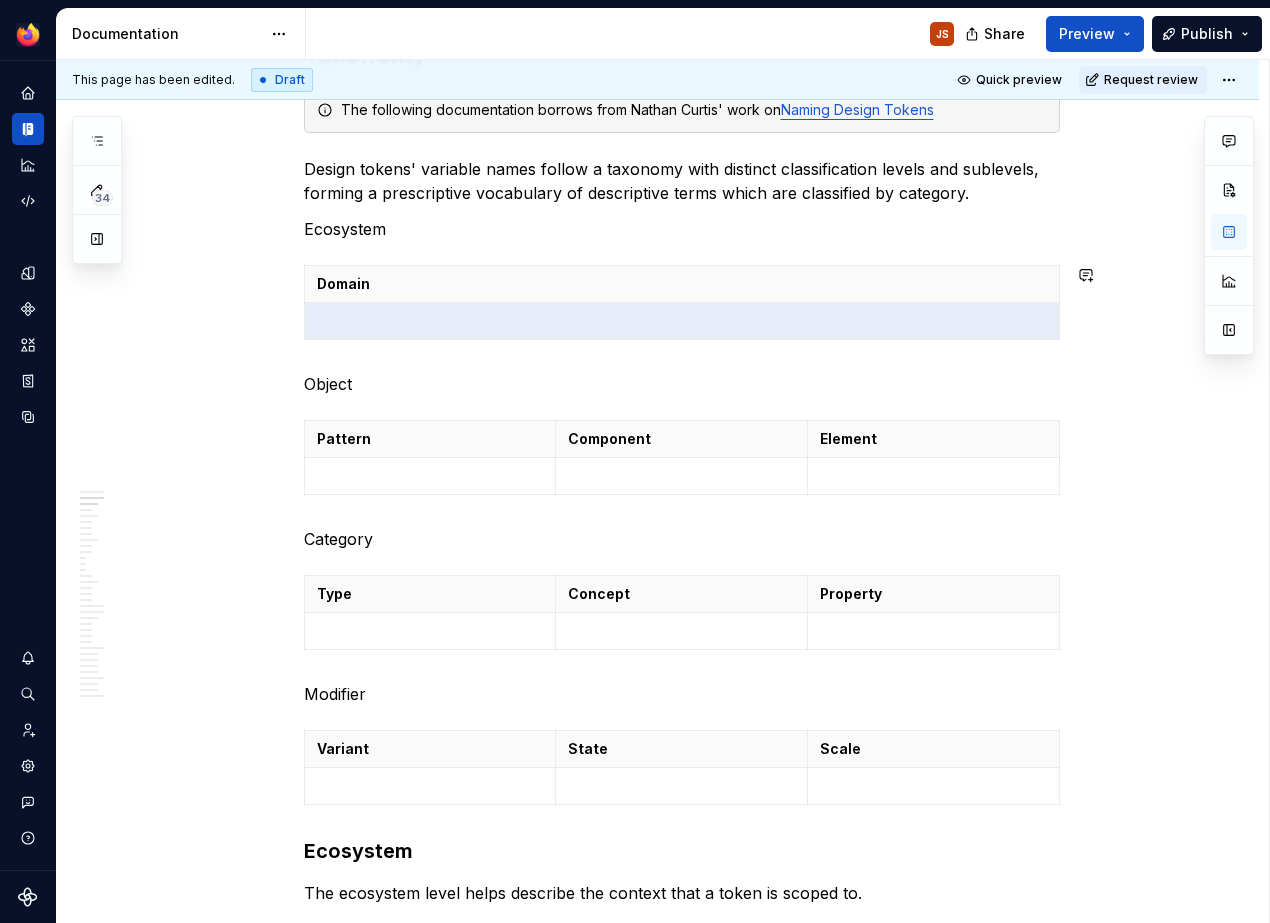 click on "Domain" at bounding box center [681, 284] 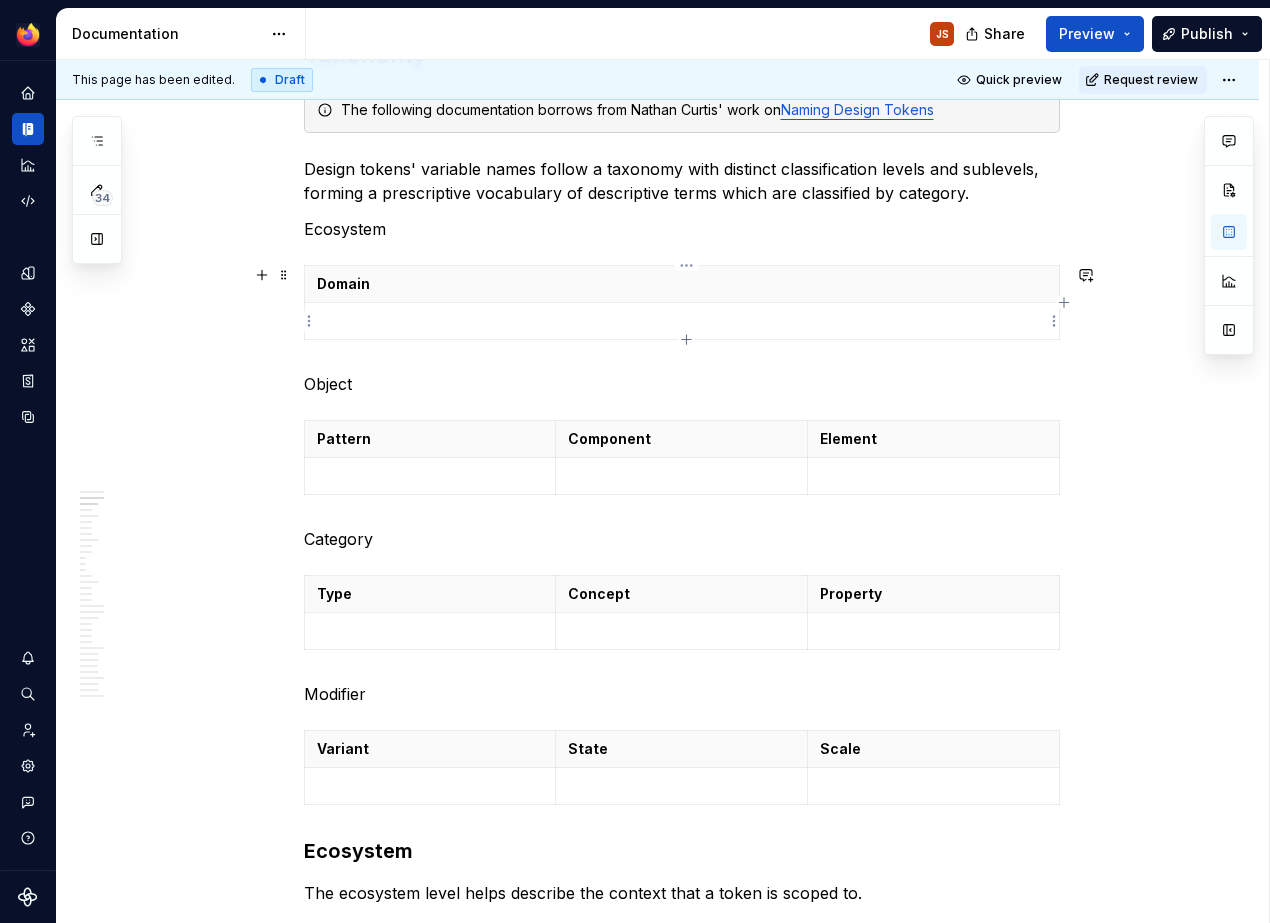 click at bounding box center (682, 321) 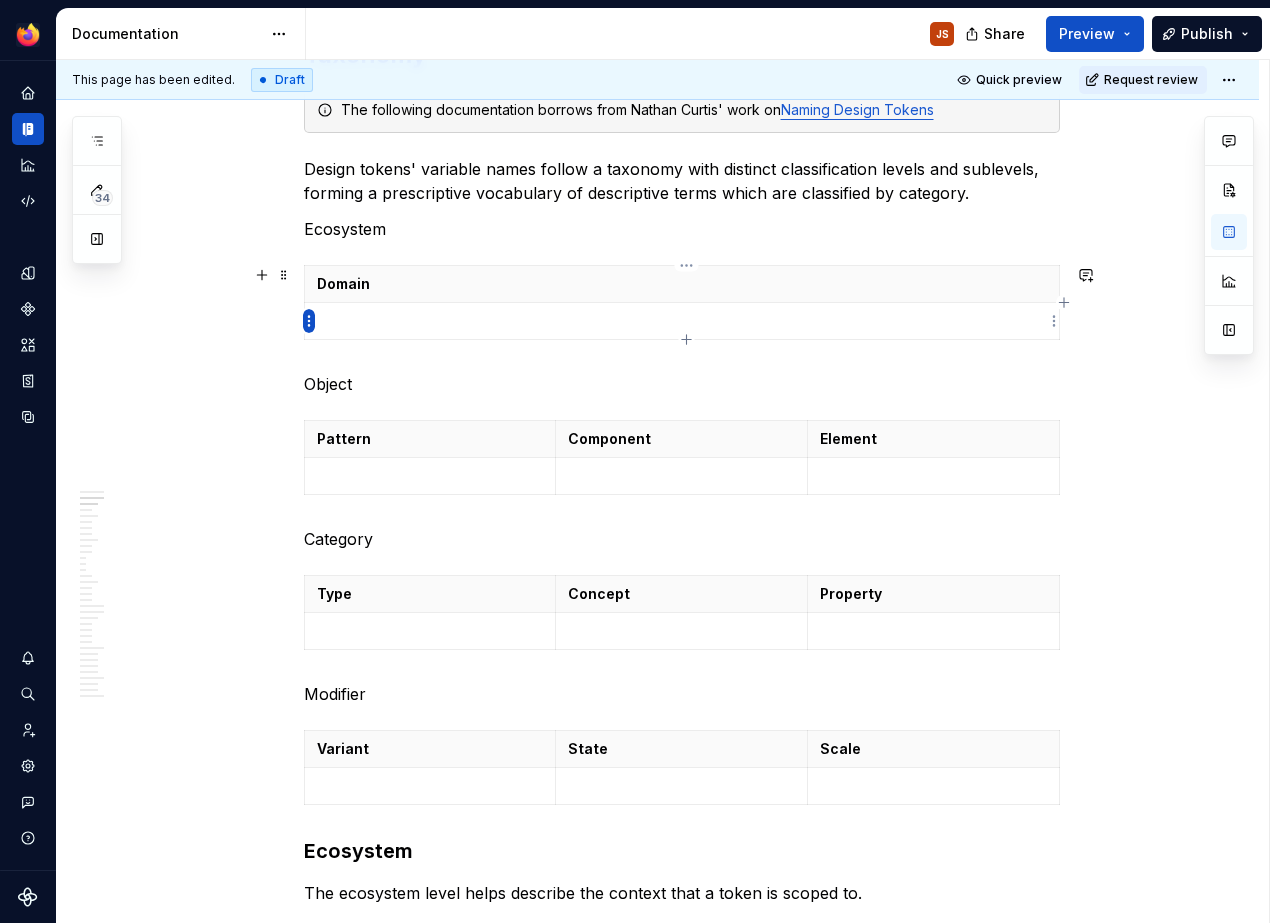 click on "Acorn JS Dataset Desktop Documentation JS Share Preview Publish 34 Pages Add
Accessibility guide for tree Page tree.
Navigate the tree with the arrow keys. Common tree hotkeys apply. Further keybindings are available:
enter to execute primary action on focused item
f2 to start renaming the focused item
escape to abort renaming an item
control+d to start dragging selected items
Acorn Changelog Styles Overview Color Desktop color Desktop design tokens Overview JS Background Border Color Icon Shadow Size Space Outline Text Typography Iconography Overview Desktop Mobile Typography Overview Desktop iOS Android Layout Overview Android Theming the Desktop browser Components Patterns Overview Loading indicators Motion Mobile Messaging Empty states Mobile design philosophy Desktop browser settings Content  Overview Principles Voice and tone Intro Voice pillars Tone scale Tone Scale-New Capitalization Punctuation Point of view How we refer to users" at bounding box center (635, 461) 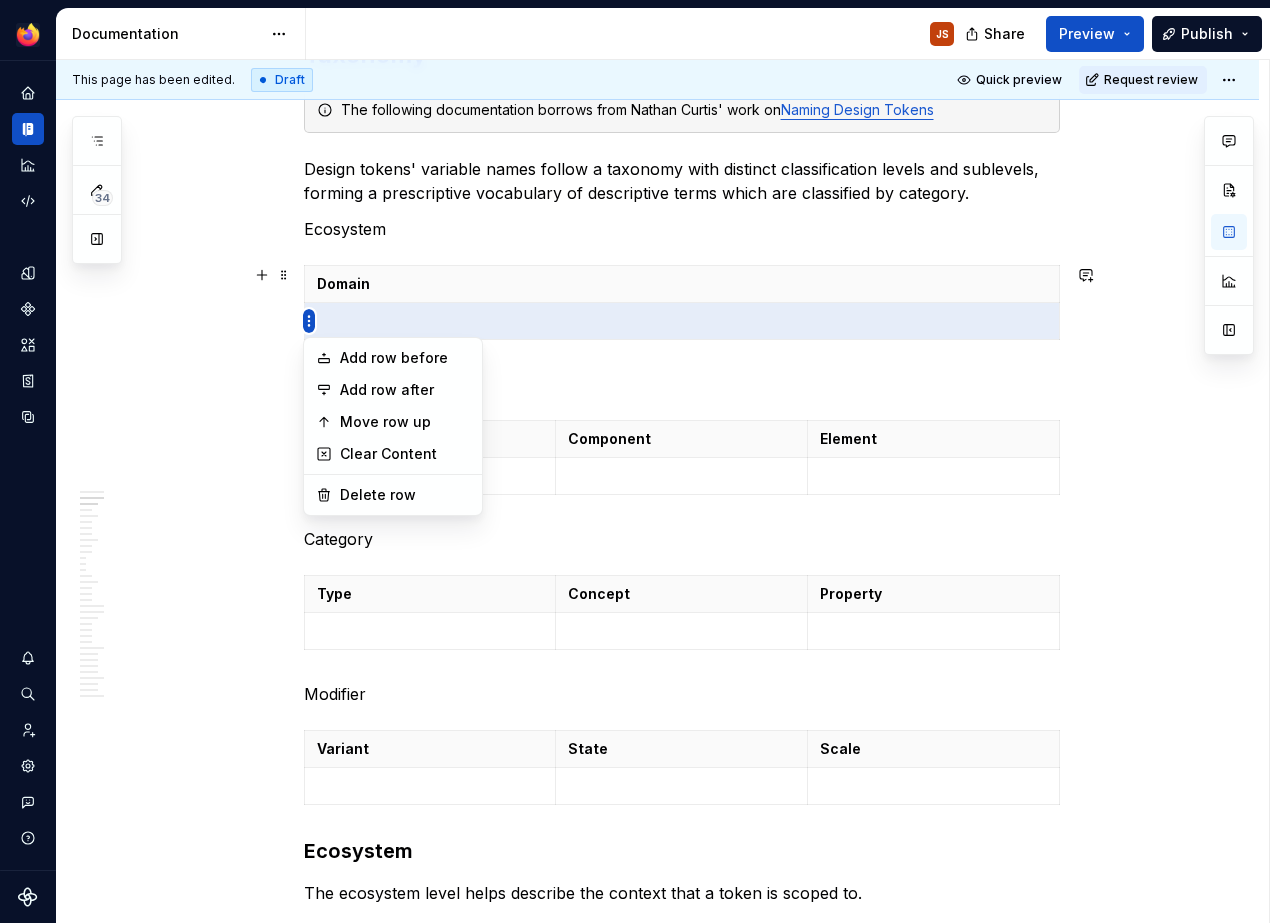 scroll, scrollTop: 964, scrollLeft: 0, axis: vertical 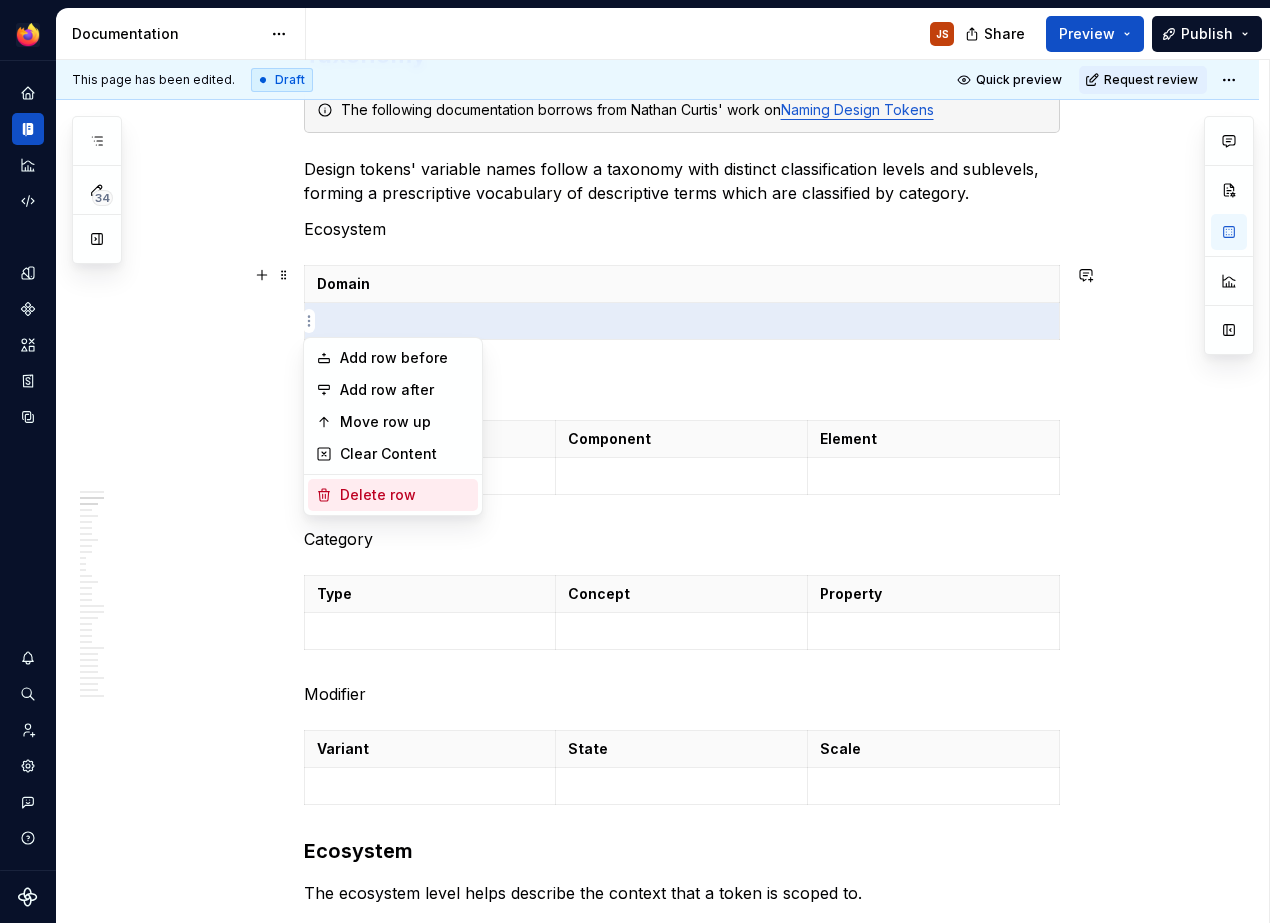 click on "Delete row" at bounding box center [405, 495] 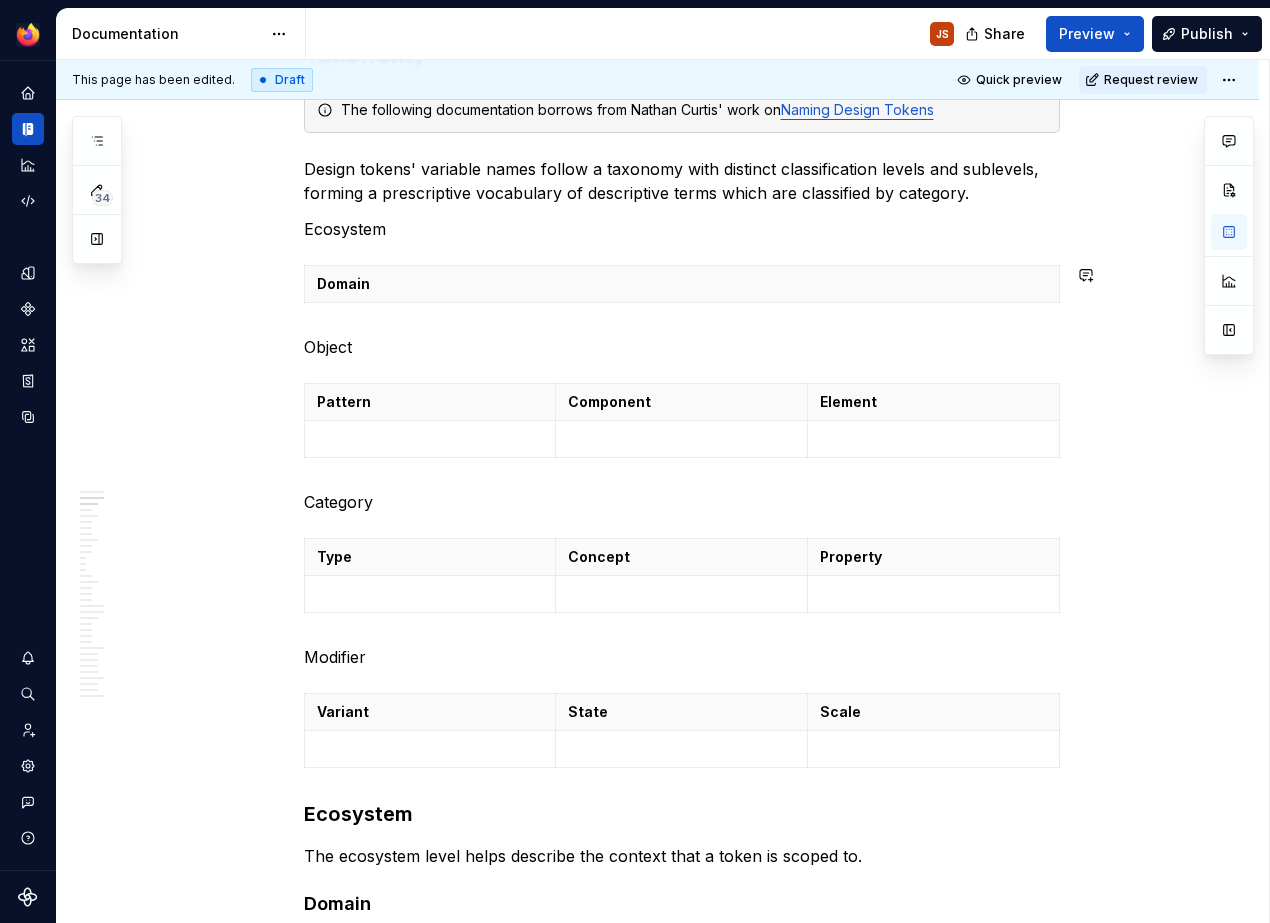 scroll, scrollTop: 964, scrollLeft: 0, axis: vertical 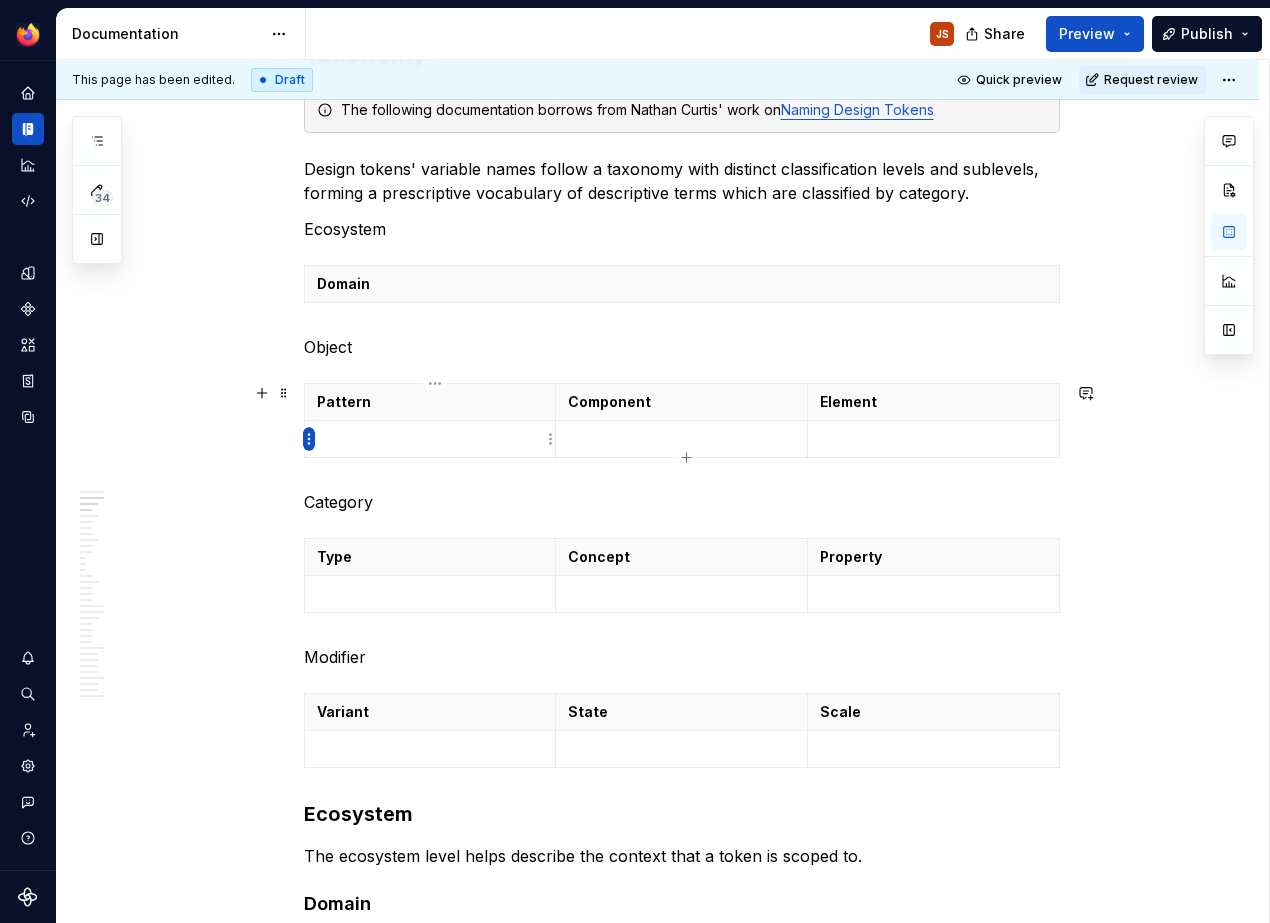 click on "Acorn JS Dataset Desktop Documentation JS Share Preview Publish 34 Pages Add
Accessibility guide for tree Page tree.
Navigate the tree with the arrow keys. Common tree hotkeys apply. Further keybindings are available:
enter to execute primary action on focused item
f2 to start renaming the focused item
escape to abort renaming an item
control+d to start dragging selected items
Acorn Changelog Styles Overview Color Desktop color Desktop design tokens Overview JS Background Border Color Icon Shadow Size Space Outline Text Typography Iconography Overview Desktop Mobile Typography Overview Desktop iOS Android Layout Overview Android Theming the Desktop browser Components Patterns Overview Loading indicators Motion Mobile Messaging Empty states Mobile design philosophy Desktop browser settings Content  Overview Principles Voice and tone Intro Voice pillars Tone scale Tone Scale-New Capitalization Punctuation Point of view How we refer to users" at bounding box center (635, 461) 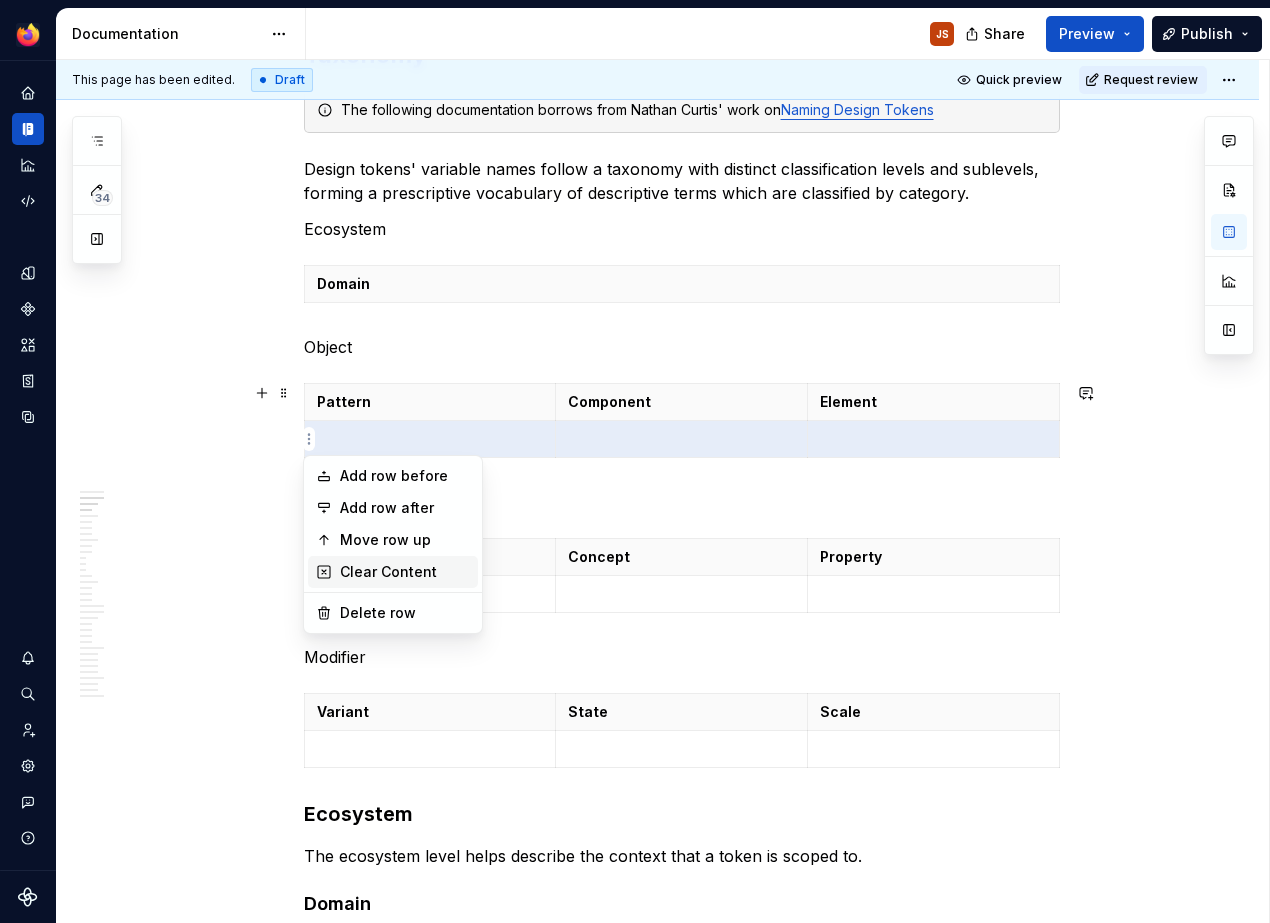 scroll, scrollTop: 964, scrollLeft: 0, axis: vertical 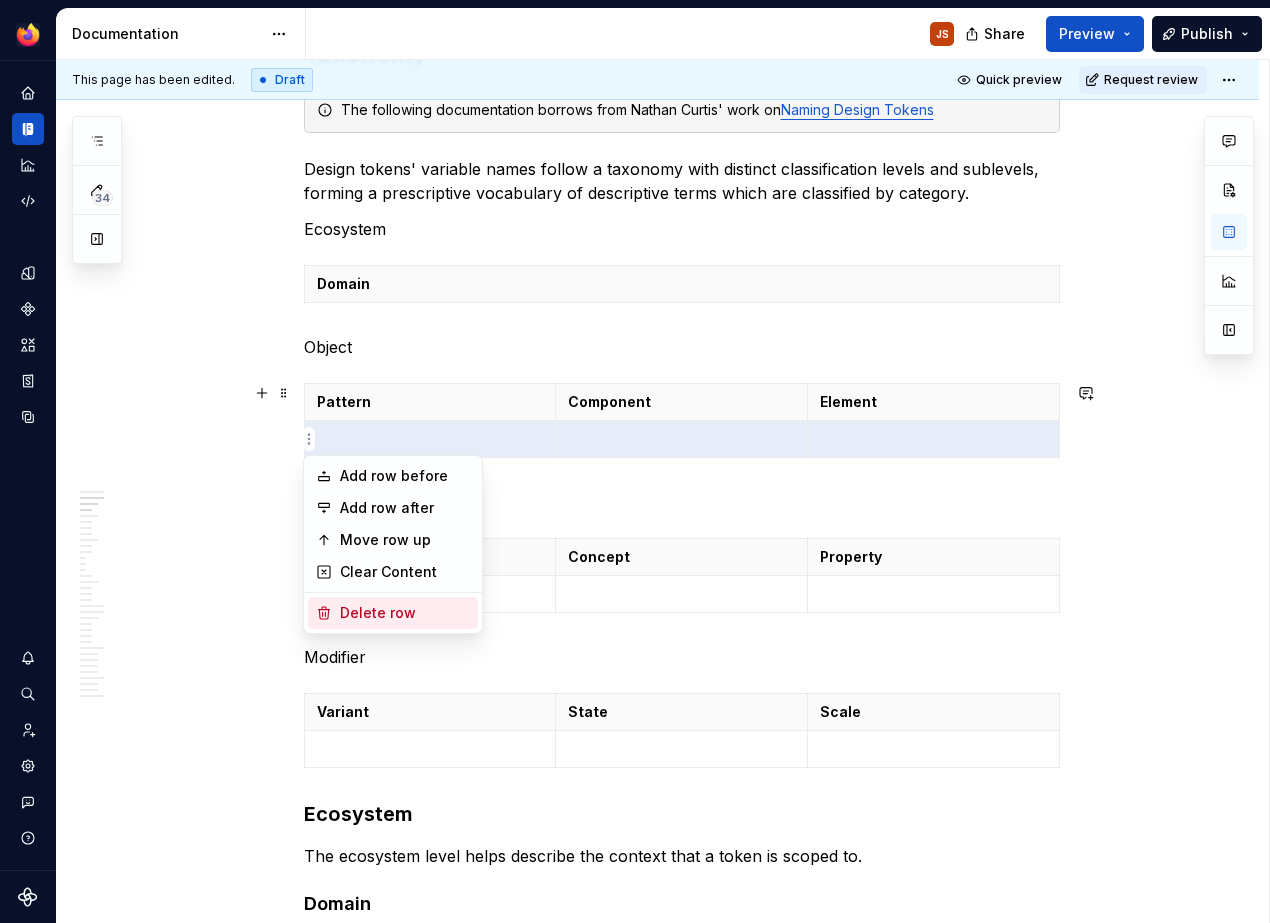 click on "Delete row" at bounding box center (405, 613) 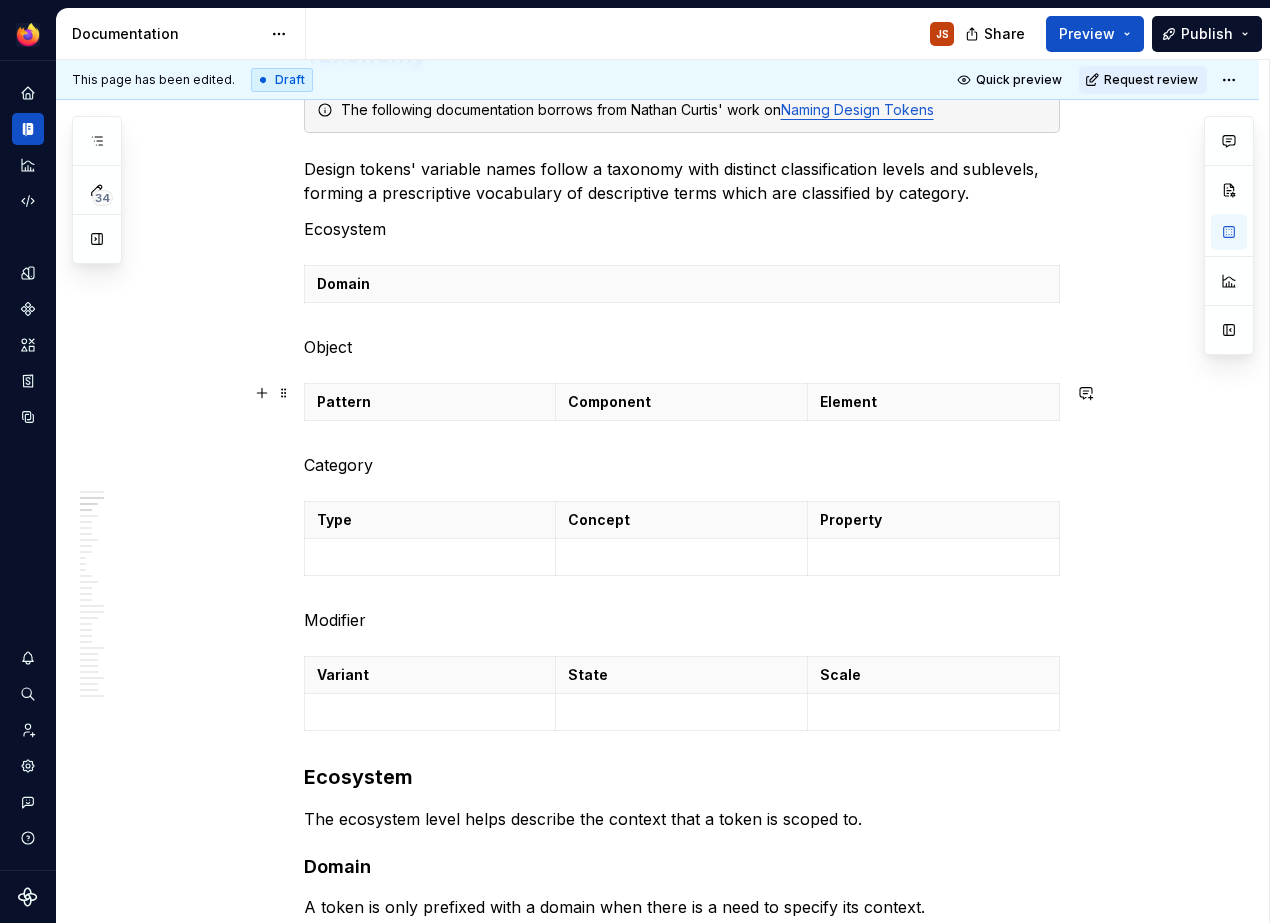 scroll, scrollTop: 964, scrollLeft: 0, axis: vertical 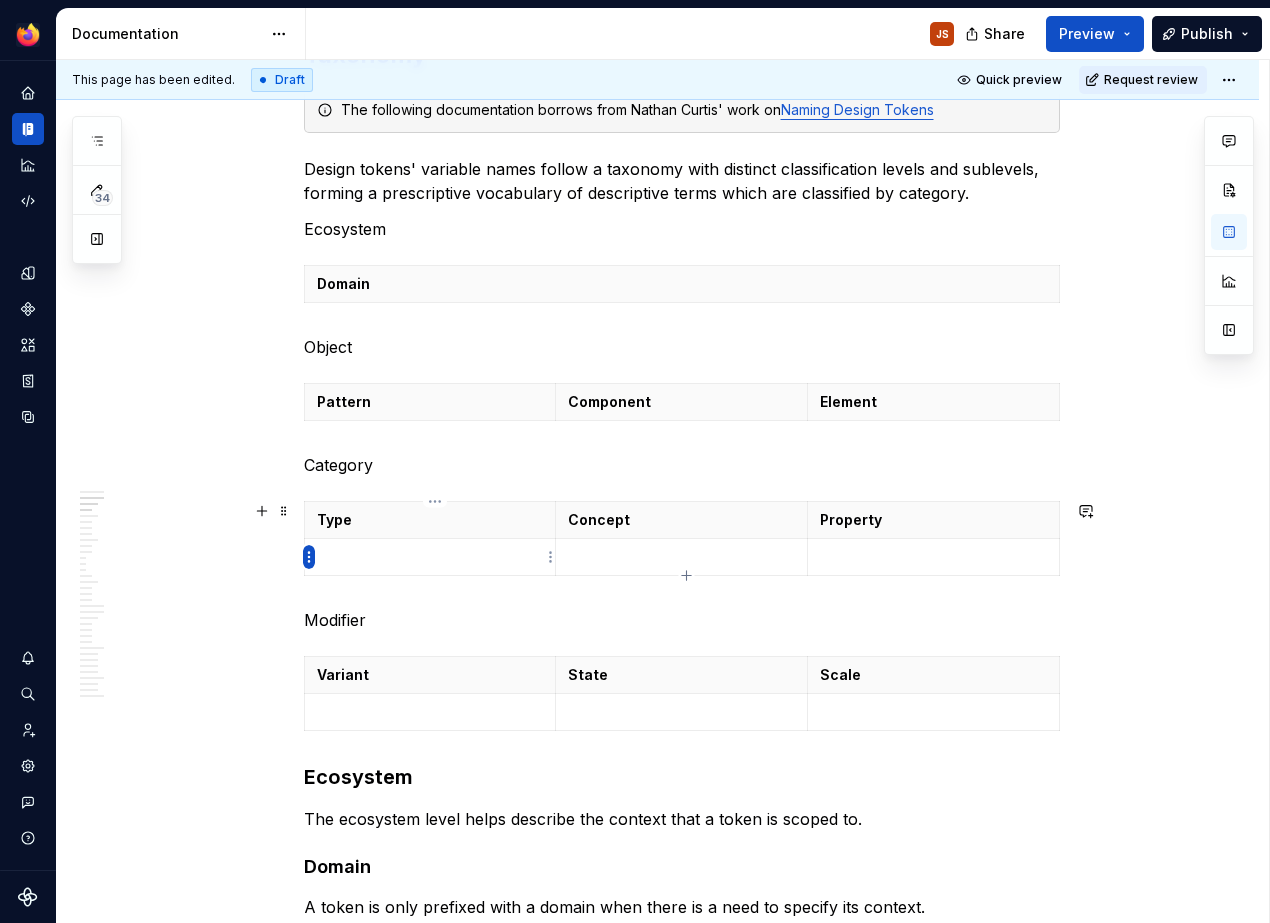 click on "Acorn JS Dataset Desktop Documentation JS Share Preview Publish 34 Pages Add
Accessibility guide for tree Page tree.
Navigate the tree with the arrow keys. Common tree hotkeys apply. Further keybindings are available:
enter to execute primary action on focused item
f2 to start renaming the focused item
escape to abort renaming an item
control+d to start dragging selected items
Acorn Changelog Styles Overview Color Desktop color Desktop design tokens Overview JS Background Border Color Icon Shadow Size Space Outline Text Typography Iconography Overview Desktop Mobile Typography Overview Desktop iOS Android Layout Overview Android Theming the Desktop browser Components Patterns Overview Loading indicators Motion Mobile Messaging Empty states Mobile design philosophy Desktop browser settings Content  Overview Principles Voice and tone Intro Voice pillars Tone scale Tone Scale-New Capitalization Punctuation Point of view How we refer to users" at bounding box center (635, 461) 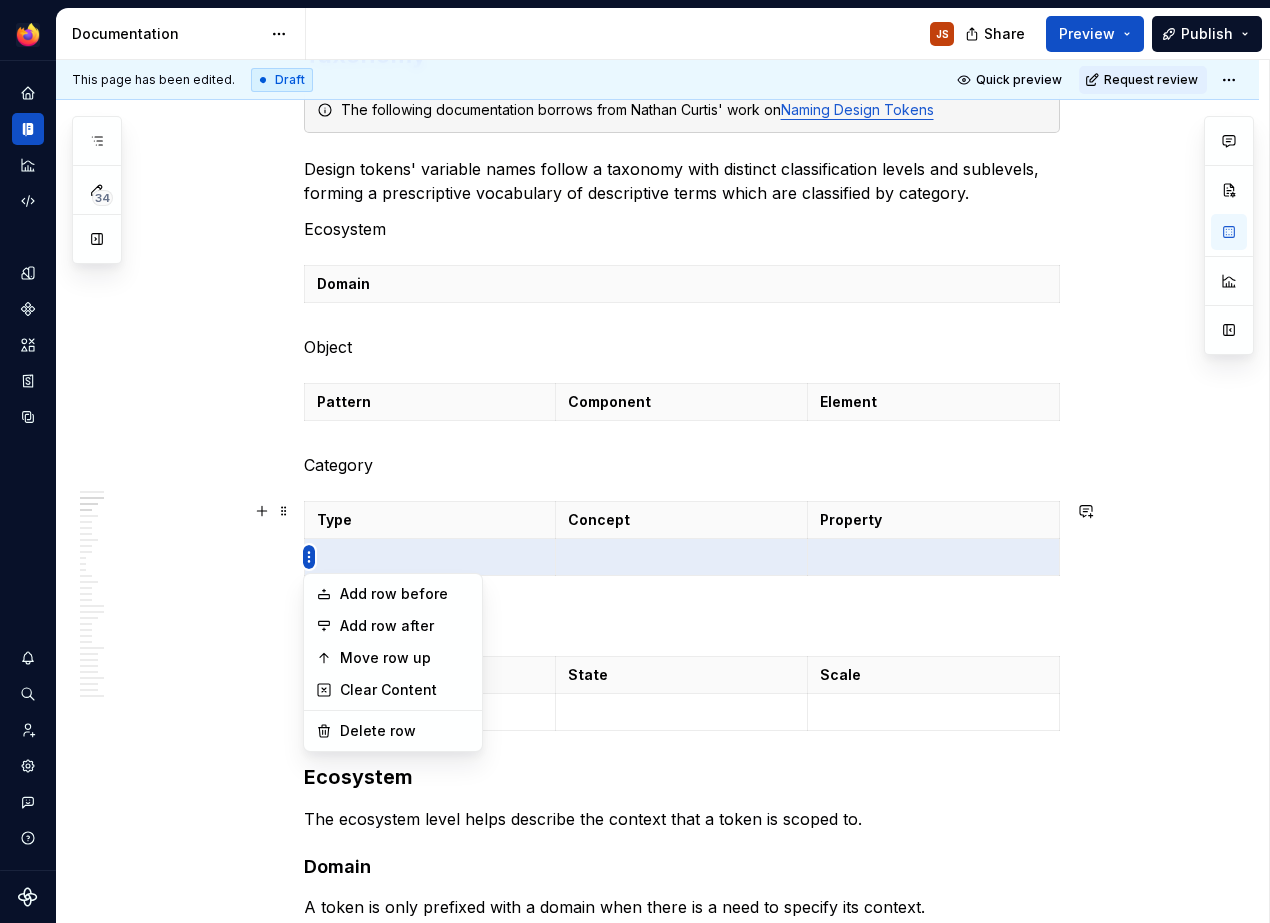 scroll, scrollTop: 964, scrollLeft: 0, axis: vertical 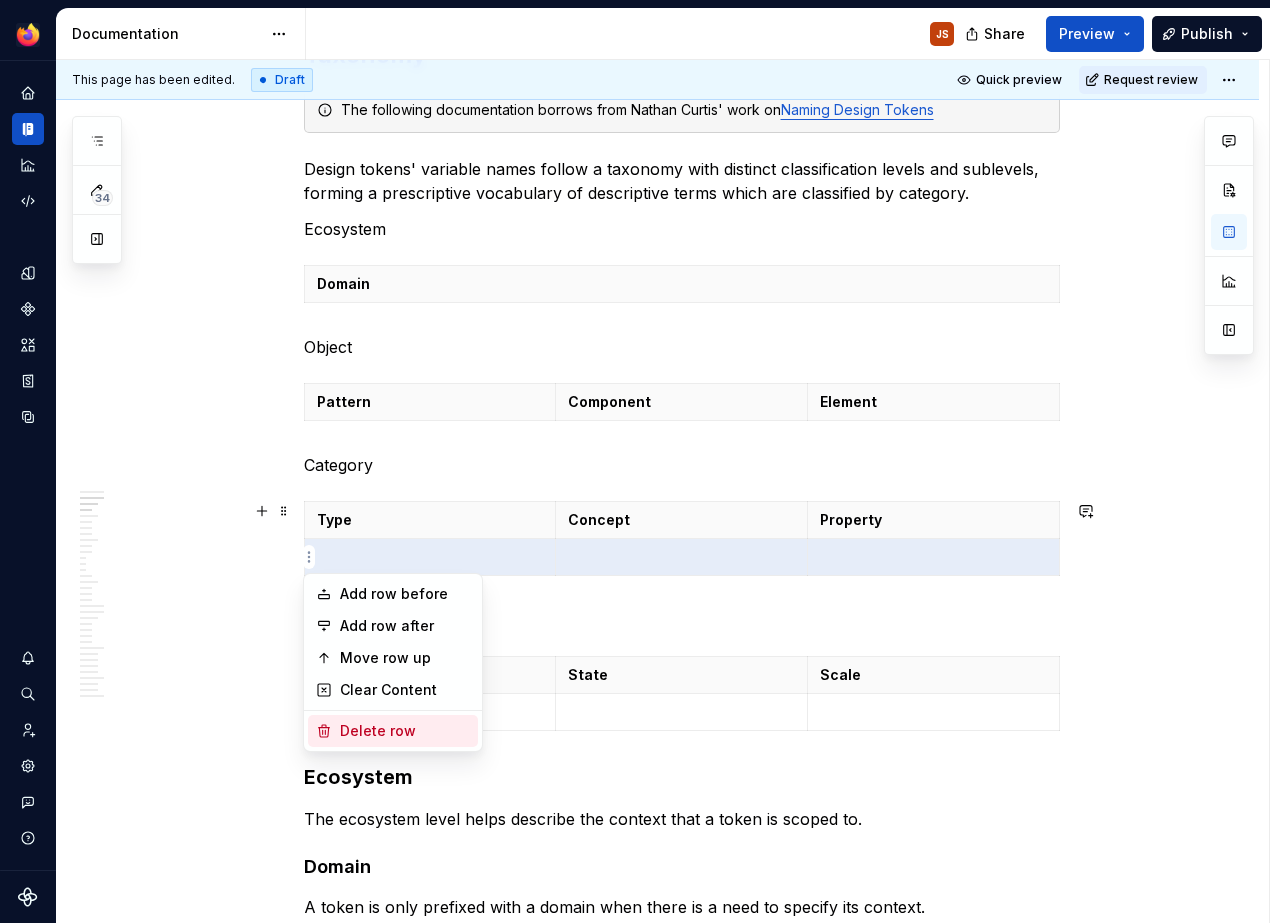 click on "Delete row" at bounding box center (405, 731) 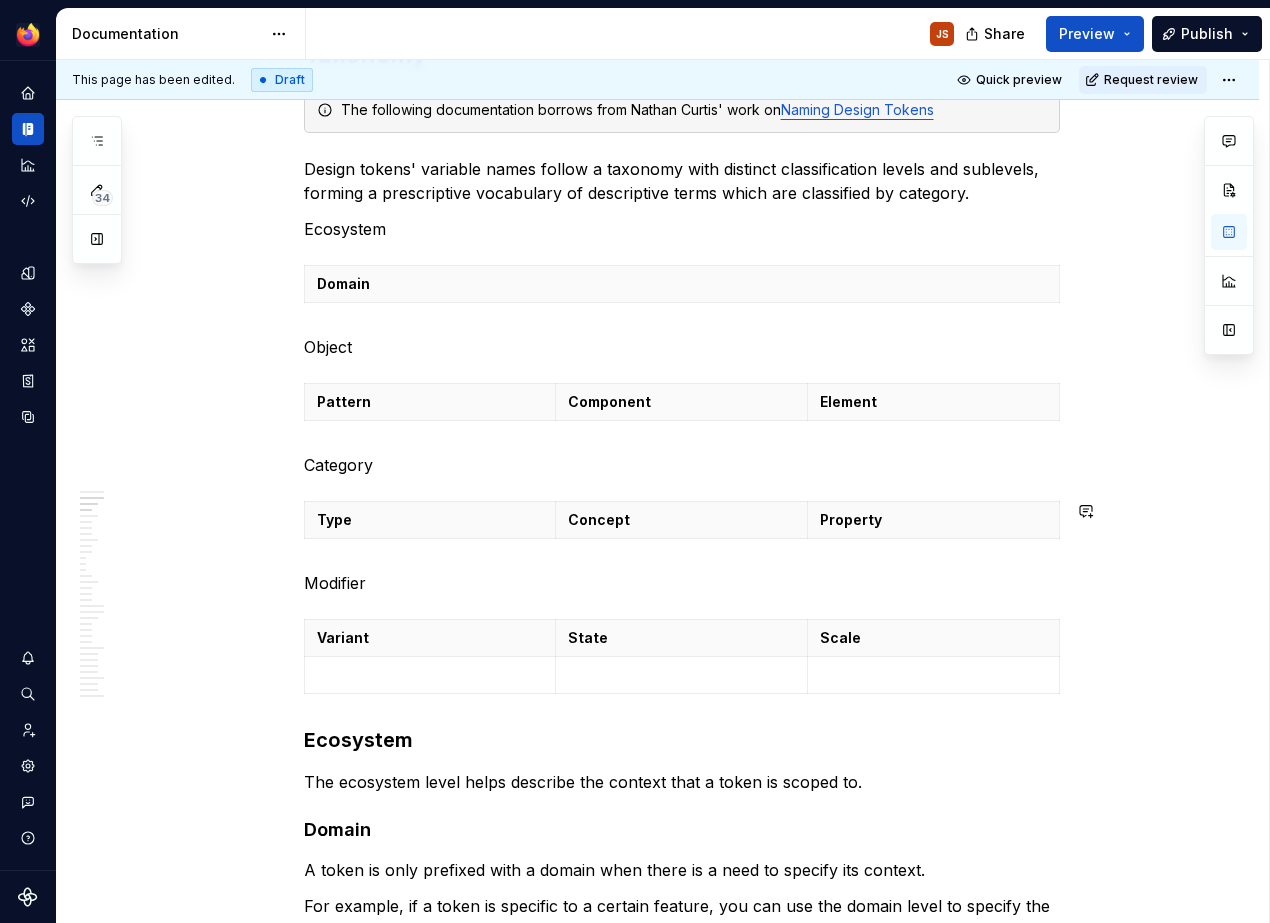 scroll, scrollTop: 964, scrollLeft: 0, axis: vertical 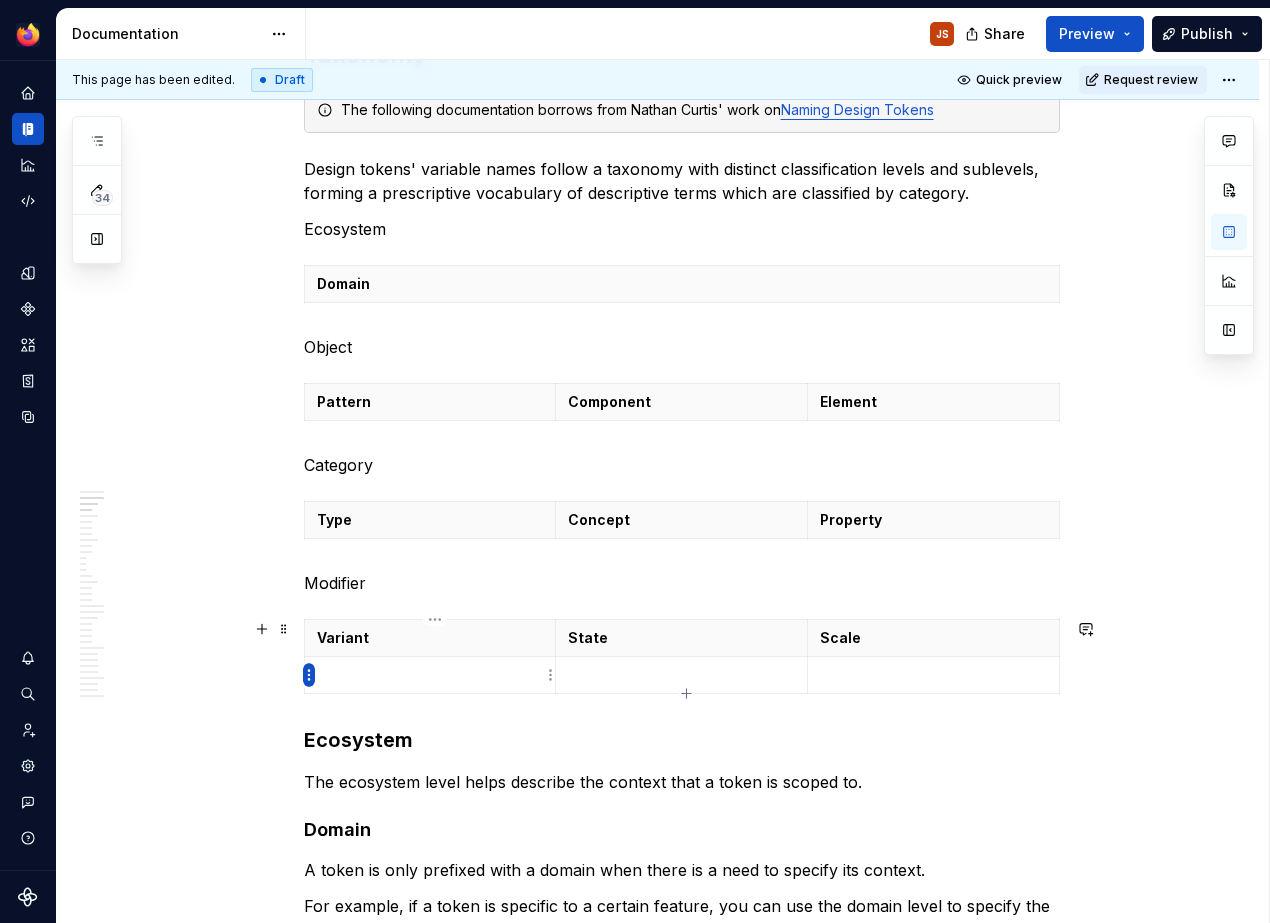 click on "Acorn JS Dataset Desktop Documentation JS Share Preview Publish 34 Pages Add
Accessibility guide for tree Page tree.
Navigate the tree with the arrow keys. Common tree hotkeys apply. Further keybindings are available:
enter to execute primary action on focused item
f2 to start renaming the focused item
escape to abort renaming an item
control+d to start dragging selected items
Acorn Changelog Styles Overview Color Desktop color Desktop design tokens Overview JS Background Border Color Icon Shadow Size Space Outline Text Typography Iconography Overview Desktop Mobile Typography Overview Desktop iOS Android Layout Overview Android Theming the Desktop browser Components Patterns Overview Loading indicators Motion Mobile Messaging Empty states Mobile design philosophy Desktop browser settings Content  Overview Principles Voice and tone Intro Voice pillars Tone scale Tone Scale-New Capitalization Punctuation Point of view How we refer to users" at bounding box center [635, 461] 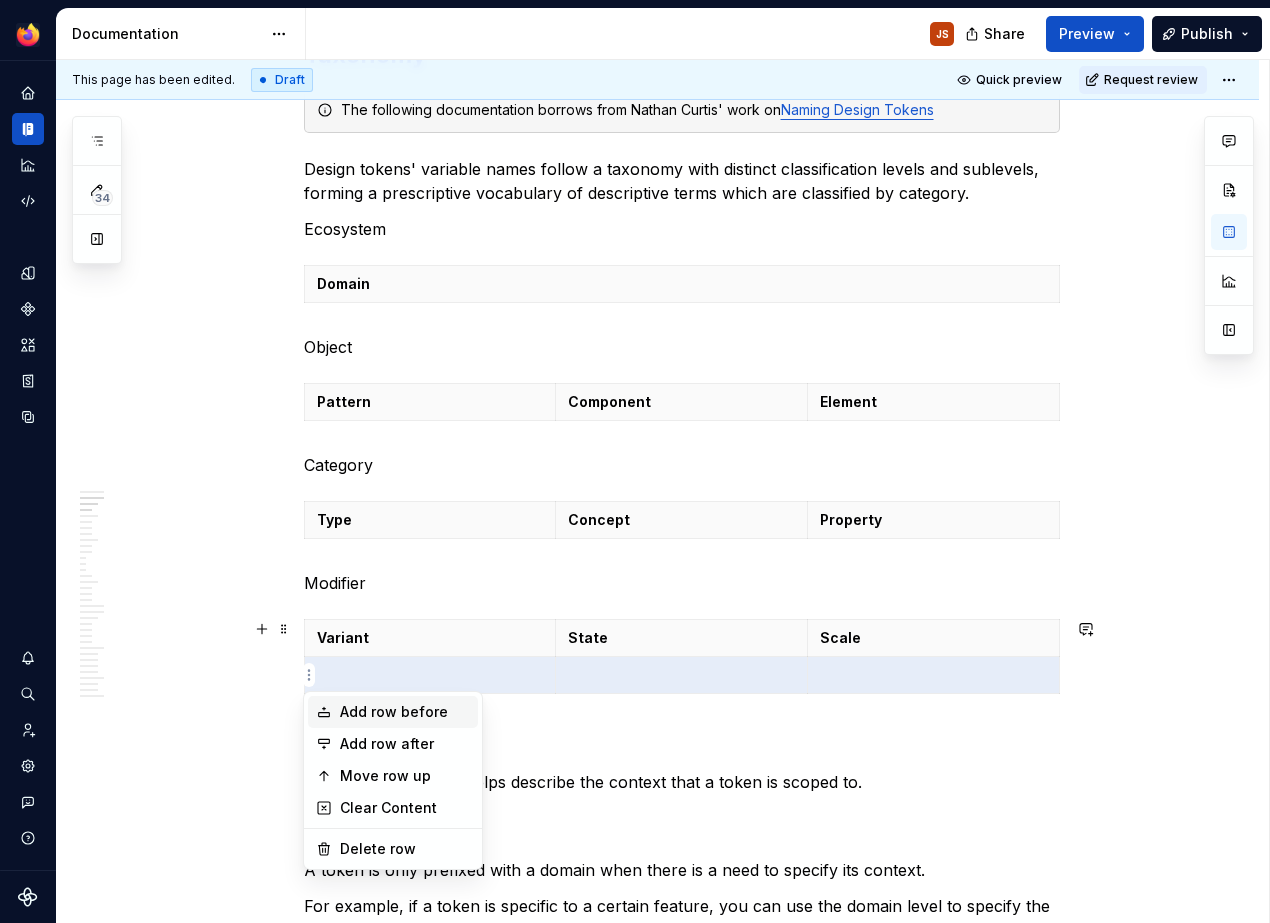 scroll, scrollTop: 964, scrollLeft: 0, axis: vertical 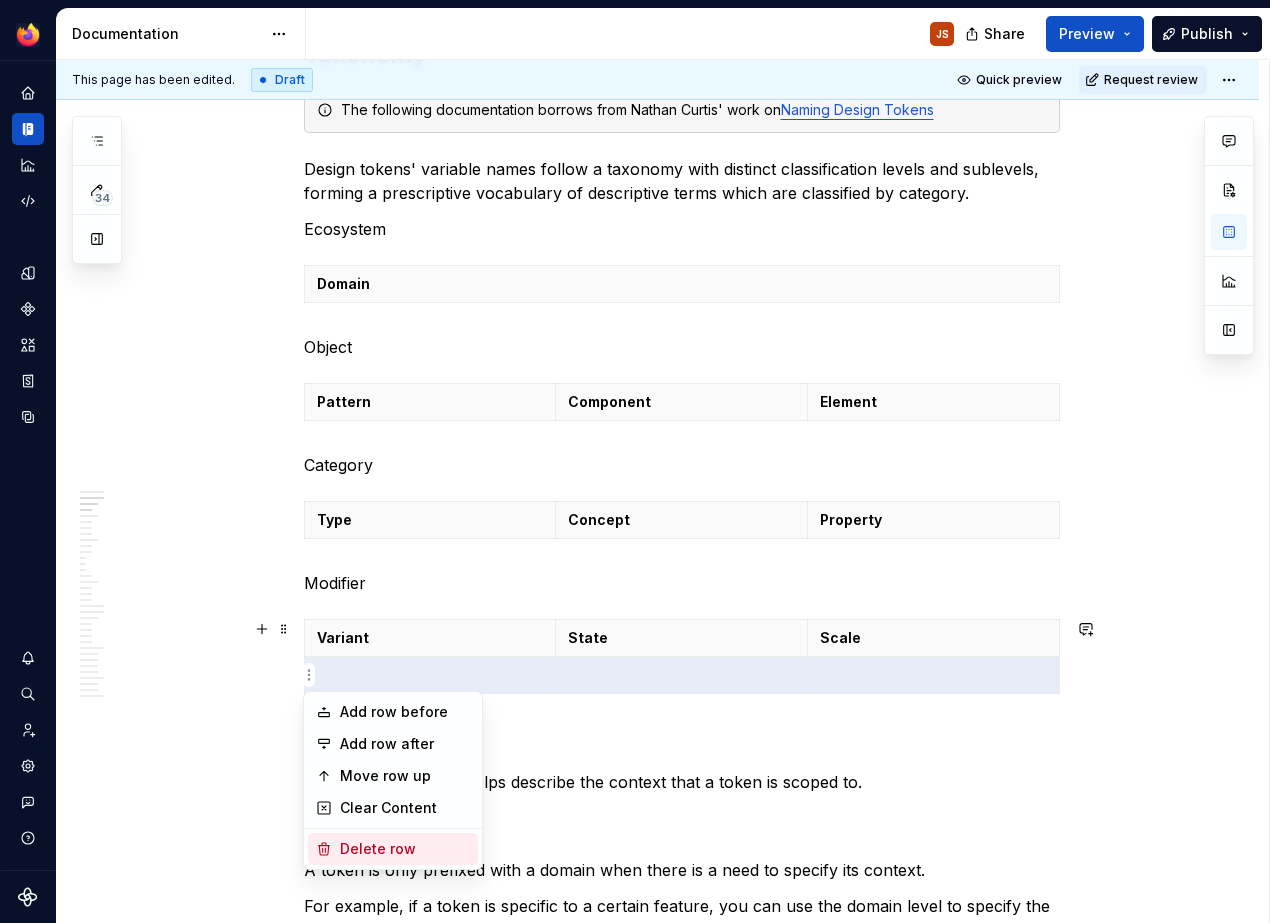 click on "Delete row" at bounding box center [405, 849] 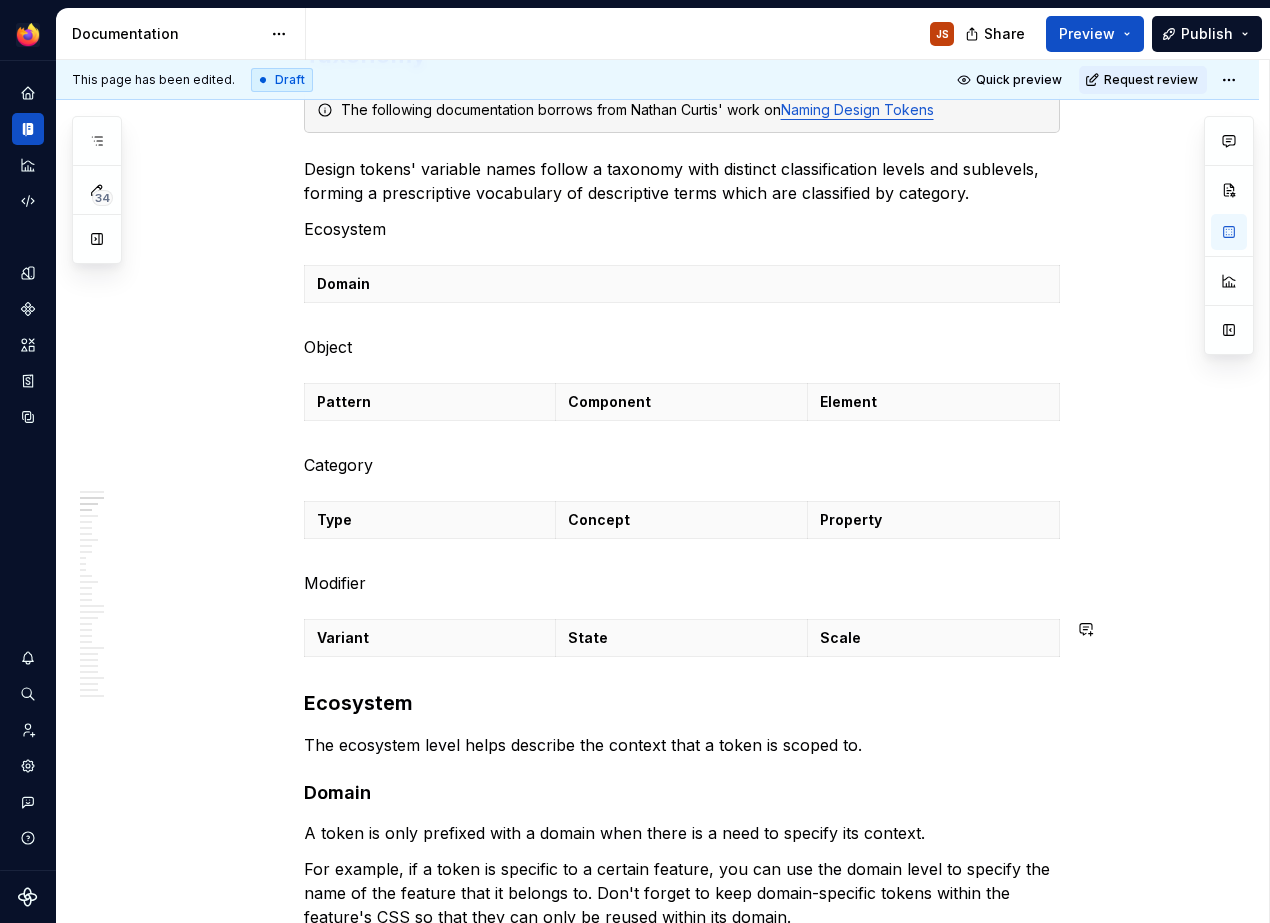 scroll, scrollTop: 964, scrollLeft: 0, axis: vertical 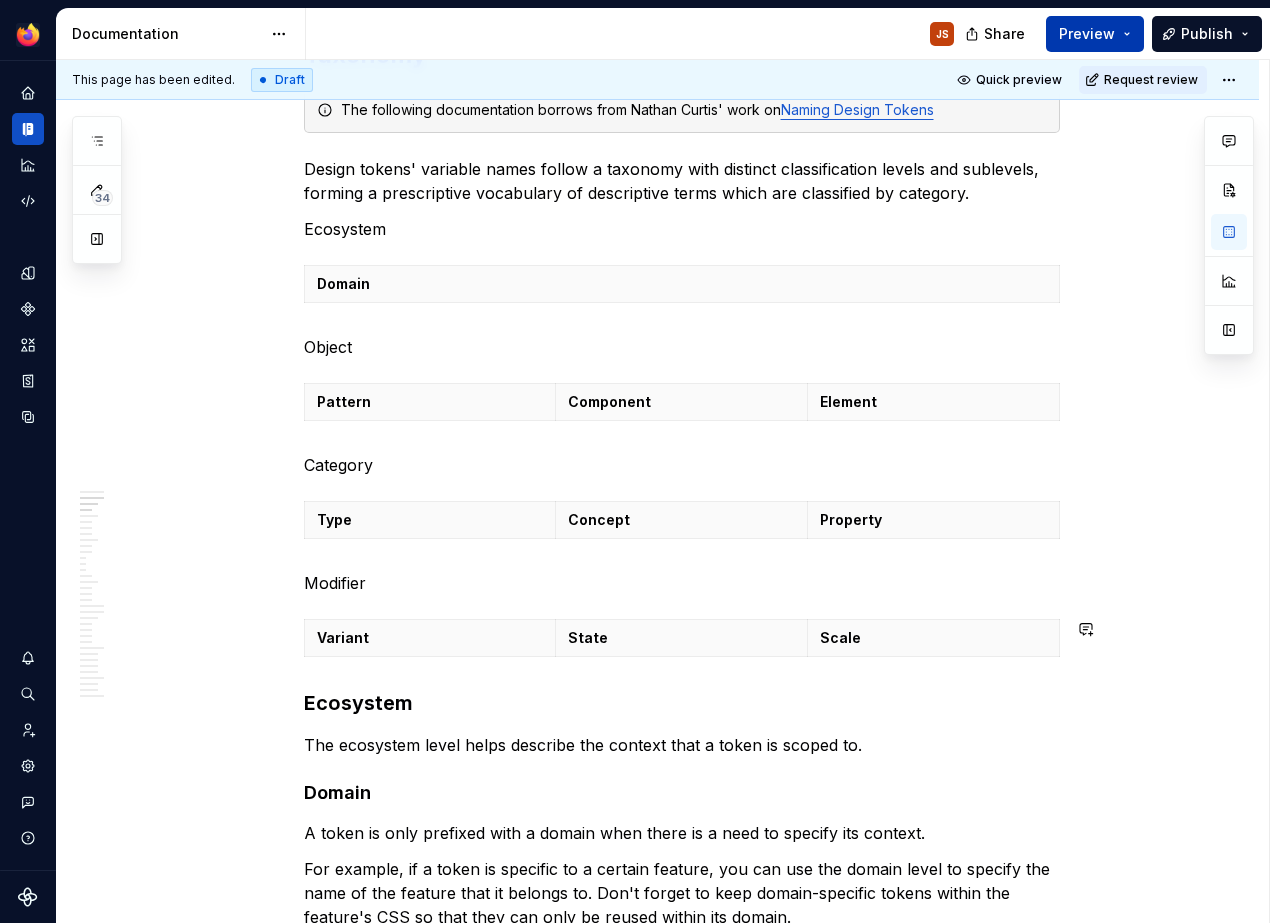 click on "Preview" at bounding box center [1087, 34] 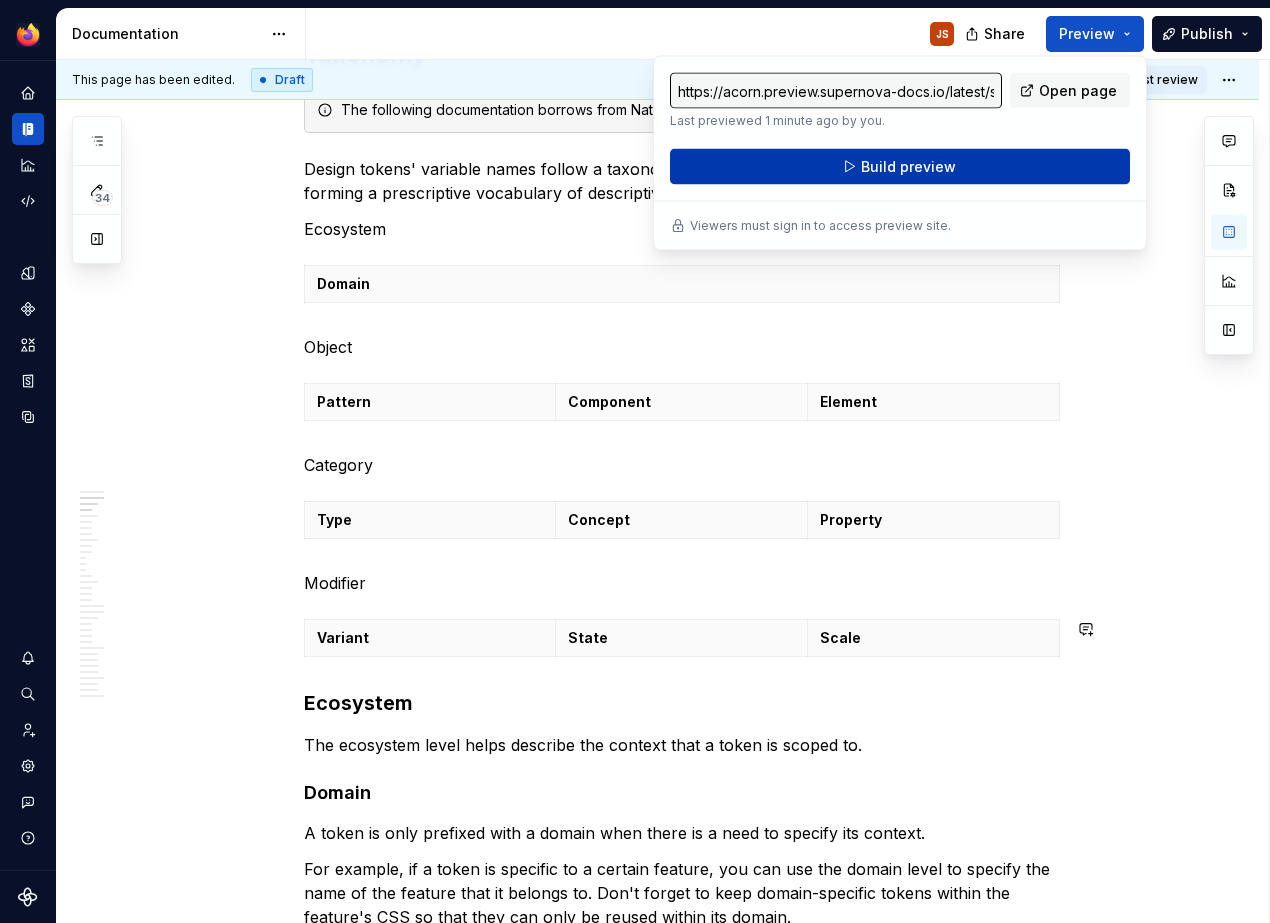 click on "Build preview" at bounding box center [900, 167] 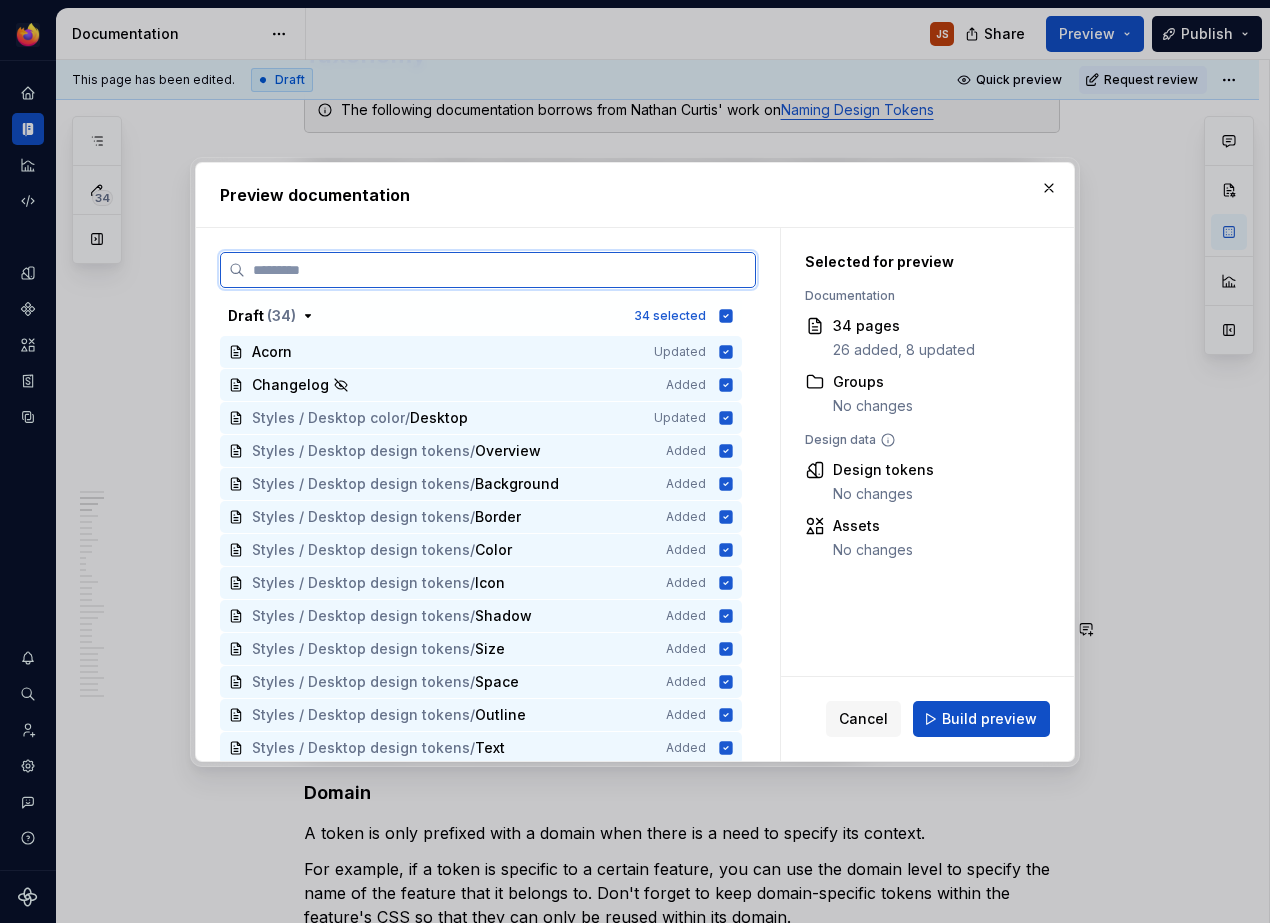 scroll, scrollTop: 964, scrollLeft: 0, axis: vertical 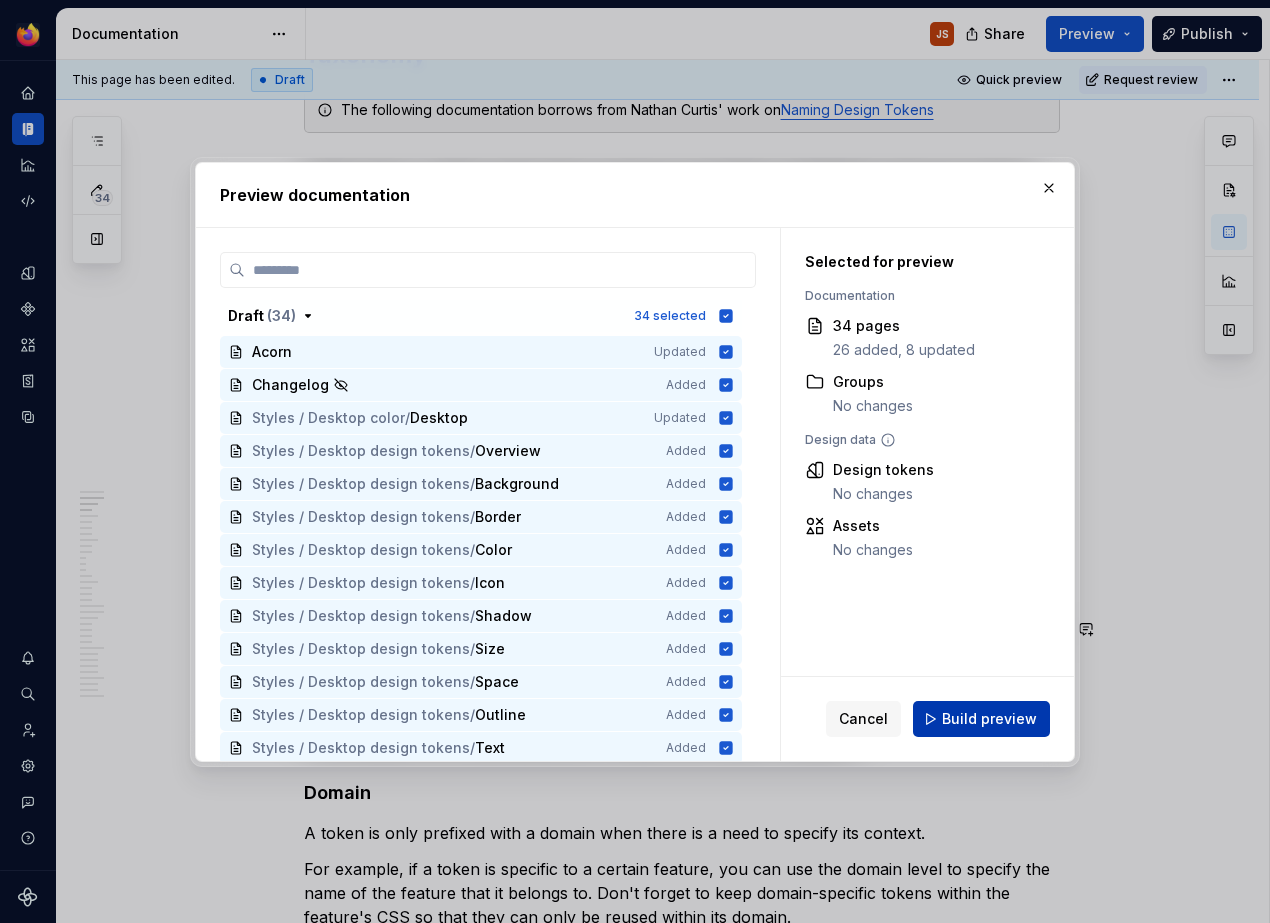 click on "Build preview" at bounding box center [989, 719] 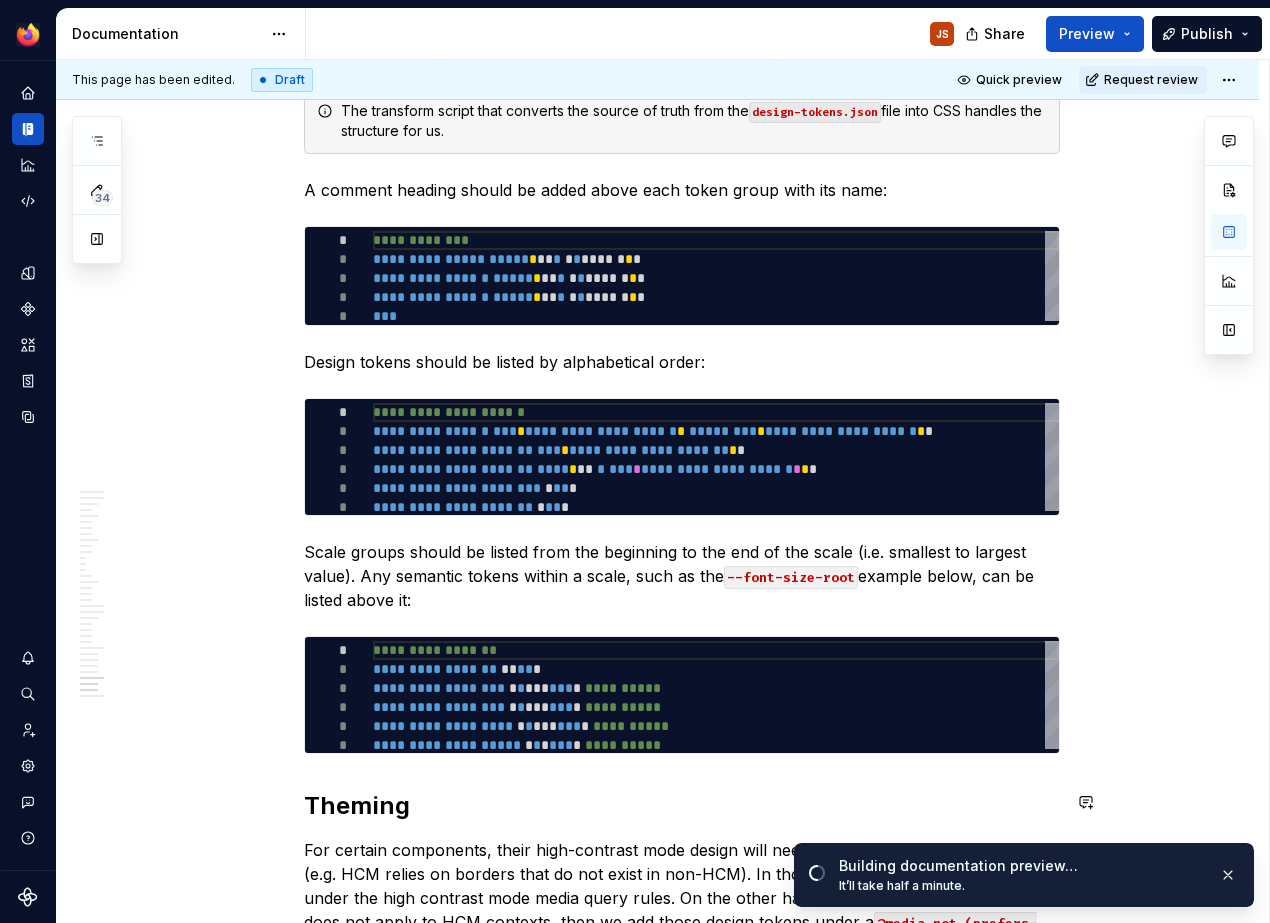 scroll, scrollTop: 10872, scrollLeft: 0, axis: vertical 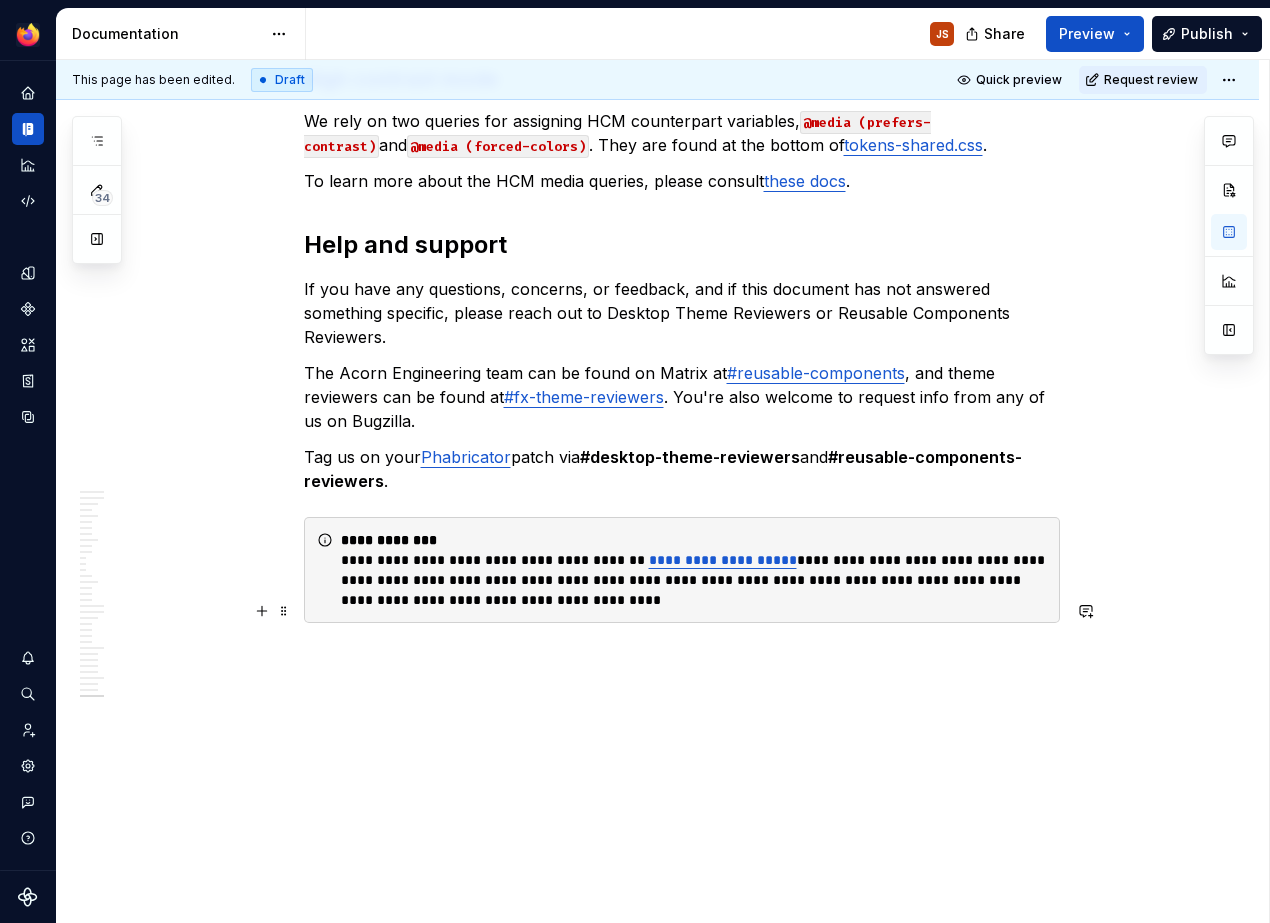 click 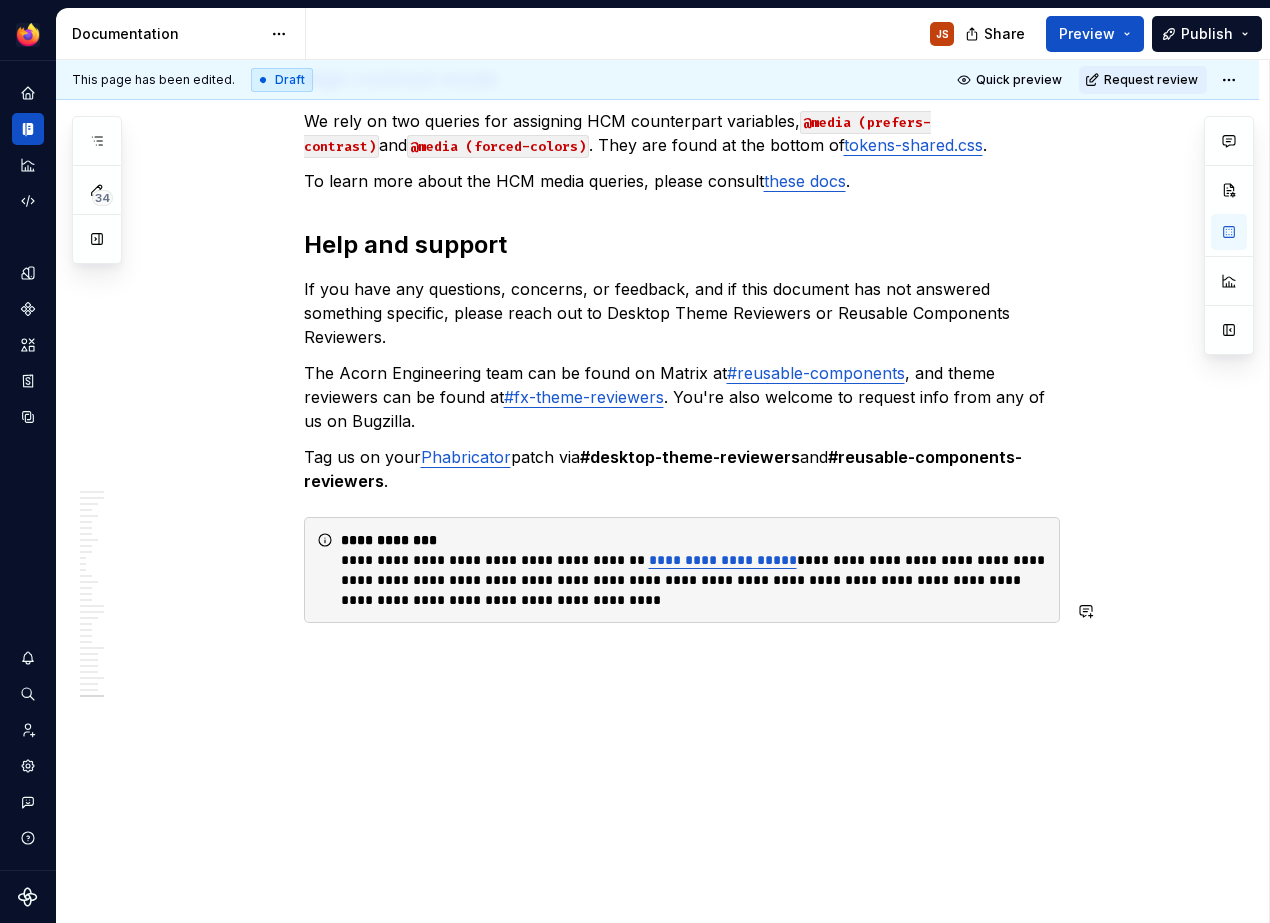 click on "Overview Design tokens are language-agnostic, and can be translated to any environment. On Firefox for desktop, variables are represented in CSS. As an example, the  toggle  uses several design tokens. Here are a few component-level toggle tokens and the tokens they map to and what raw values they ultimately point to: Component token Application token Base token Raw value --toggle-large n/a --size-item-large 32px --toggle-background-color-pressed --color-accent-primary --color-blue-60 oklch(55% 0.24 260) --toggle-border-radius n/a --border-radius-circle 9999px Although the design tokens methodology is industry-wide, there is no one-size-fits-all approach. Therefore, our design tokens are defined and implemented for the purposes of serving Firefox UI. This document should capture everything you need to know about  our design system's  design tokens. Taxonomy The following documentation borrows from Nathan Curtis' work on  Naming Design Tokens Ecosystem Domain Object Pattern Component Element Category Type Type" at bounding box center [657, -4766] 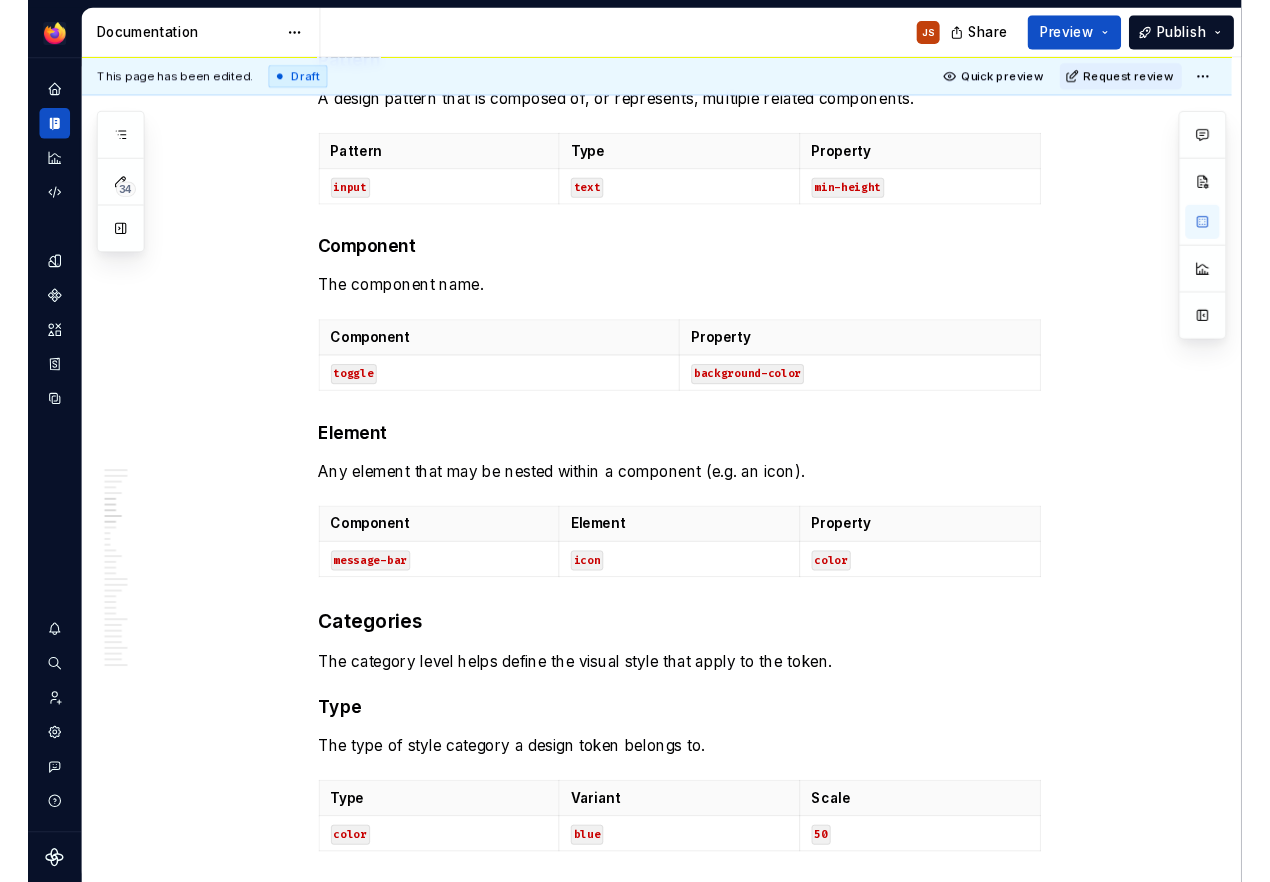 scroll, scrollTop: 1886, scrollLeft: 0, axis: vertical 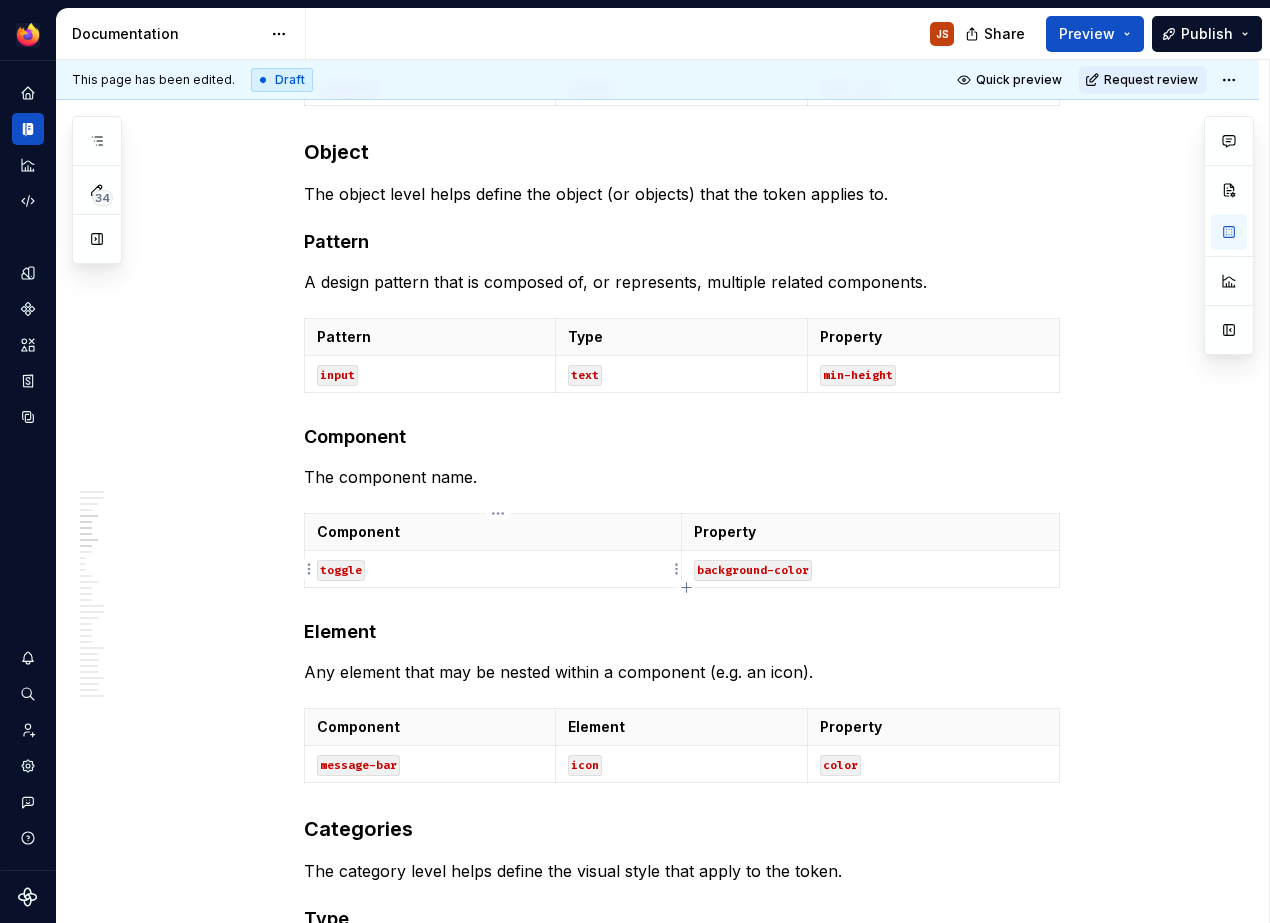 click 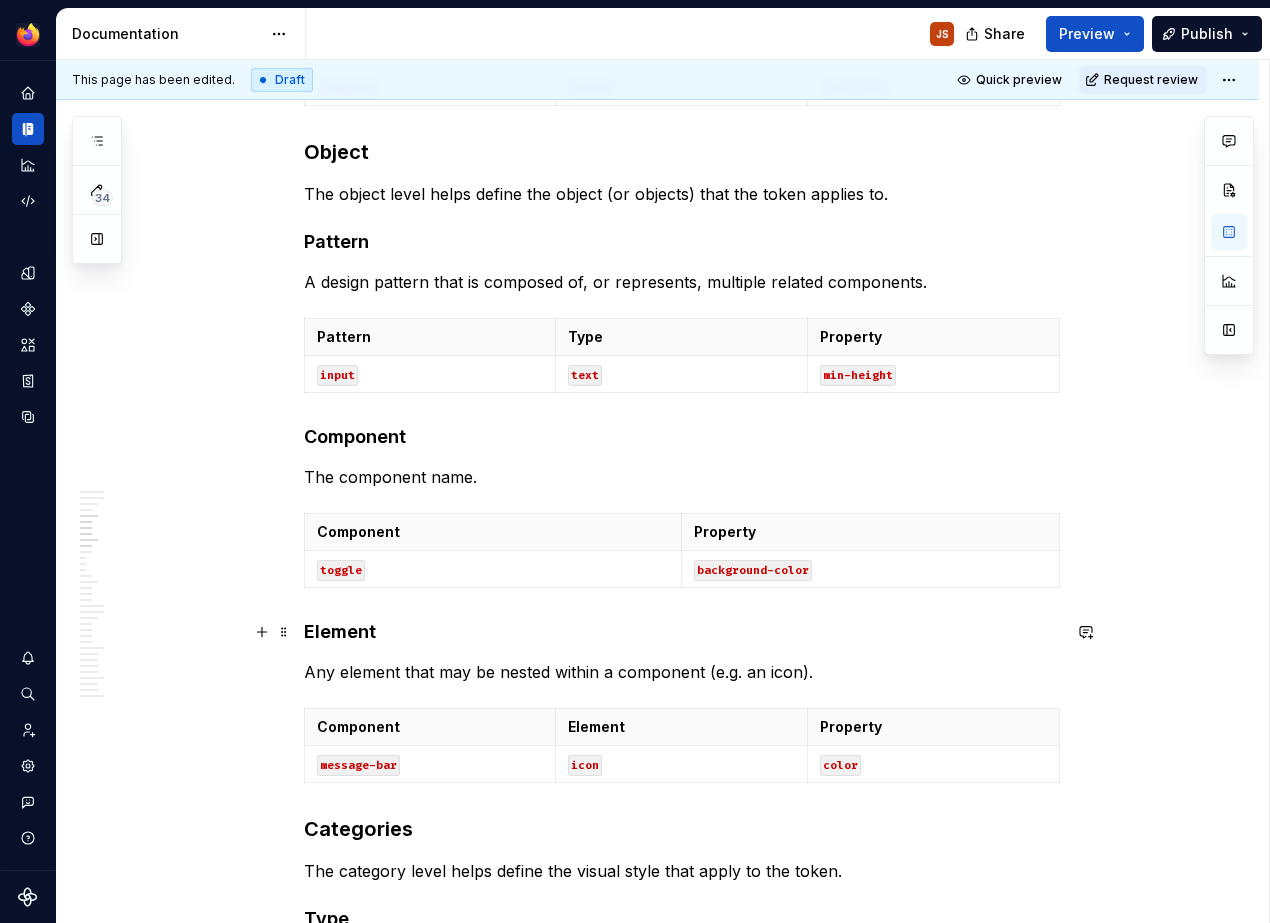 click on "Element" at bounding box center (682, 632) 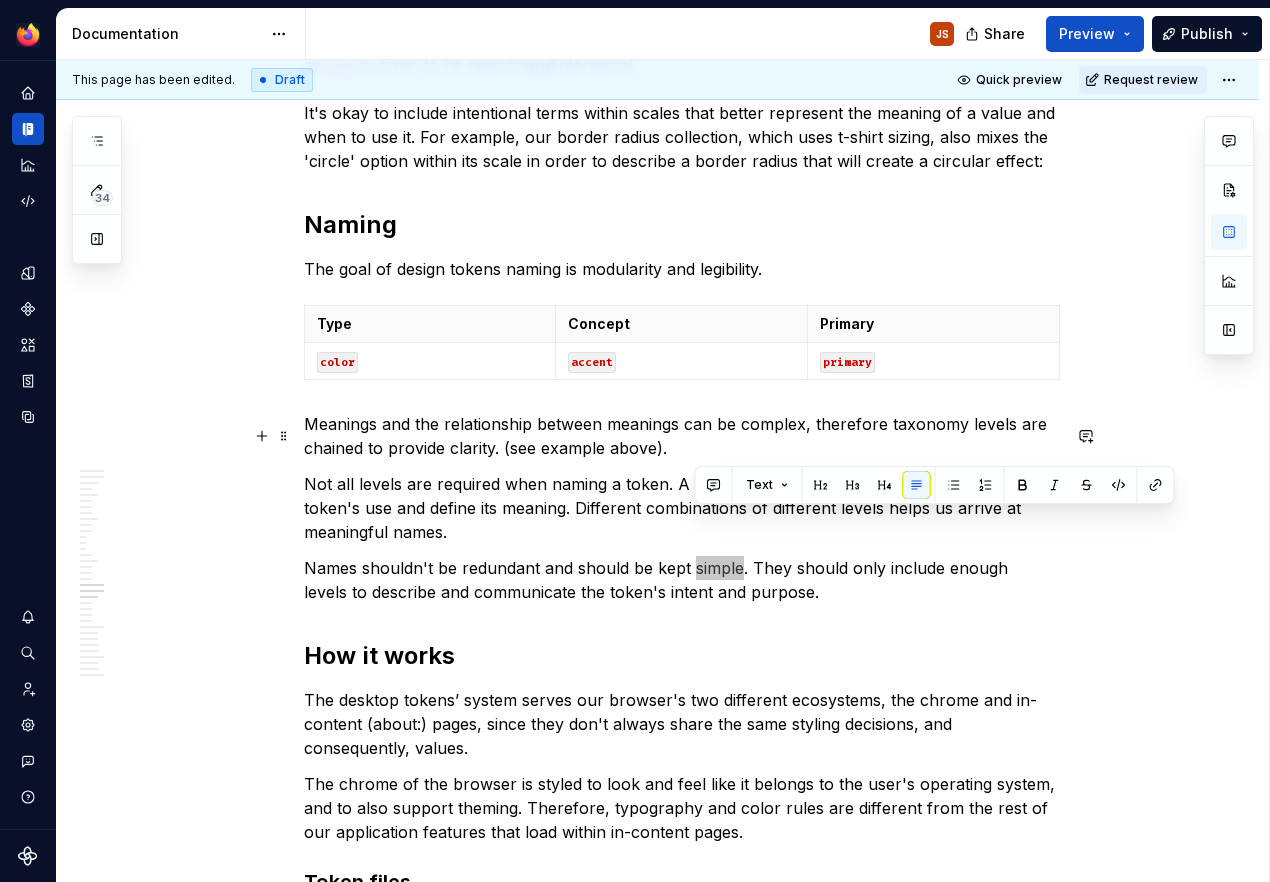 scroll, scrollTop: 6031, scrollLeft: 0, axis: vertical 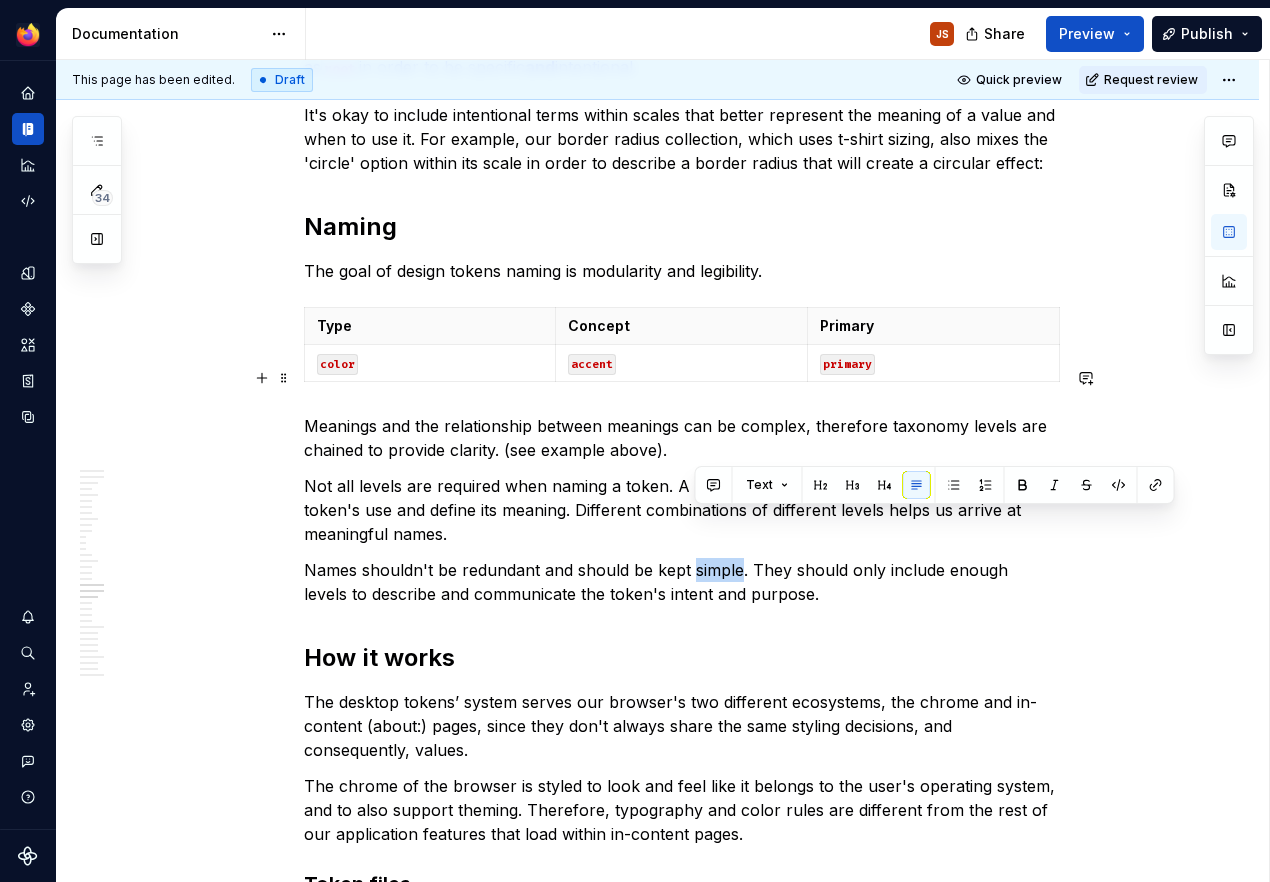 click on "Meanings and the relationship between meanings can be complex, therefore taxonomy levels are chained to provide clarity. (see example above)." at bounding box center [682, 438] 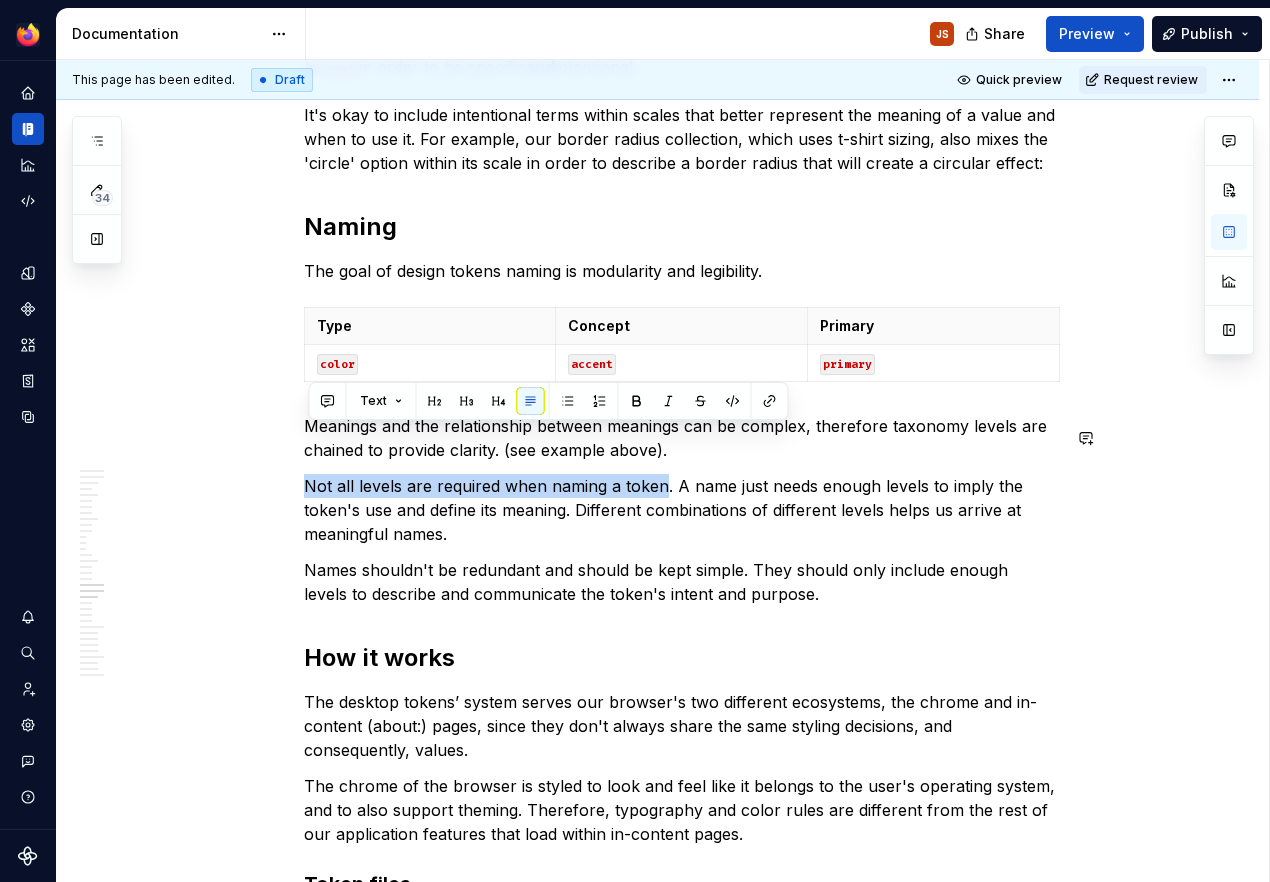 drag, startPoint x: 666, startPoint y: 434, endPoint x: 312, endPoint y: 422, distance: 354.20334 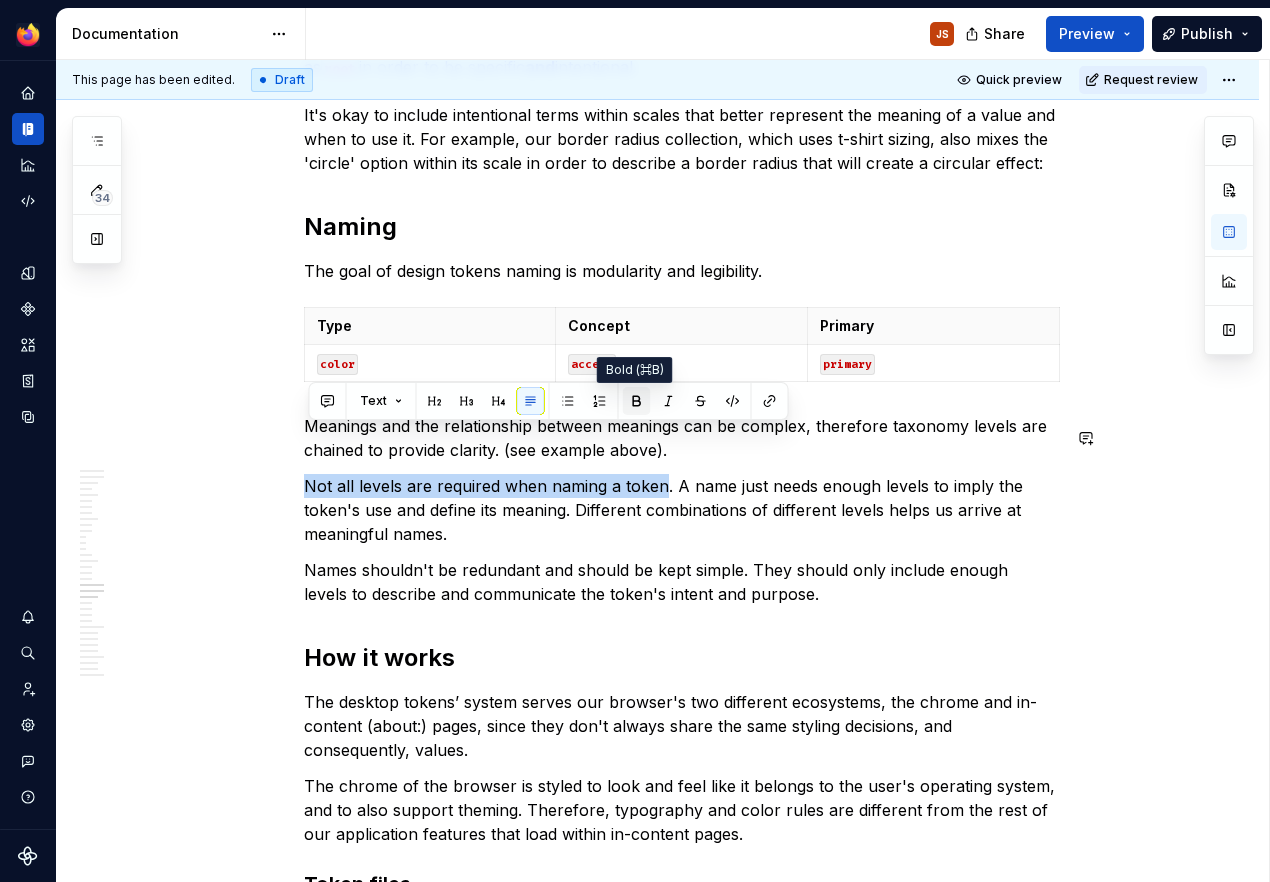 click at bounding box center (637, 401) 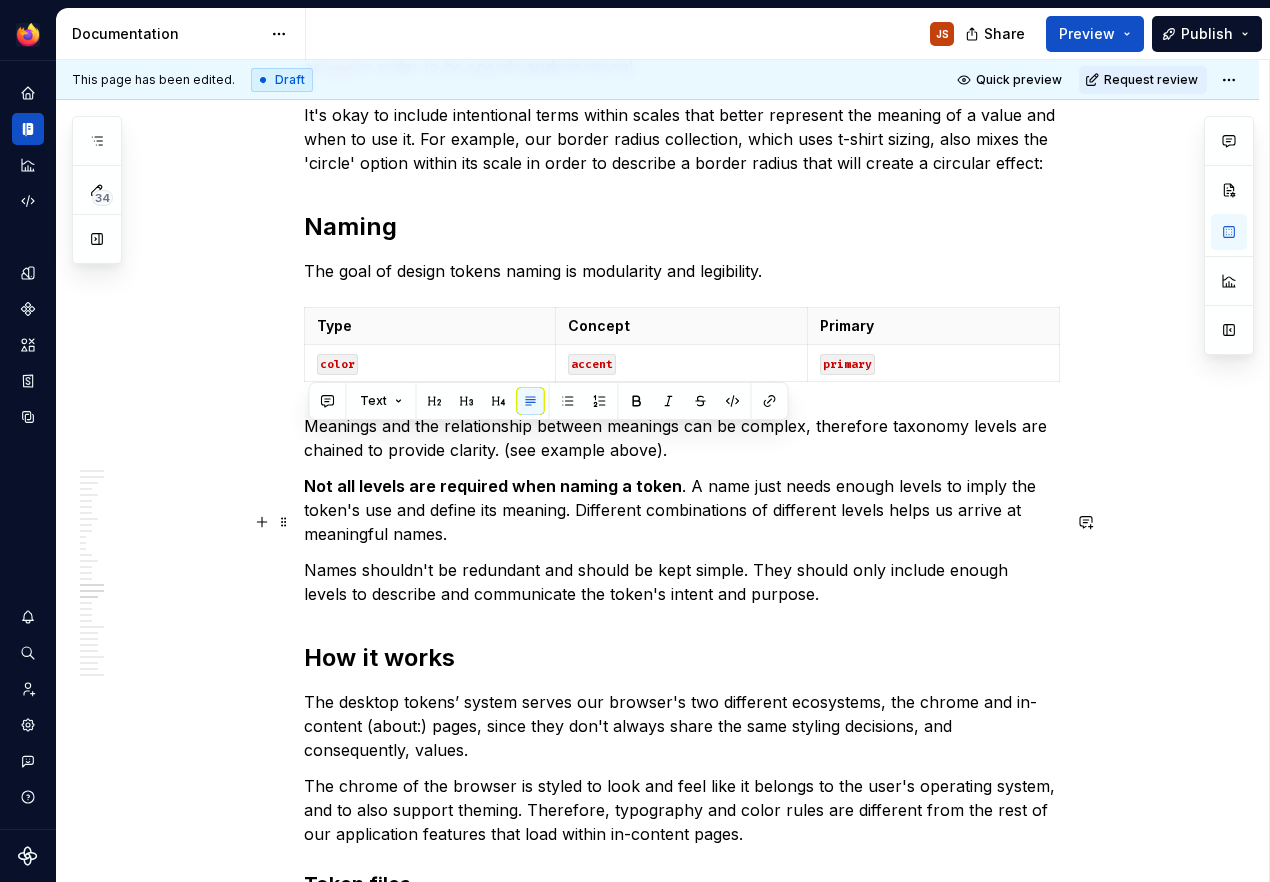 click on "Names shouldn't be redundant and should be kept simple. They should only include enough levels to describe and communicate the token's intent and purpose." at bounding box center (682, 582) 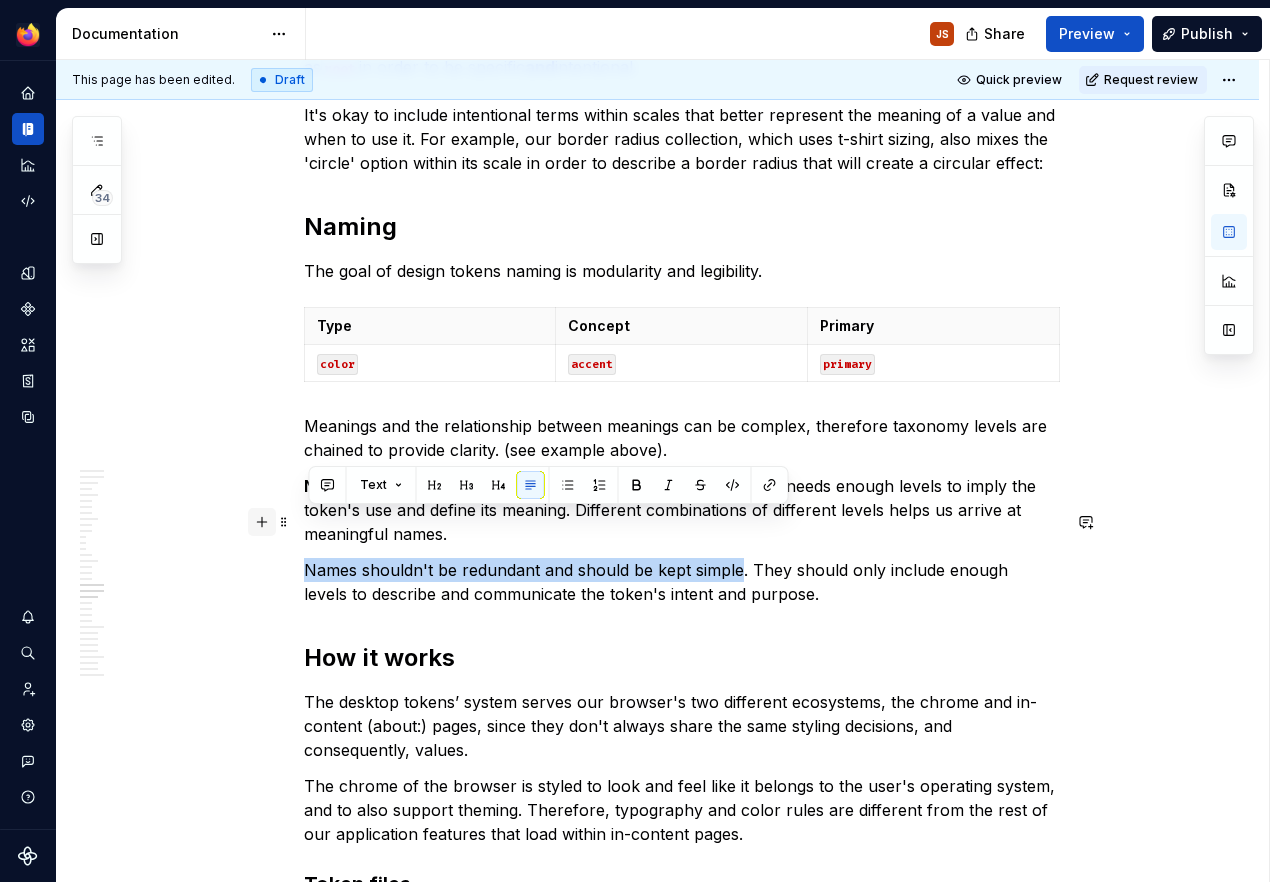 drag, startPoint x: 741, startPoint y: 524, endPoint x: 254, endPoint y: 530, distance: 487.03696 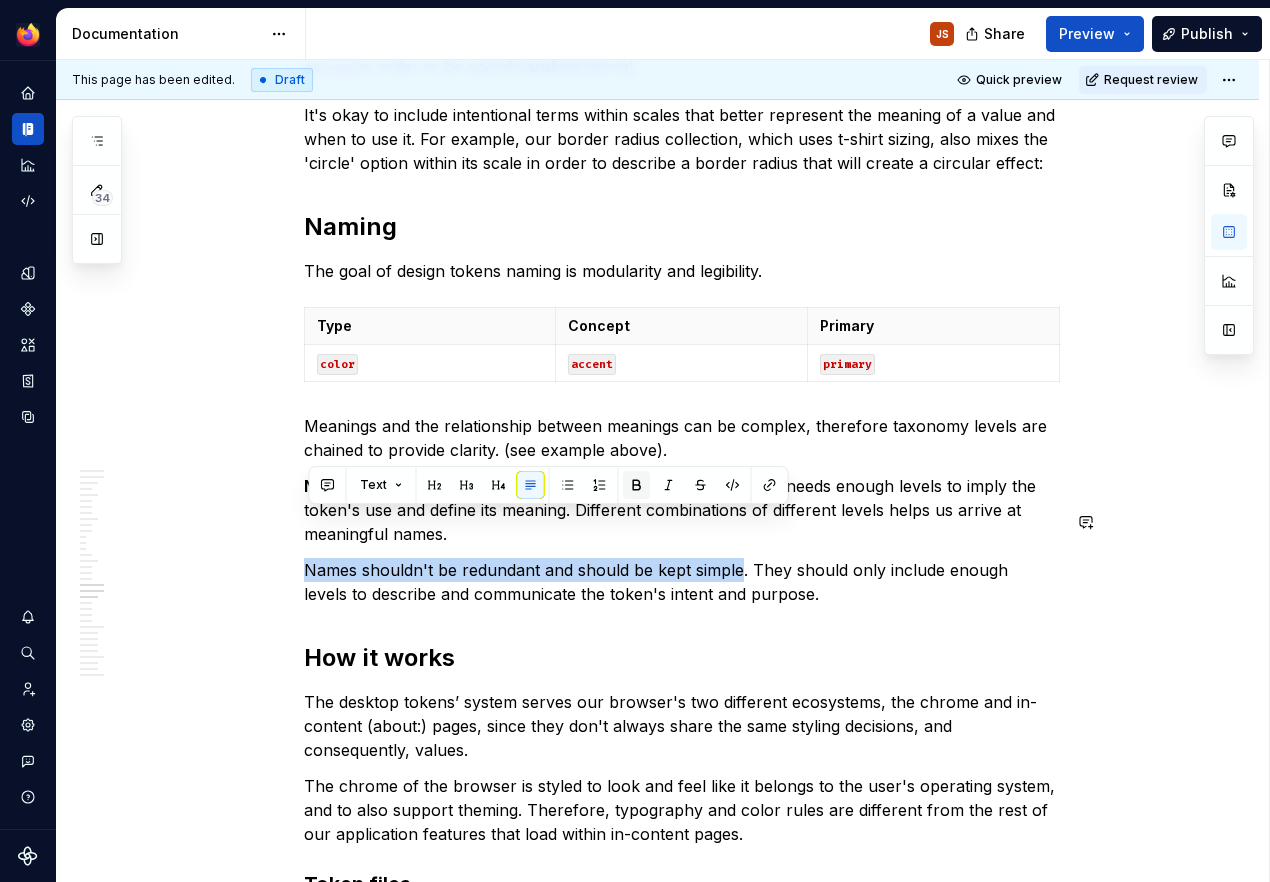 click at bounding box center [637, 485] 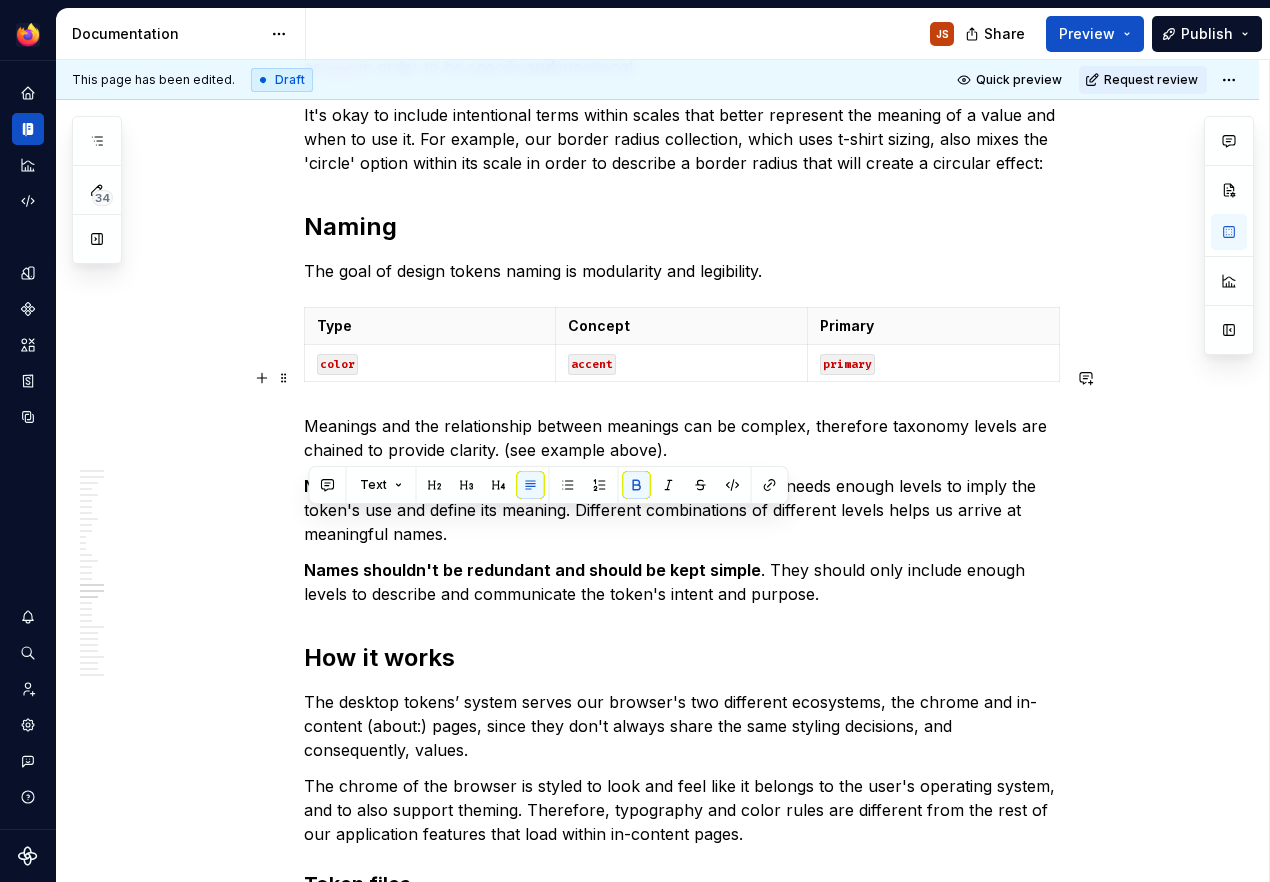 click on "Meanings and the relationship between meanings can be complex, therefore taxonomy levels are chained to provide clarity. (see example above)." at bounding box center [682, 438] 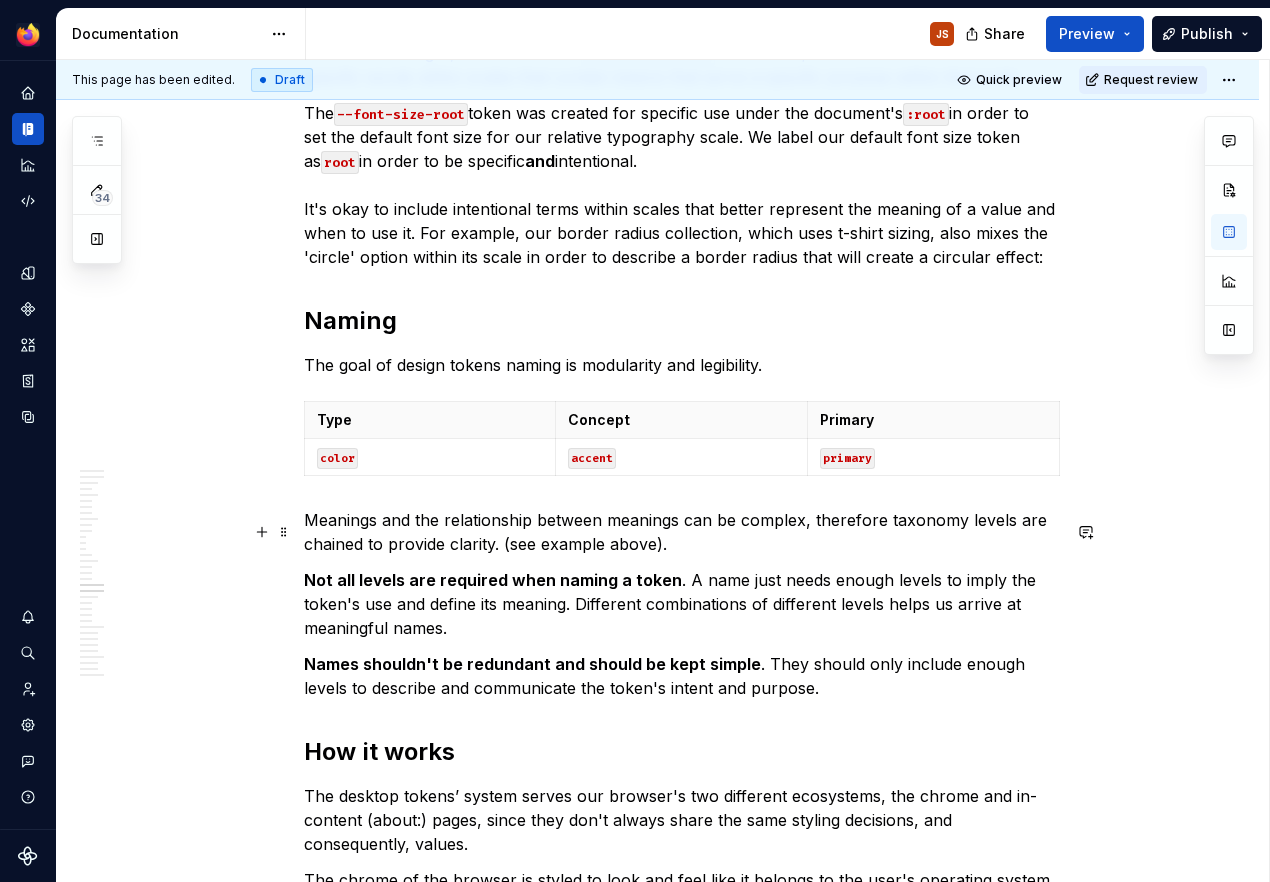 scroll, scrollTop: 5928, scrollLeft: 0, axis: vertical 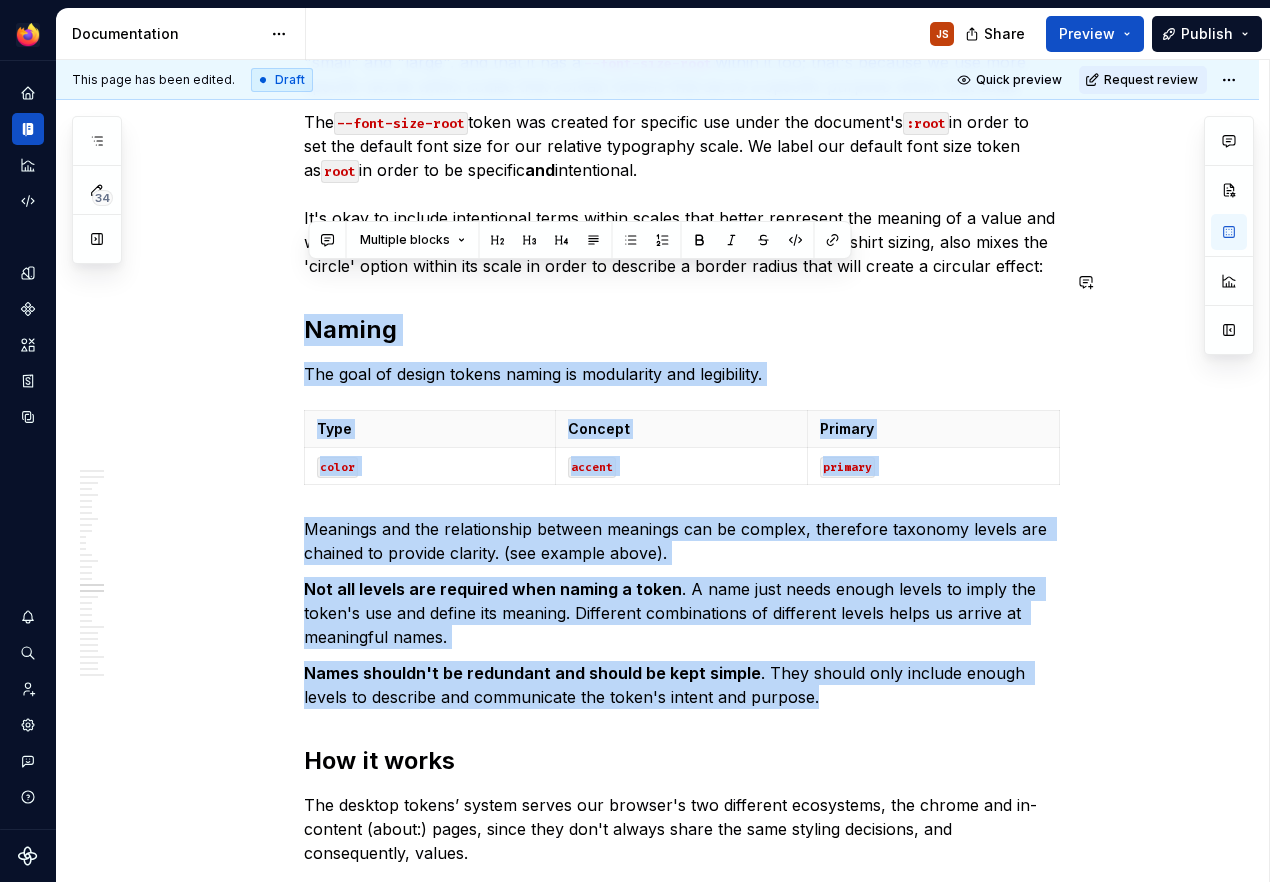 drag, startPoint x: 835, startPoint y: 656, endPoint x: 319, endPoint y: 256, distance: 652.8828 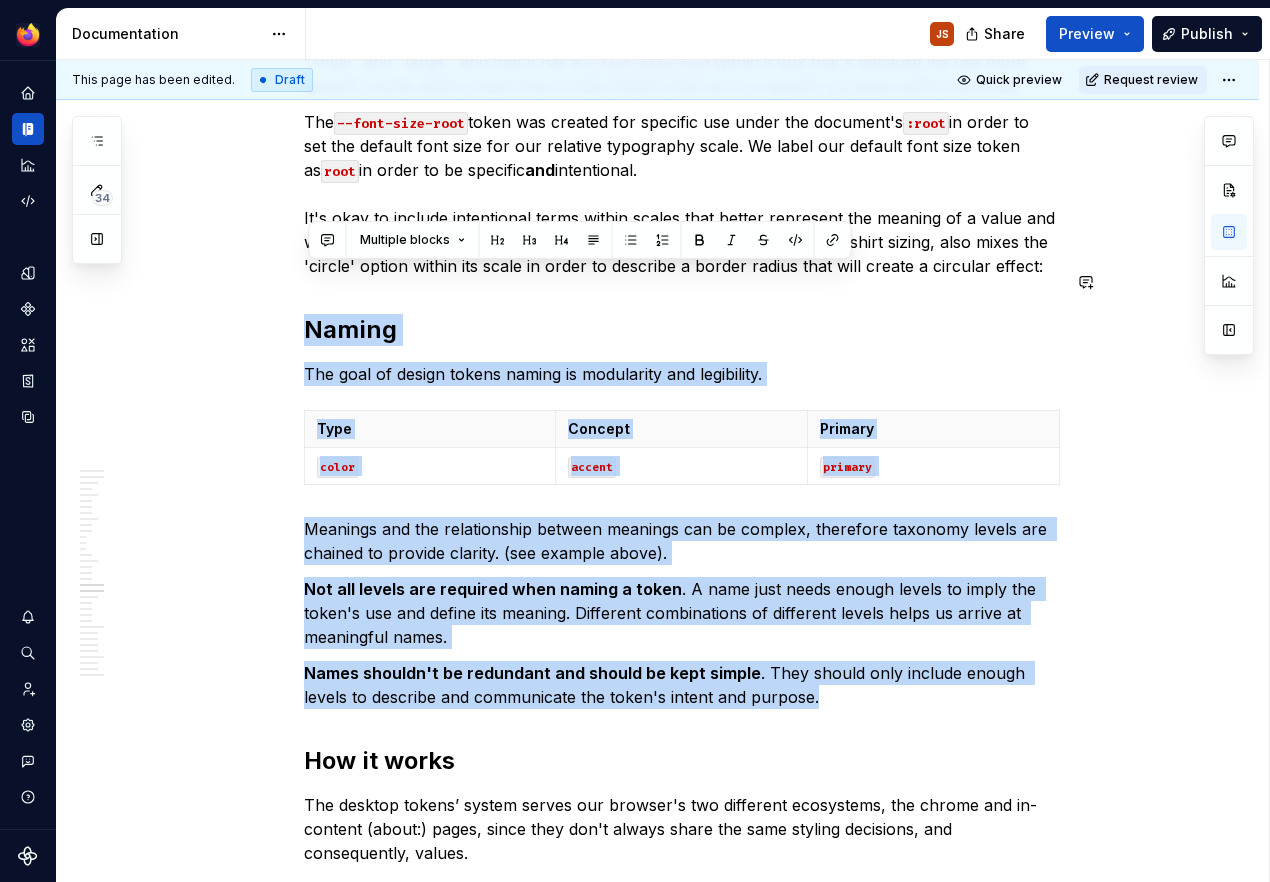 click on "Overview Design tokens are language-agnostic, and can be translated to any environment. On Firefox for desktop, variables are represented in CSS. As an example, the  toggle  uses several design tokens. Here are a few component-level toggle tokens and the tokens they map to and what raw values they ultimately point to: Component token Application token Base token Raw value --toggle-large n/a --size-item-large 32px --toggle-background-color-pressed --color-accent-primary --color-blue-60 oklch(55% 0.24 260) --toggle-border-radius n/a --border-radius-circle 9999px Although the design tokens methodology is industry-wide, there is no one-size-fits-all approach. Therefore, our design tokens are defined and implemented for the purposes of serving Firefox UI. This document should capture everything you need to know about  our design system's  design tokens. Taxonomy The following documentation borrows from Nathan Curtis' work on  Naming Design Tokens Ecosystem Domain Object Pattern Component Element Category Type Type" at bounding box center [682, 52] 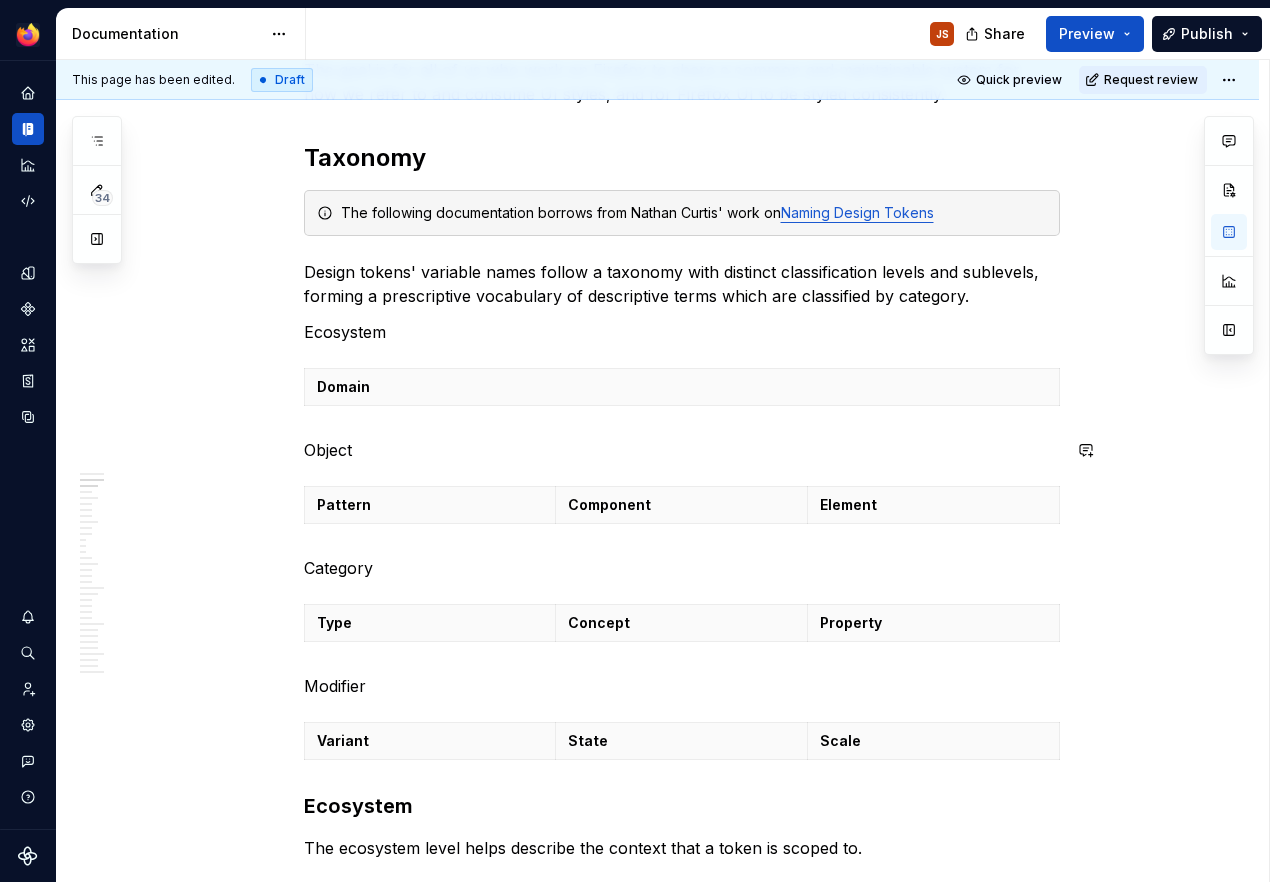 scroll, scrollTop: 862, scrollLeft: 0, axis: vertical 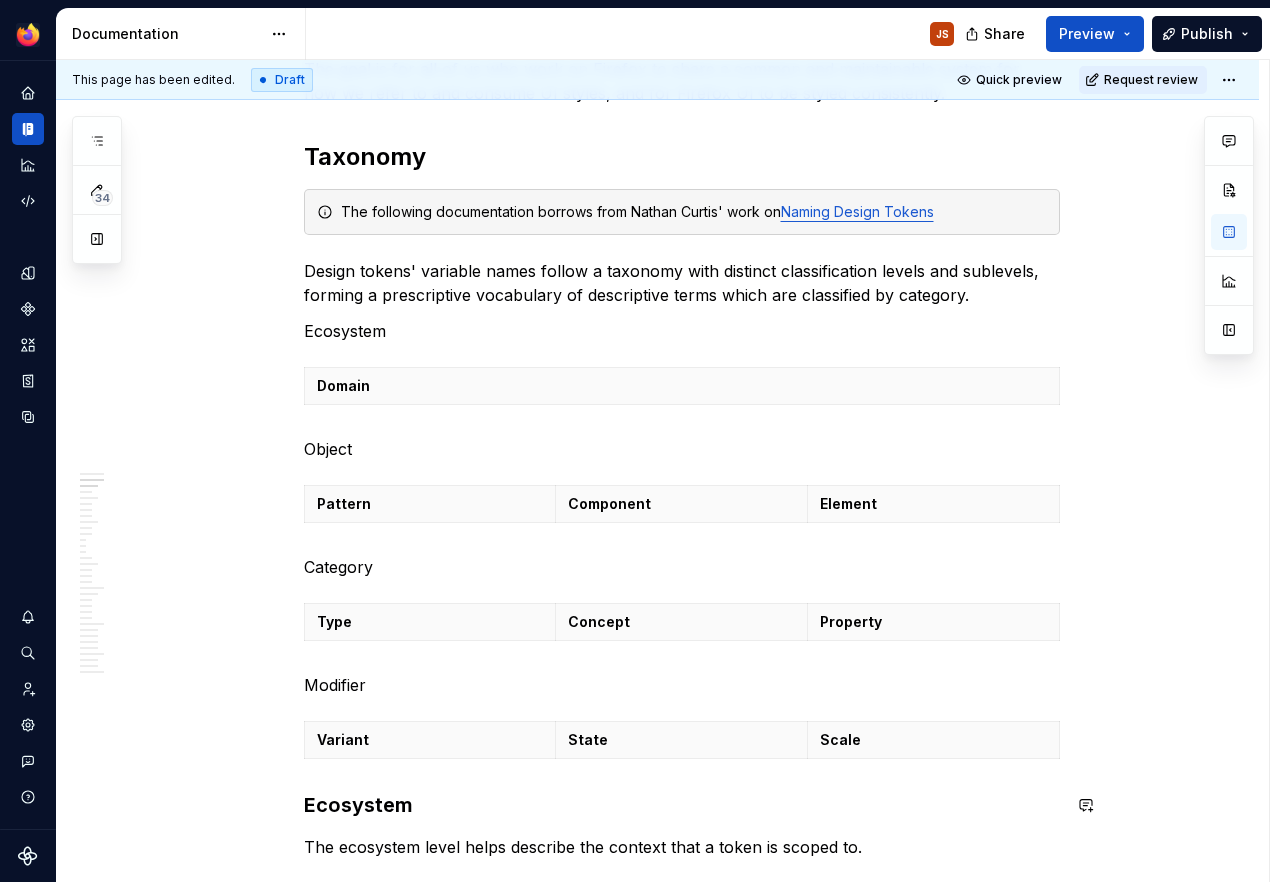 click on "Overview Design tokens are language-agnostic, and can be translated to any environment. On Firefox for desktop, variables are represented in CSS. As an example, the  toggle  uses several design tokens. Here are a few component-level toggle tokens and the tokens they map to and what raw values they ultimately point to: Component token Application token Base token Raw value --toggle-large n/a --size-item-large 32px --toggle-background-color-pressed --color-accent-primary --color-blue-60 oklch(55% 0.24 260) --toggle-border-radius n/a --border-radius-circle 9999px Although the design tokens methodology is industry-wide, there is no one-size-fits-all approach. Therefore, our design tokens are defined and implemented for the purposes of serving Firefox UI. This document should capture everything you need to know about  our design system's  design tokens. Taxonomy The following documentation borrows from Nathan Curtis' work on  Naming Design Tokens Ecosystem Domain Object Pattern Component Element Category Type Type" at bounding box center (657, 5023) 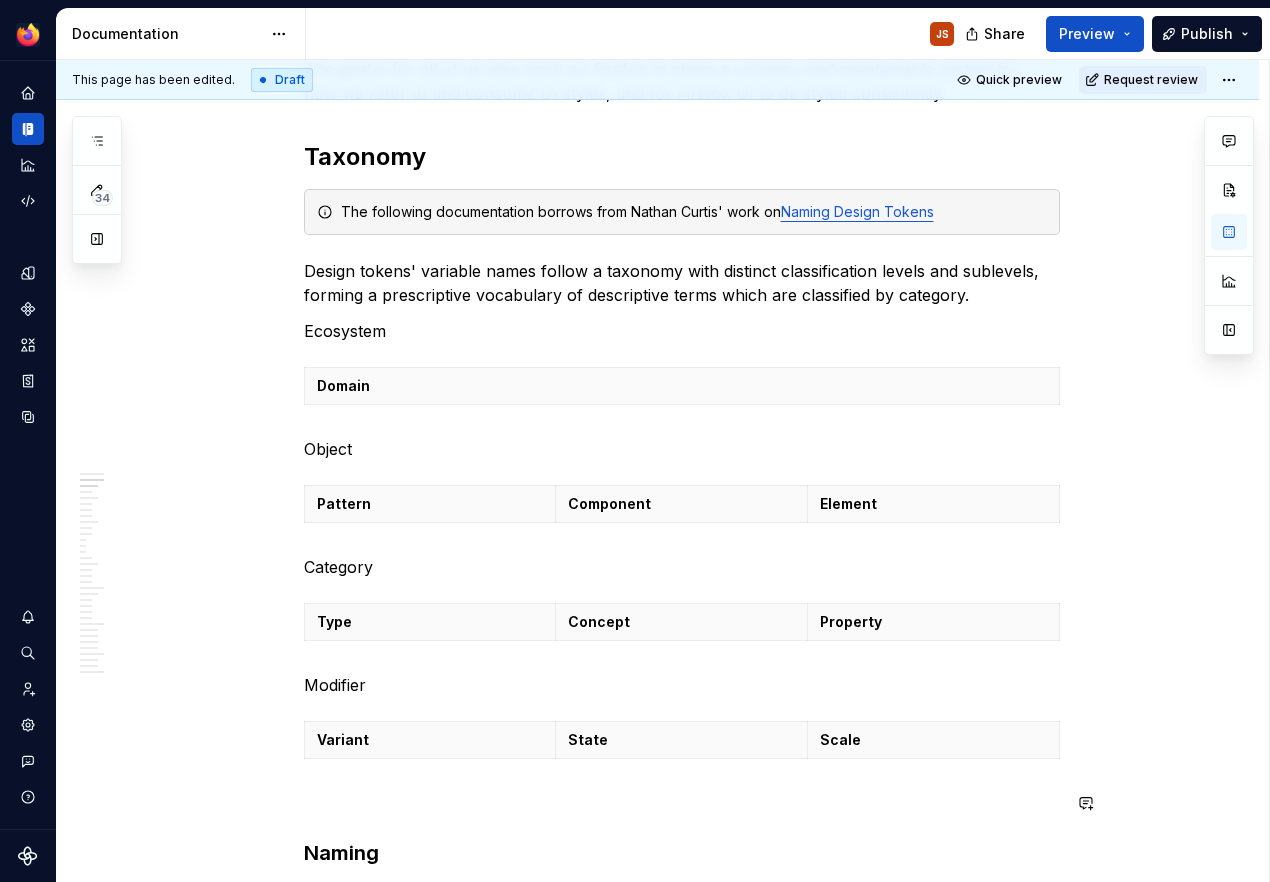 click on "Overview Design tokens are language-agnostic, and can be translated to any environment. On Firefox for desktop, variables are represented in CSS. As an example, the  toggle  uses several design tokens. Here are a few component-level toggle tokens and the tokens they map to and what raw values they ultimately point to: Component token Application token Base token Raw value --toggle-large n/a --size-item-large 32px --toggle-background-color-pressed --color-accent-primary --color-blue-60 oklch(55% 0.24 260) --toggle-border-radius n/a --border-radius-circle 9999px Although the design tokens methodology is industry-wide, there is no one-size-fits-all approach. Therefore, our design tokens are defined and implemented for the purposes of serving Firefox UI. This document should capture everything you need to know about  our design system's  design tokens. Taxonomy The following documentation borrows from Nathan Curtis' work on  Naming Design Tokens Ecosystem Domain Object Pattern Component Element Category Type Type" at bounding box center (682, 5134) 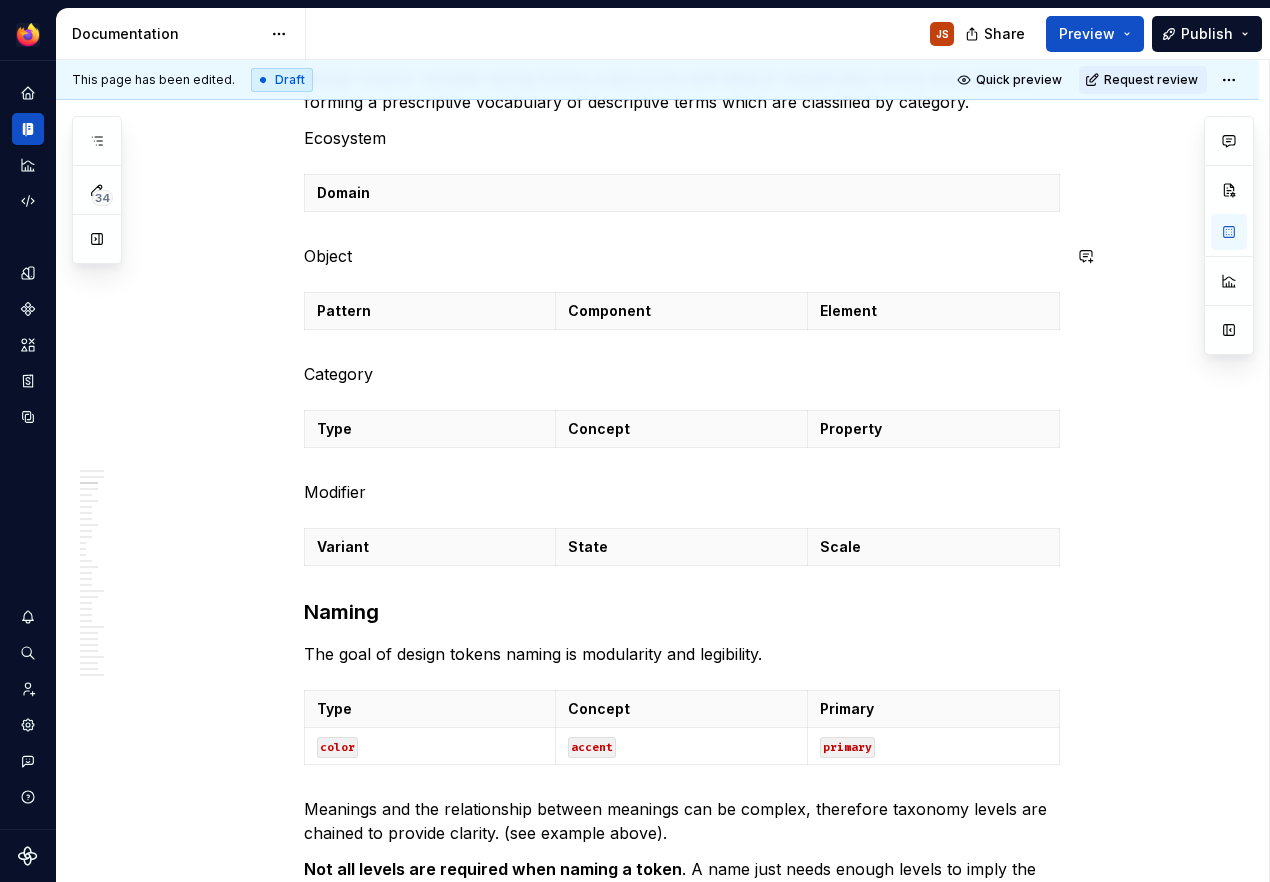 scroll, scrollTop: 1058, scrollLeft: 0, axis: vertical 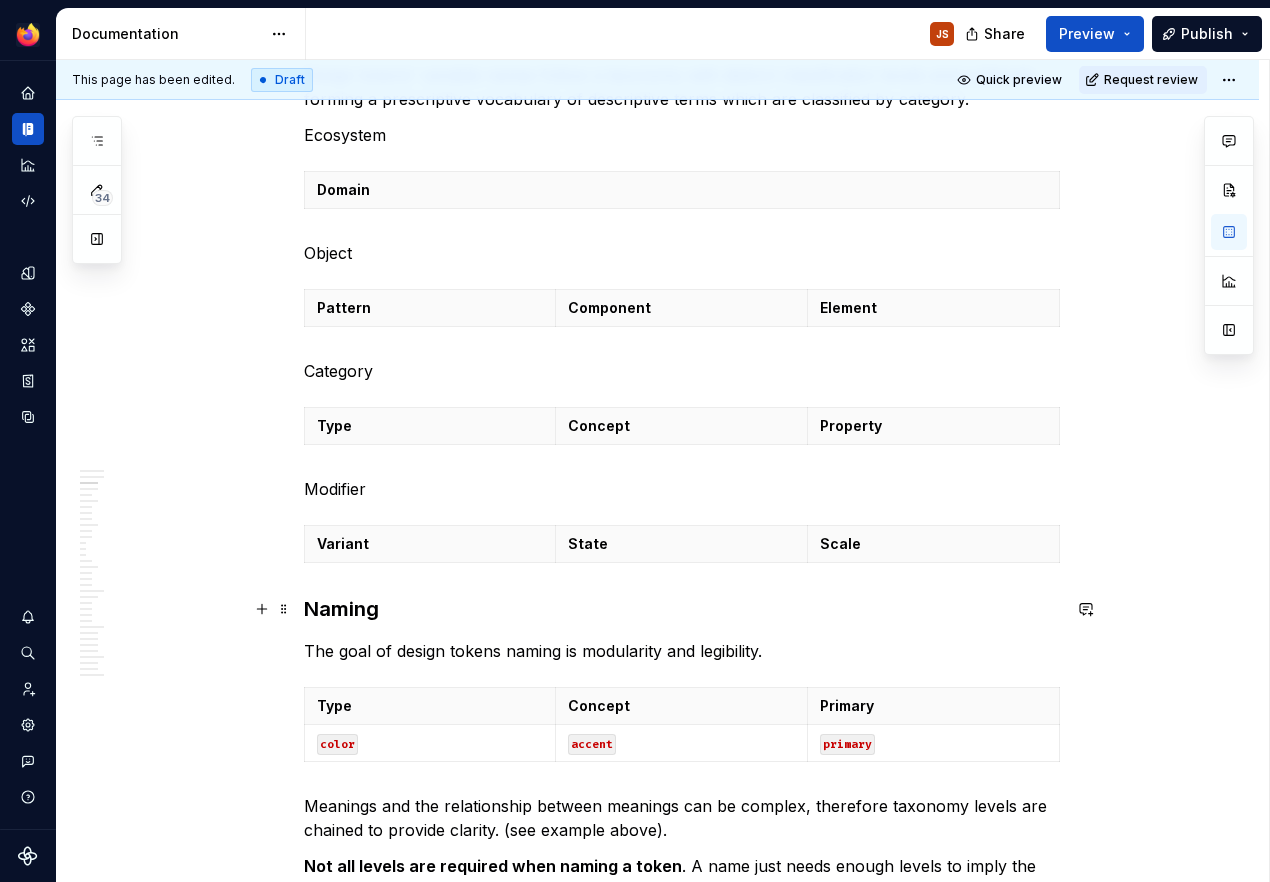 click on "Naming" at bounding box center (682, 609) 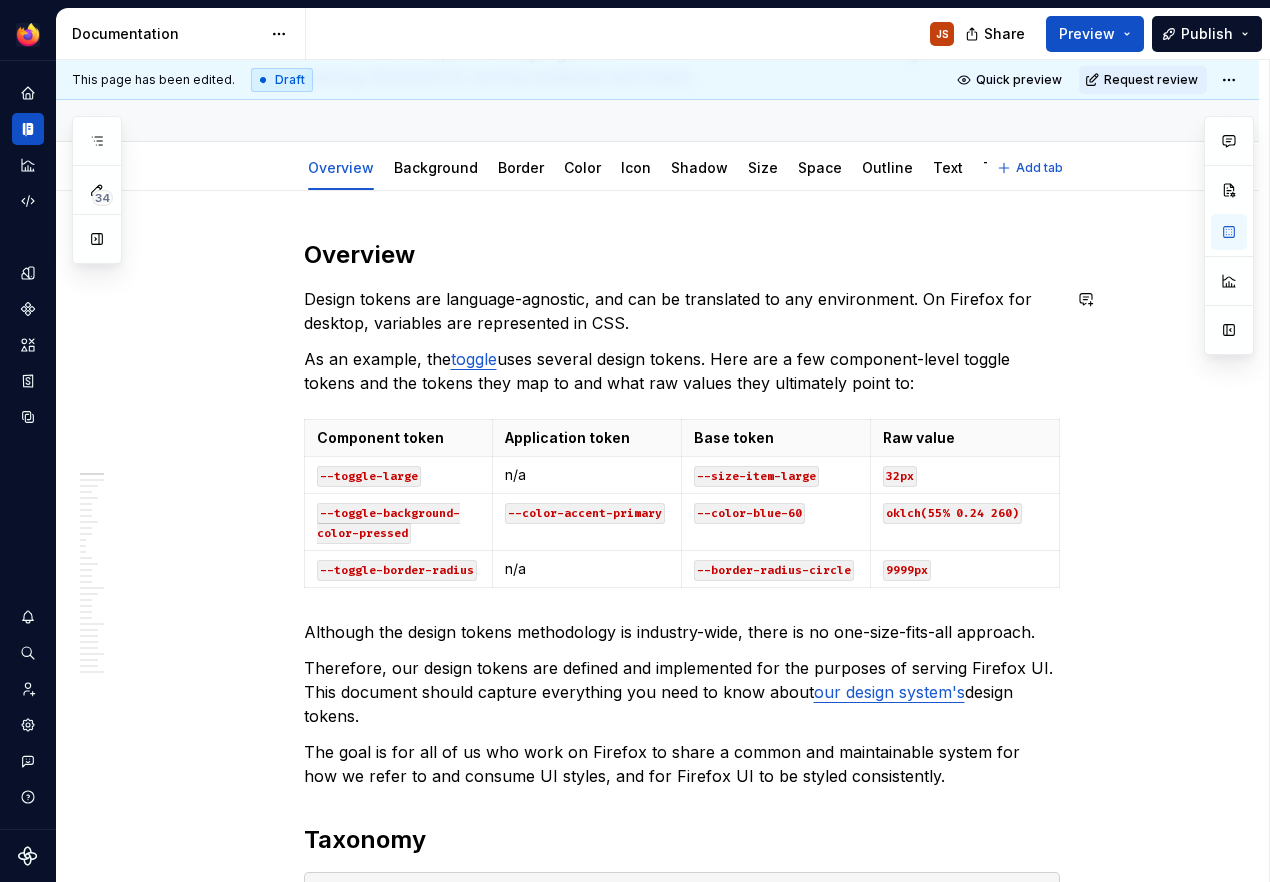 scroll, scrollTop: 0, scrollLeft: 0, axis: both 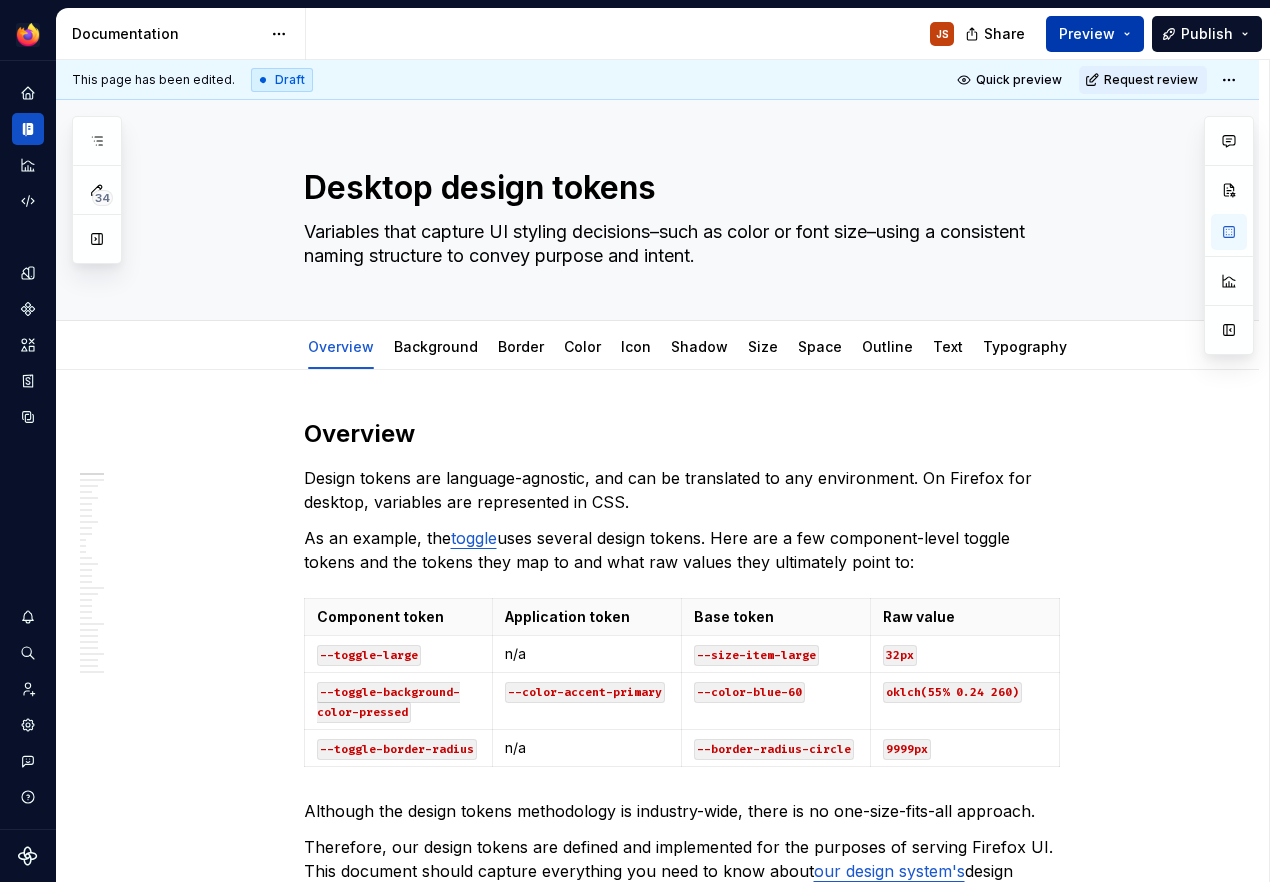click on "Preview" at bounding box center [1087, 34] 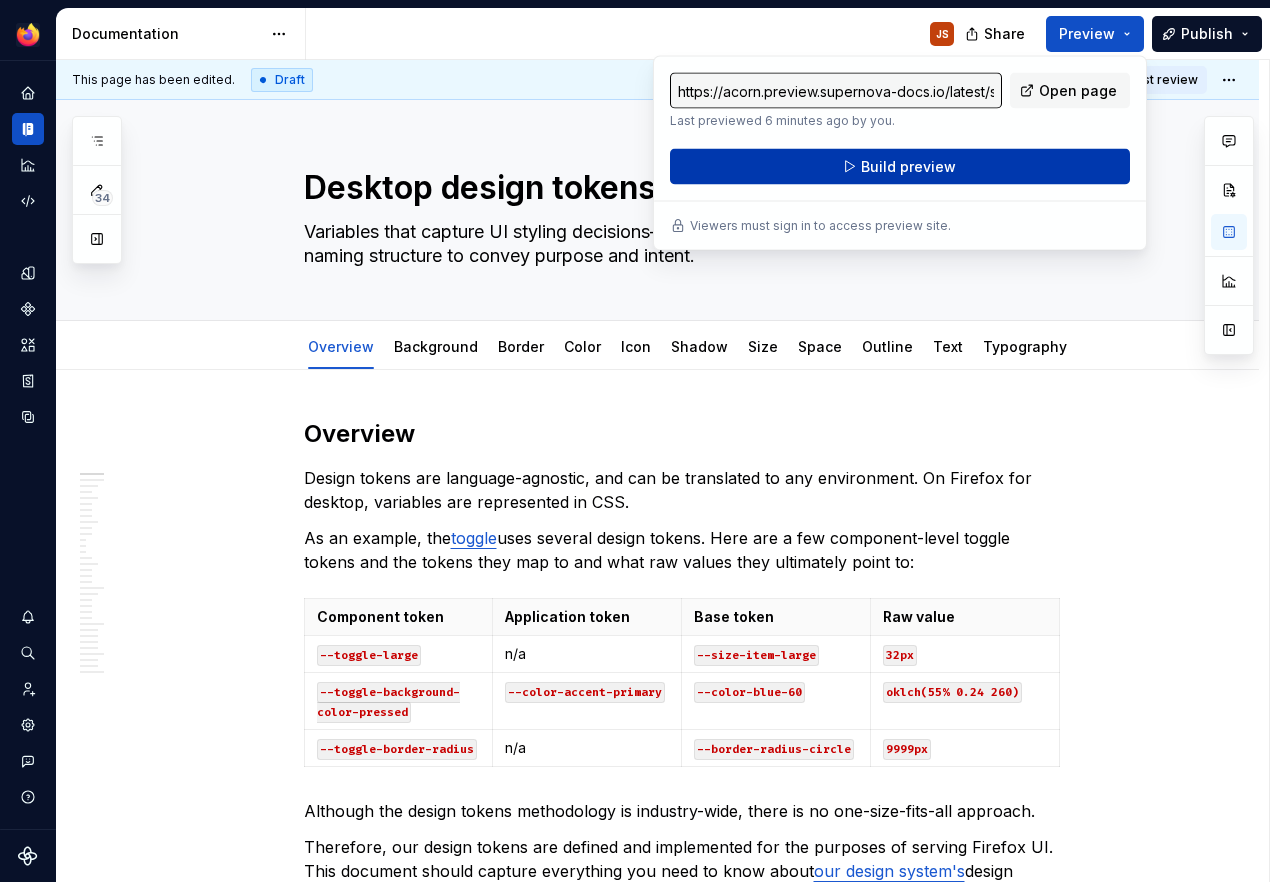 click on "Build preview" at bounding box center [900, 167] 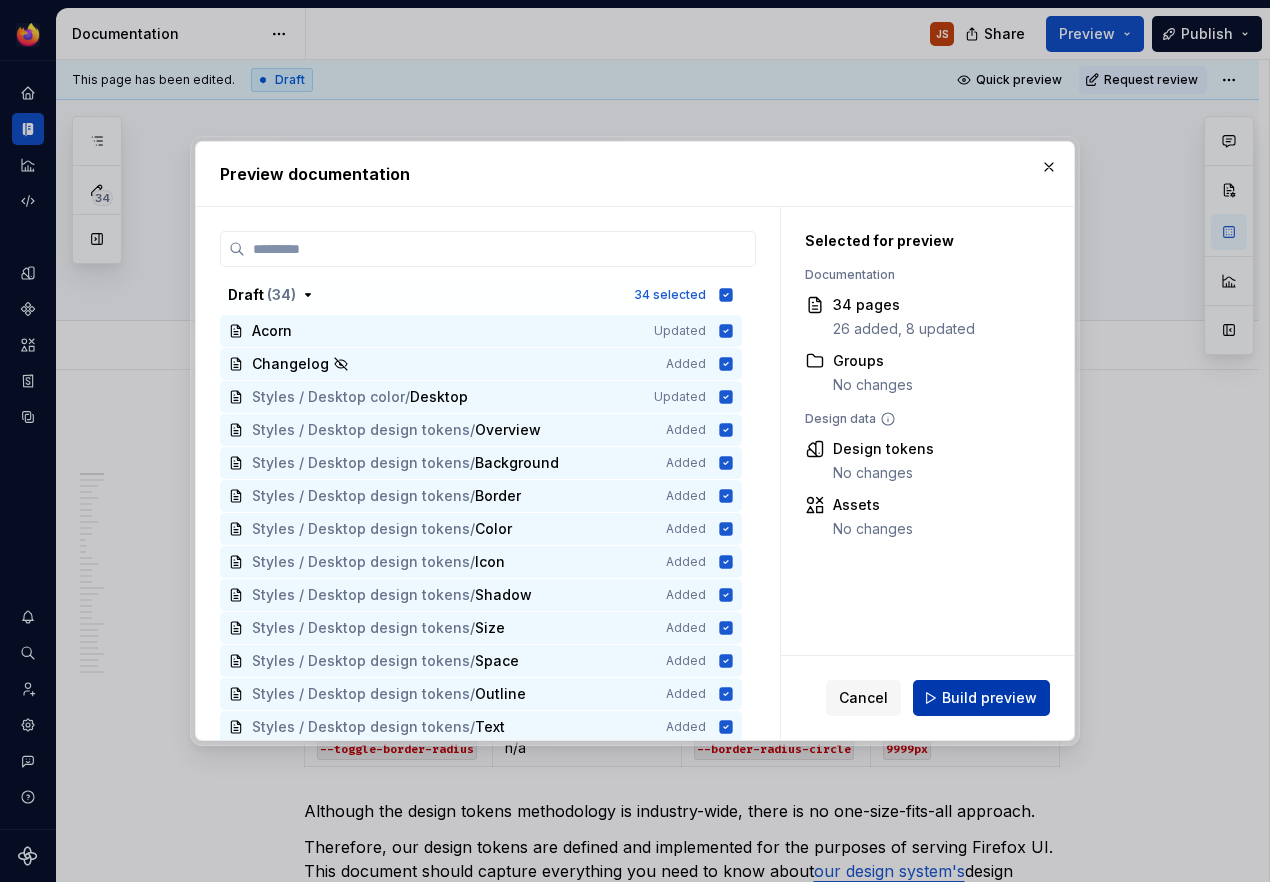 click on "Build preview" at bounding box center (989, 698) 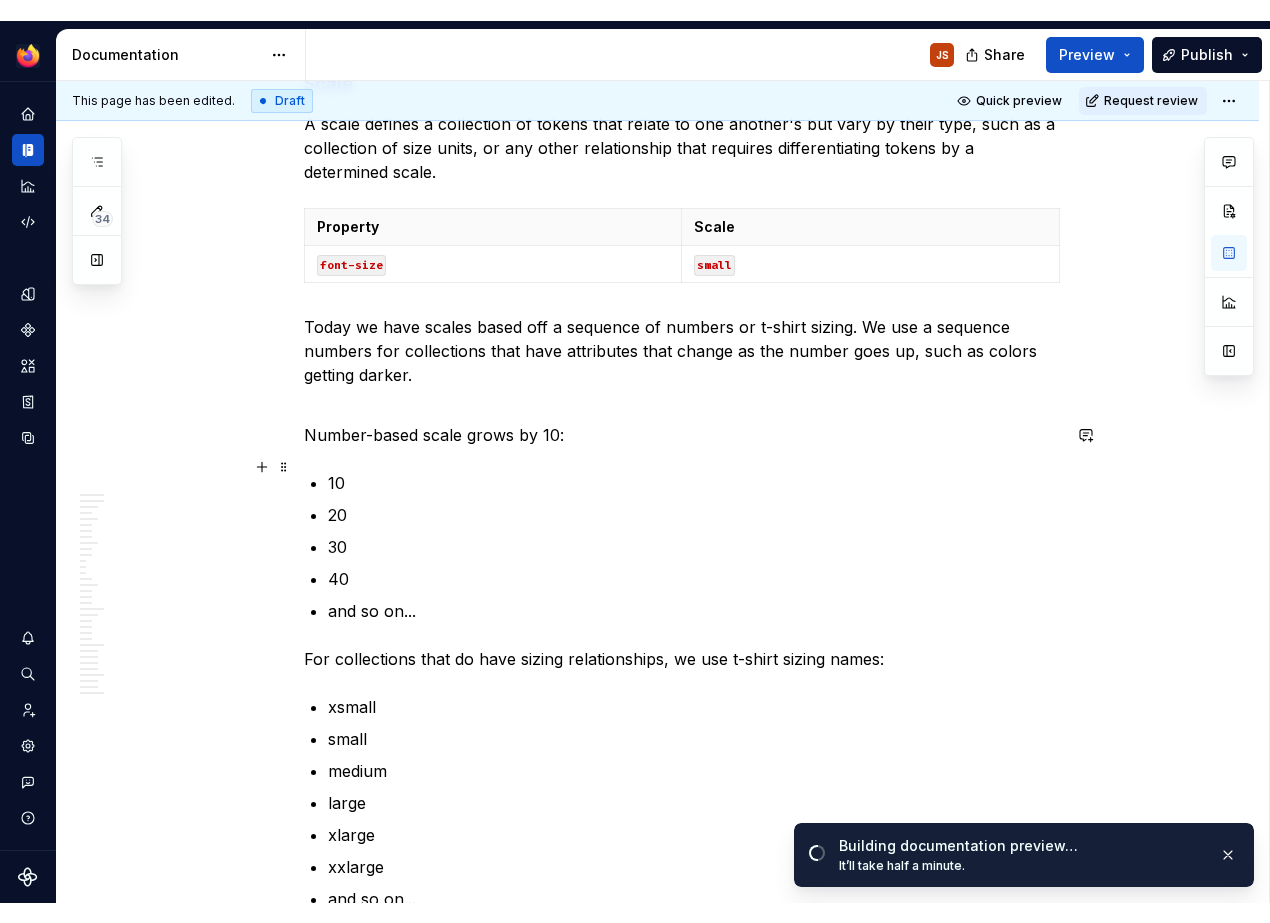 scroll, scrollTop: 5240, scrollLeft: 0, axis: vertical 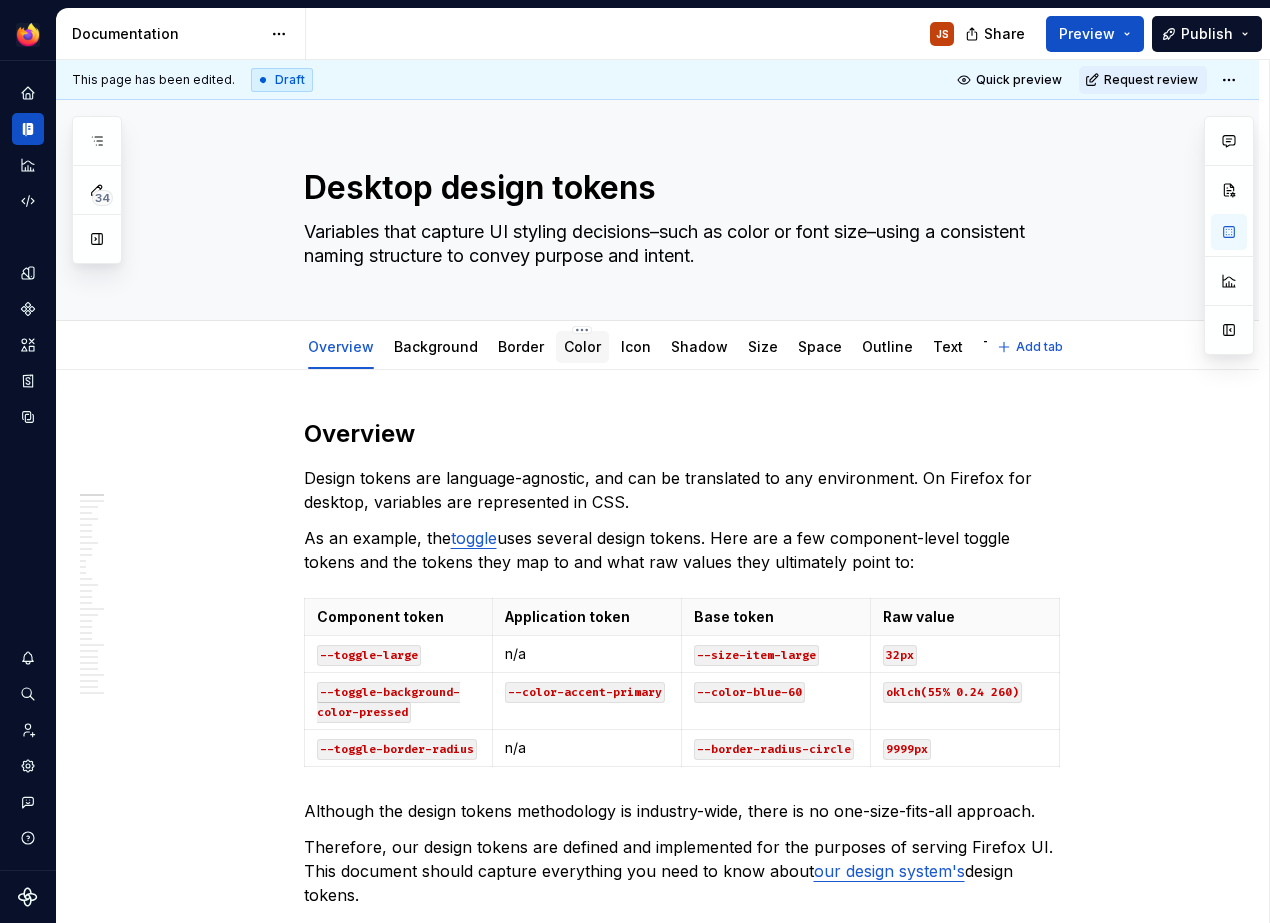 click on "Color" at bounding box center (582, 347) 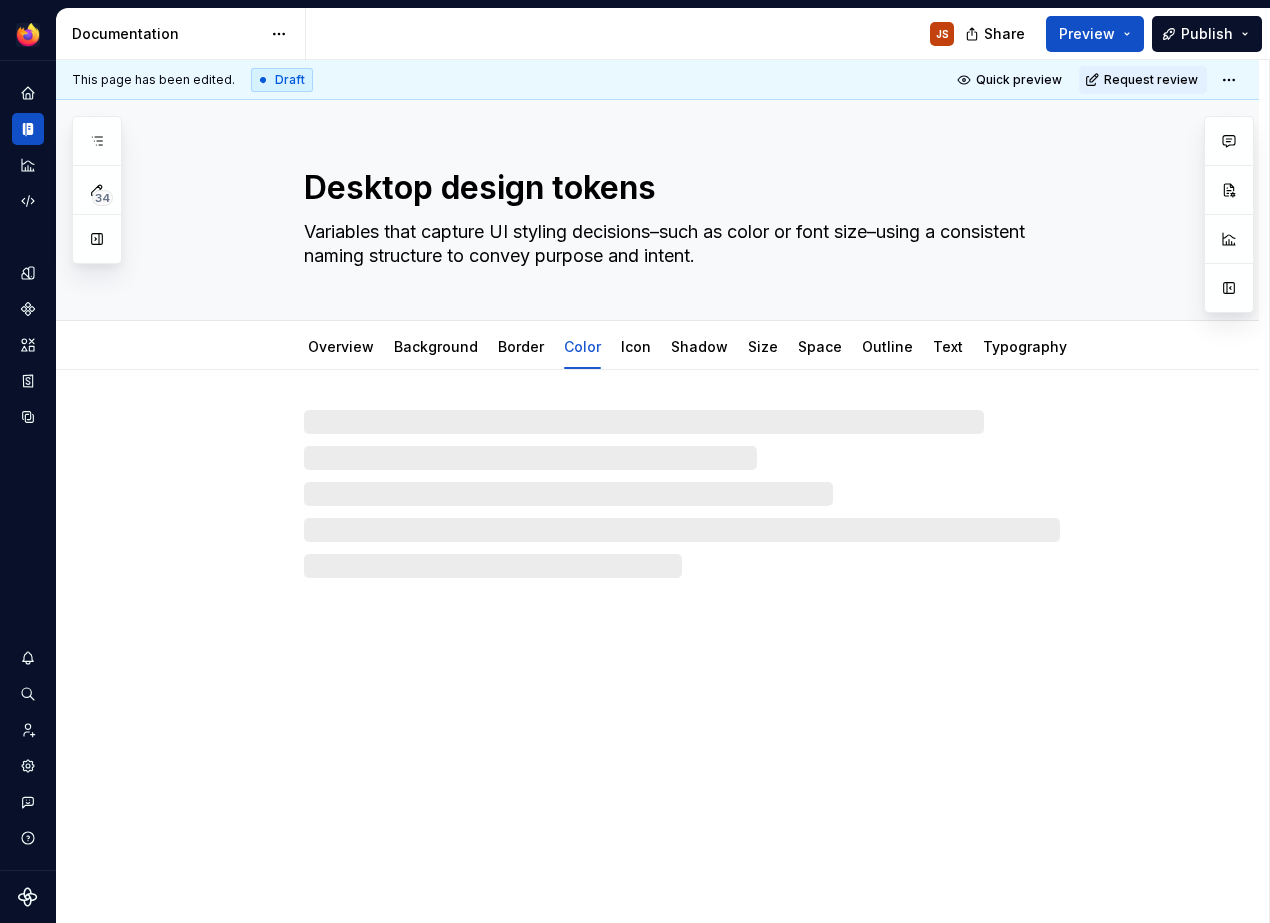 type on "*" 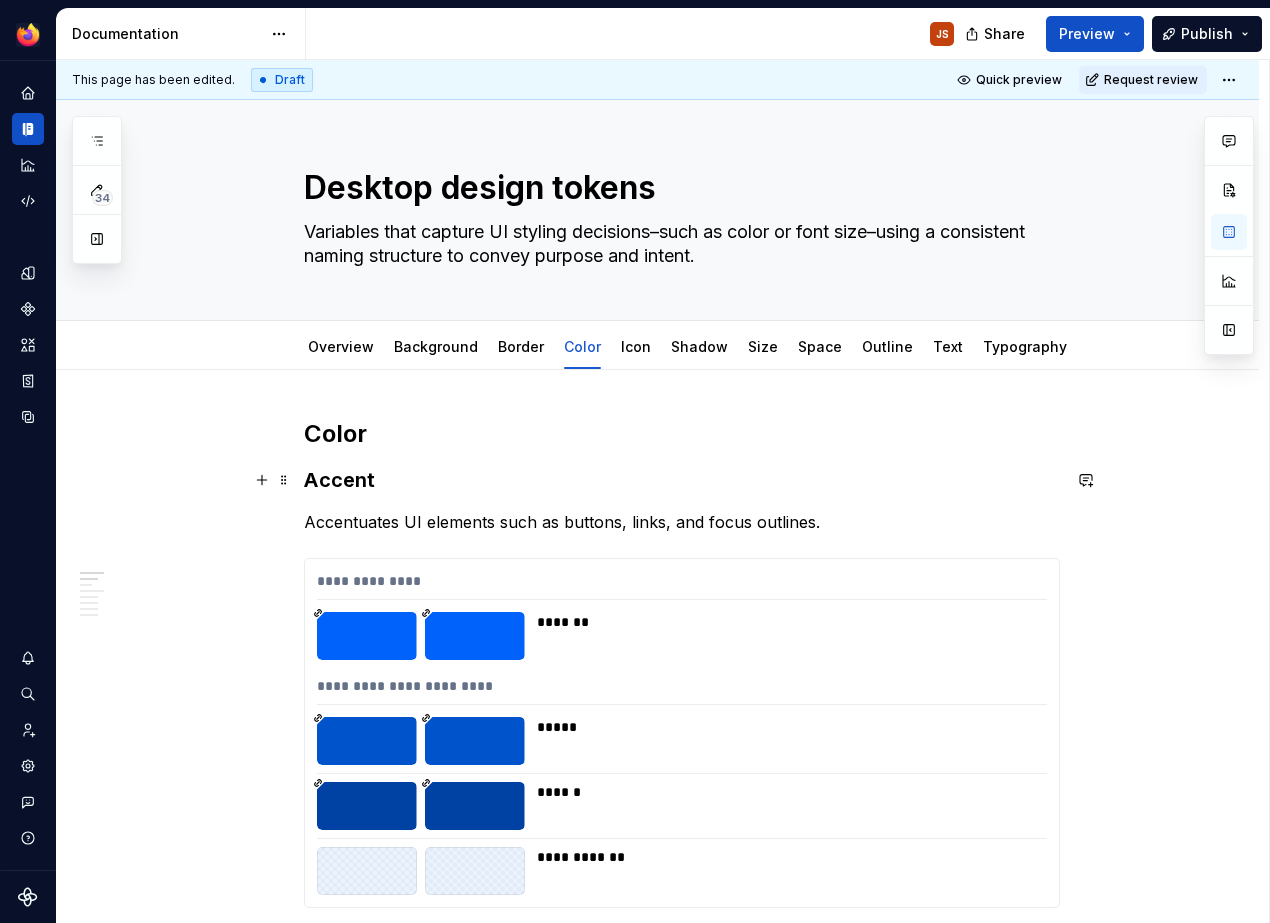 click on "Accent" at bounding box center [682, 480] 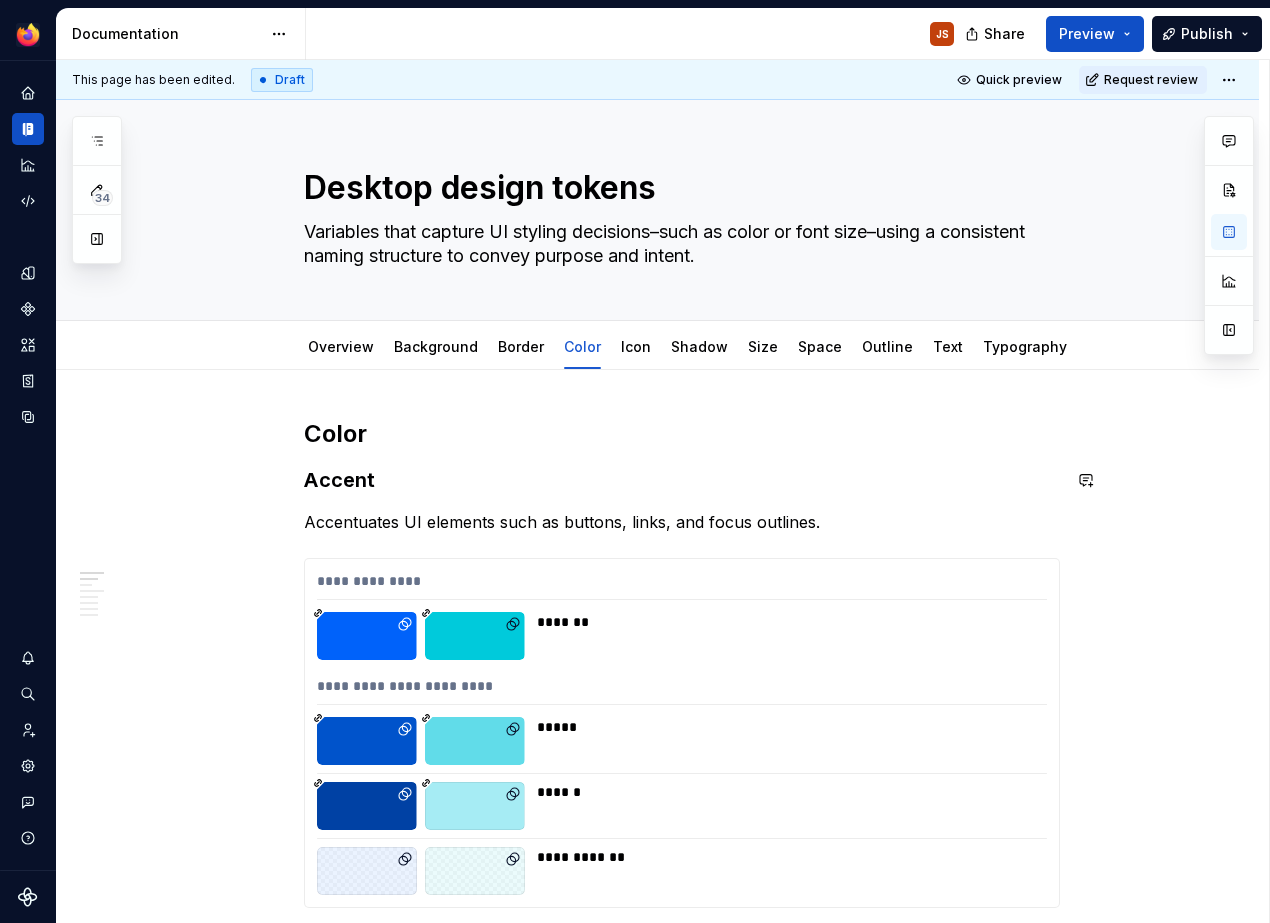 type 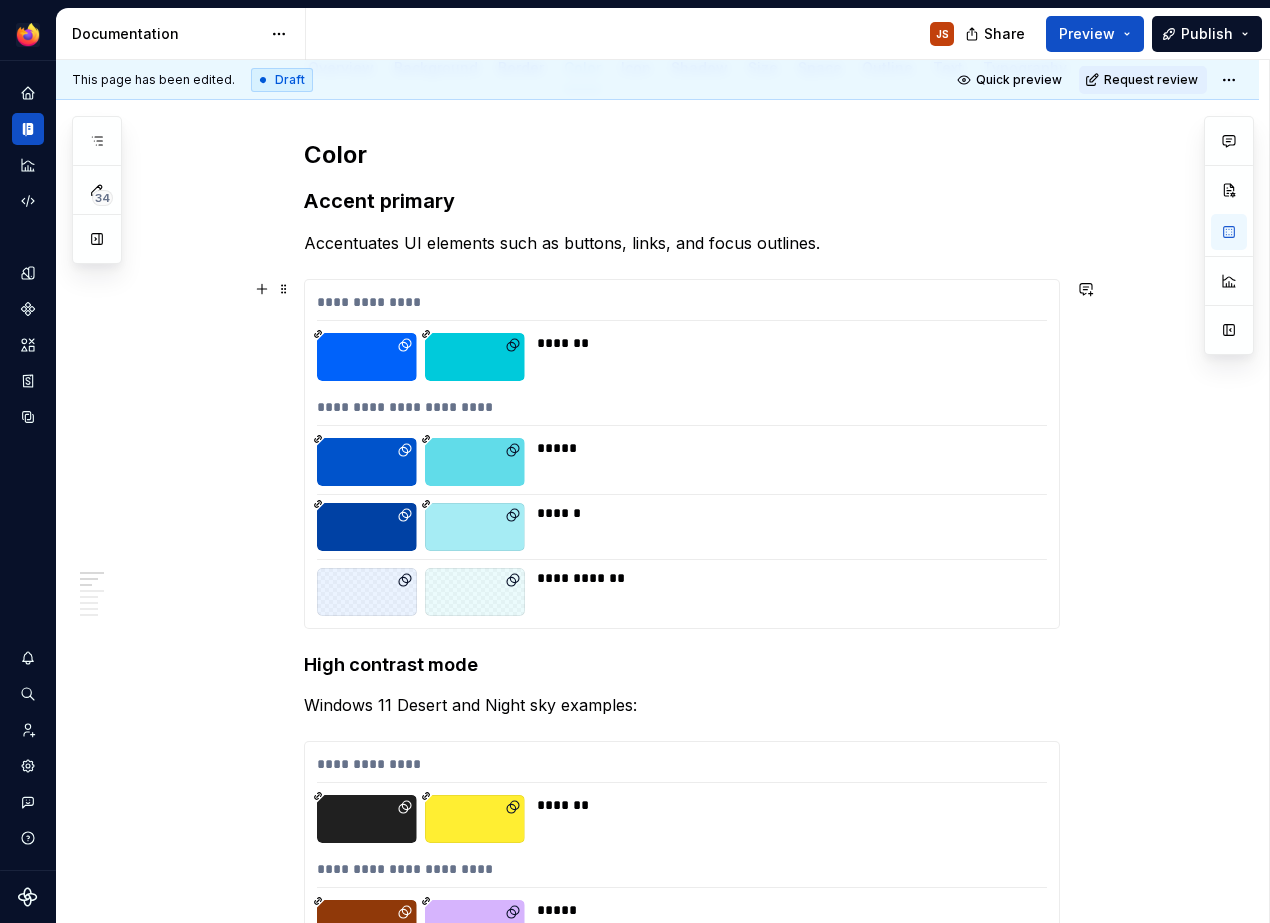 scroll, scrollTop: 283, scrollLeft: 0, axis: vertical 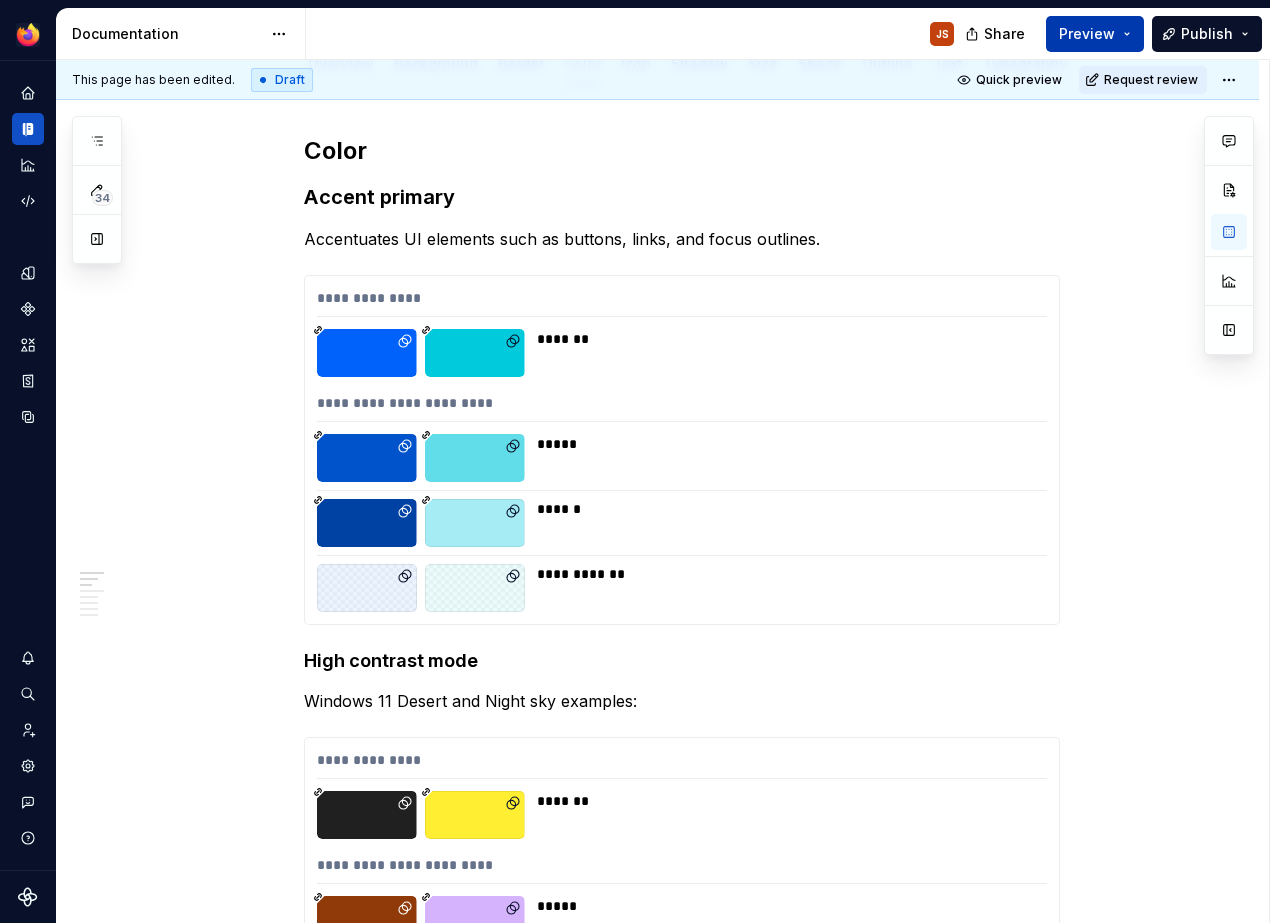 click on "Preview" at bounding box center (1095, 34) 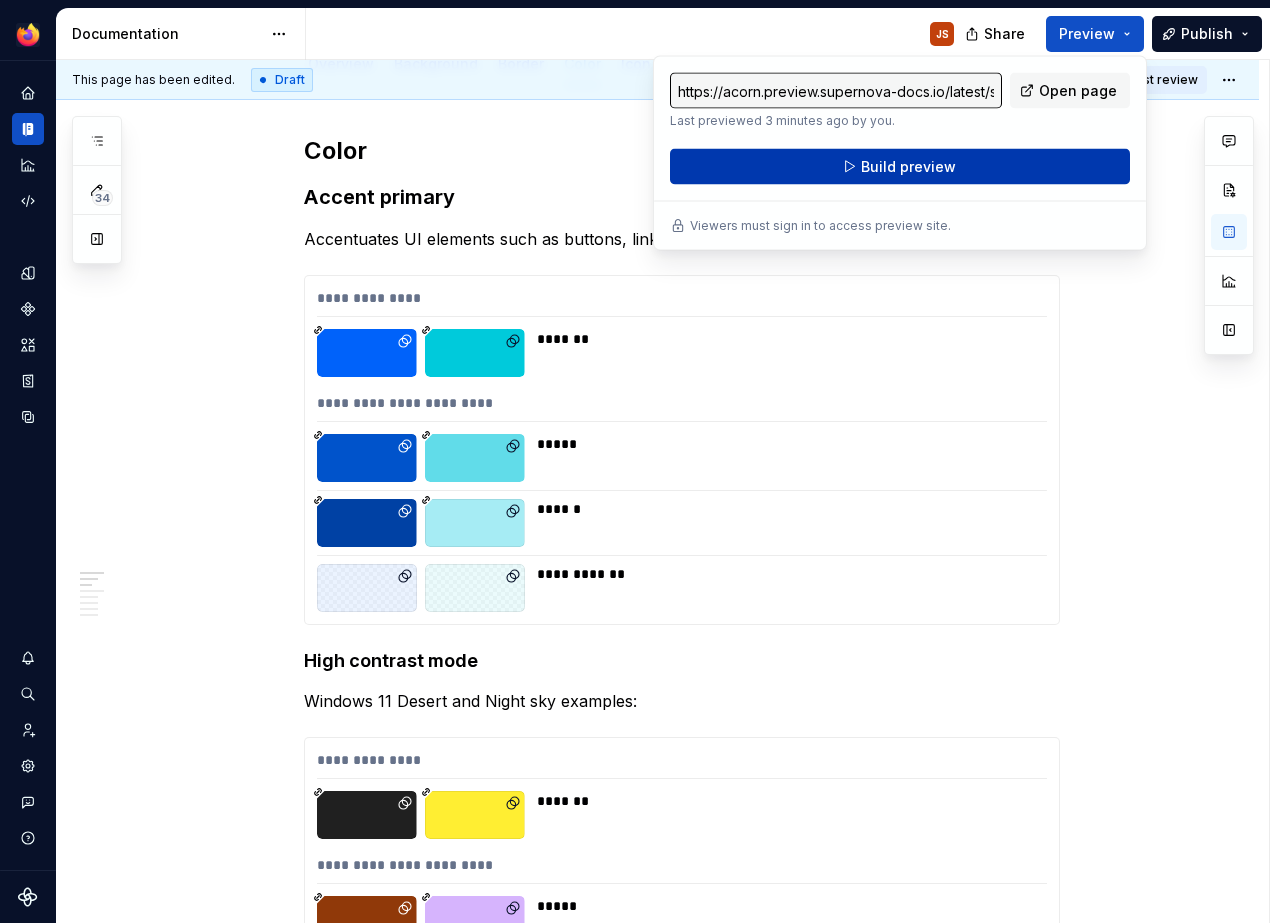 click on "Build preview" at bounding box center [900, 167] 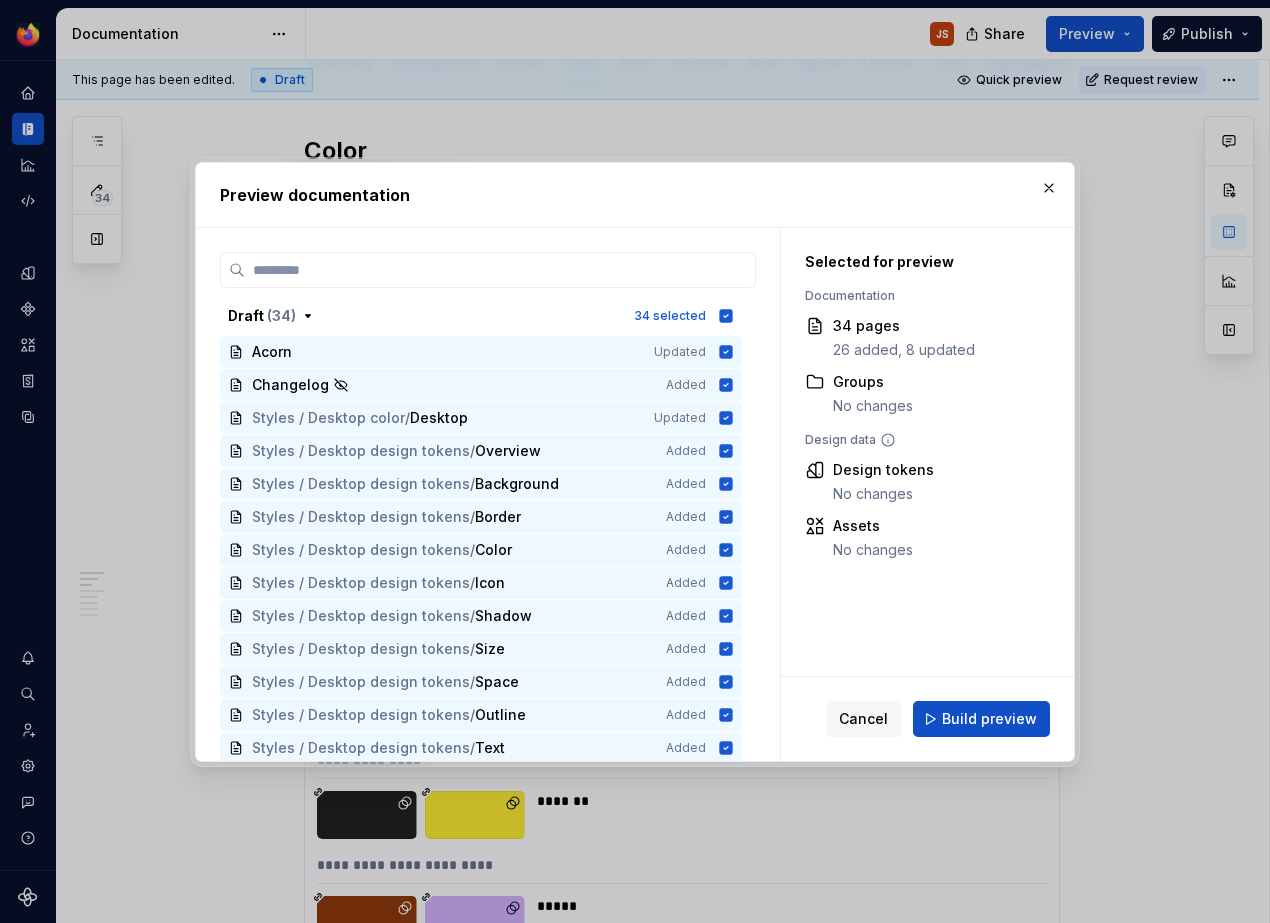 scroll, scrollTop: 283, scrollLeft: 0, axis: vertical 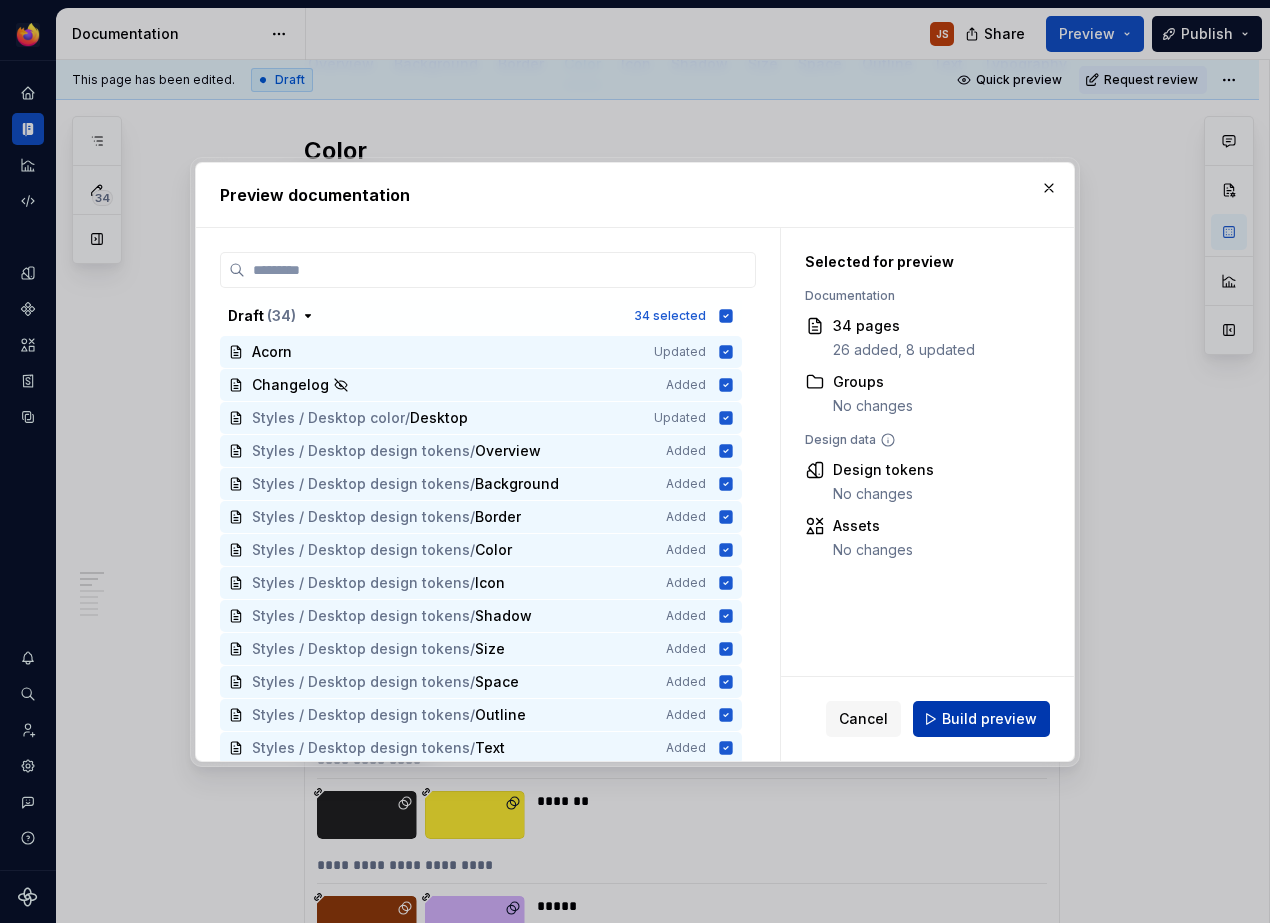 click on "Build preview" at bounding box center (981, 719) 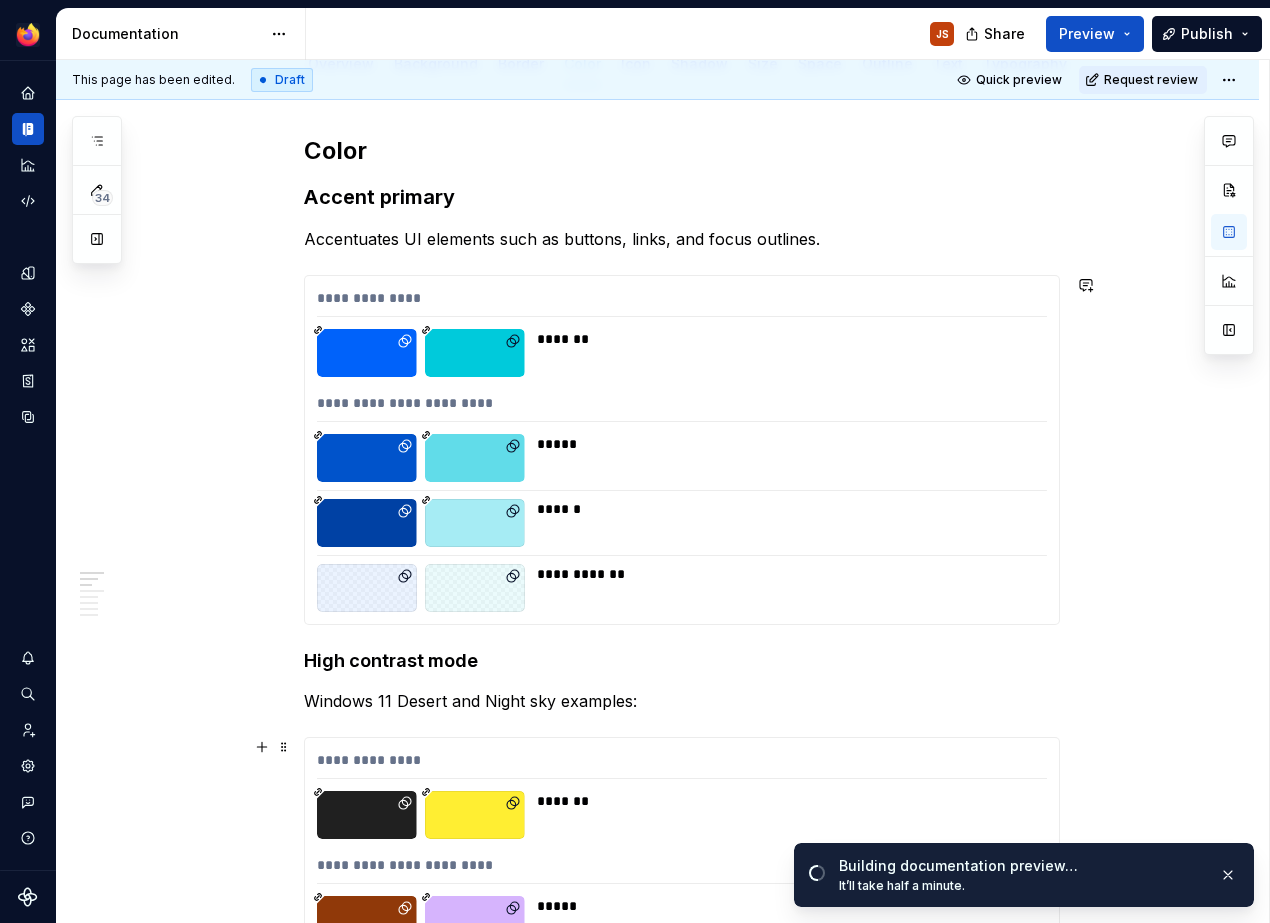 scroll, scrollTop: 1032, scrollLeft: 0, axis: vertical 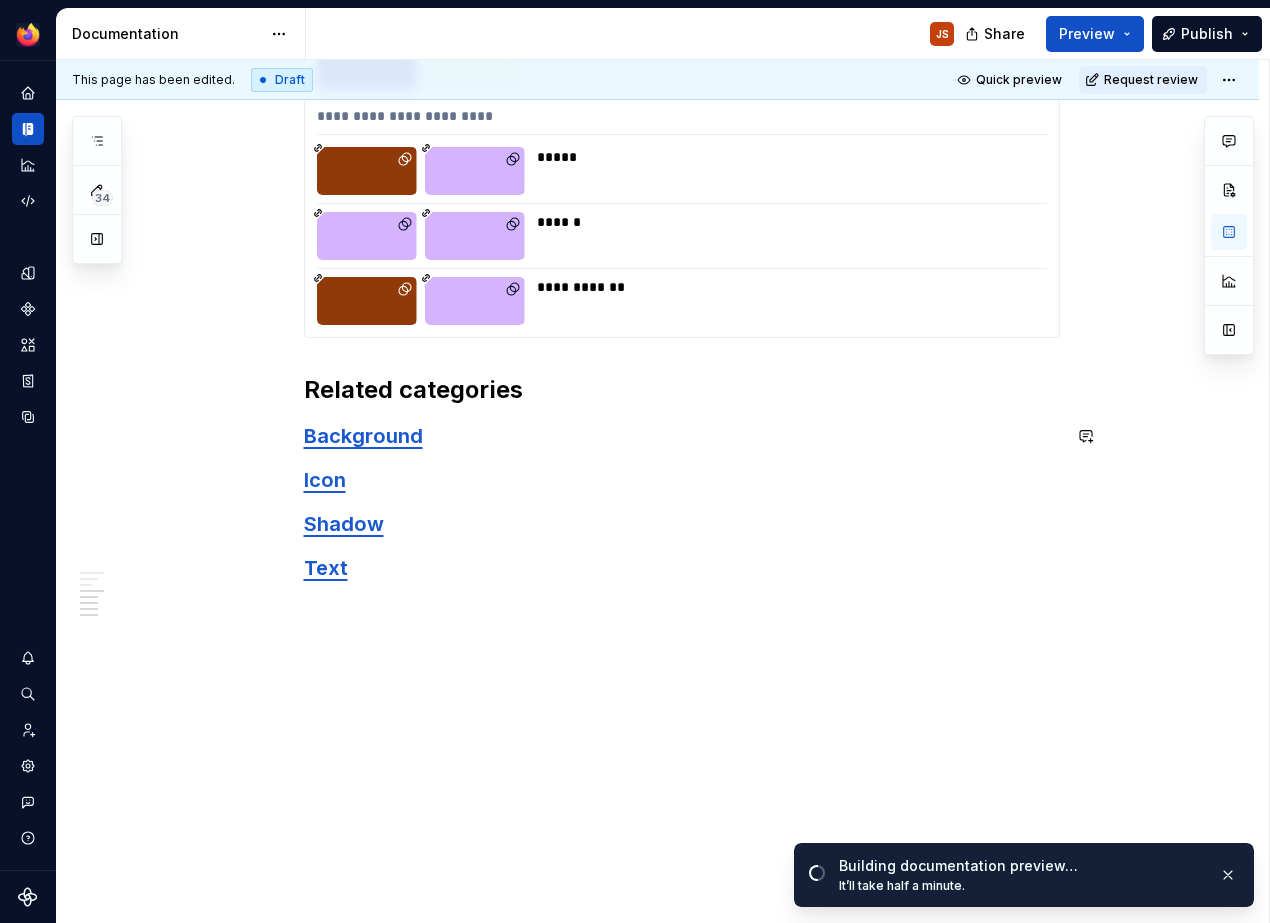 click on "**********" at bounding box center [682, 4] 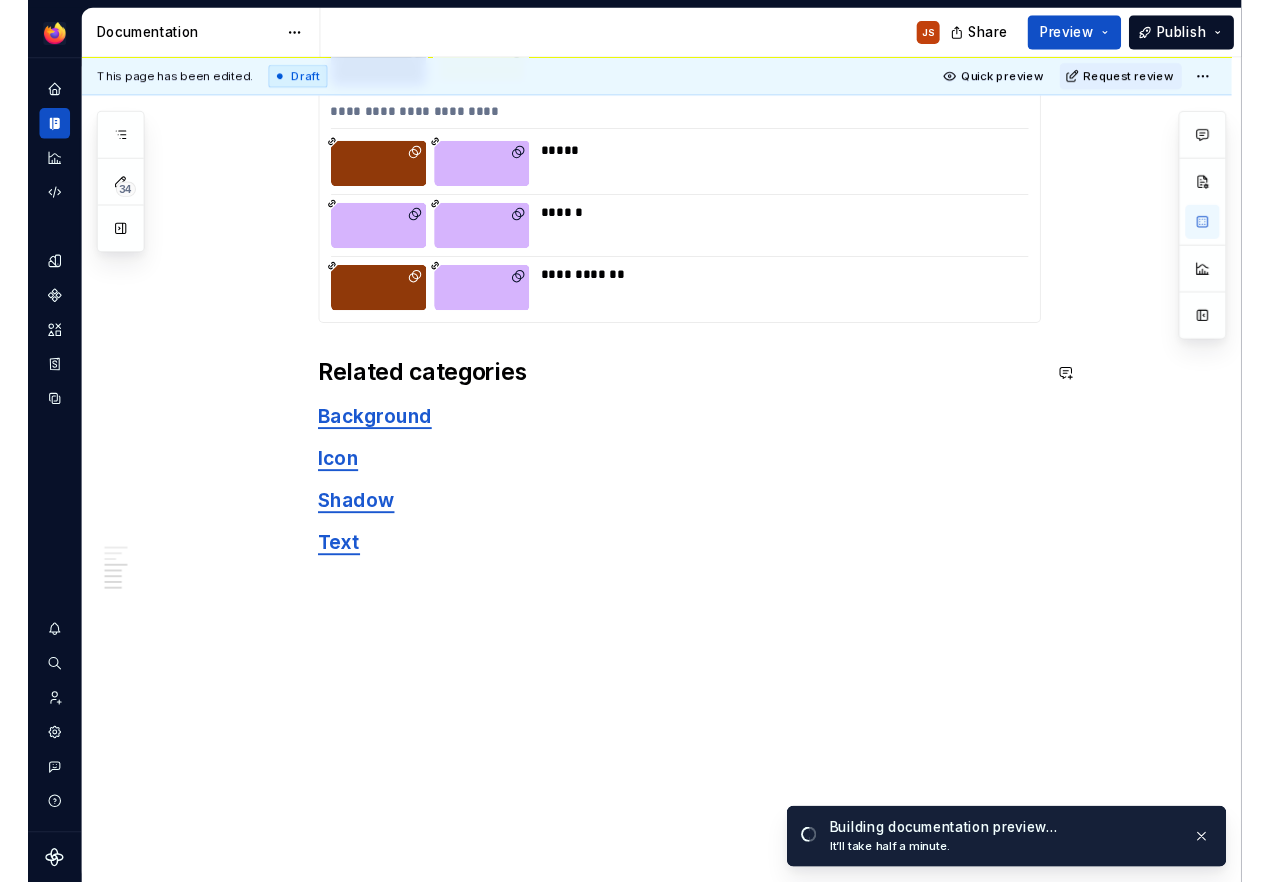 scroll, scrollTop: 0, scrollLeft: 0, axis: both 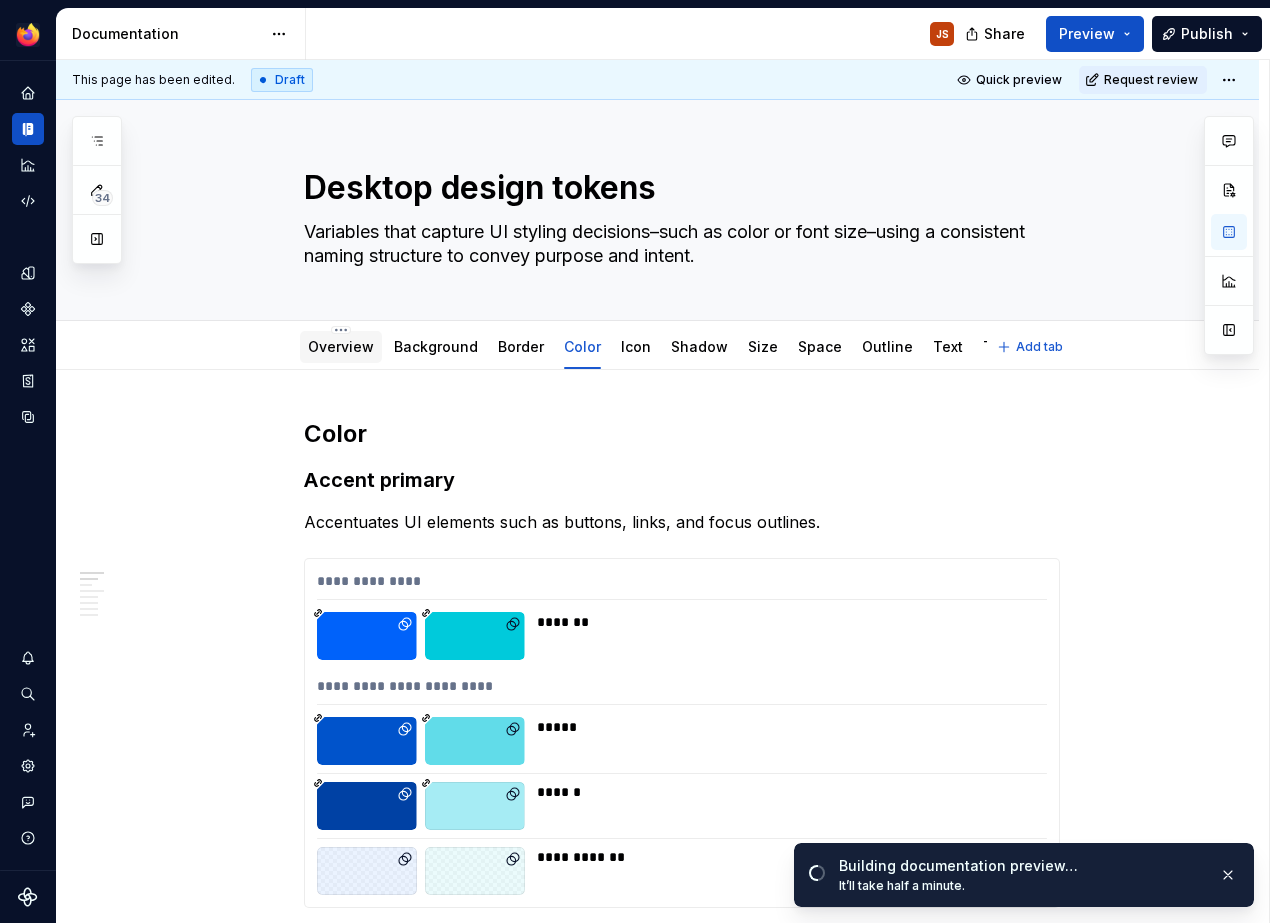 click on "Overview" at bounding box center [341, 346] 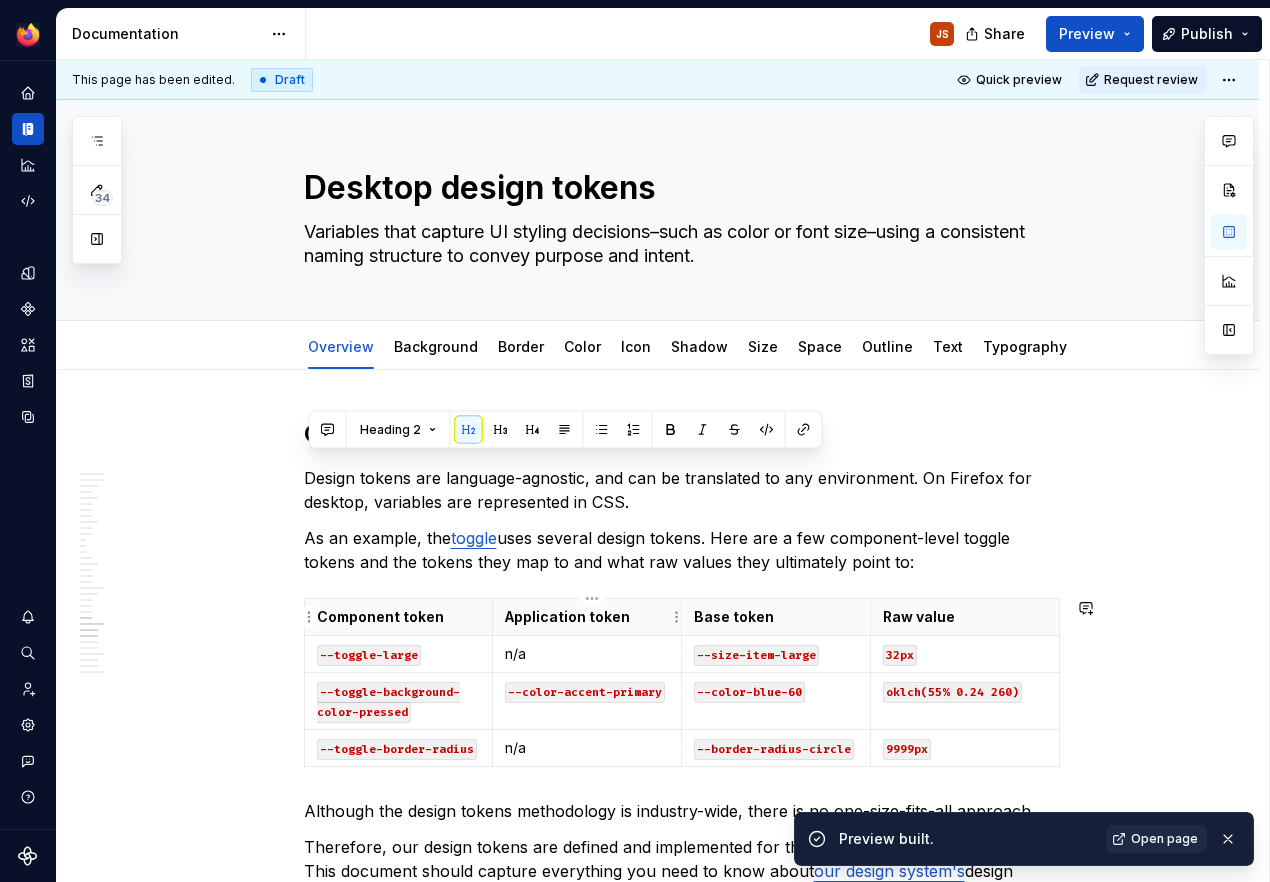 scroll, scrollTop: 8403, scrollLeft: 0, axis: vertical 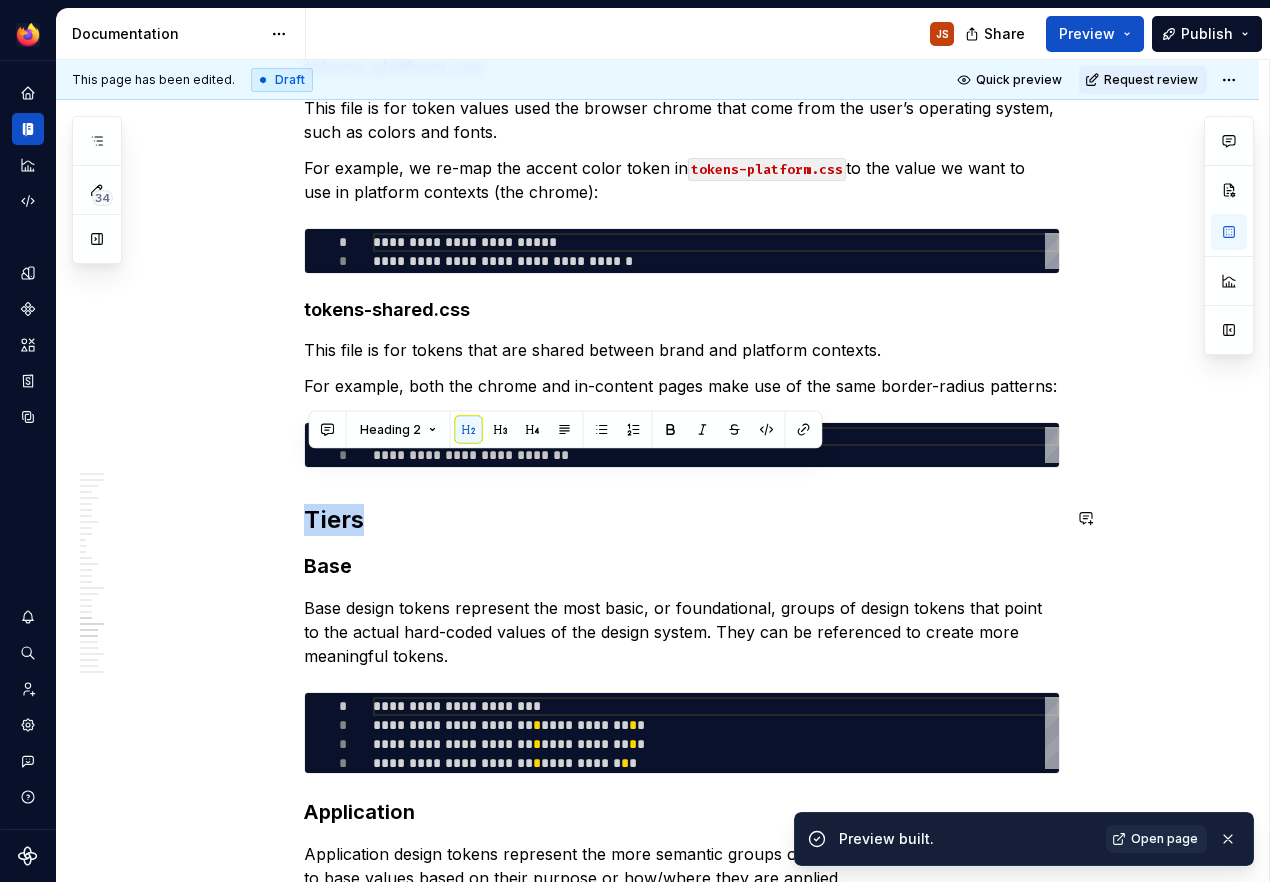 click on "Base" at bounding box center [682, 566] 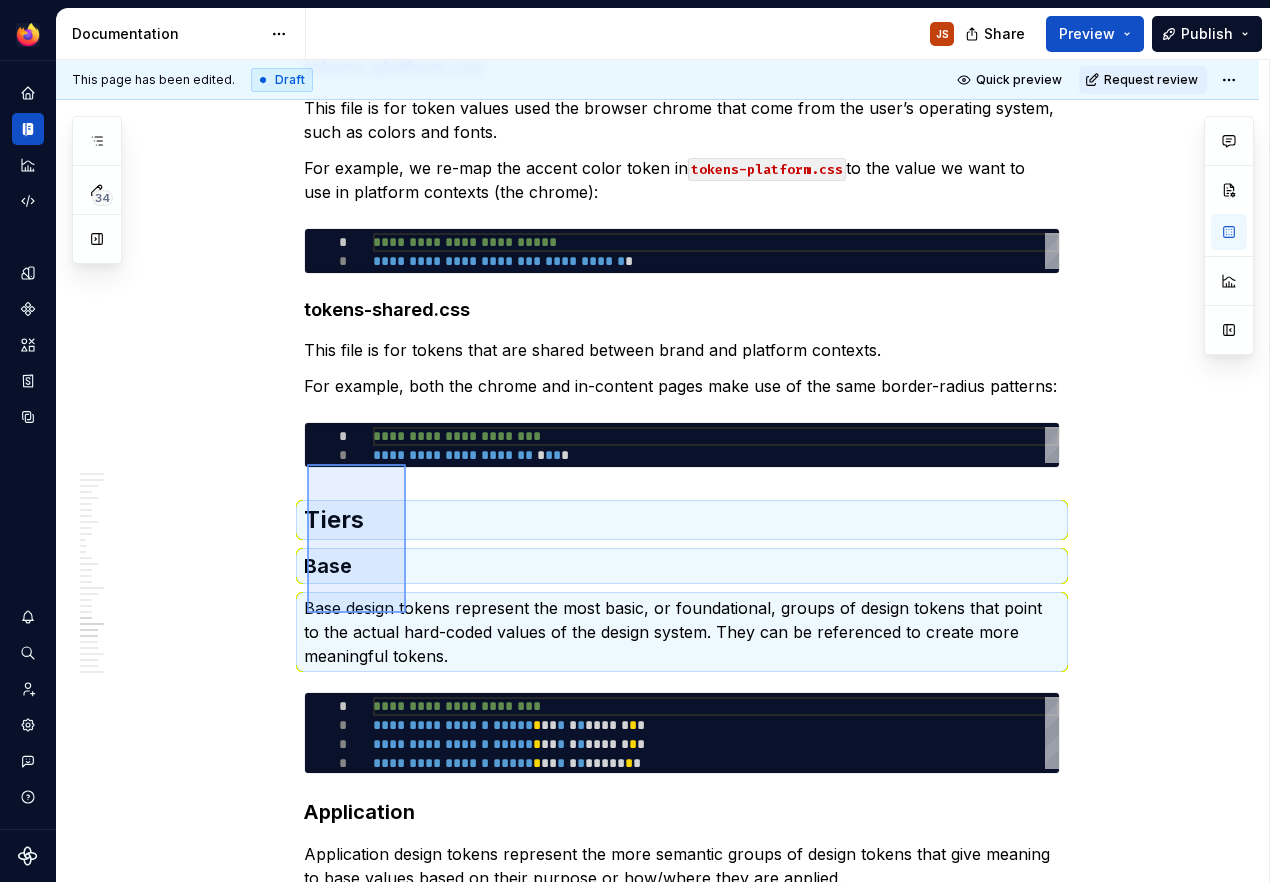 type on "*" 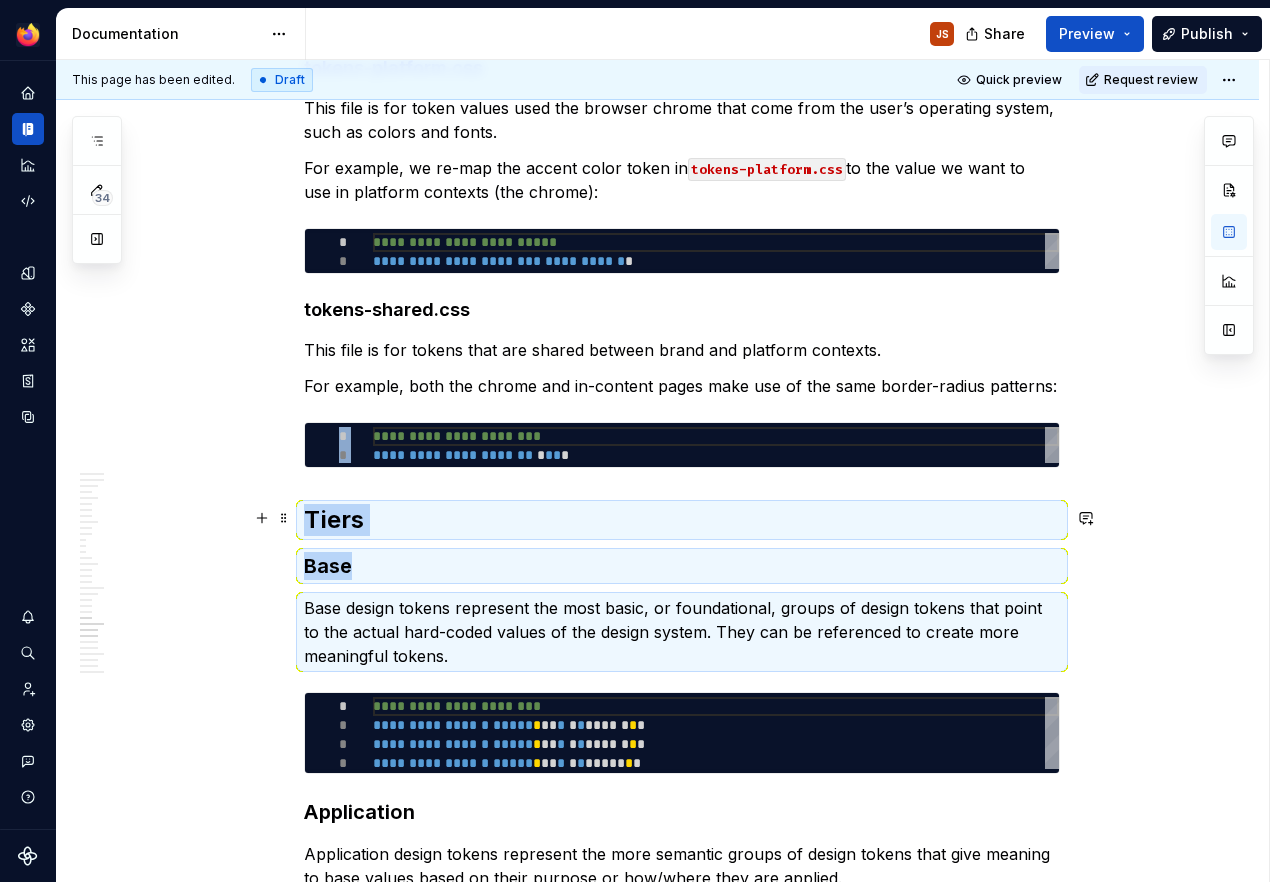 click on "Base" at bounding box center [682, 566] 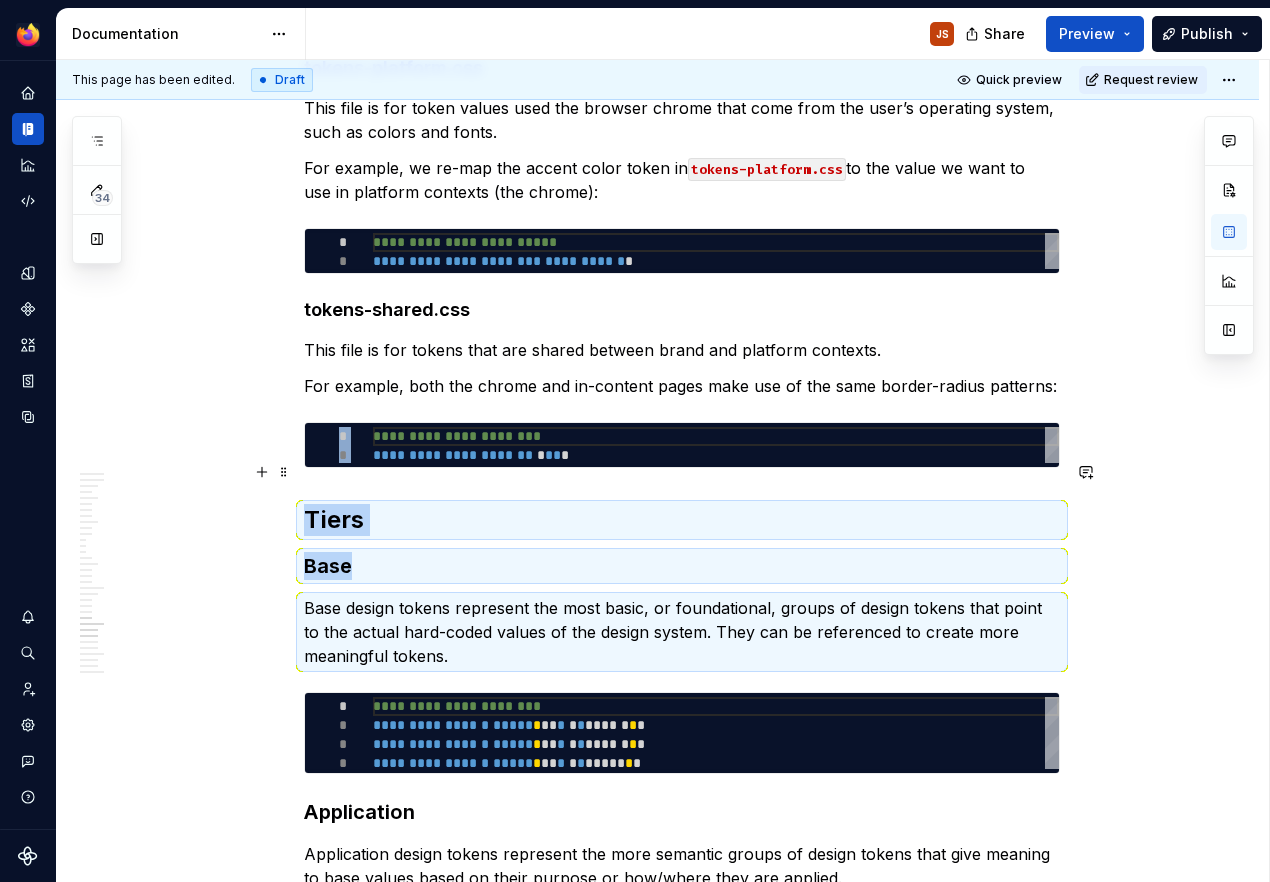 click on "Tiers" at bounding box center [682, 520] 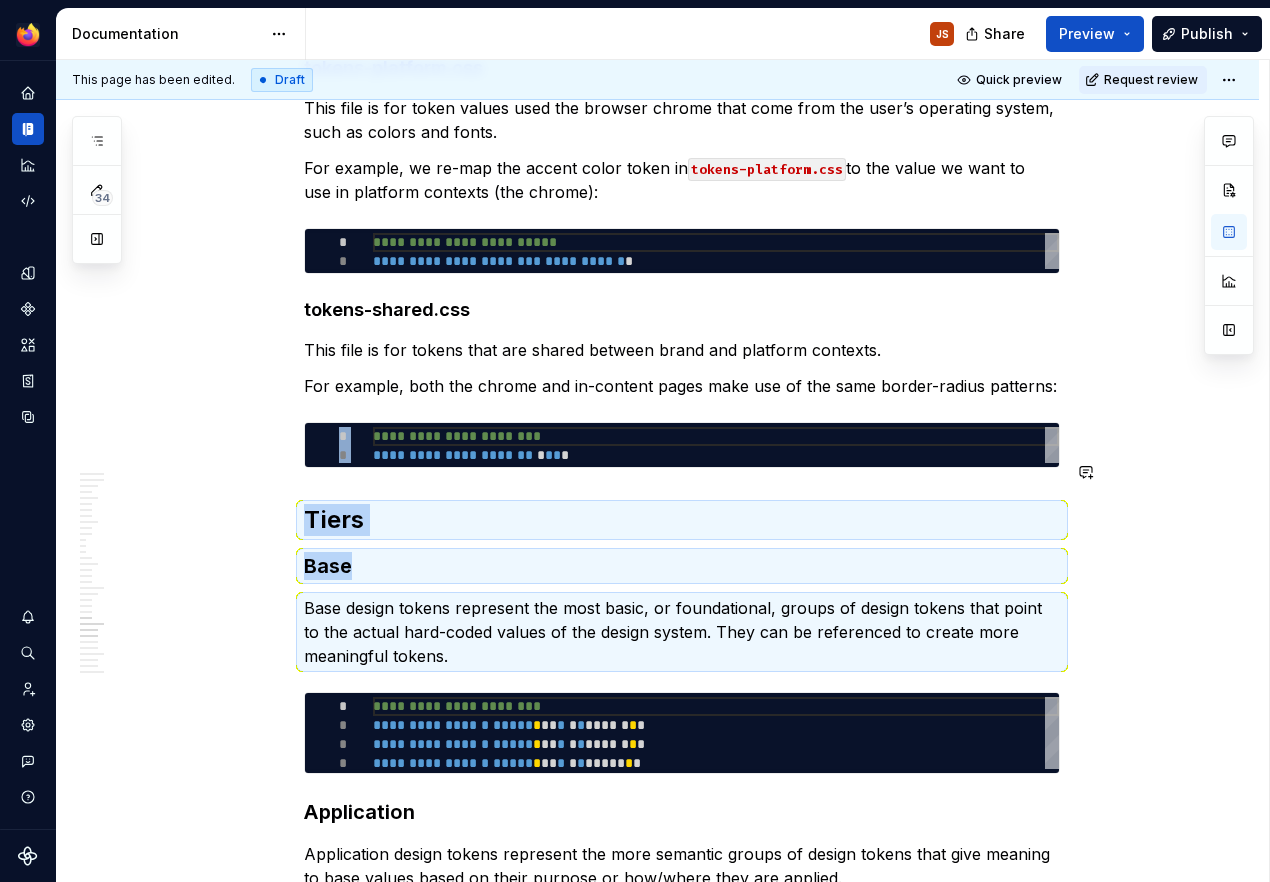 click on "Overview Design tokens are language-agnostic, and can be translated to any environment. On Firefox for desktop, variables are represented in CSS. As an example, the  toggle  uses several design tokens. Here are a few component-level toggle tokens and the tokens they map to and what raw values they ultimately point to: Component token Application token Base token Raw value --toggle-large n/a --size-item-large 32px --toggle-background-color-pressed --color-accent-primary --color-blue-60 oklch(55% 0.24 260) --toggle-border-radius n/a --border-radius-circle 9999px Although the design tokens methodology is industry-wide, there is no one-size-fits-all approach. Therefore, our design tokens are defined and implemented for the purposes of serving Firefox UI. This document should capture everything you need to know about  our design system's  design tokens. Taxonomy The following documentation borrows from Nathan Curtis' work on  Naming Design Tokens Ecosystem Domain Object Pattern Component Element Category Type Type" at bounding box center (682, -2453) 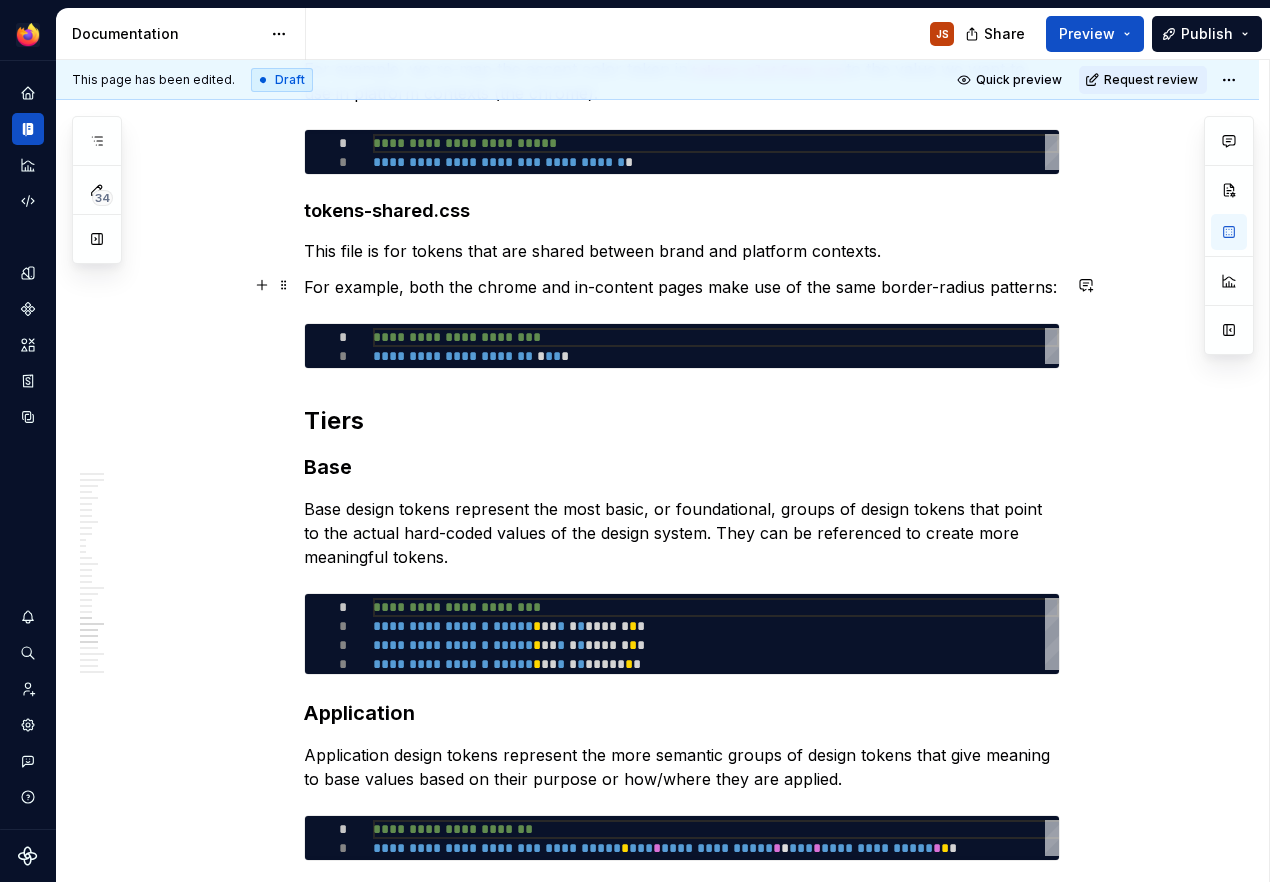 scroll, scrollTop: 8508, scrollLeft: 0, axis: vertical 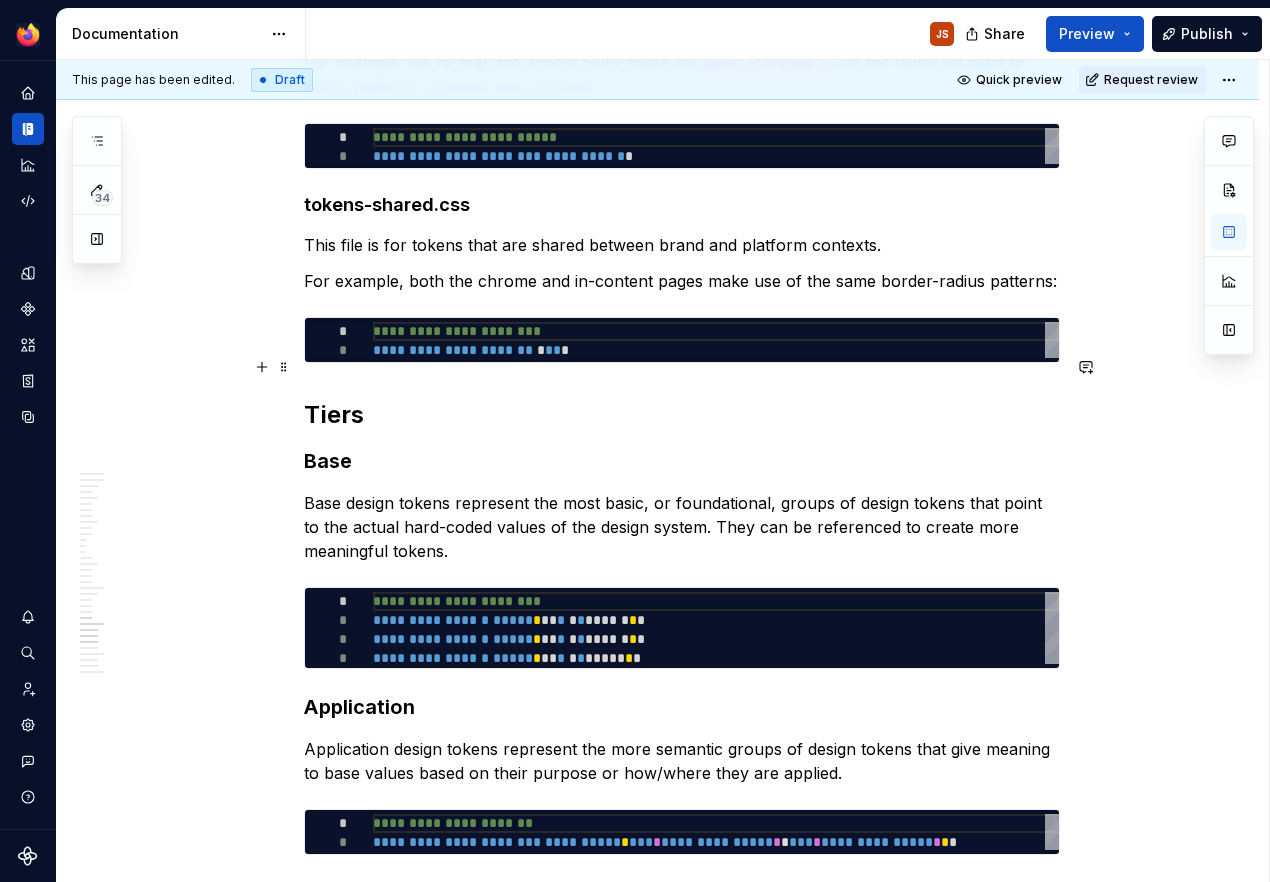 click on "Tiers" at bounding box center (682, 415) 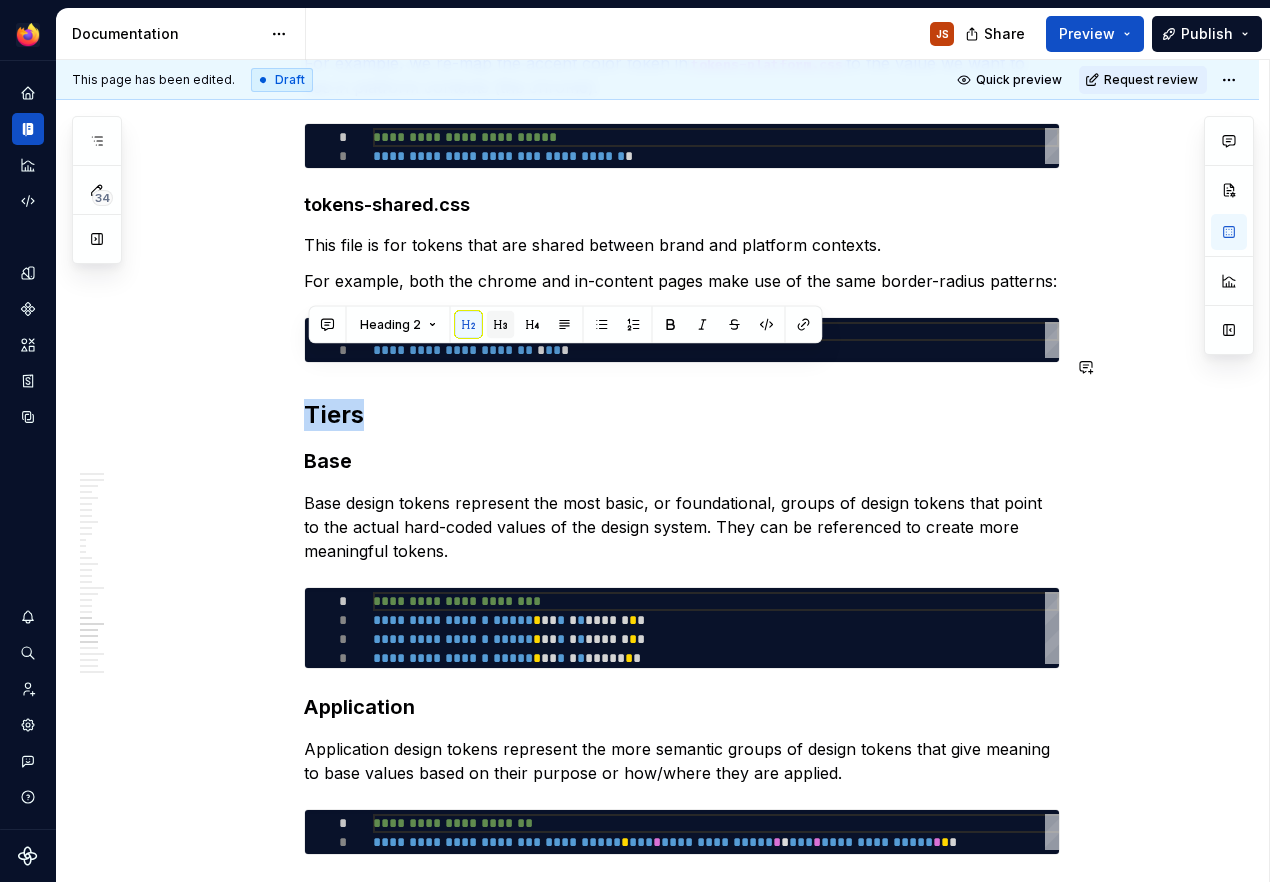 click at bounding box center [501, 325] 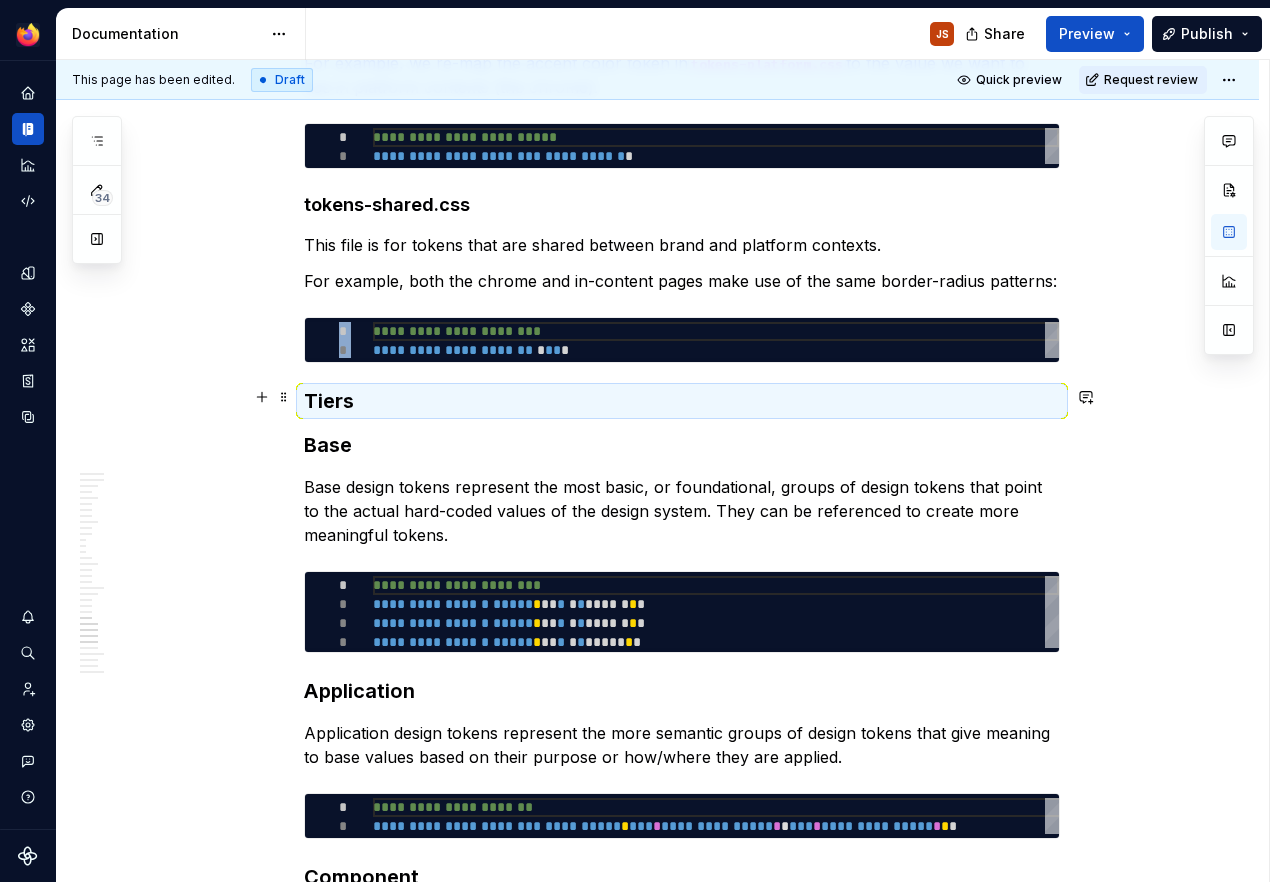 click on "Base" at bounding box center (682, 445) 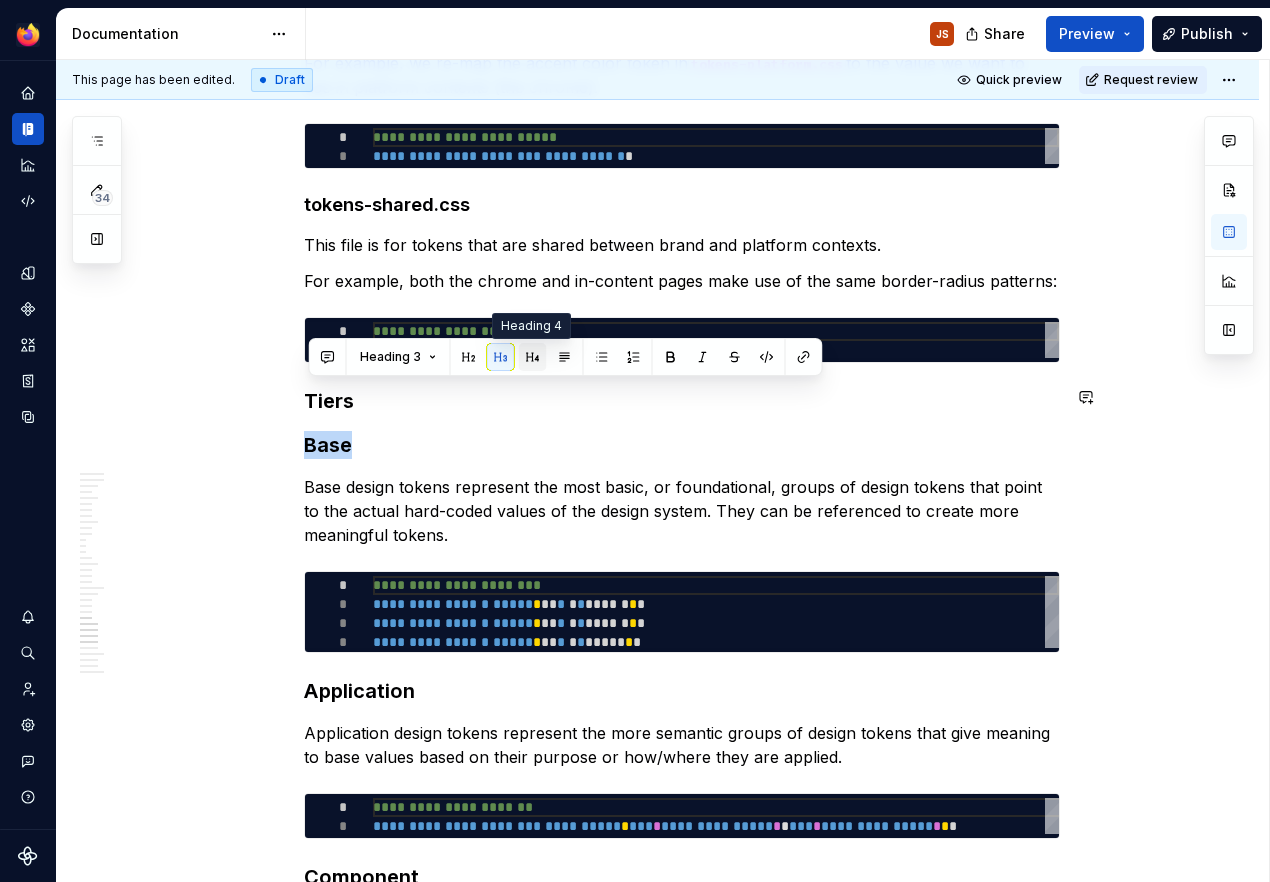 click at bounding box center [533, 357] 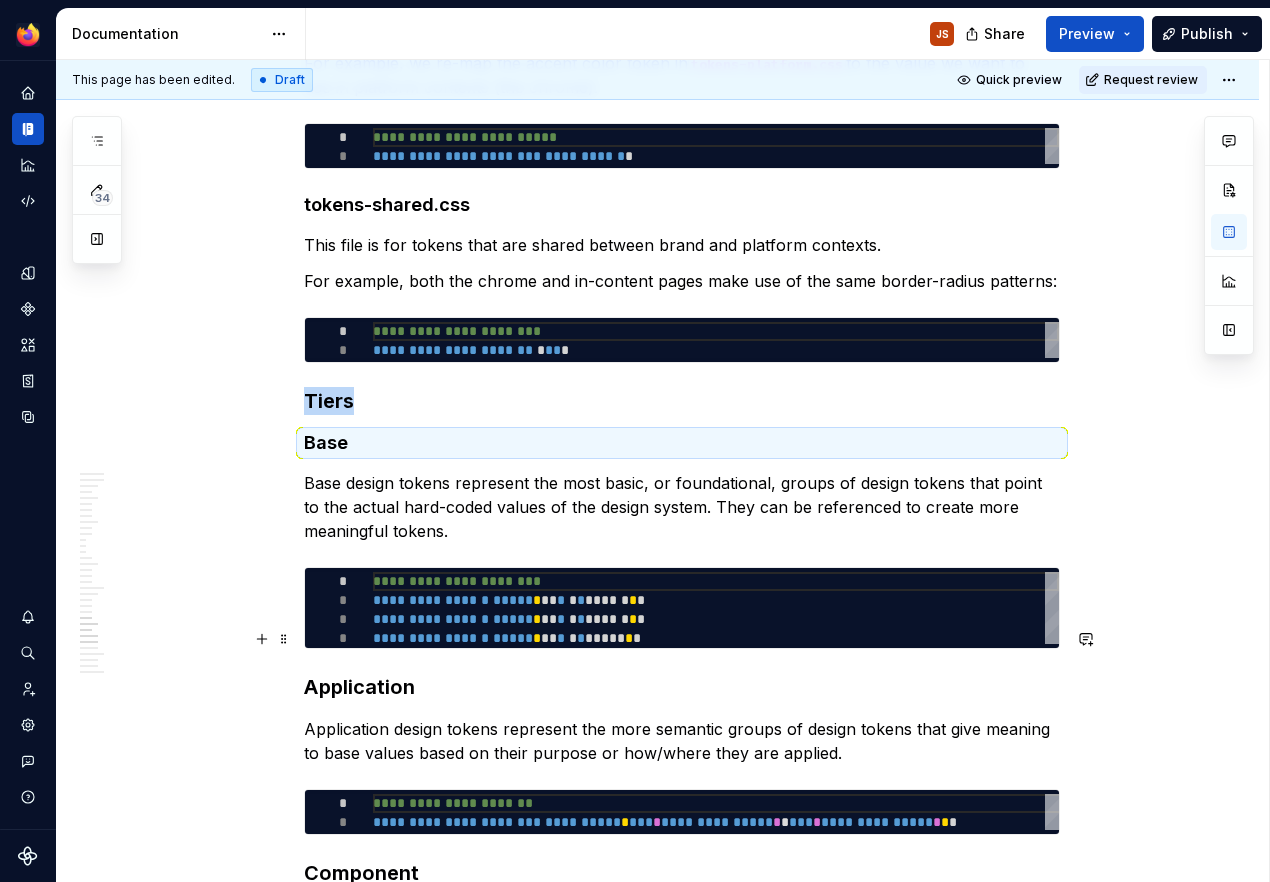 click on "Application" at bounding box center (682, 687) 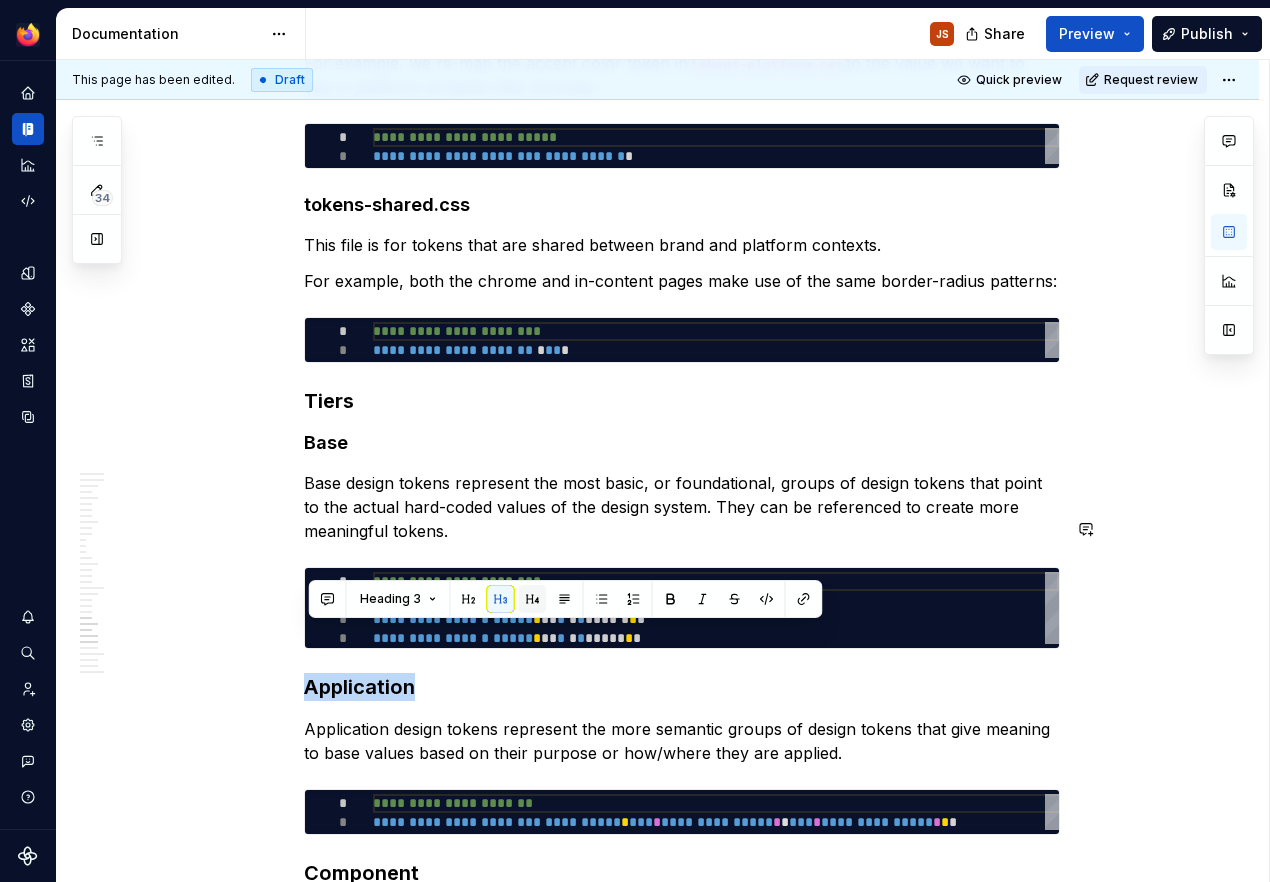 click at bounding box center [533, 599] 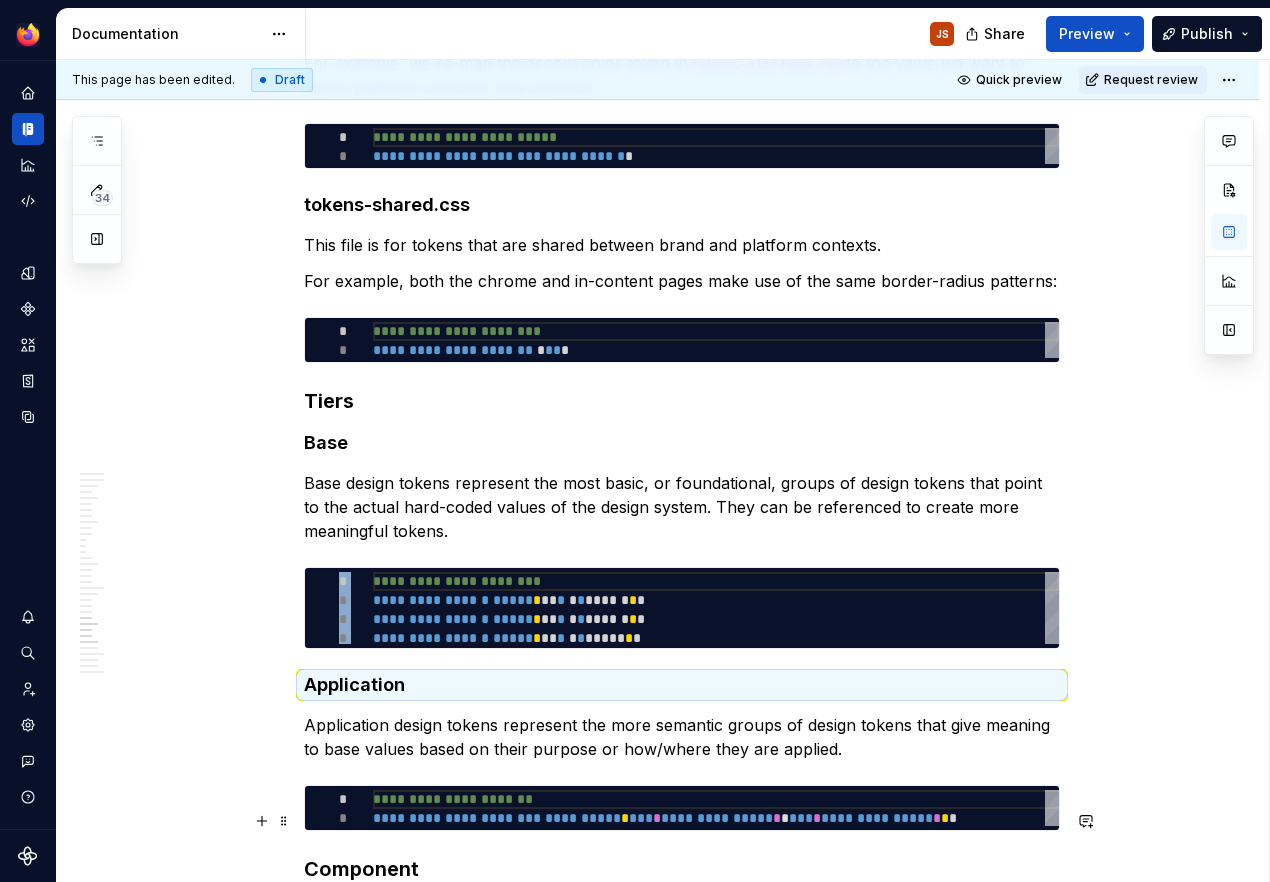 click on "Component" at bounding box center [682, 869] 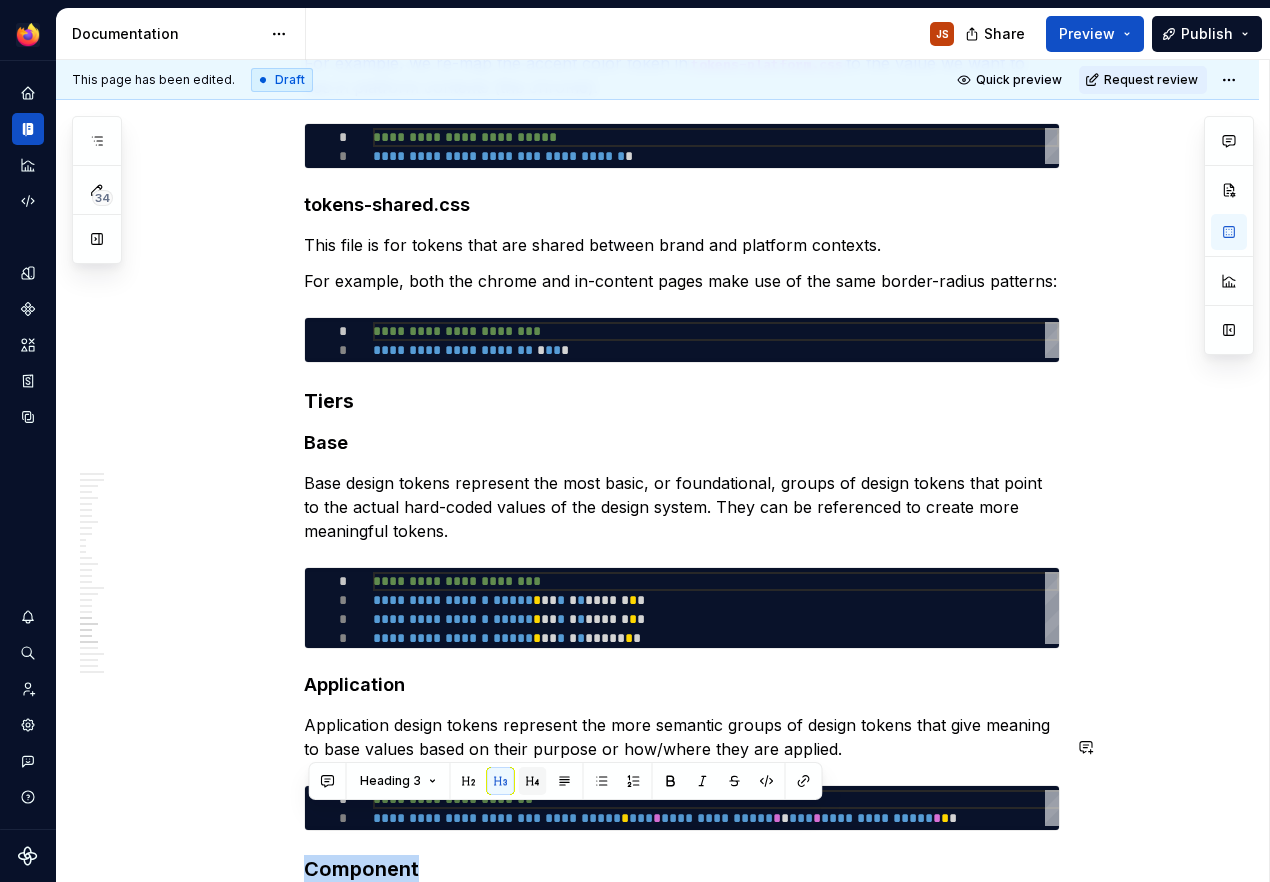 click at bounding box center [533, 781] 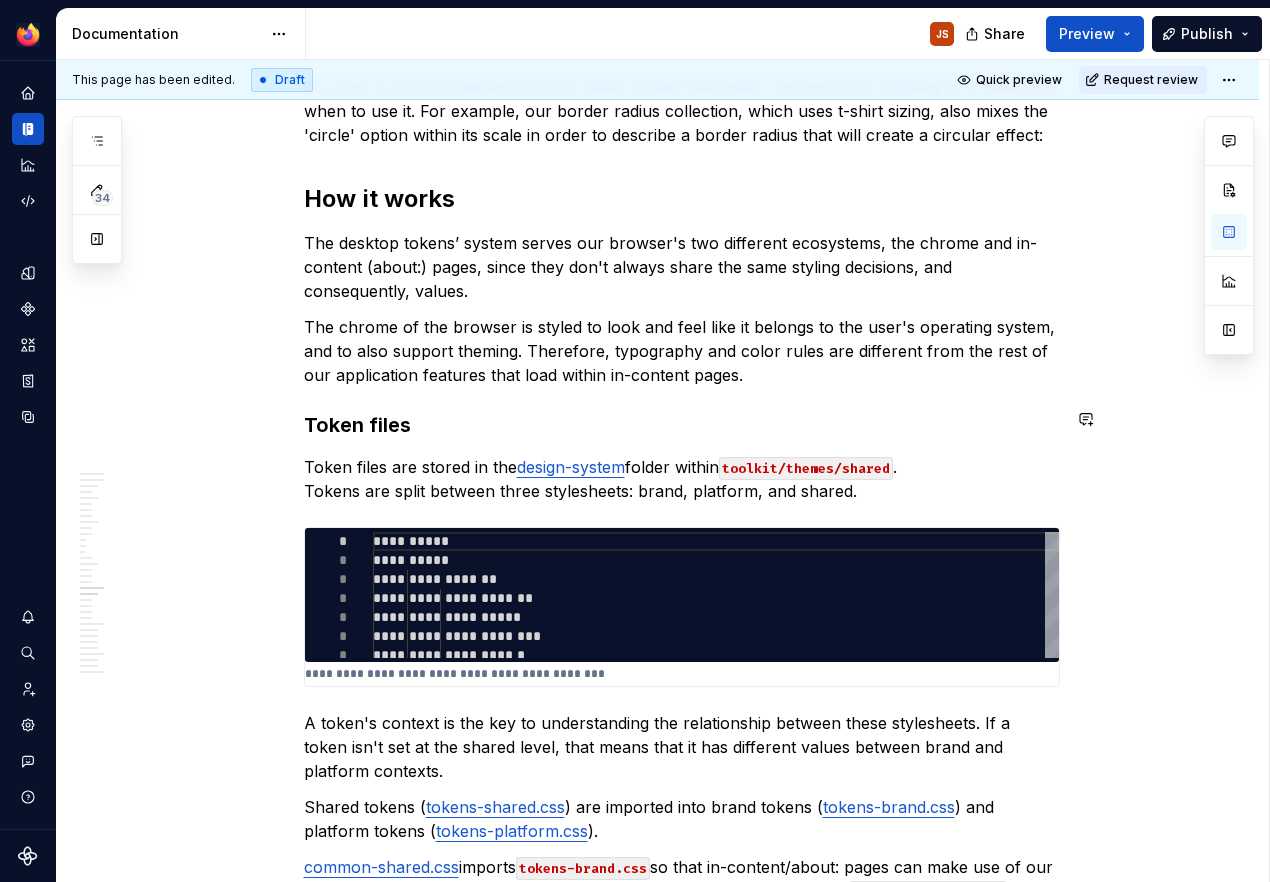 scroll, scrollTop: 6429, scrollLeft: 0, axis: vertical 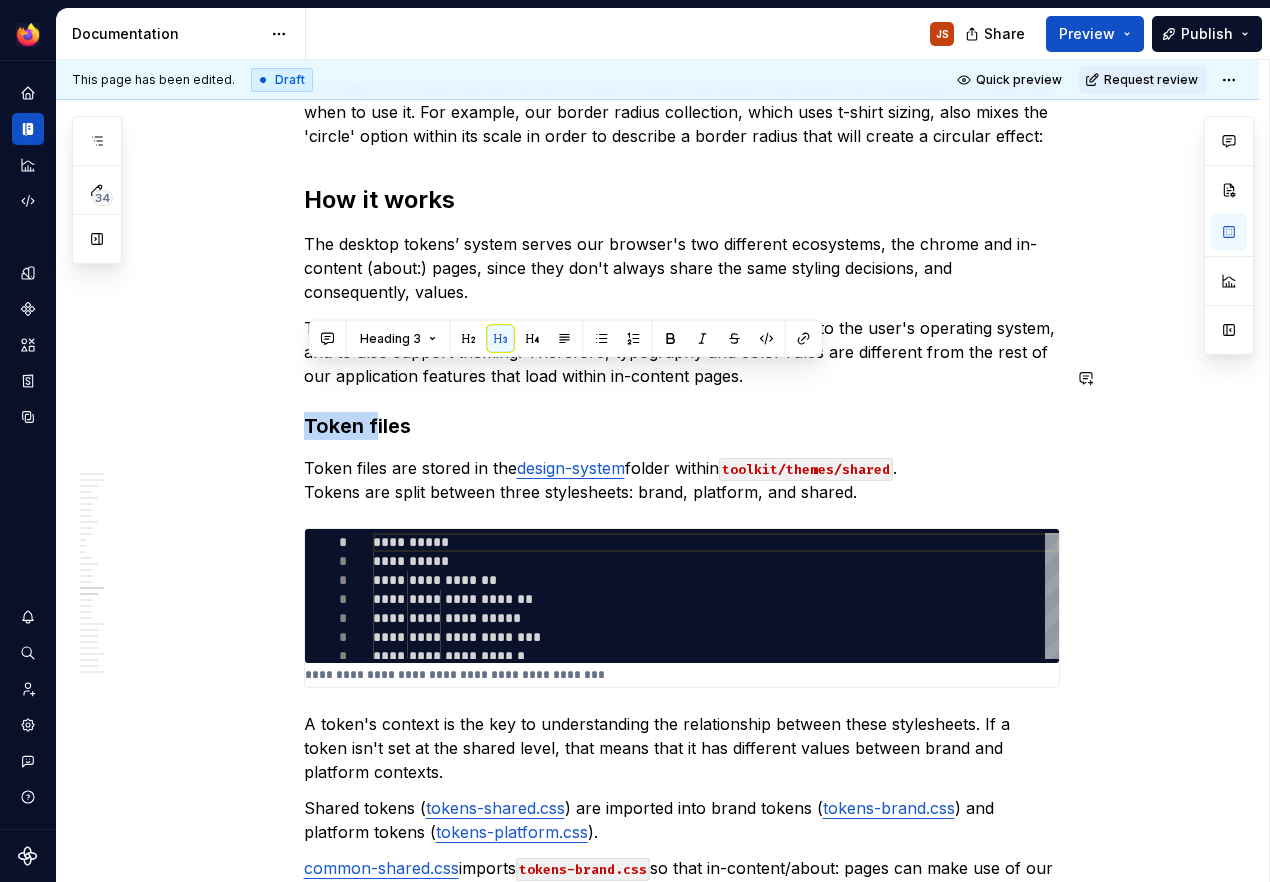 drag, startPoint x: 381, startPoint y: 375, endPoint x: 284, endPoint y: 356, distance: 98.84331 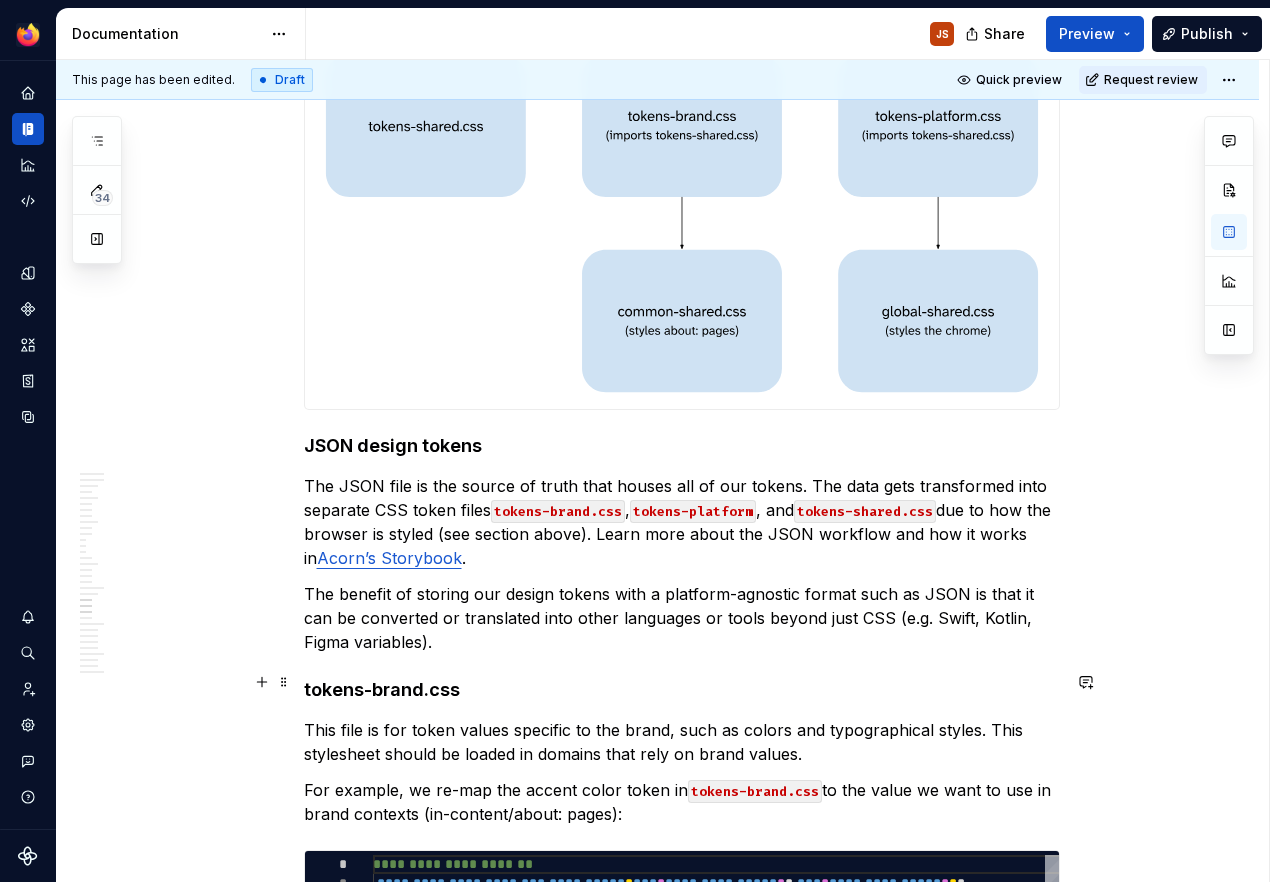 scroll, scrollTop: 7541, scrollLeft: 0, axis: vertical 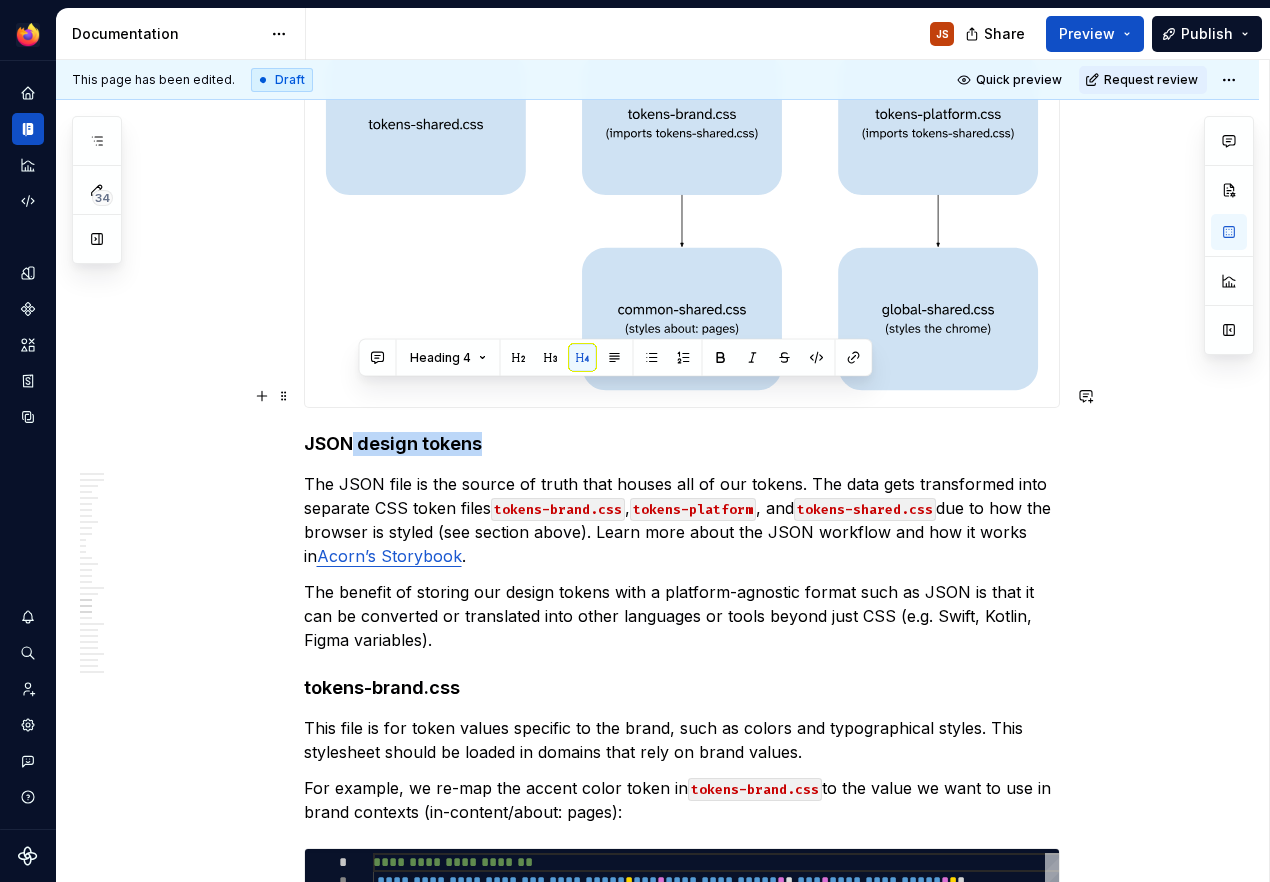 drag, startPoint x: 492, startPoint y: 388, endPoint x: 360, endPoint y: 387, distance: 132.00378 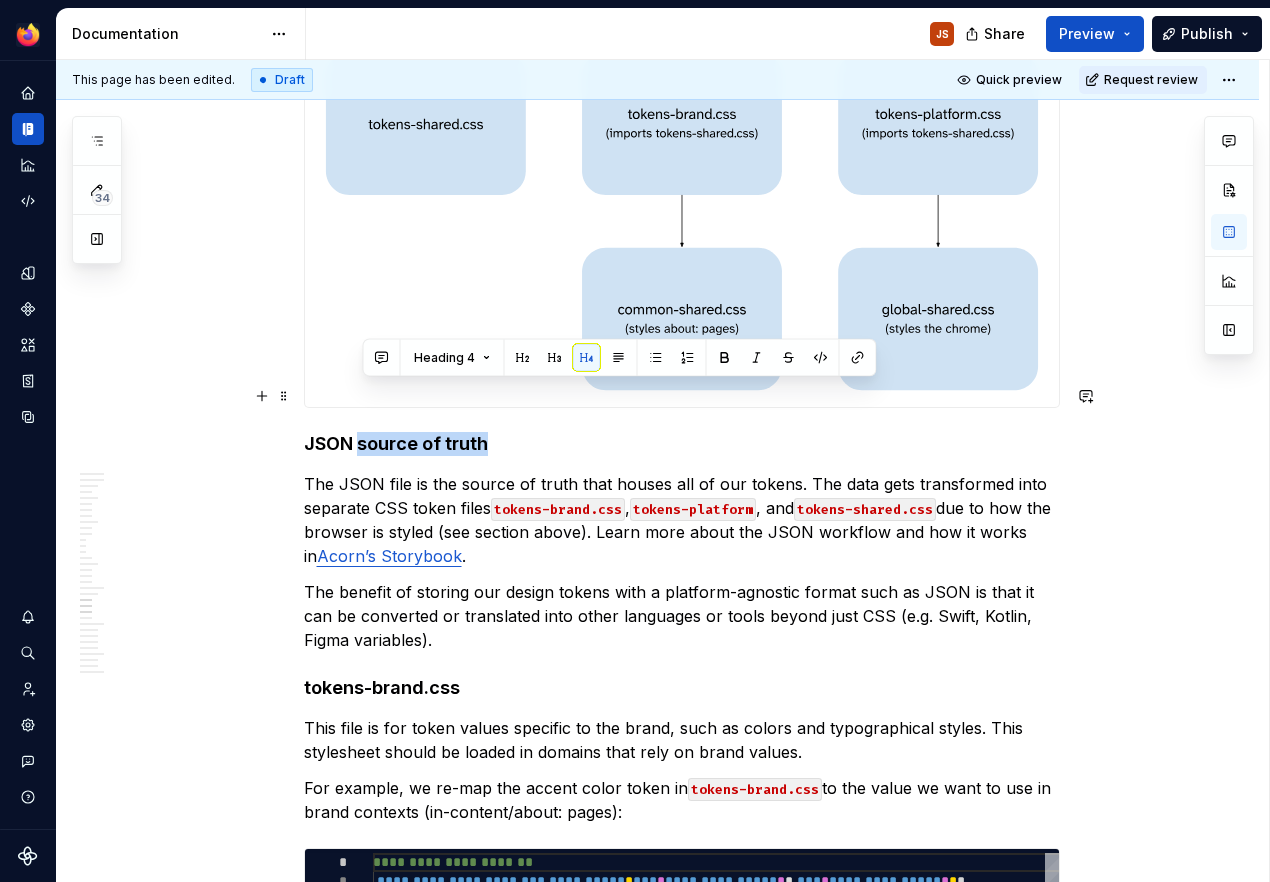 drag, startPoint x: 550, startPoint y: 388, endPoint x: 364, endPoint y: 390, distance: 186.01076 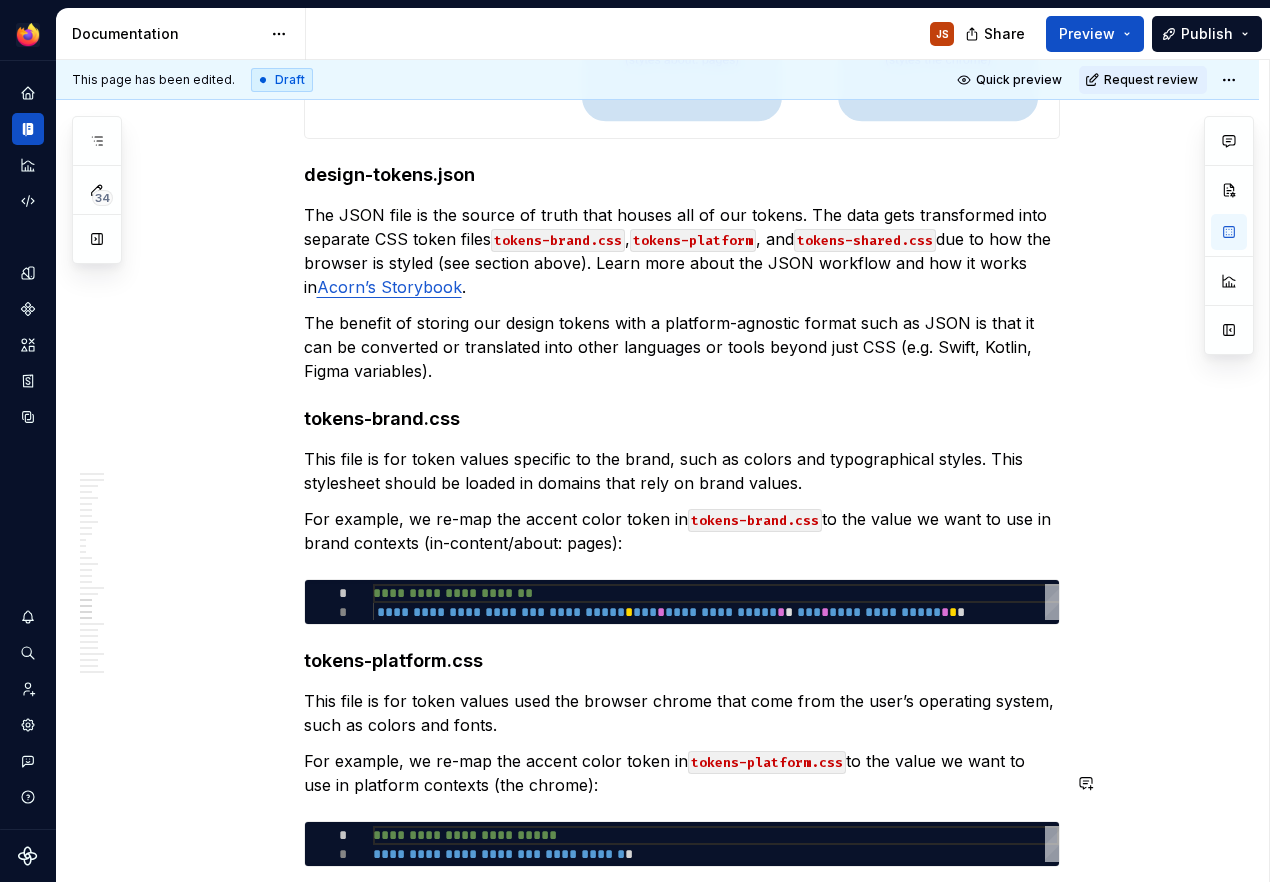 scroll, scrollTop: 7806, scrollLeft: 0, axis: vertical 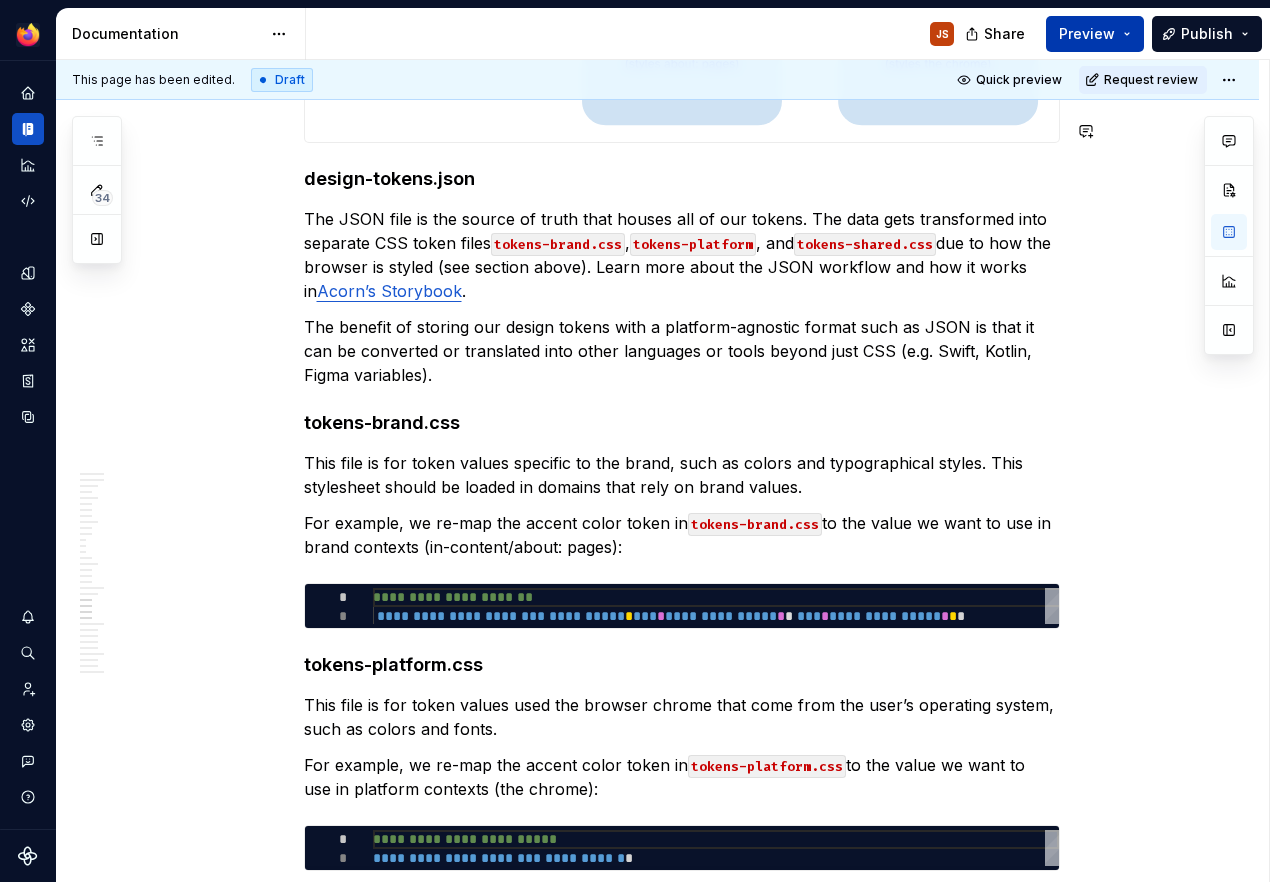 click on "Preview" at bounding box center (1095, 34) 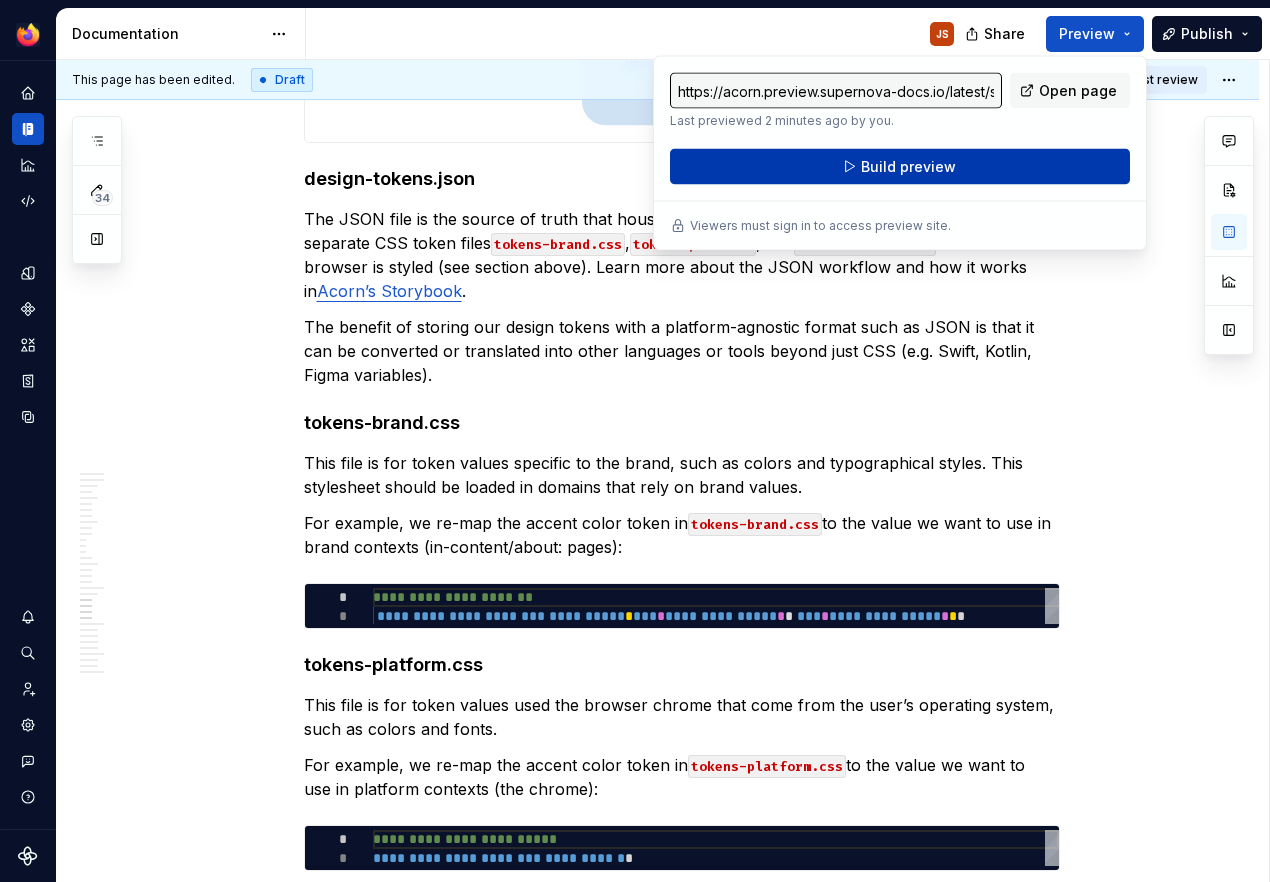 click on "Build preview" at bounding box center (900, 167) 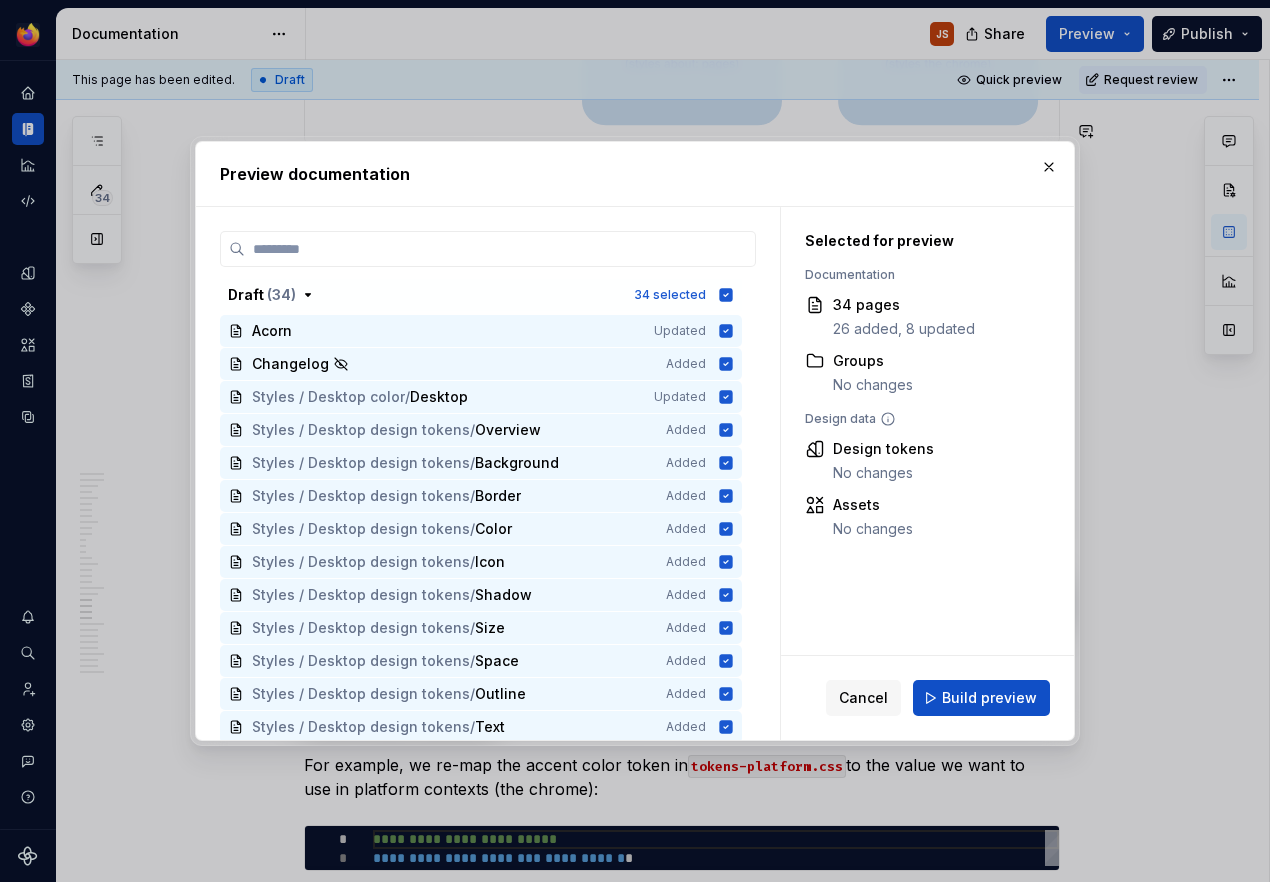 scroll, scrollTop: 7806, scrollLeft: 0, axis: vertical 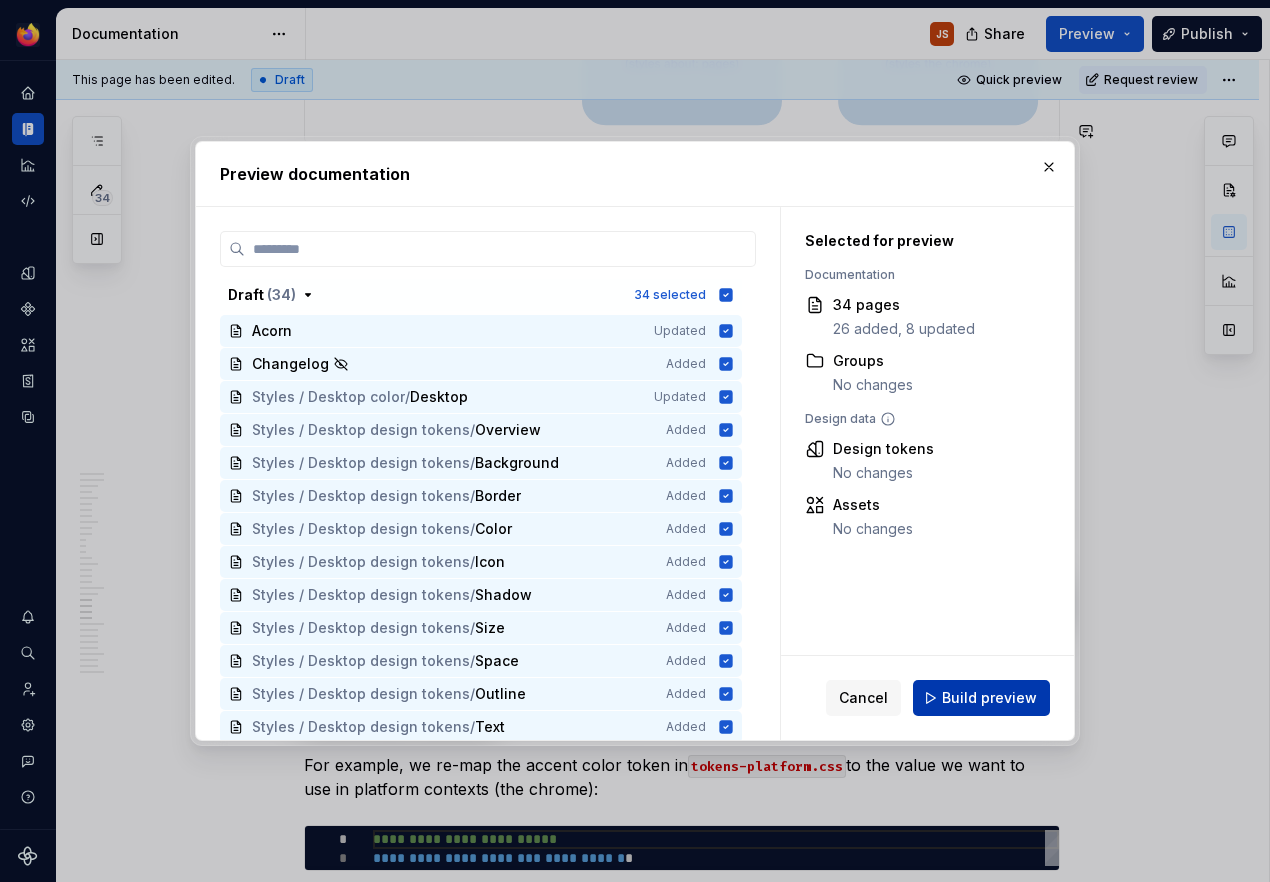 click on "Build preview" at bounding box center [981, 698] 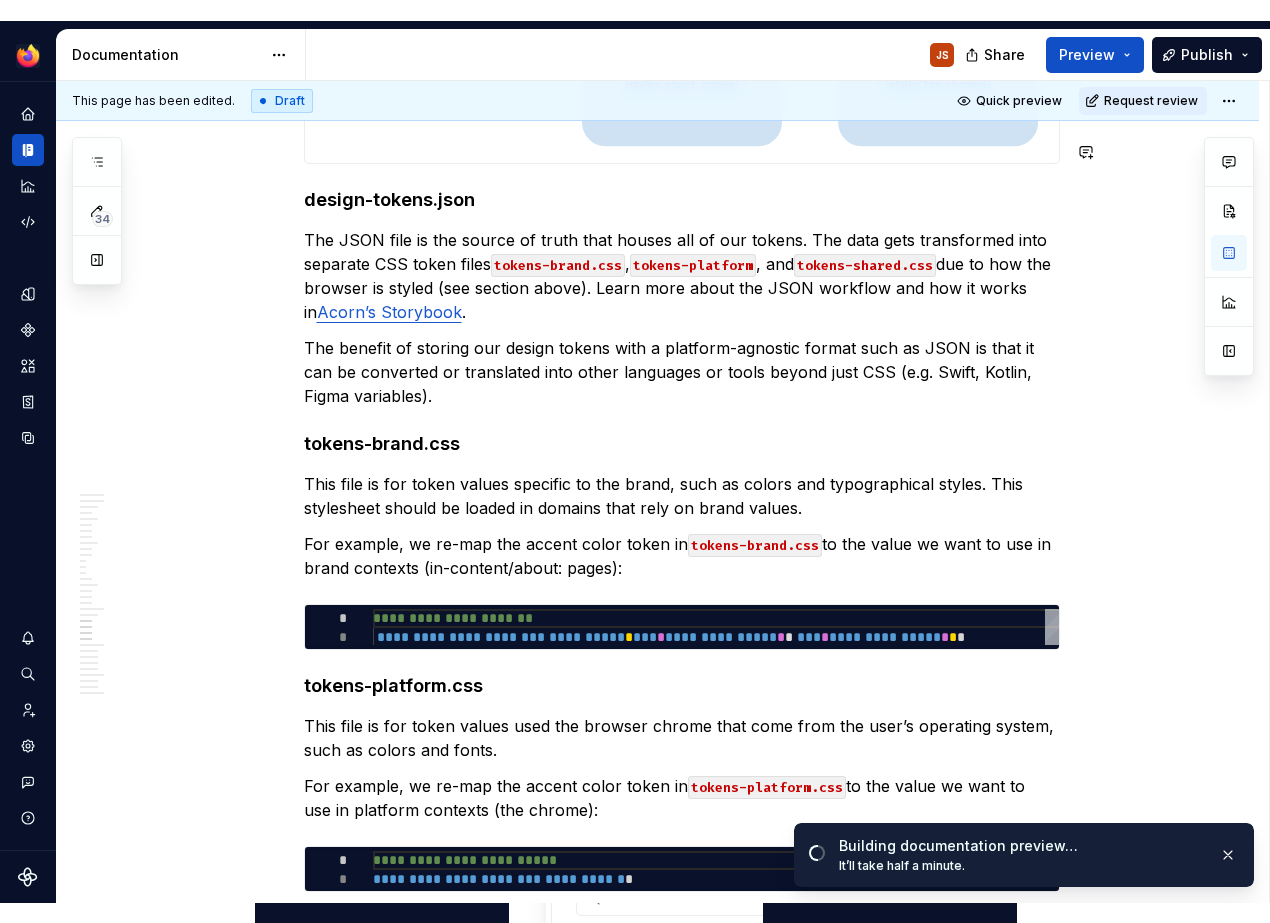 scroll, scrollTop: 7806, scrollLeft: 0, axis: vertical 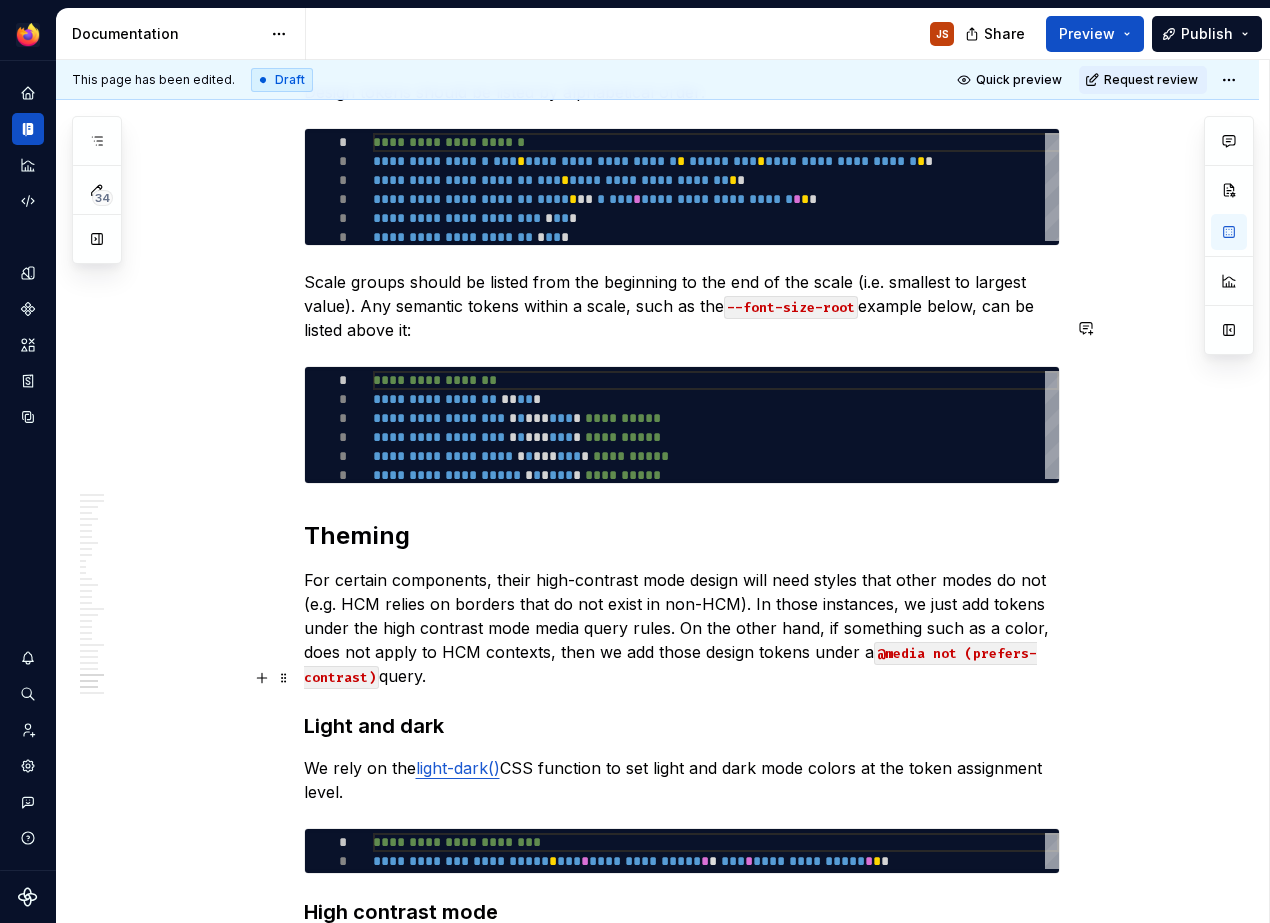click on "Light and dark" at bounding box center (682, 726) 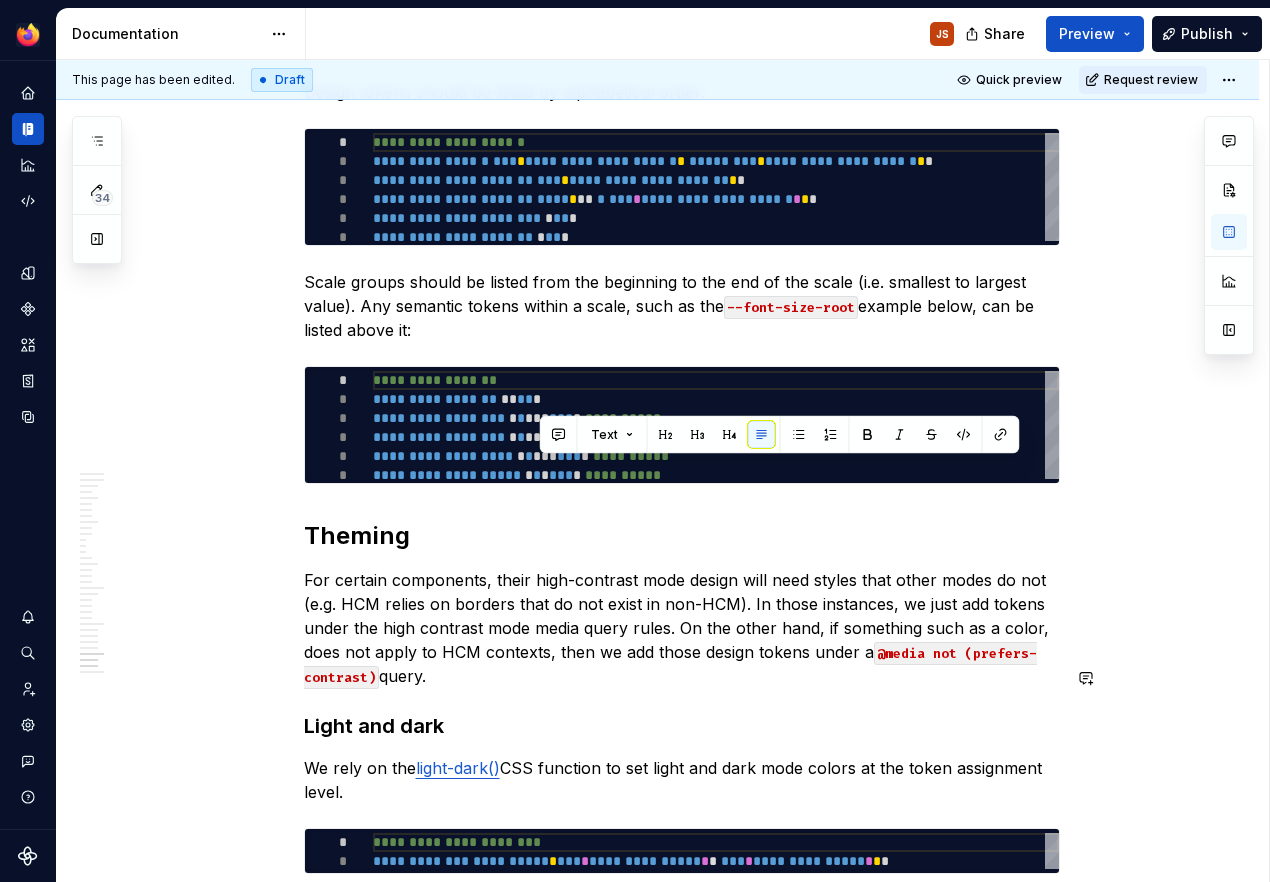 scroll, scrollTop: 6154, scrollLeft: 0, axis: vertical 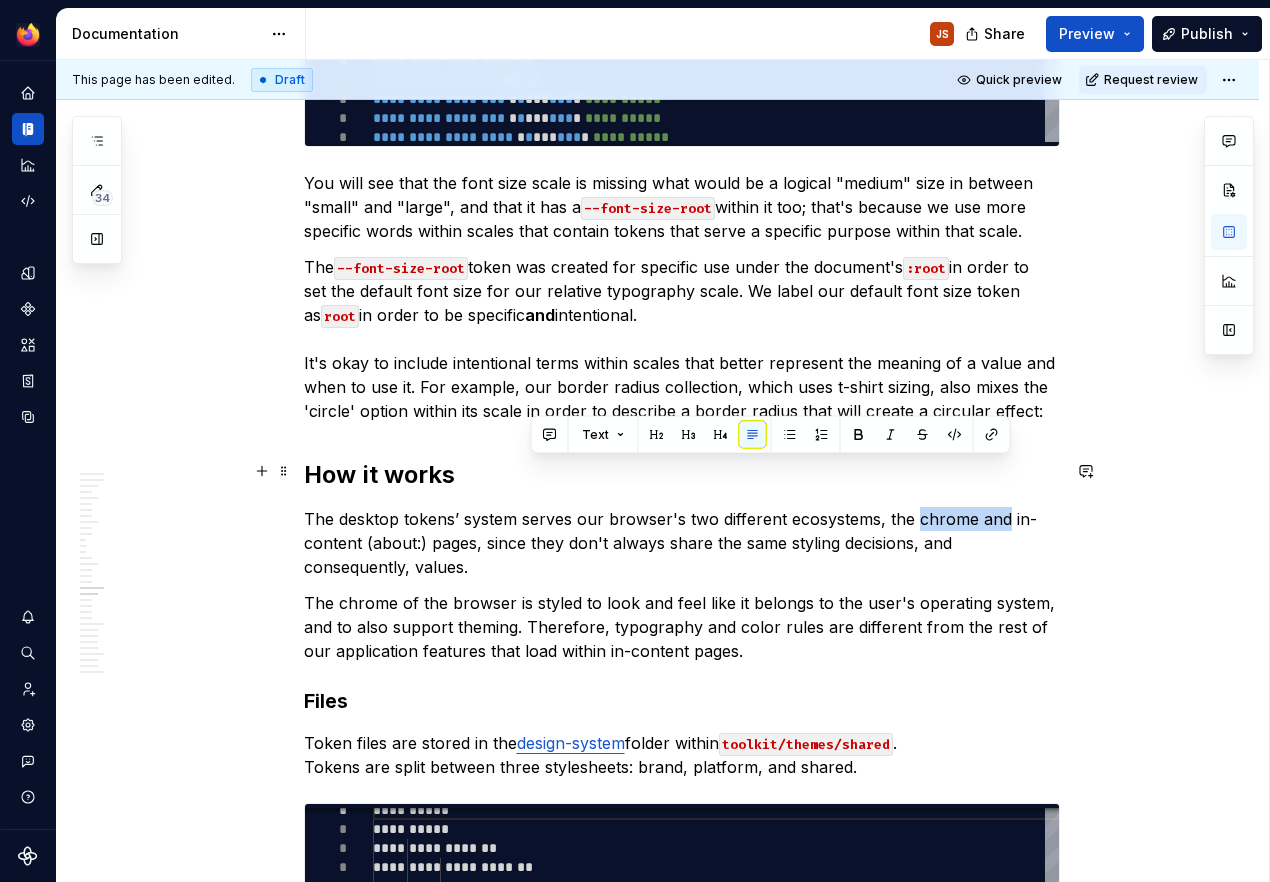 click on "The desktop tokens’ system serves our browser's two different ecosystems, the chrome and in-content (about:) pages, since they don't always share the same styling decisions, and consequently, values." at bounding box center [682, 543] 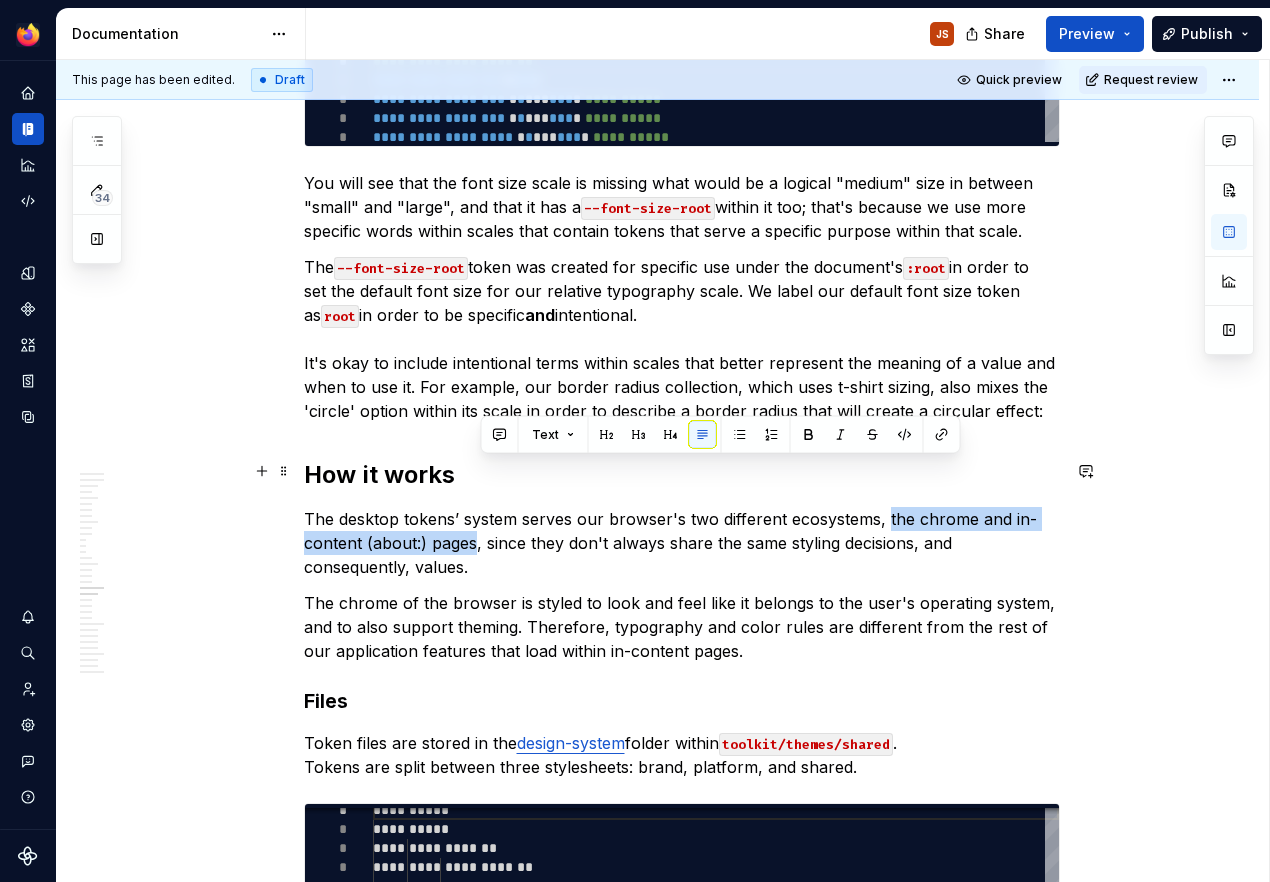 drag, startPoint x: 890, startPoint y: 464, endPoint x: 480, endPoint y: 492, distance: 410.955 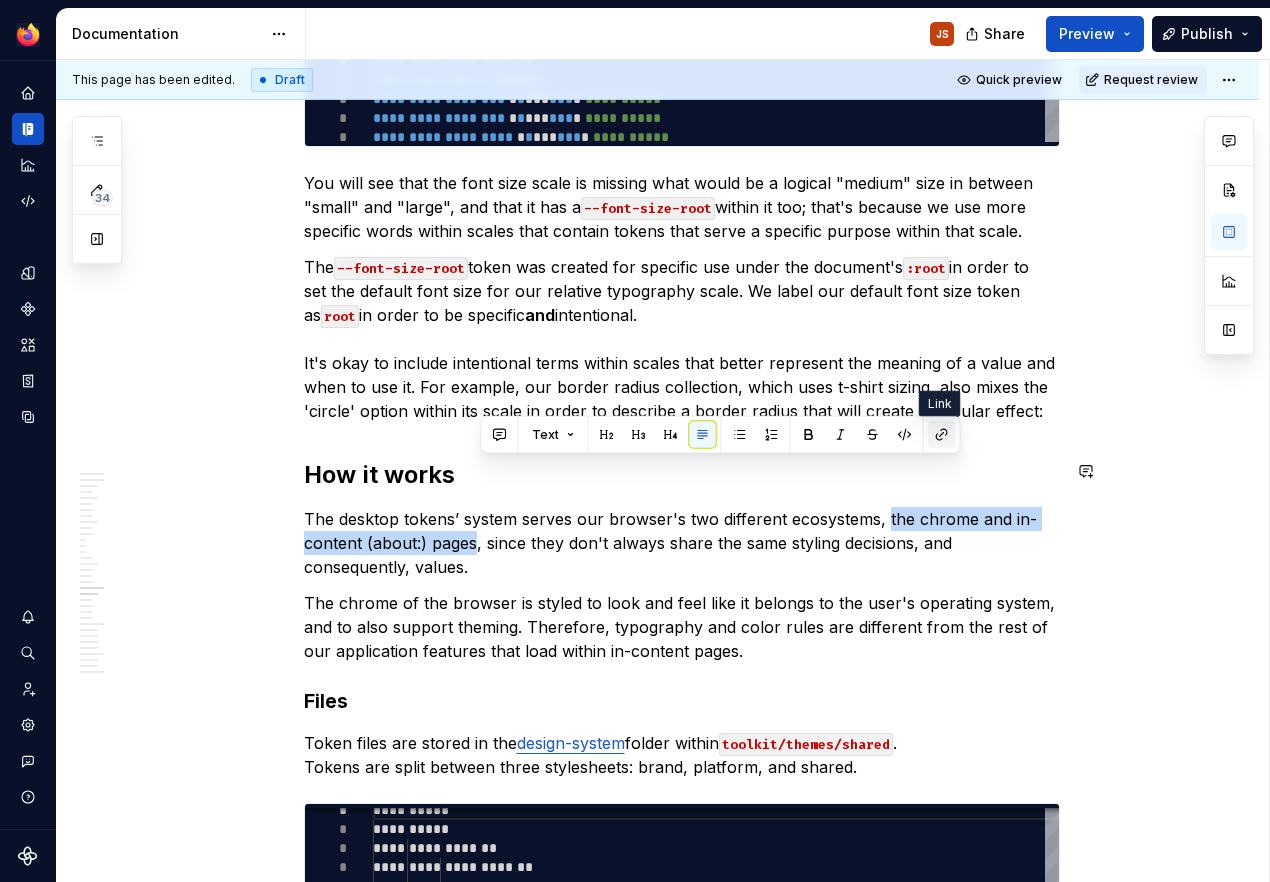 click at bounding box center [942, 435] 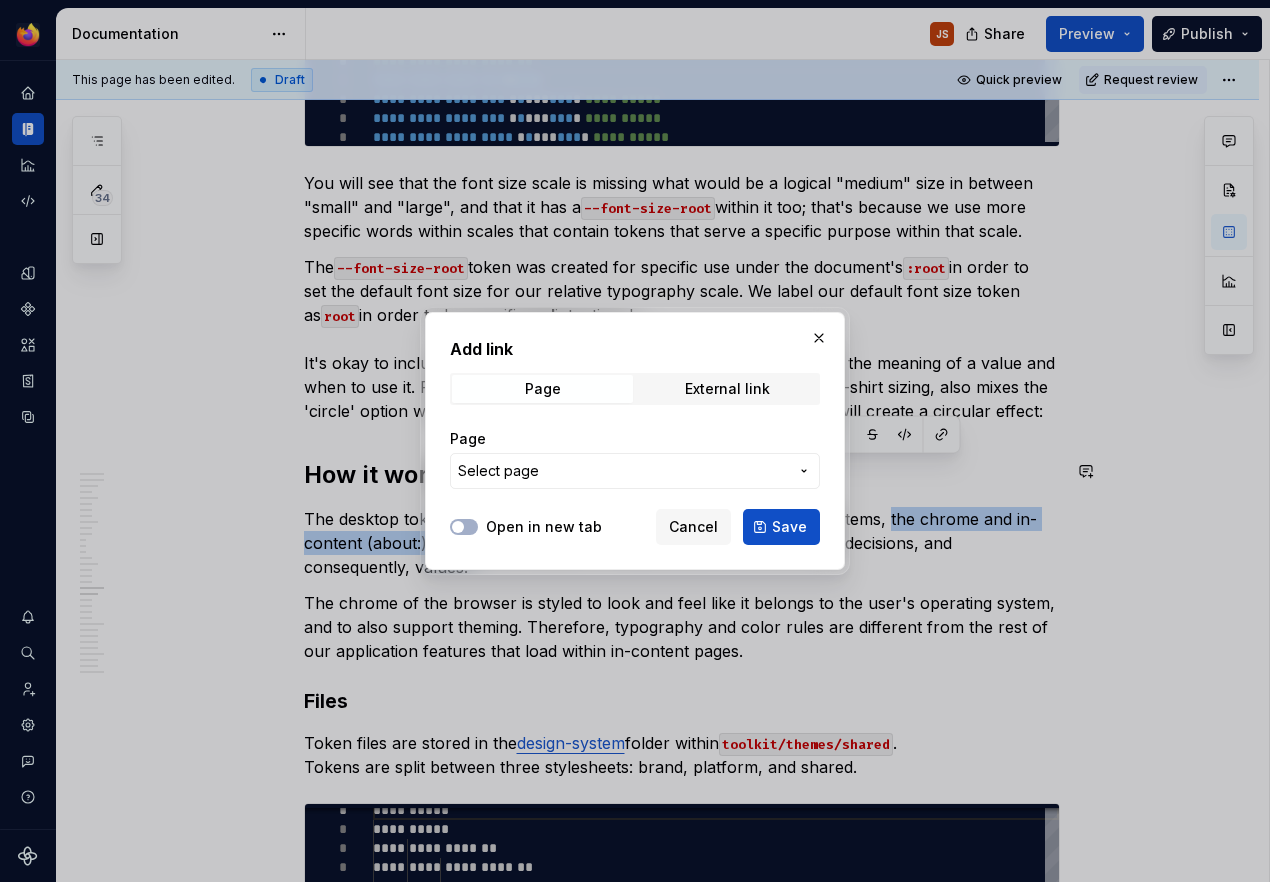 scroll, scrollTop: 6154, scrollLeft: 0, axis: vertical 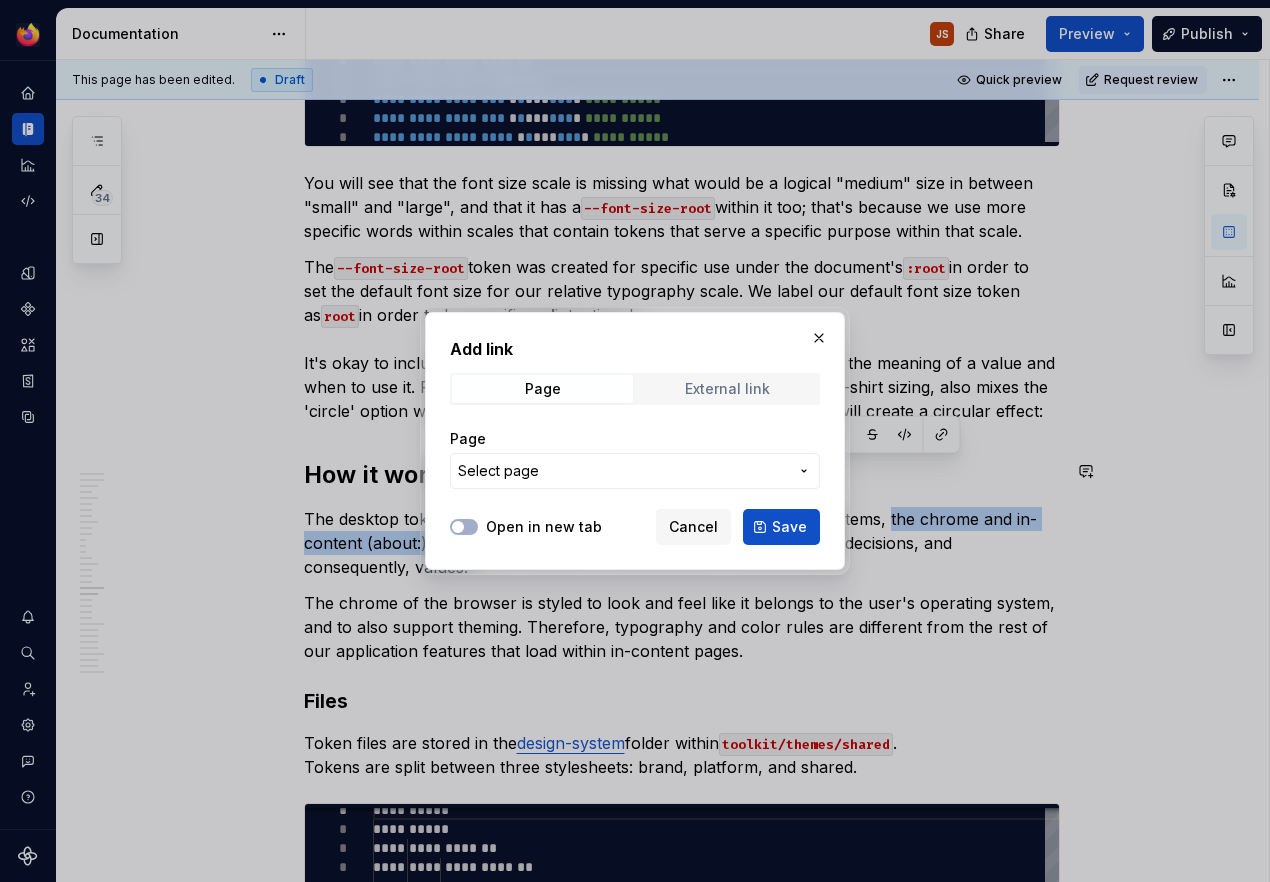 click on "External link" at bounding box center (727, 389) 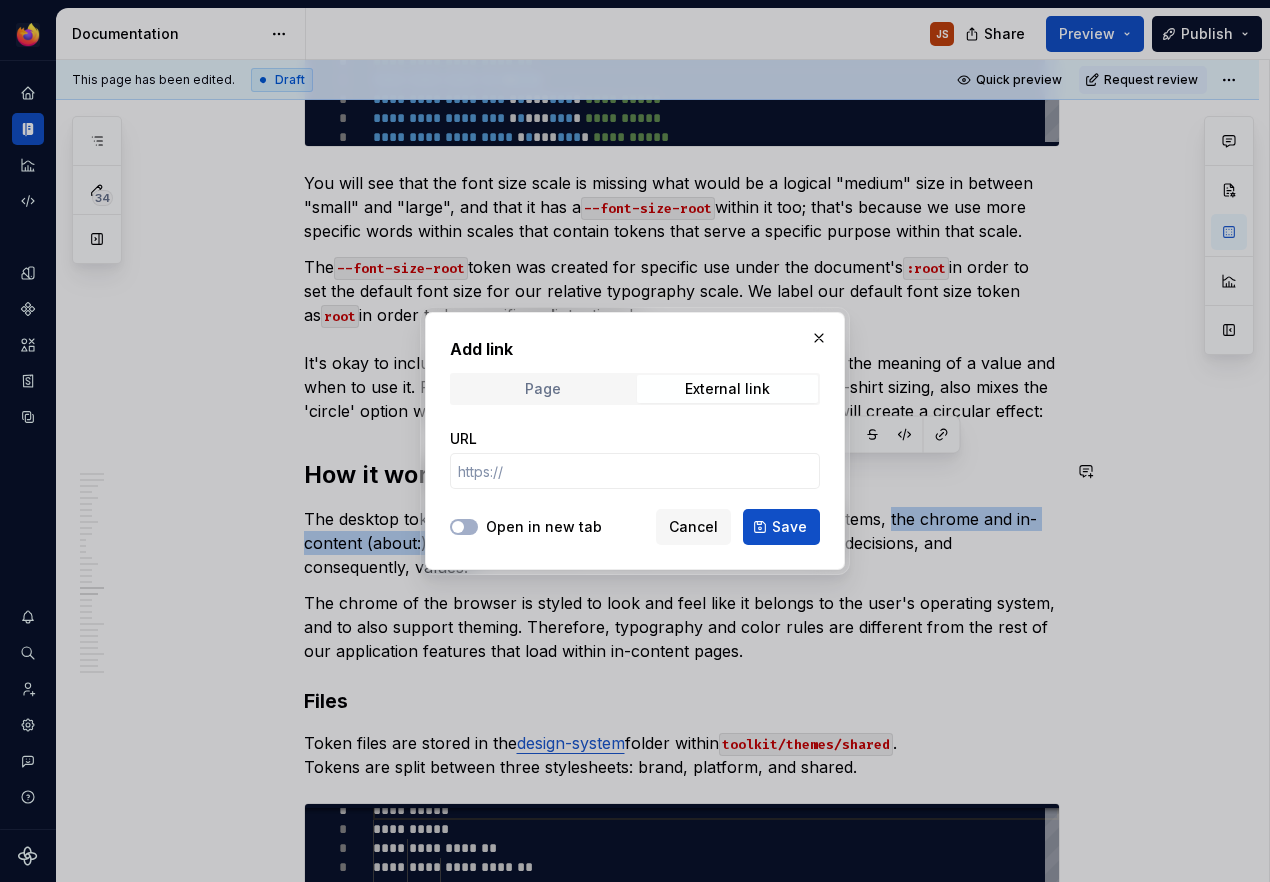 click on "Page" at bounding box center (542, 389) 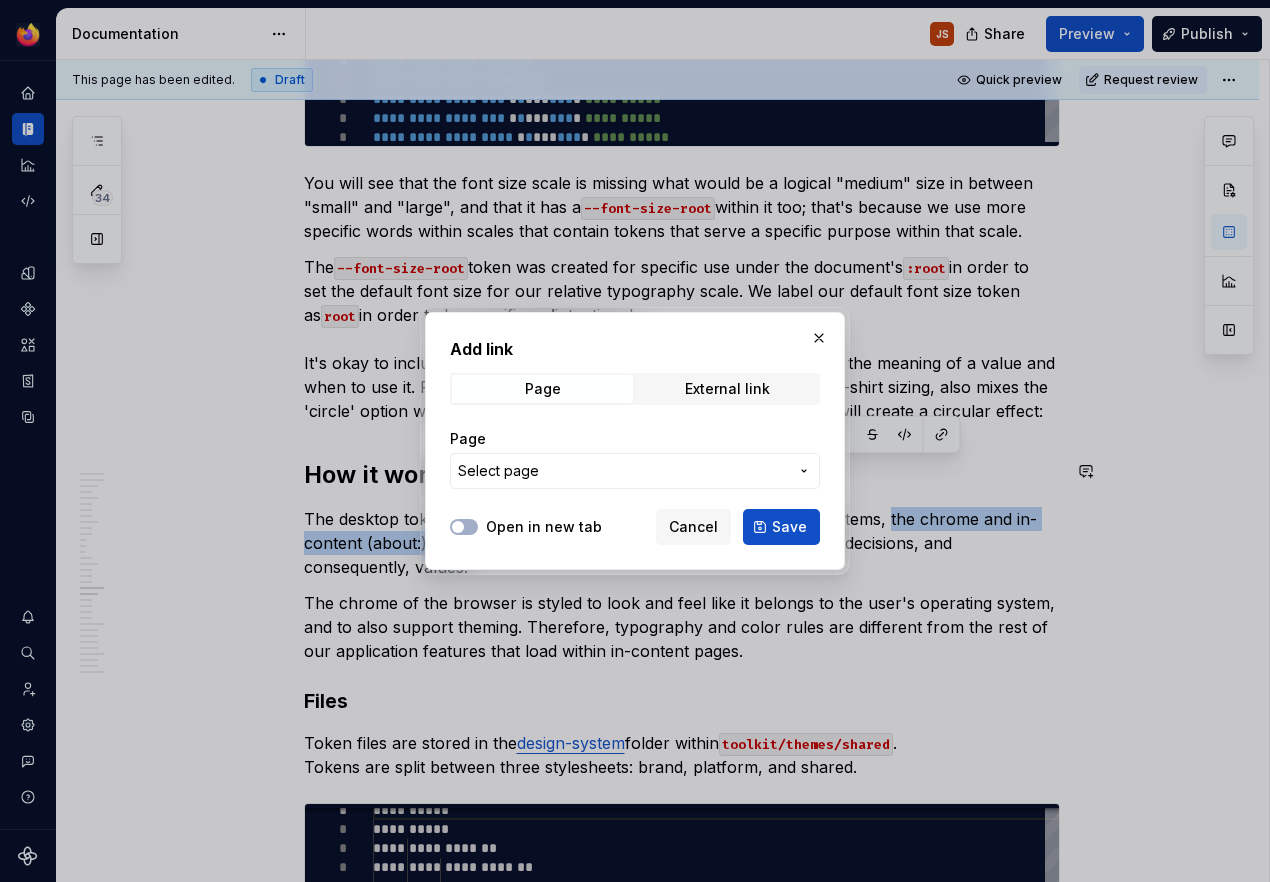 click on "Select page" at bounding box center (635, 471) 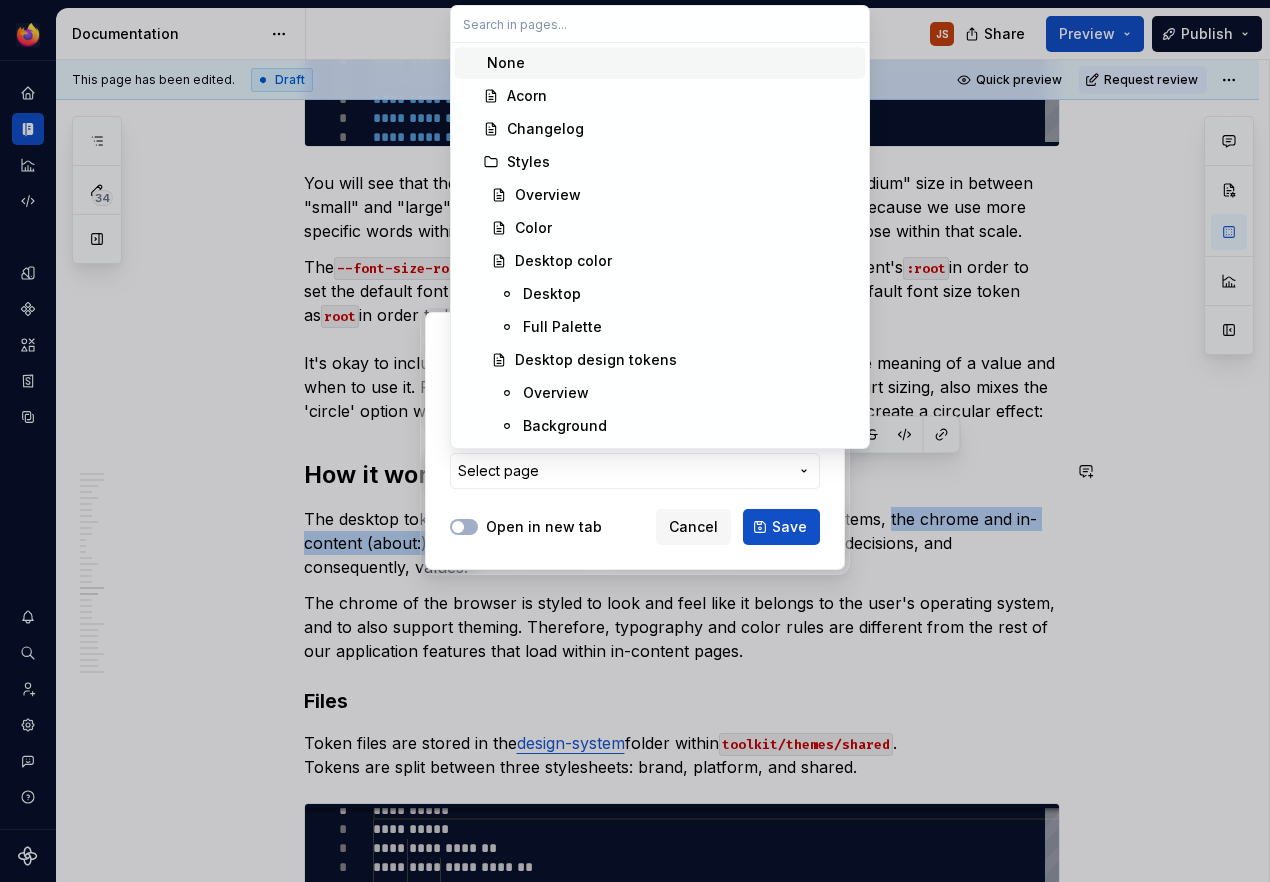 click on "Add link Page External link Page Select page Open in new tab Cancel Save" at bounding box center (635, 441) 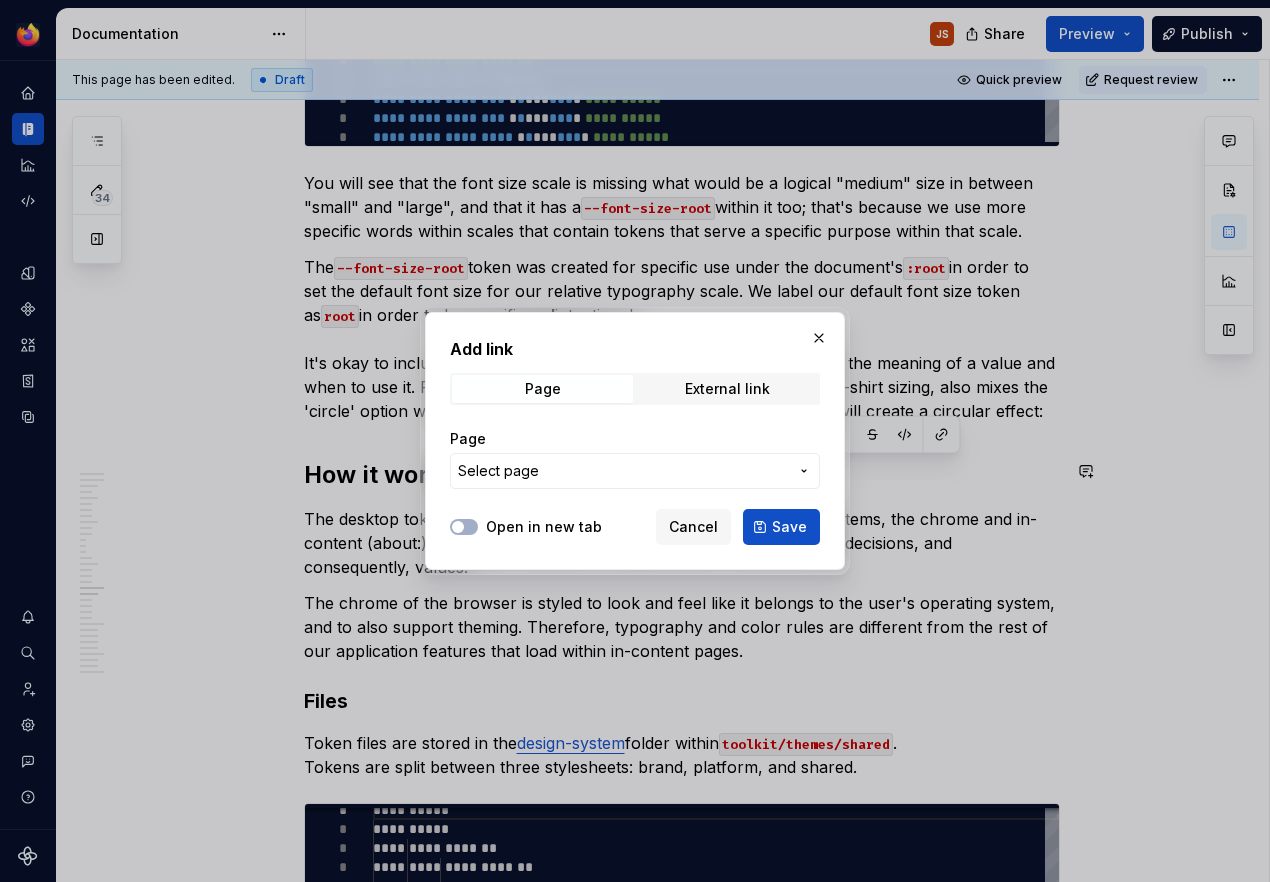 click on "Select page" at bounding box center (623, 471) 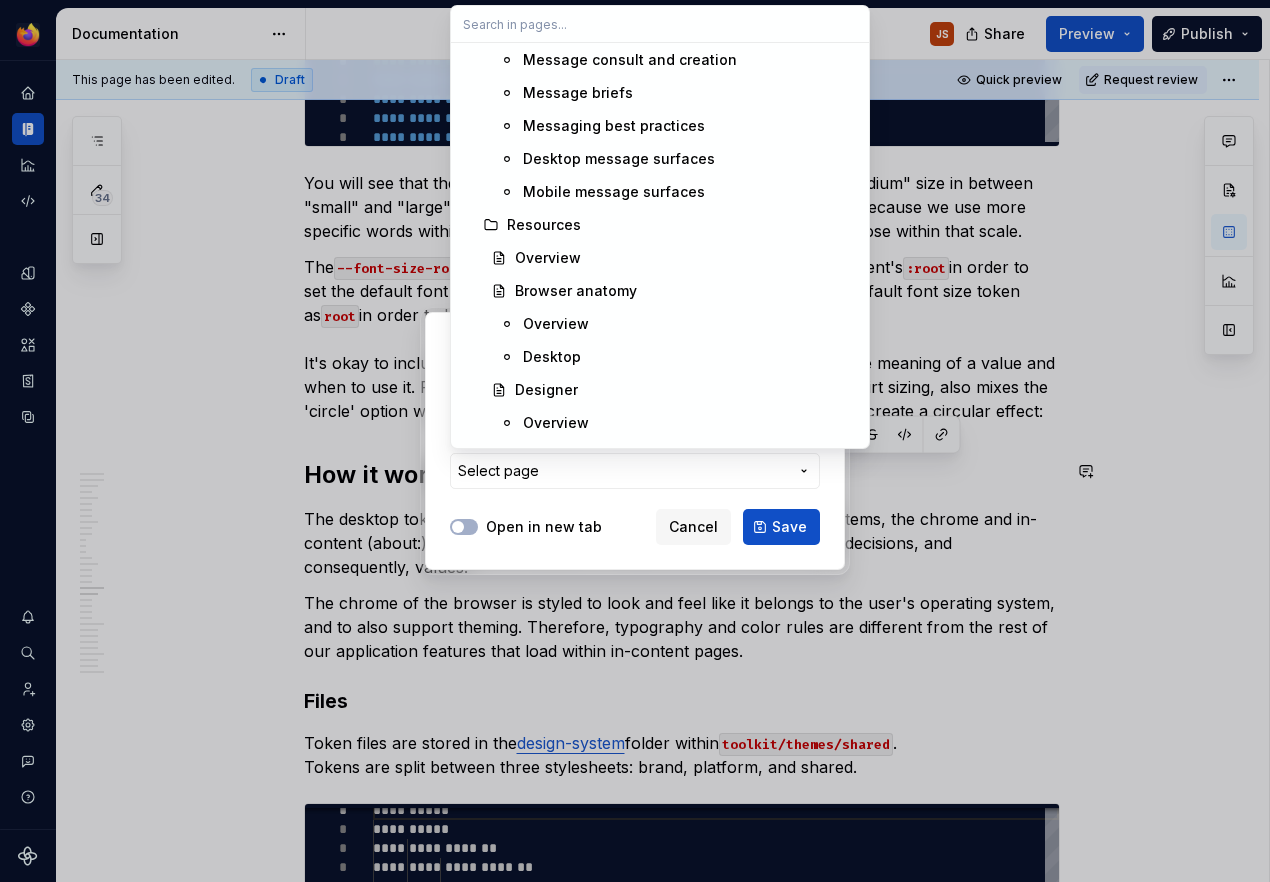 scroll, scrollTop: 3763, scrollLeft: 0, axis: vertical 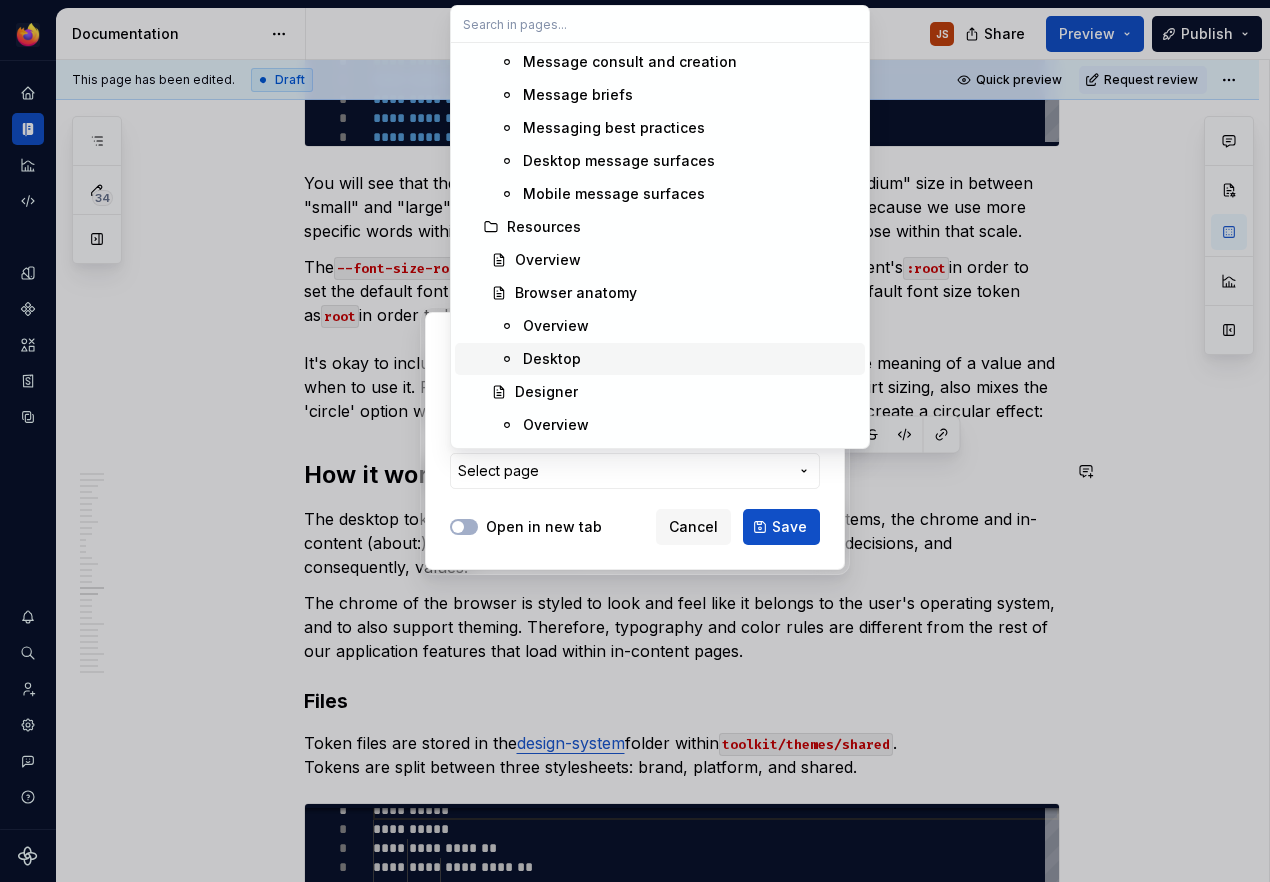 click on "Desktop" at bounding box center [552, 359] 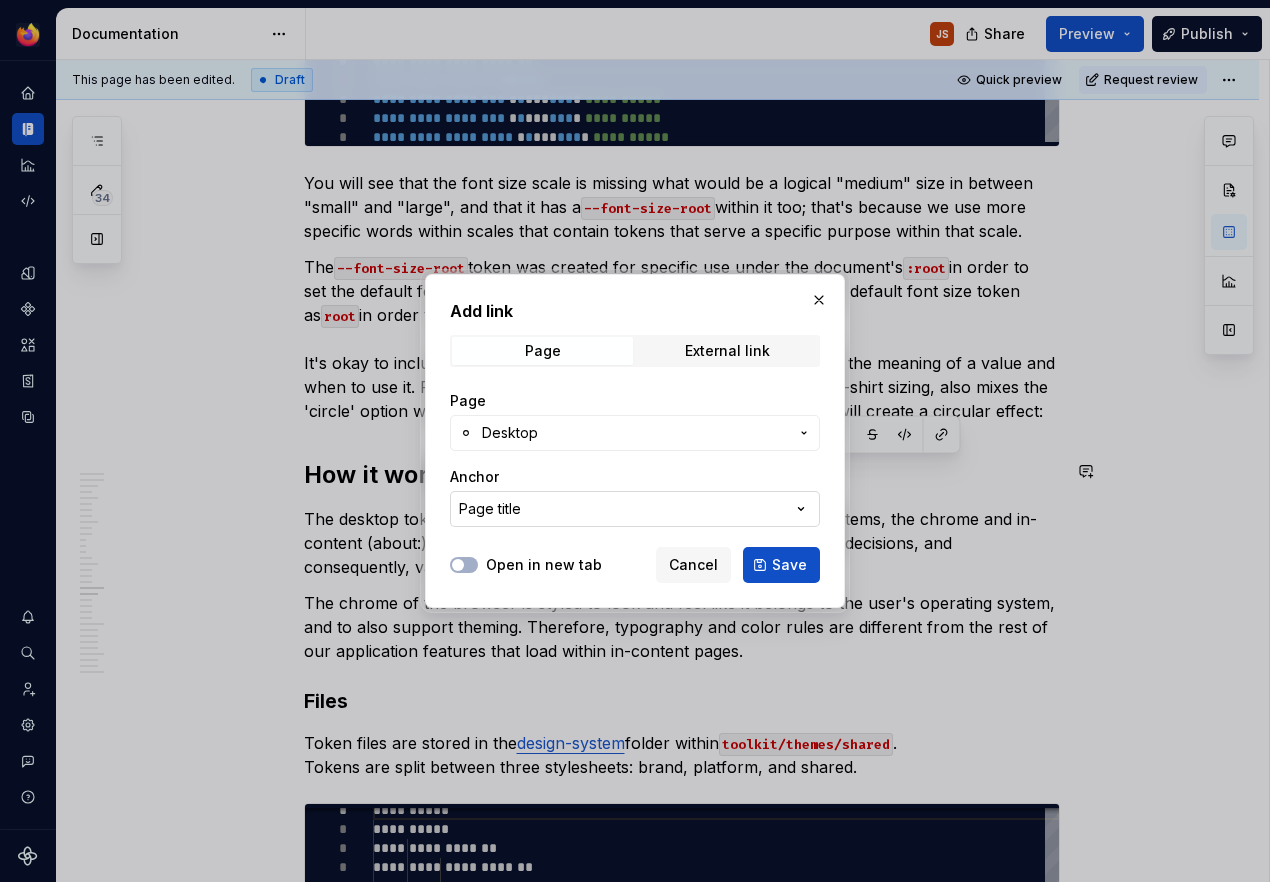 click on "Page title" at bounding box center [635, 509] 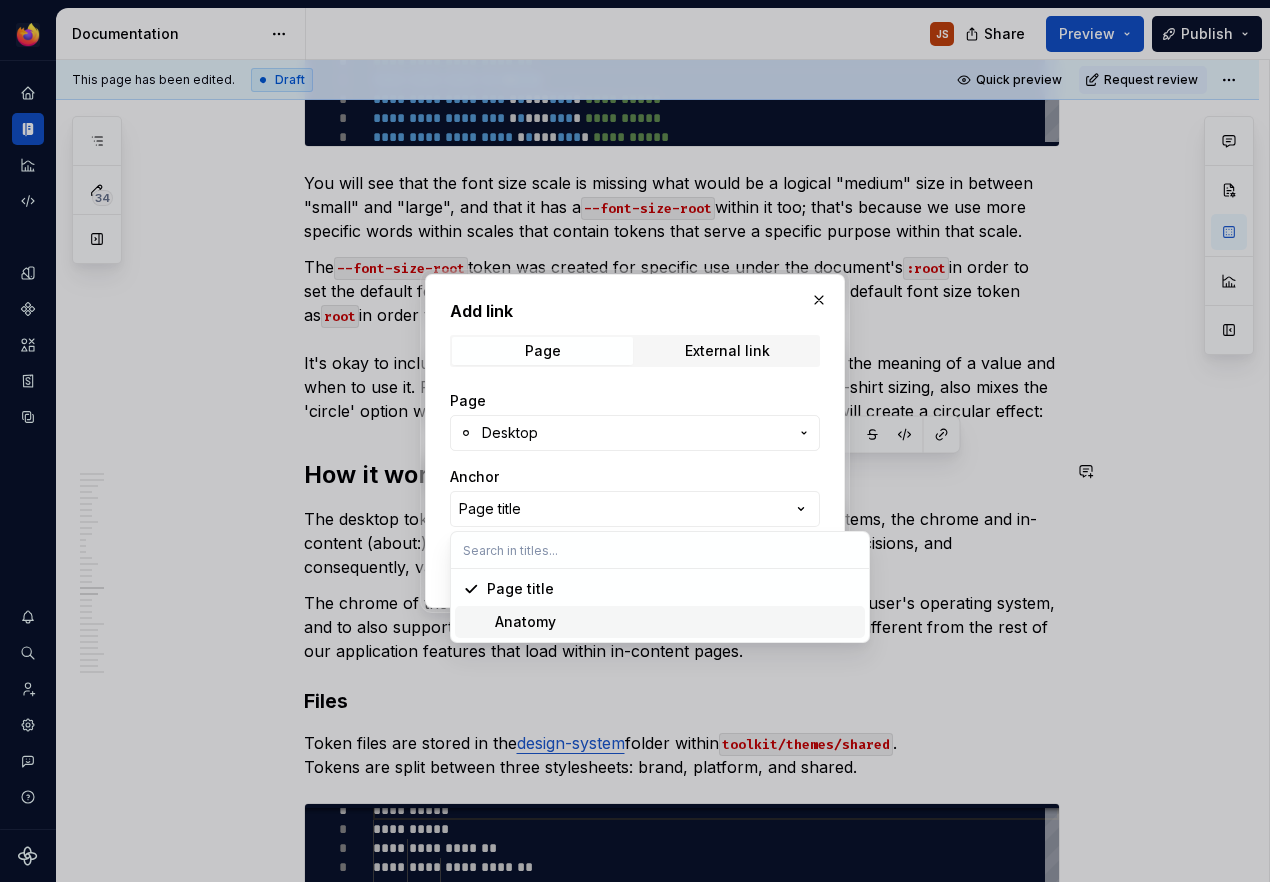 click on "Anatomy" at bounding box center (672, 622) 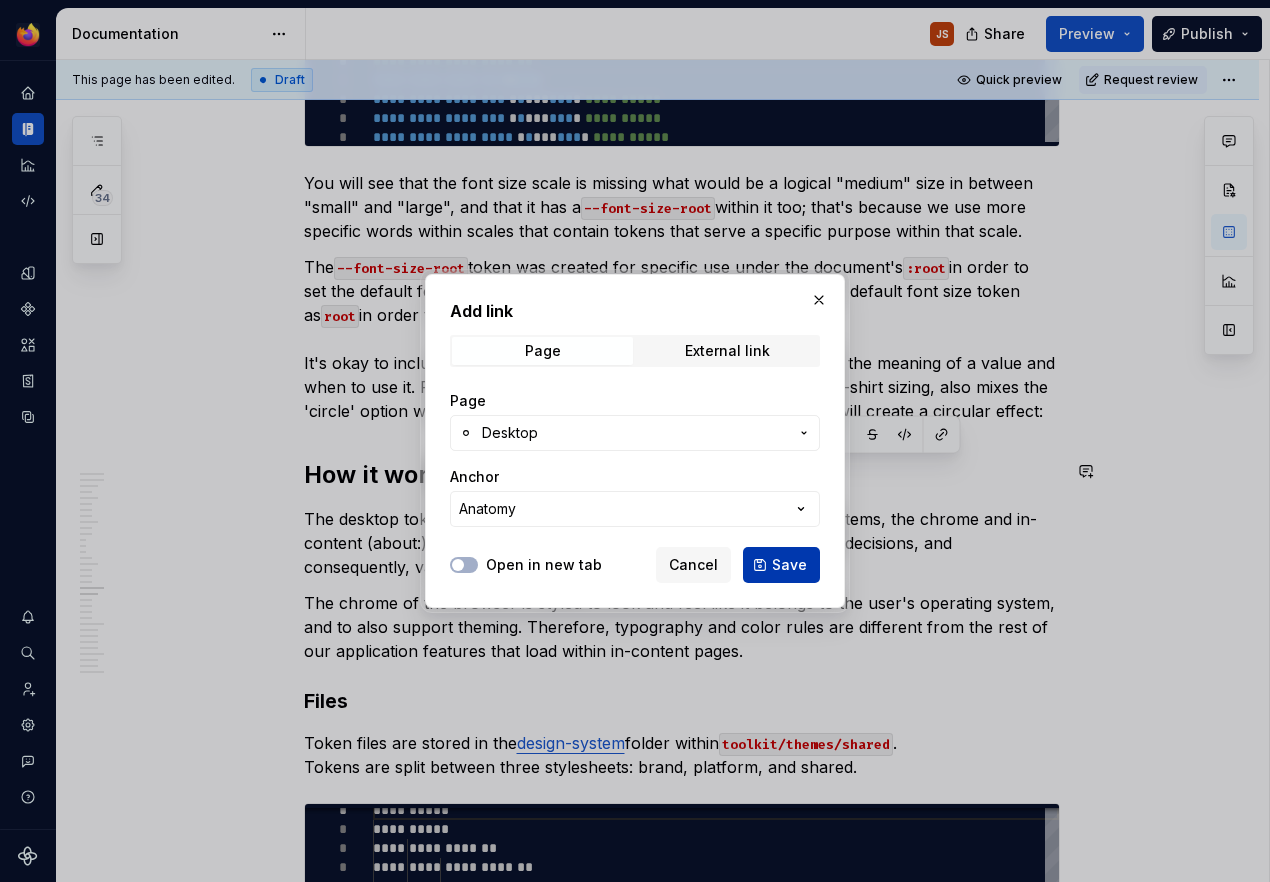 click on "Save" at bounding box center [789, 565] 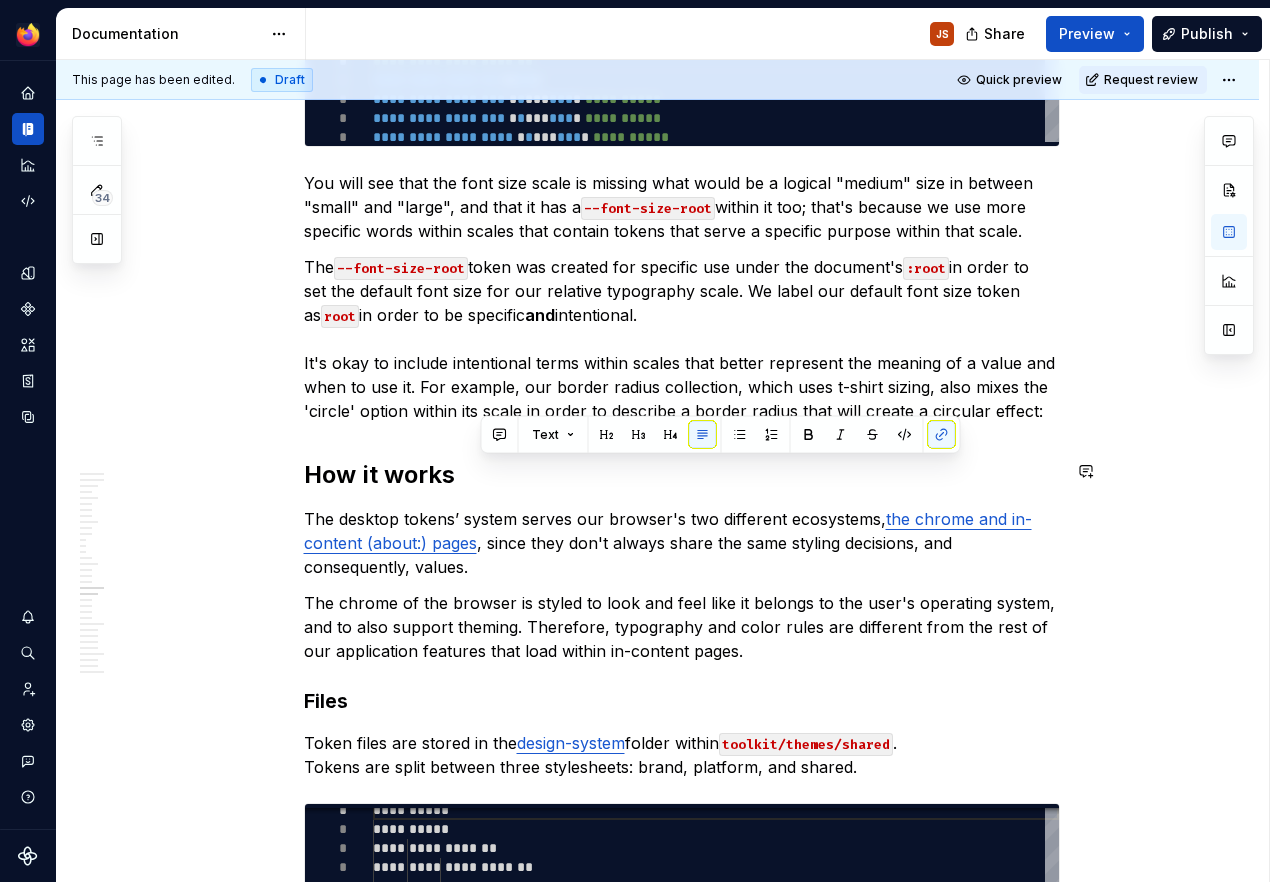 scroll, scrollTop: 6154, scrollLeft: 0, axis: vertical 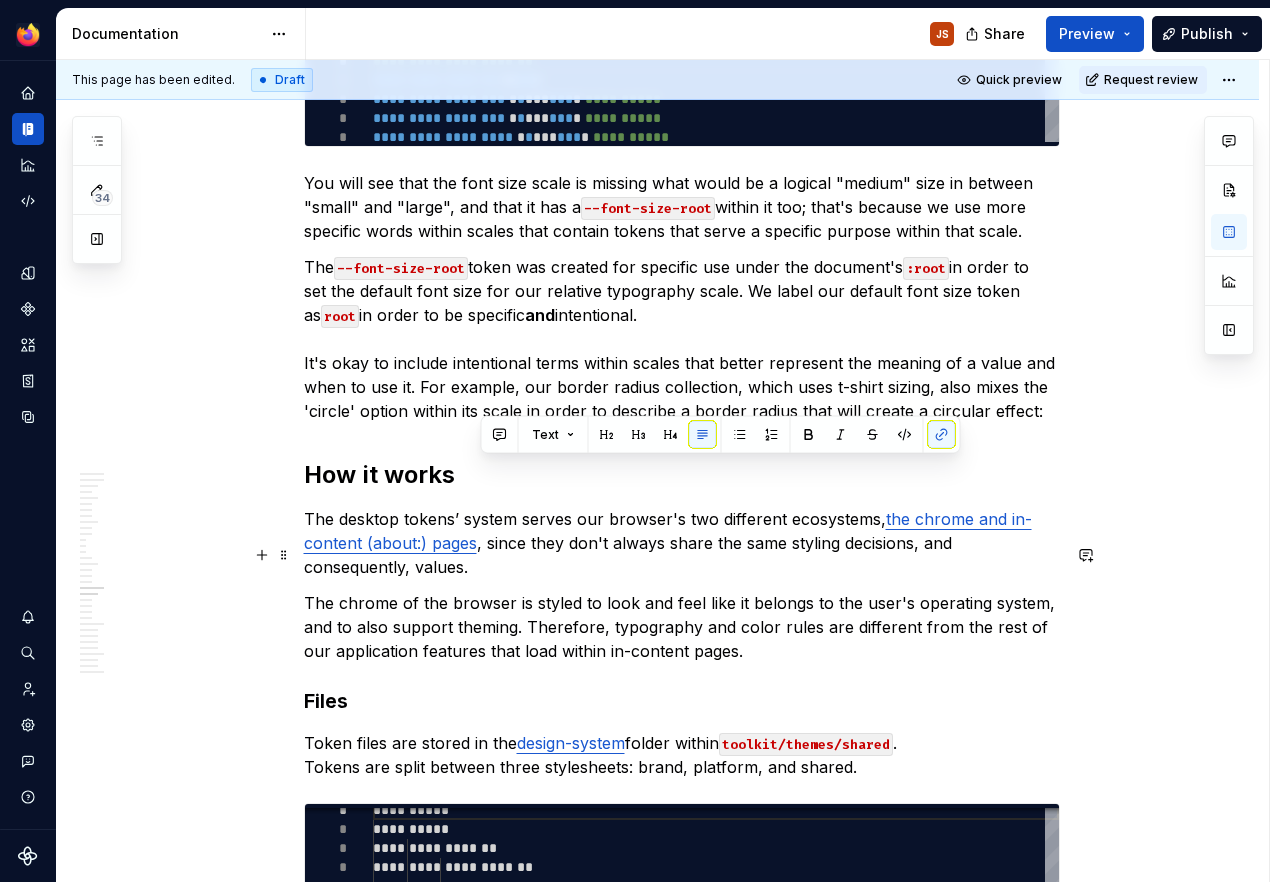 click on "The chrome of the browser is styled to look and feel like it belongs to the user's operating system, and to also support theming. Therefore, typography and color rules are different from the rest of our application features that load within in-content pages." at bounding box center (682, 627) 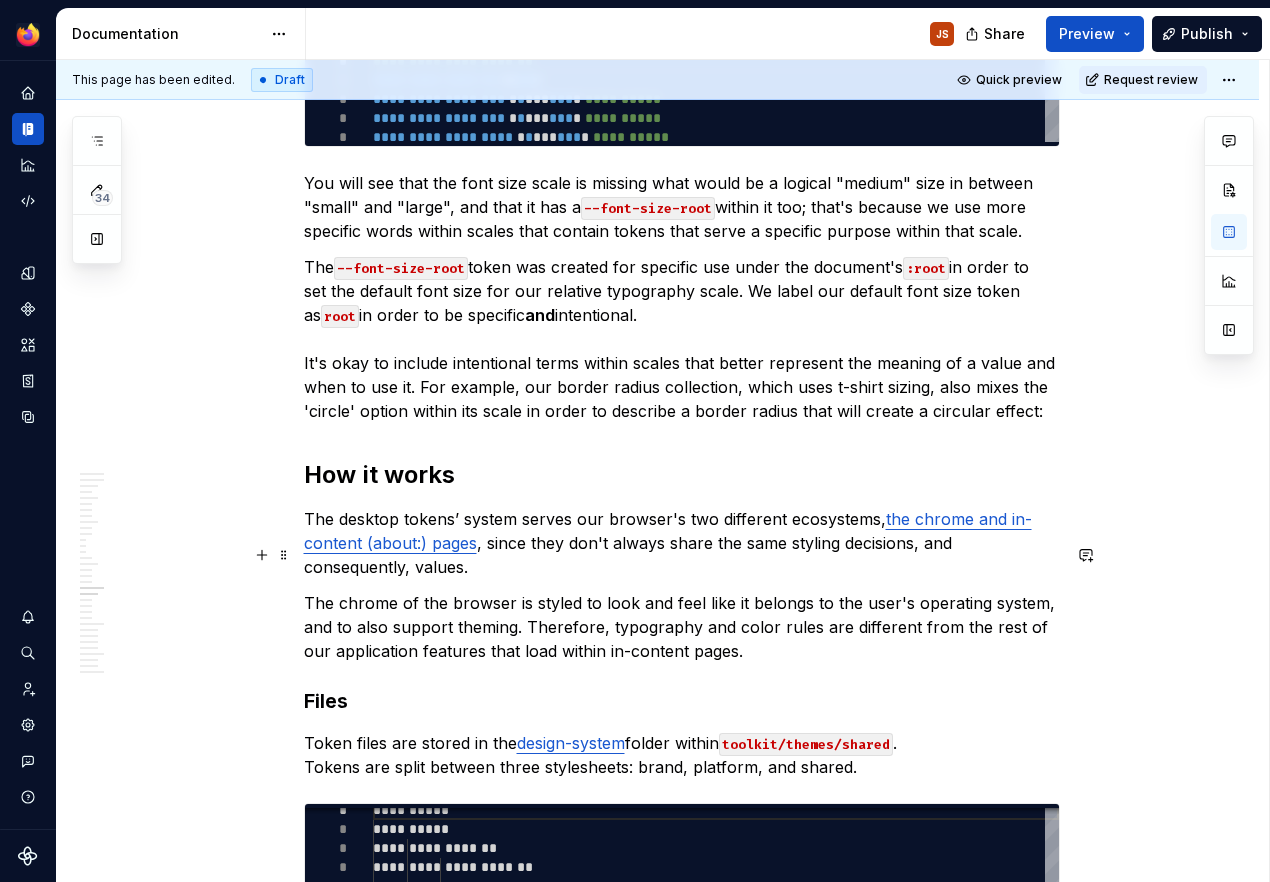 click on "The chrome of the browser is styled to look and feel like it belongs to the user's operating system, and to also support theming. Therefore, typography and color rules are different from the rest of our application features that load within in-content pages." at bounding box center (682, 627) 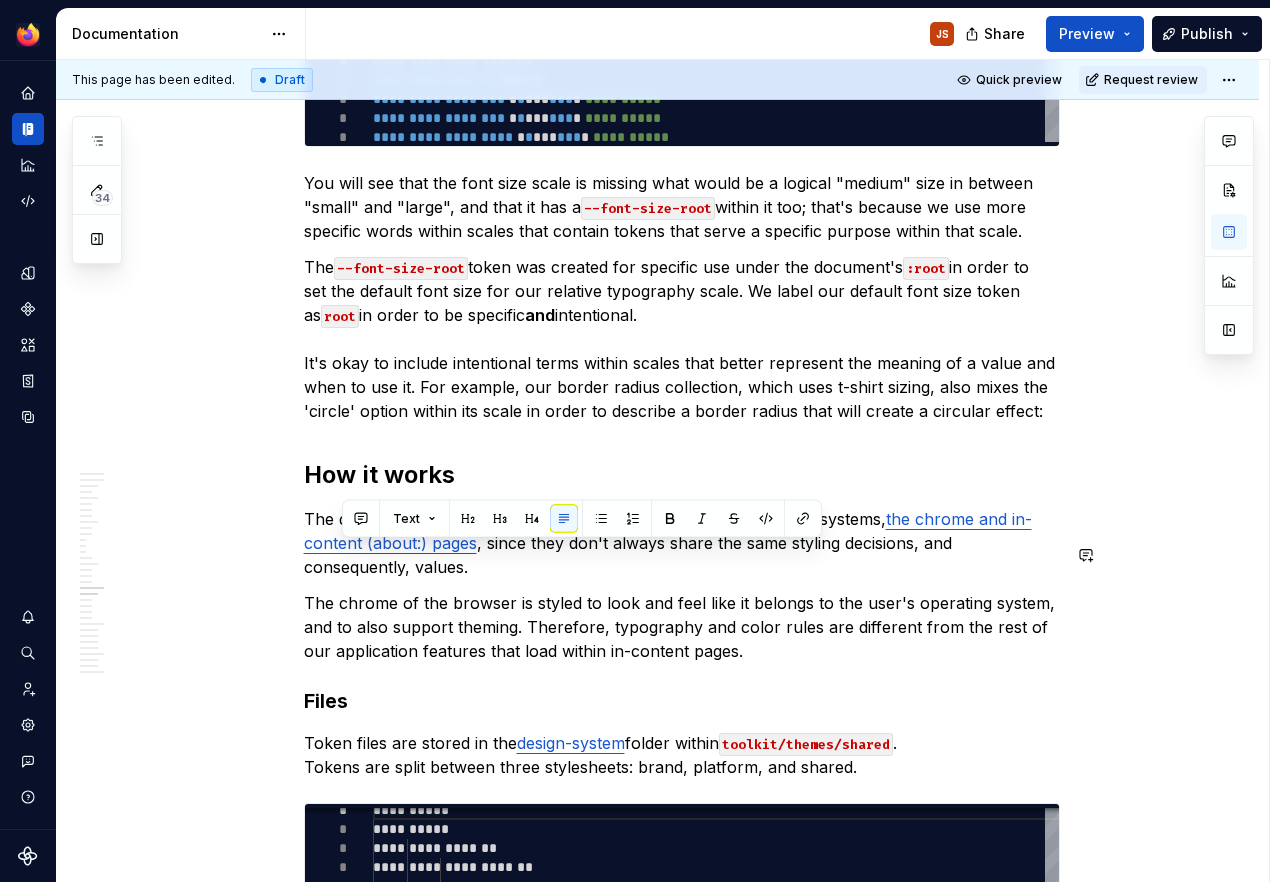 scroll, scrollTop: 6802, scrollLeft: 0, axis: vertical 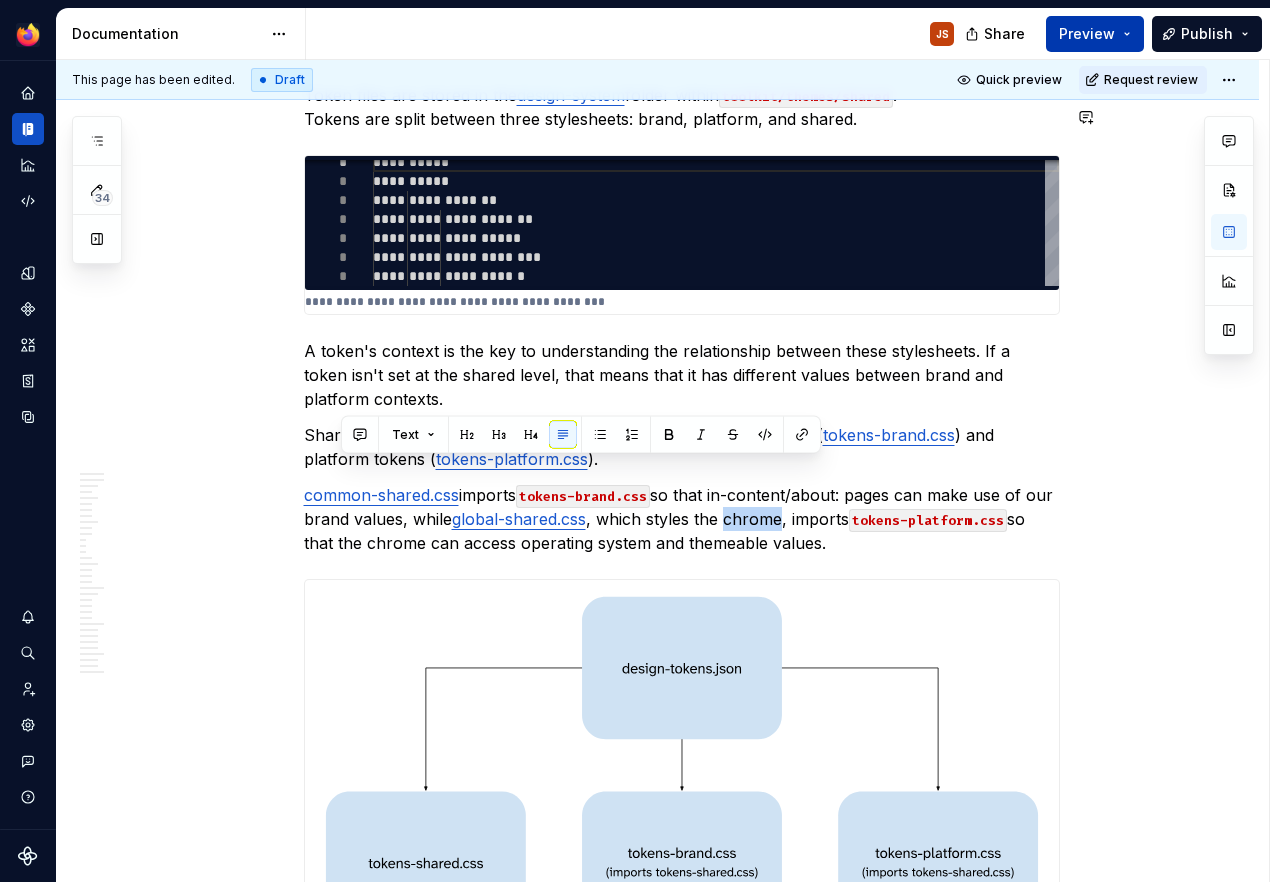 click on "Preview" at bounding box center [1095, 34] 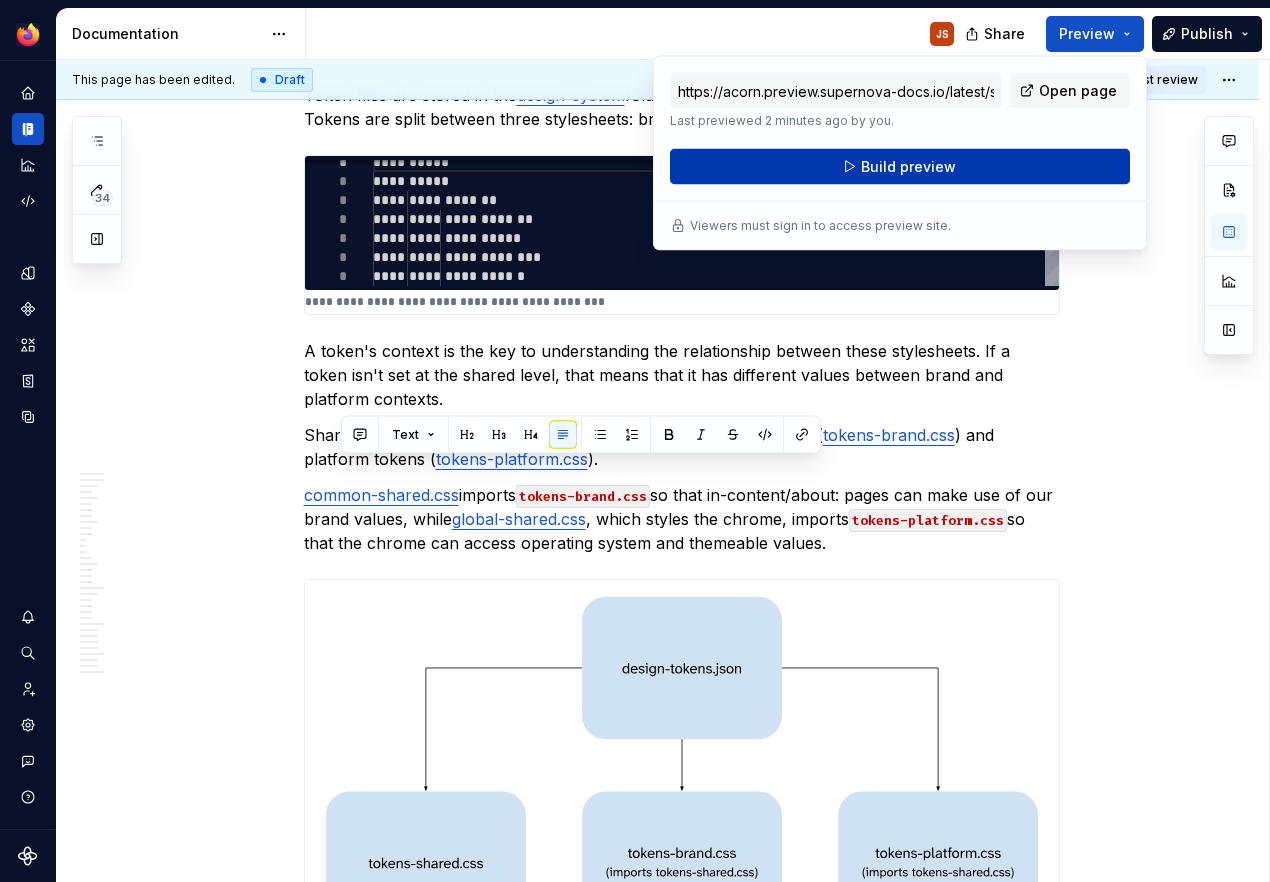 click on "Build preview" at bounding box center (908, 167) 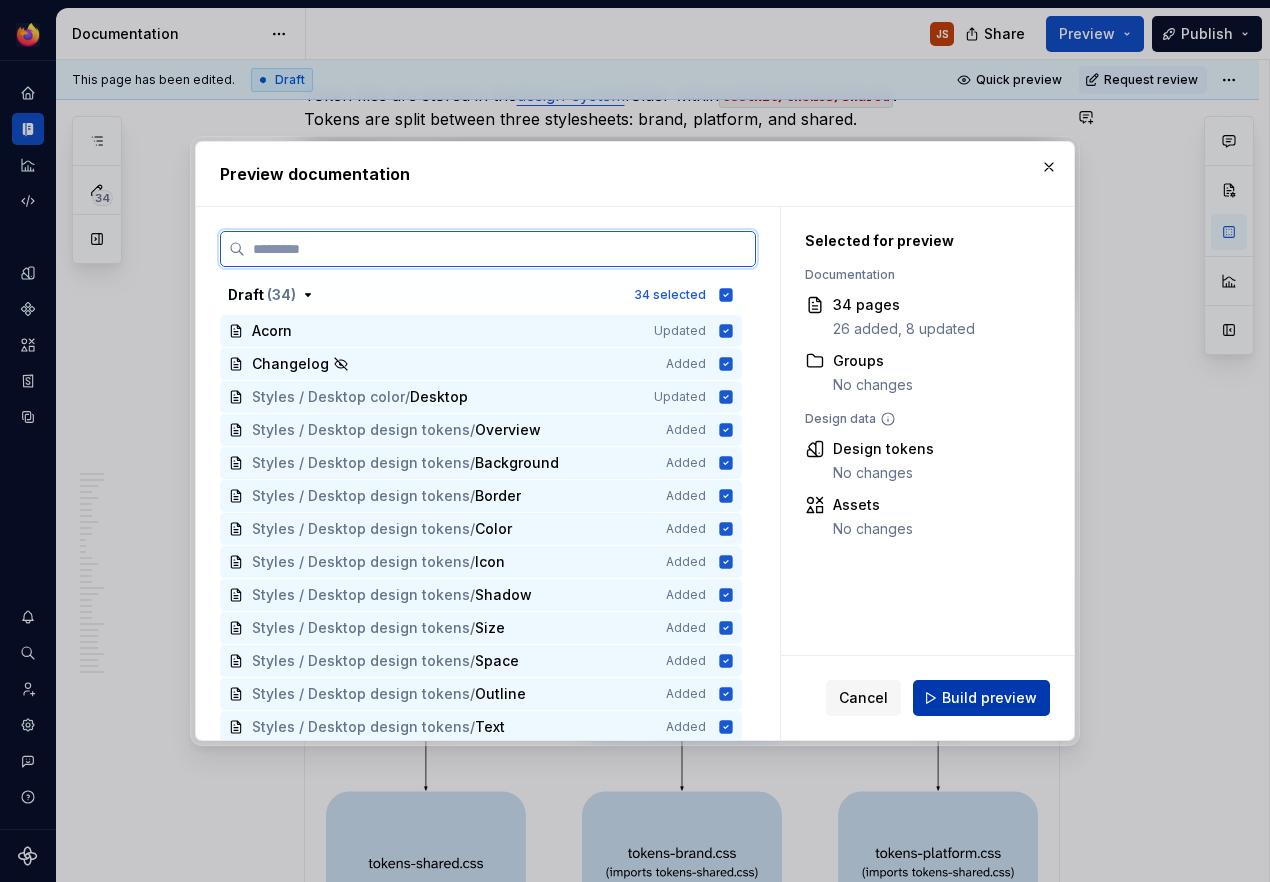 scroll, scrollTop: 6802, scrollLeft: 0, axis: vertical 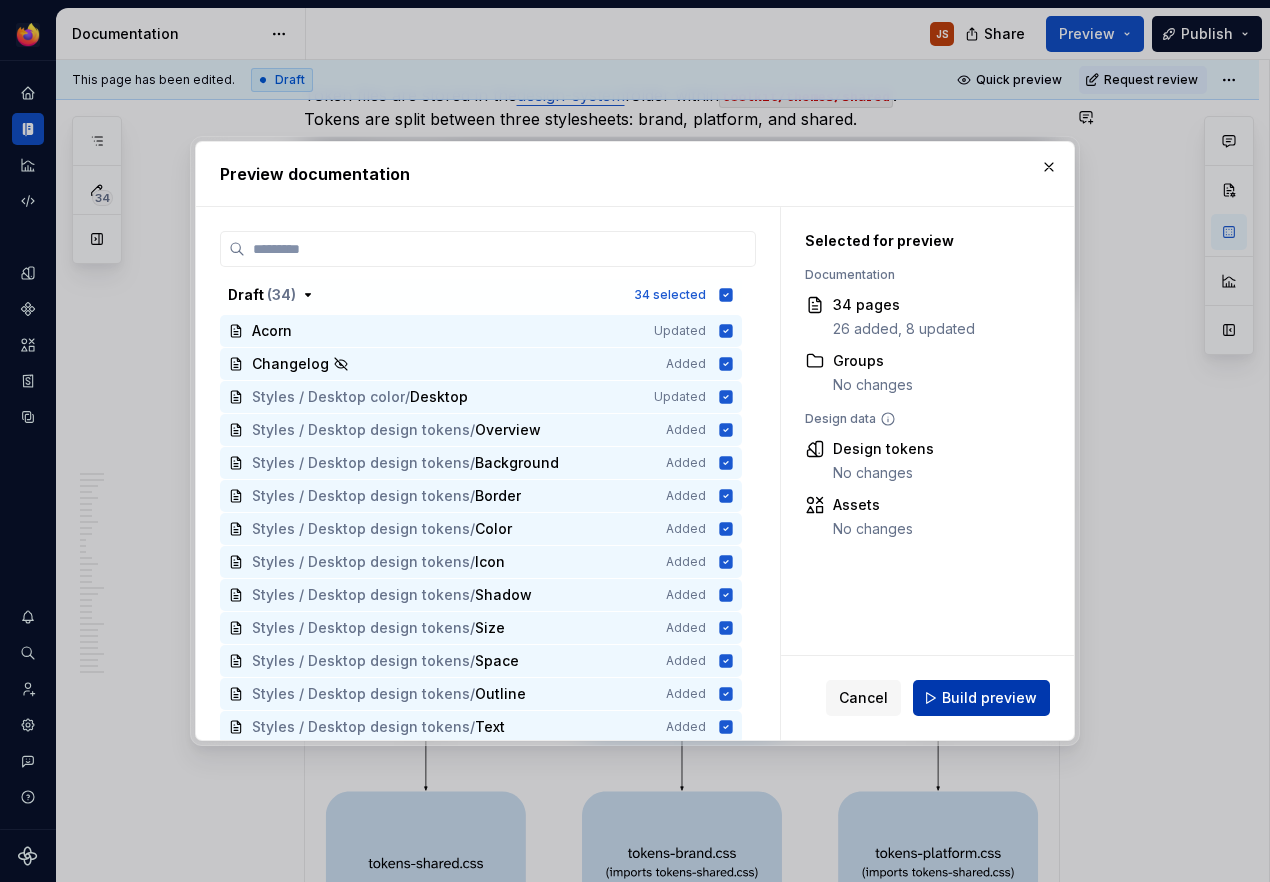 click on "Build preview" at bounding box center (989, 698) 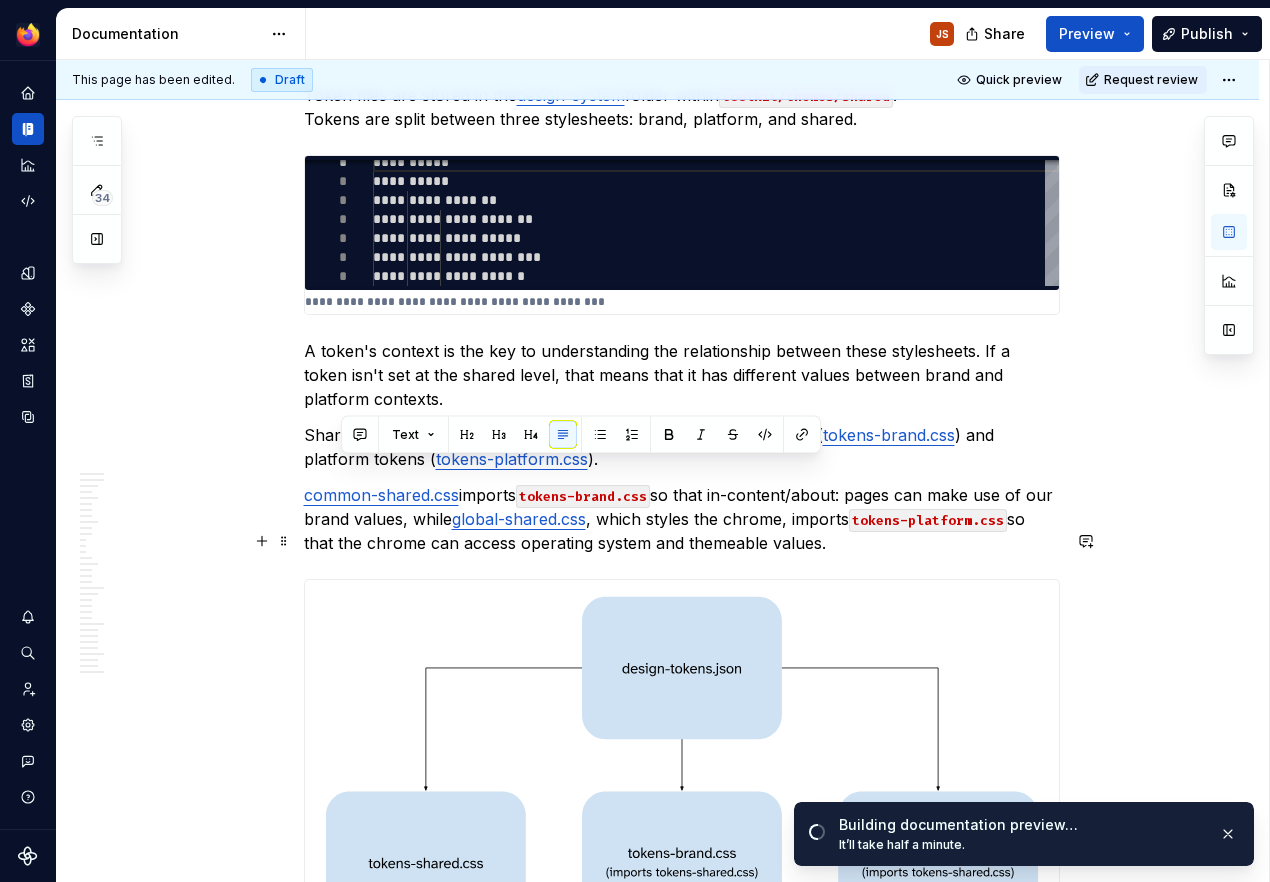 scroll, scrollTop: 6802, scrollLeft: 0, axis: vertical 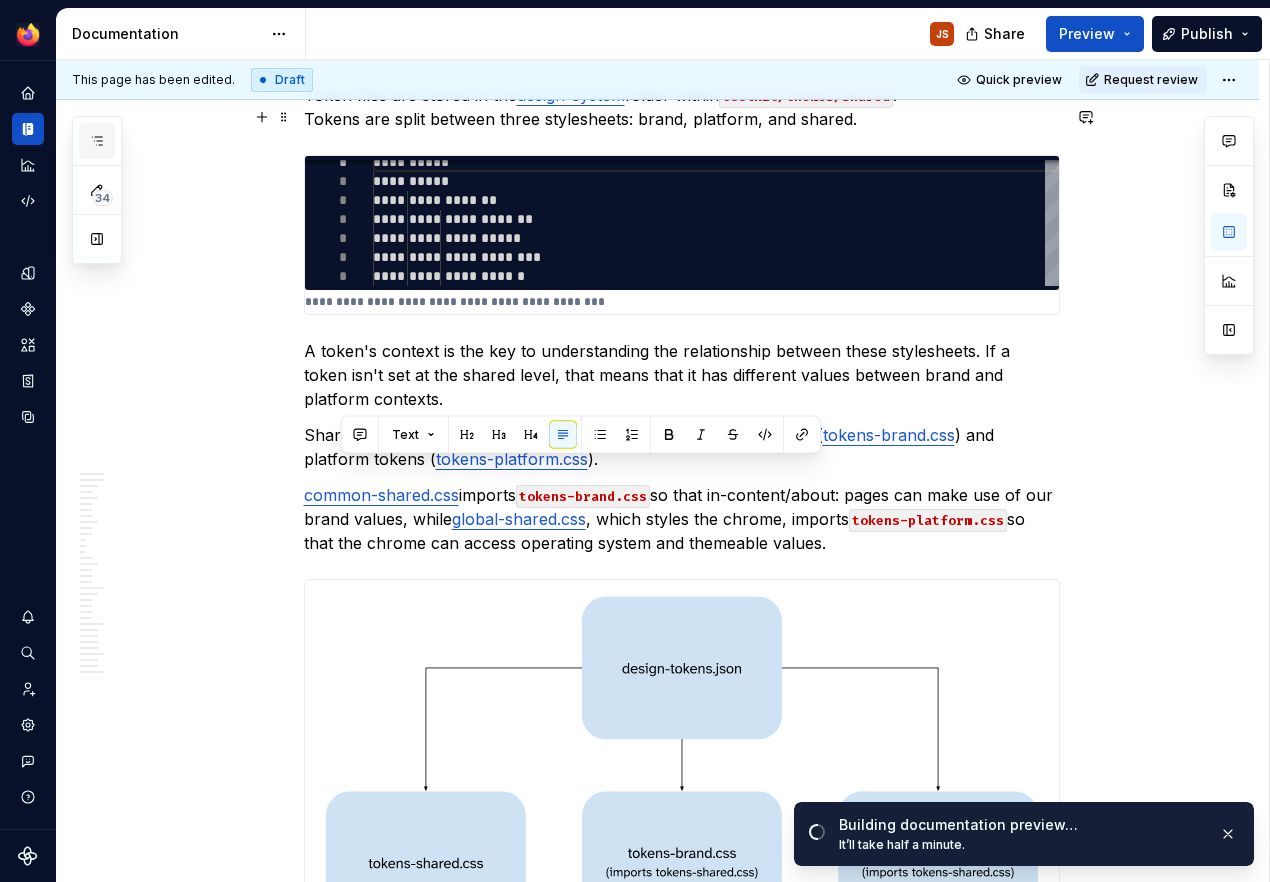 click at bounding box center [97, 141] 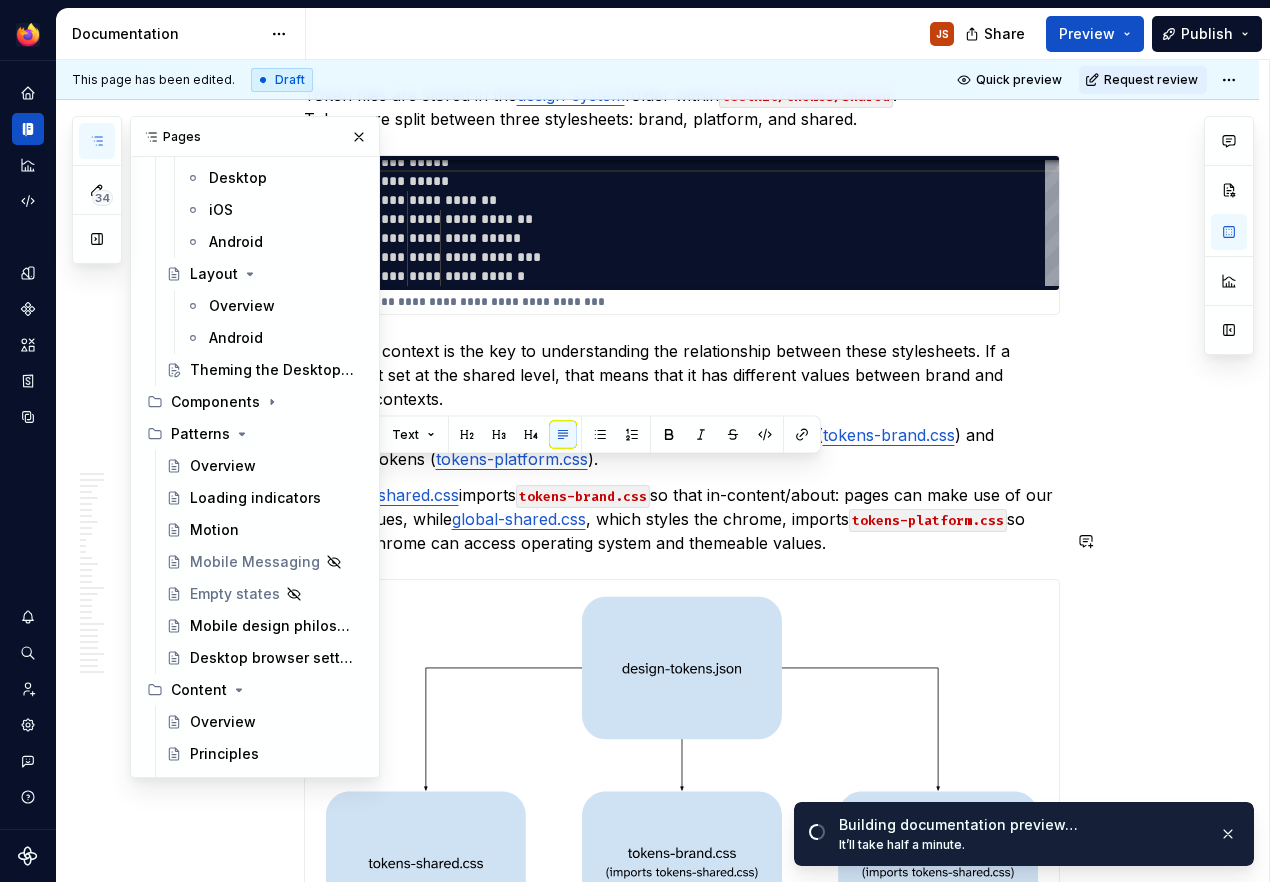 scroll, scrollTop: 808, scrollLeft: 0, axis: vertical 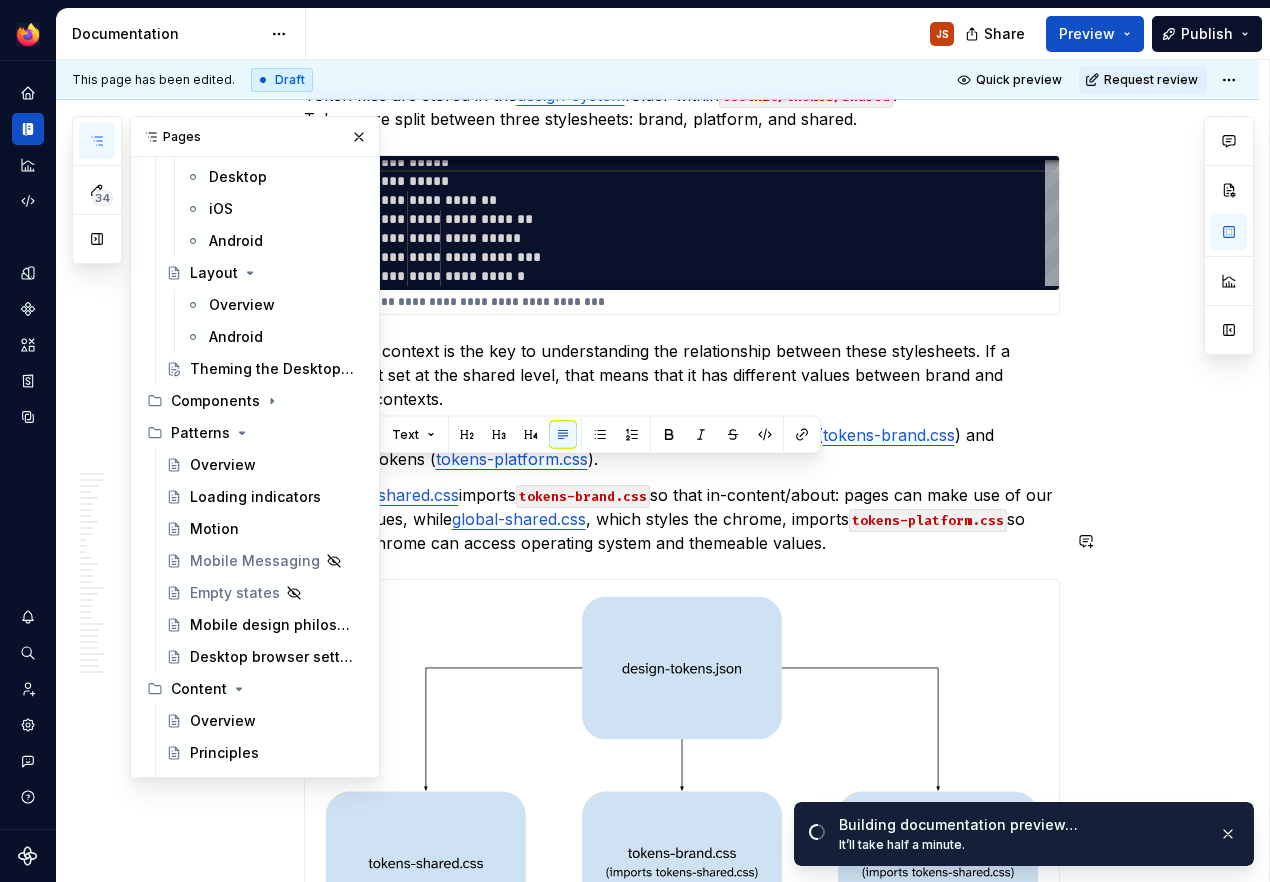 click on "Desktop browser settings" at bounding box center (272, 657) 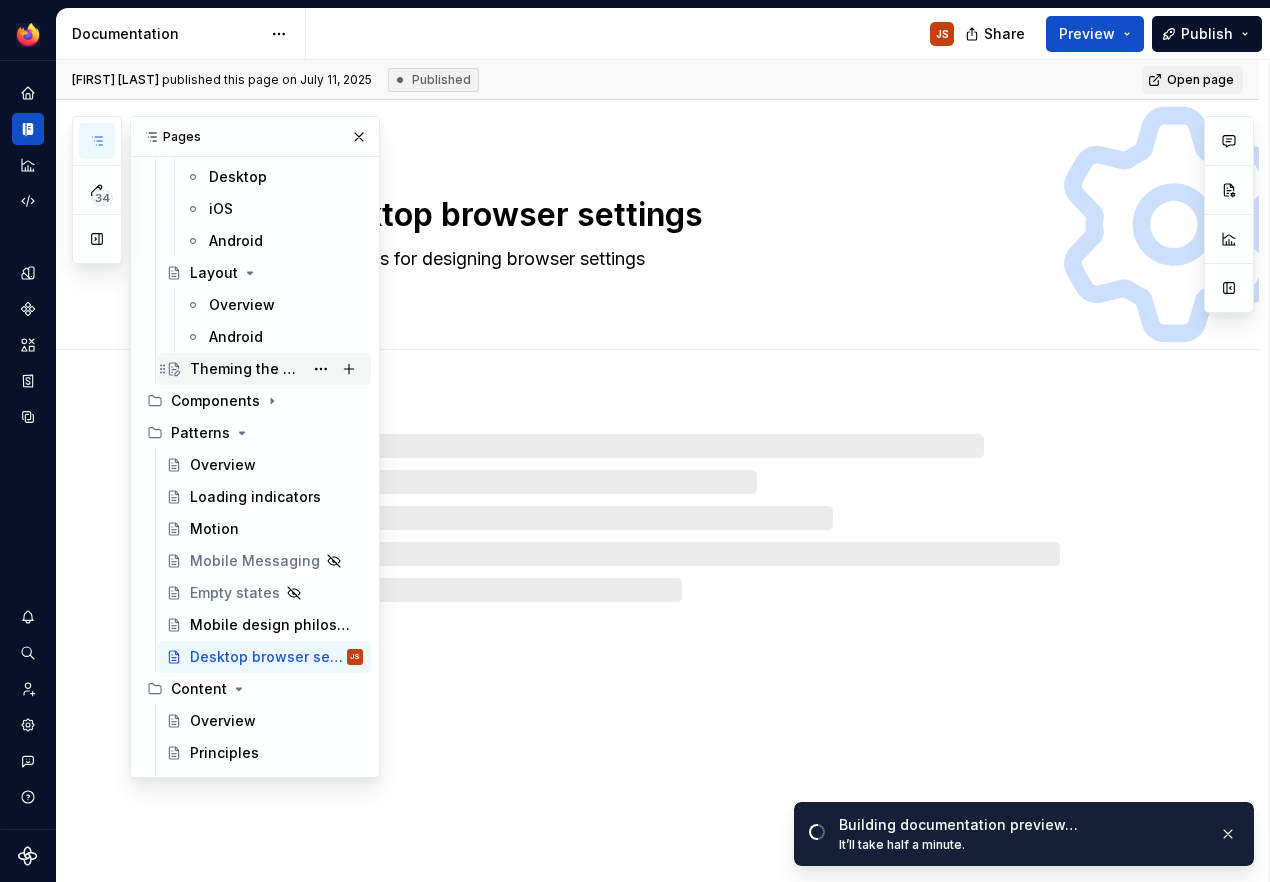 click on "Theming the Desktop browser" at bounding box center (246, 369) 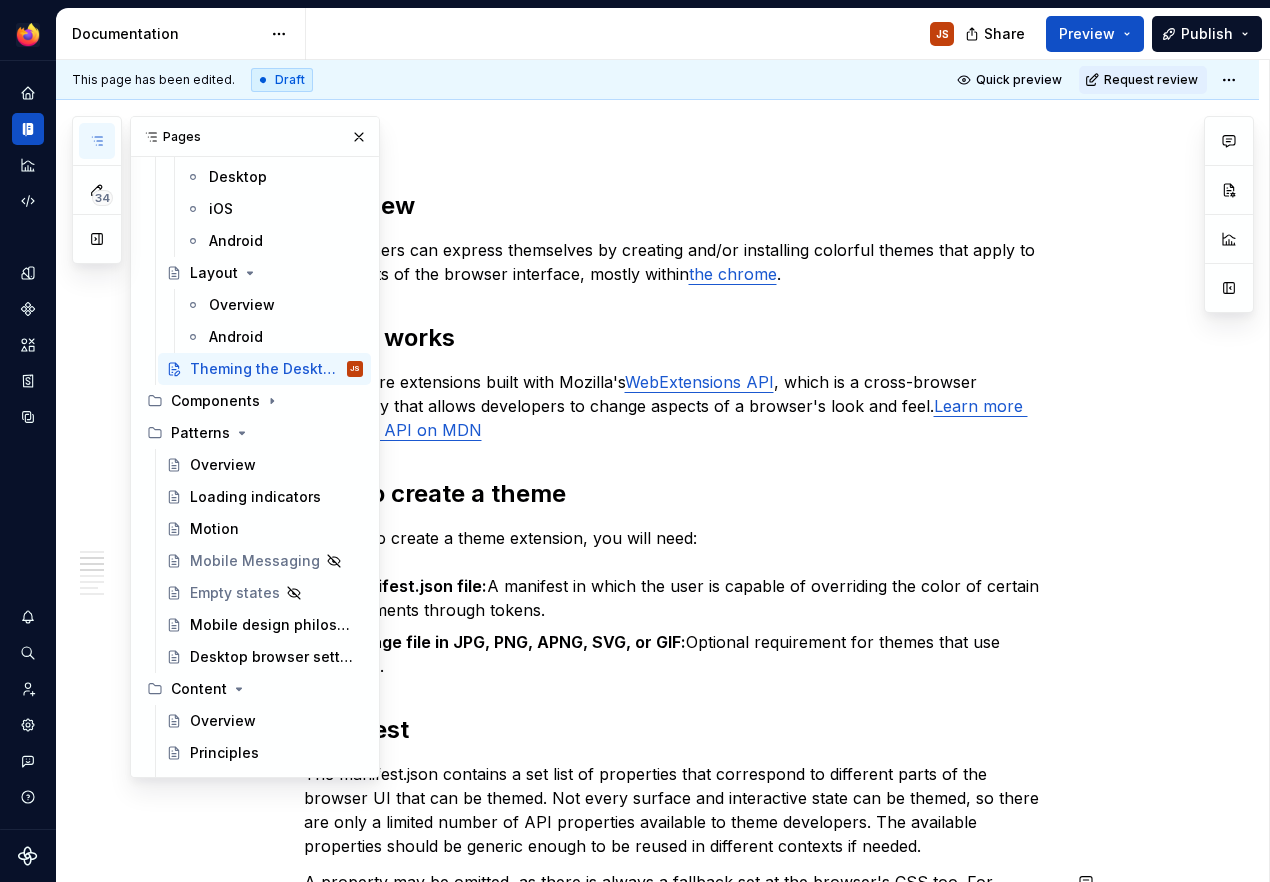 scroll, scrollTop: 577, scrollLeft: 0, axis: vertical 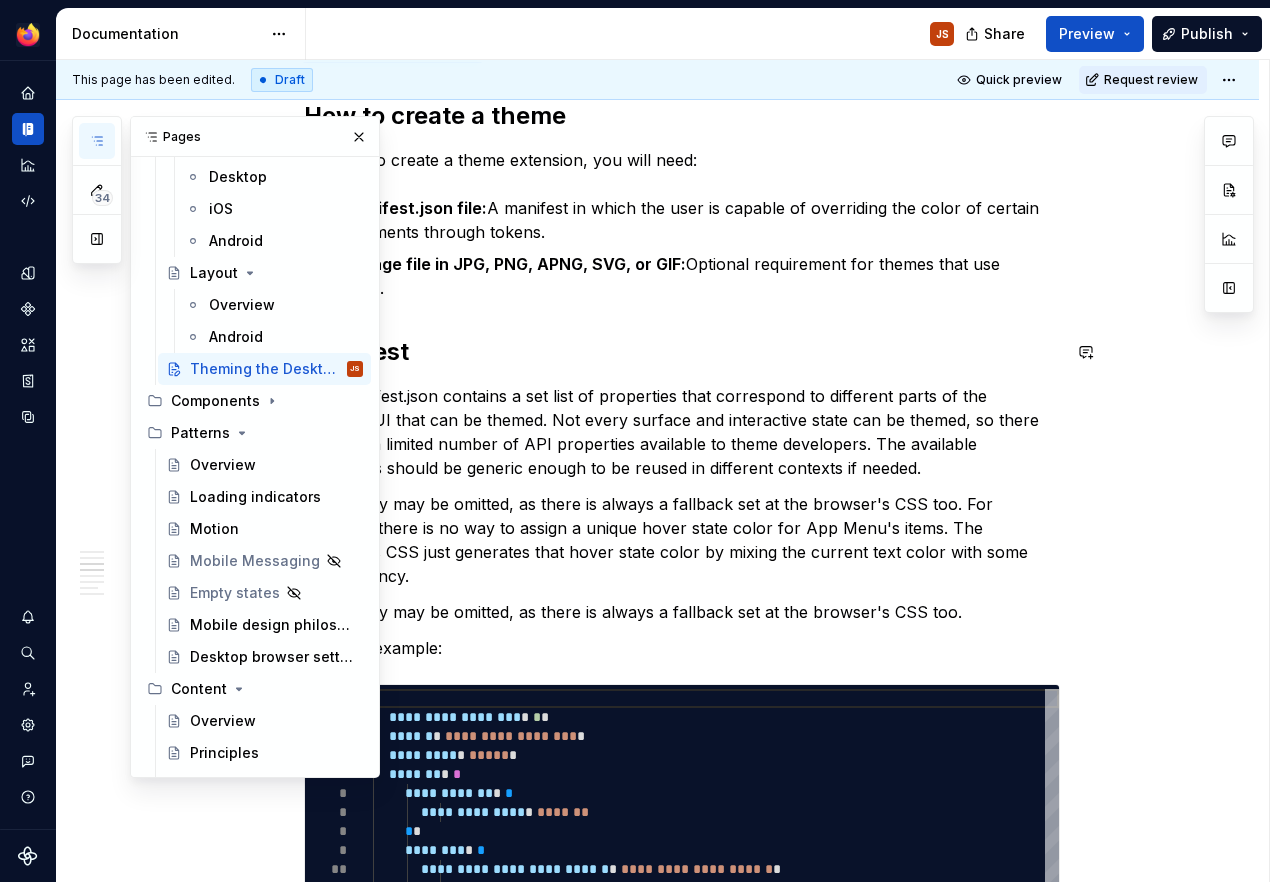 click on "Manifest" at bounding box center [356, 351] 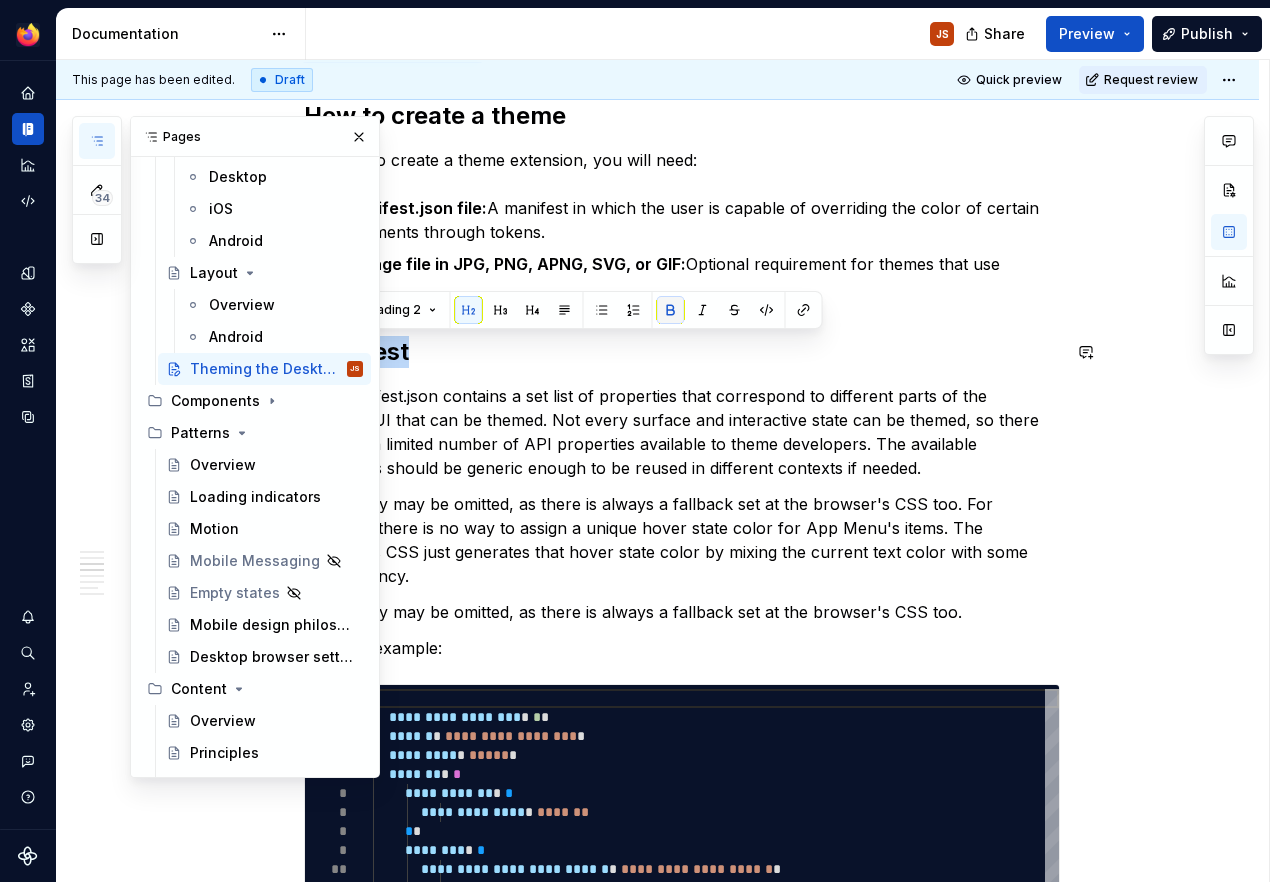click at bounding box center (671, 310) 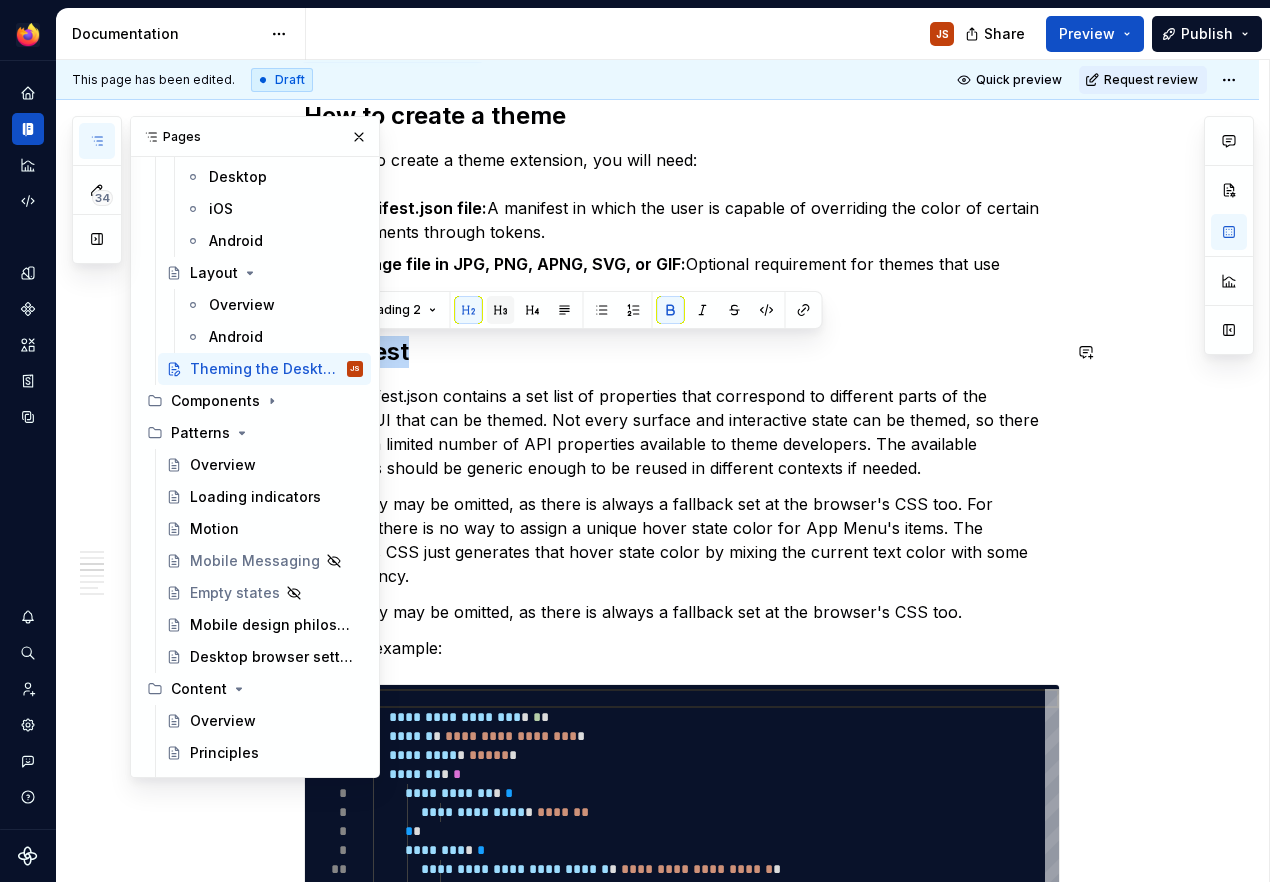 click at bounding box center (501, 310) 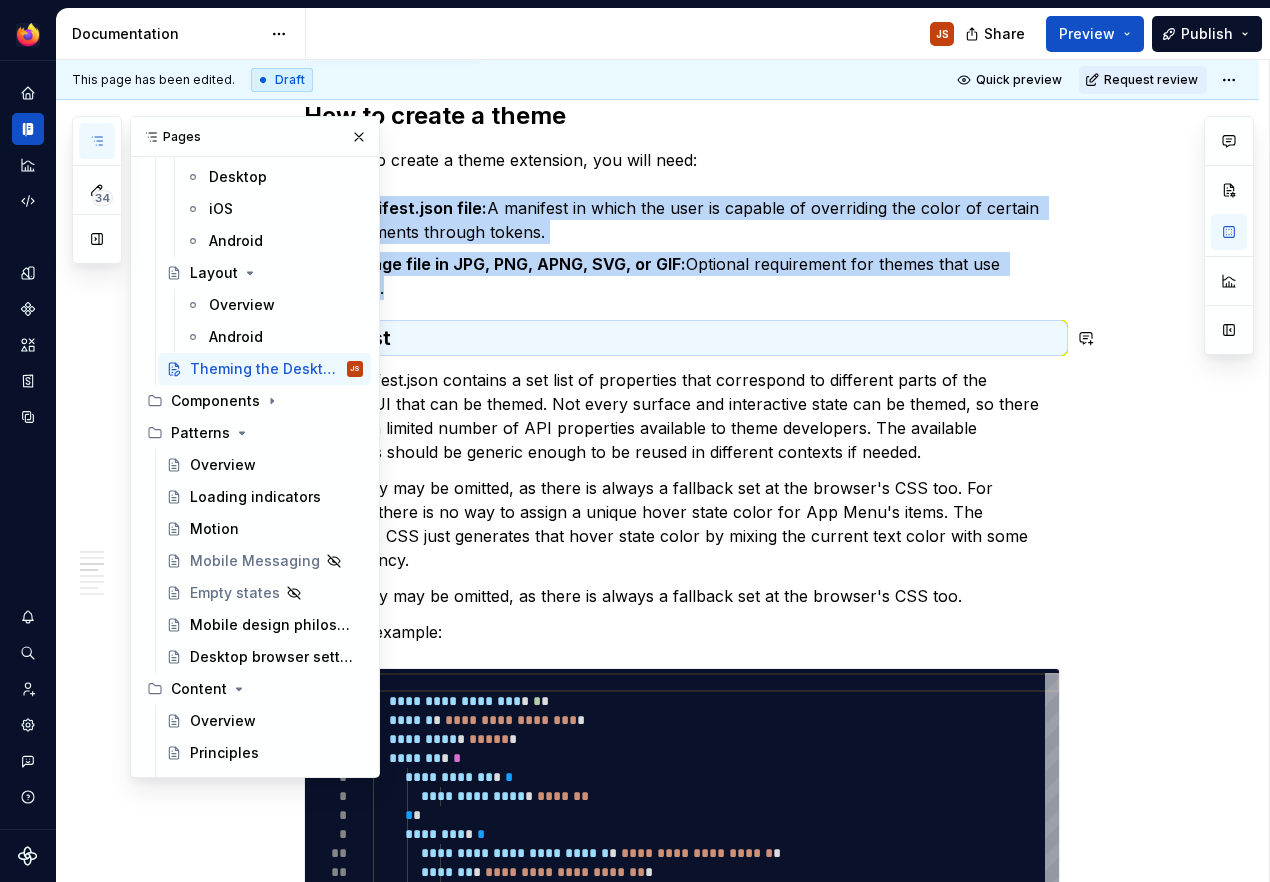 click on "Overview Firefox users can express themselves by creating and/or installing colorful themes that apply to some parts of the browser interface, mostly within  the chrome . How it works Themes are extensions built with Mozilla's  WebExtensions API , which is a cross-browser technology that allows developers to change aspects of a browser's look and feel.  Learn more about this API on MDN How to create a theme In order to create a theme extension, you will need: A manifest.json file:  A manifest in which the user is capable of overriding the color of certain UI elements through tokens. An image file in JPG, PNG, APNG, SVG, or GIF:  Optional requirement for themes that use images. Manifest A property may be omitted, as there is always a fallback set at the browser's CSS too. For example, there is no way to assign a unique hover state color for App Menu's items. The browser's CSS just generates that hover state color by mixing the current text color with some transparency. Manifest example: * * * * * * * * * ** **" at bounding box center (682, 1308) 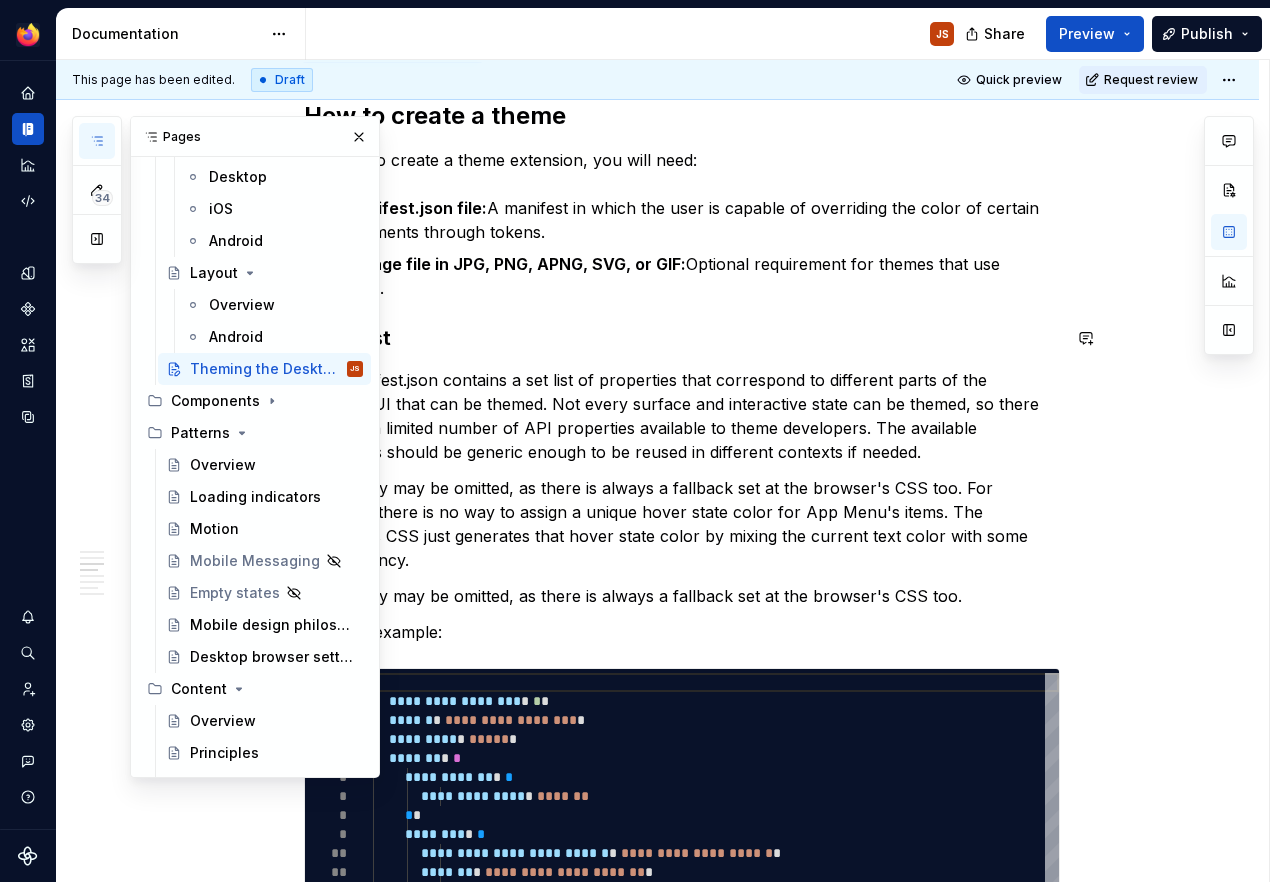 click on "Manifest" at bounding box center (682, 338) 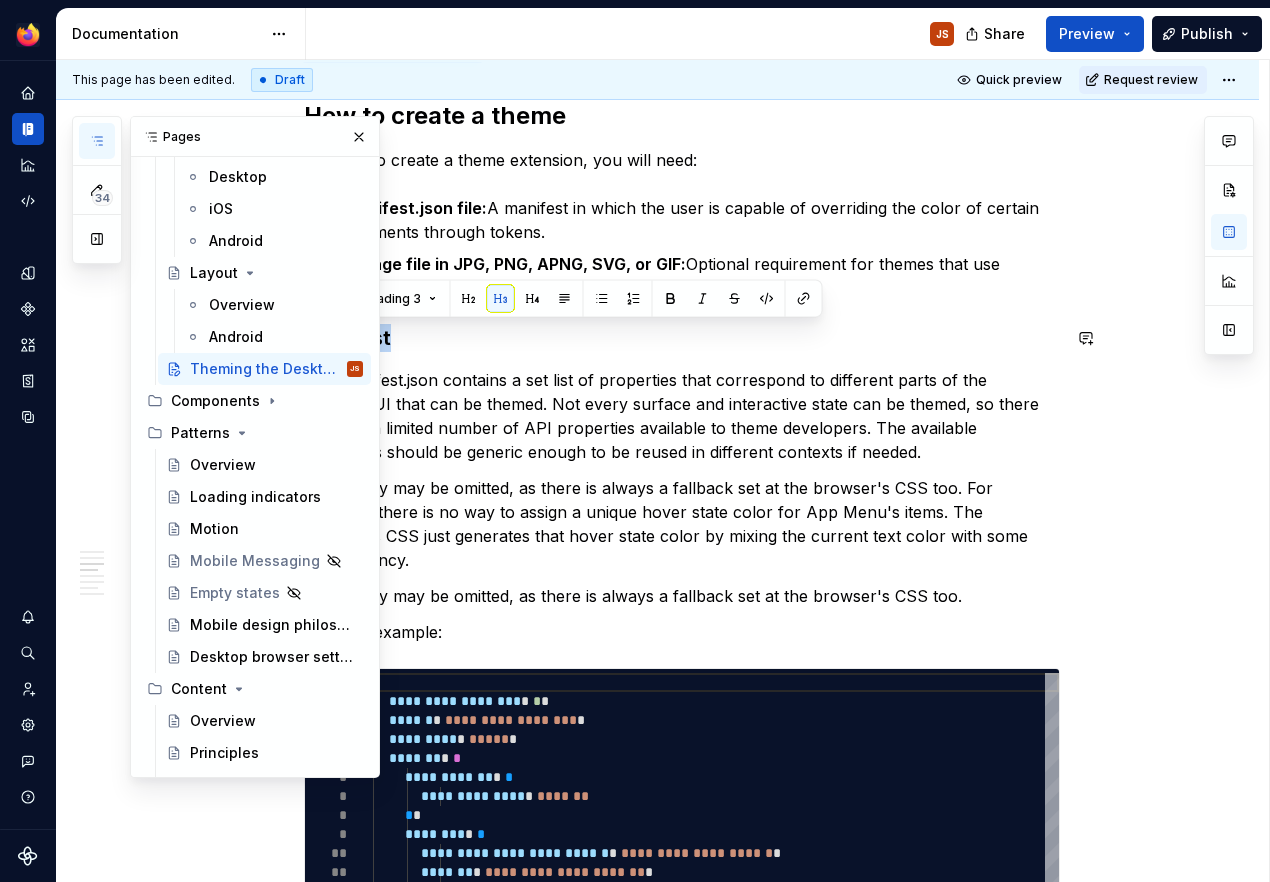 click on "Manifest" at bounding box center (682, 338) 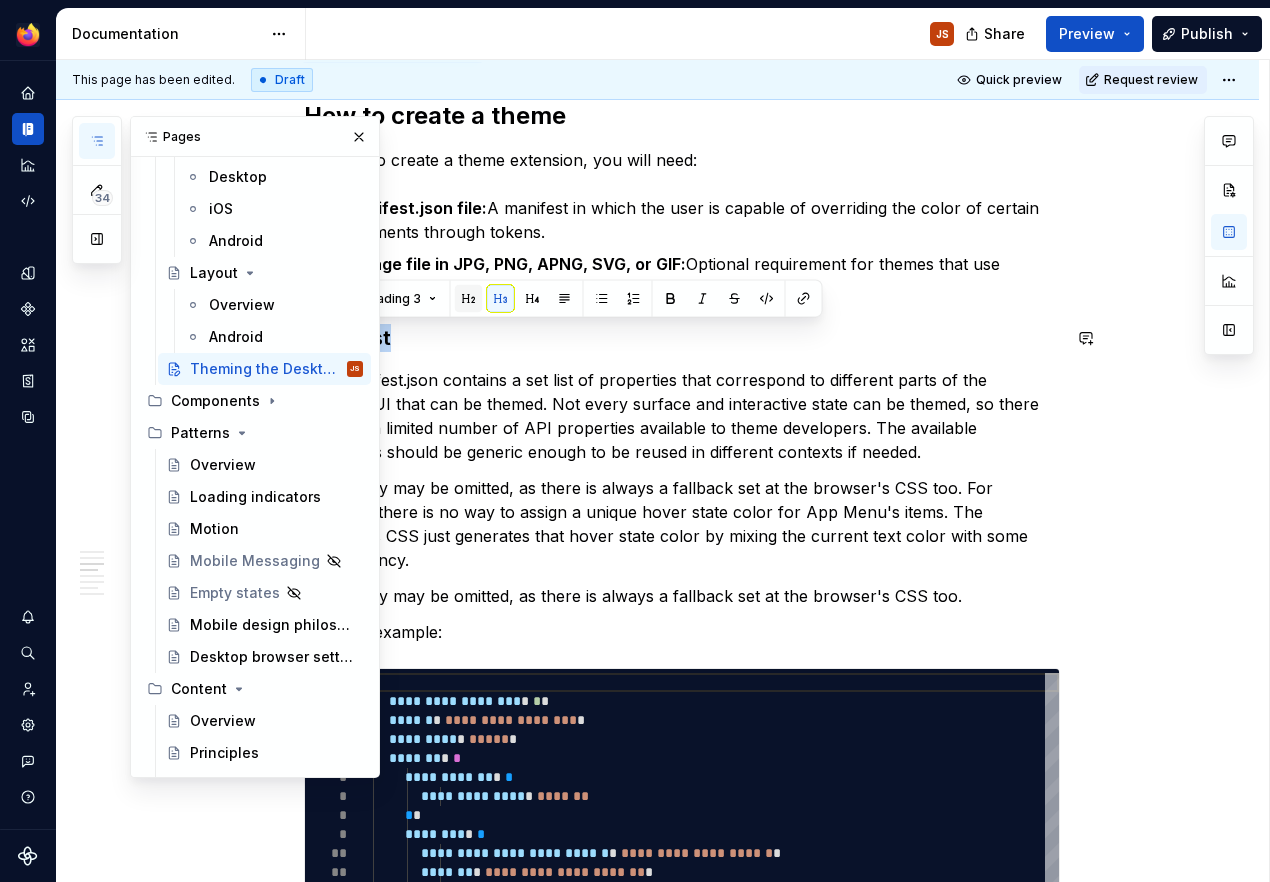 click at bounding box center (469, 299) 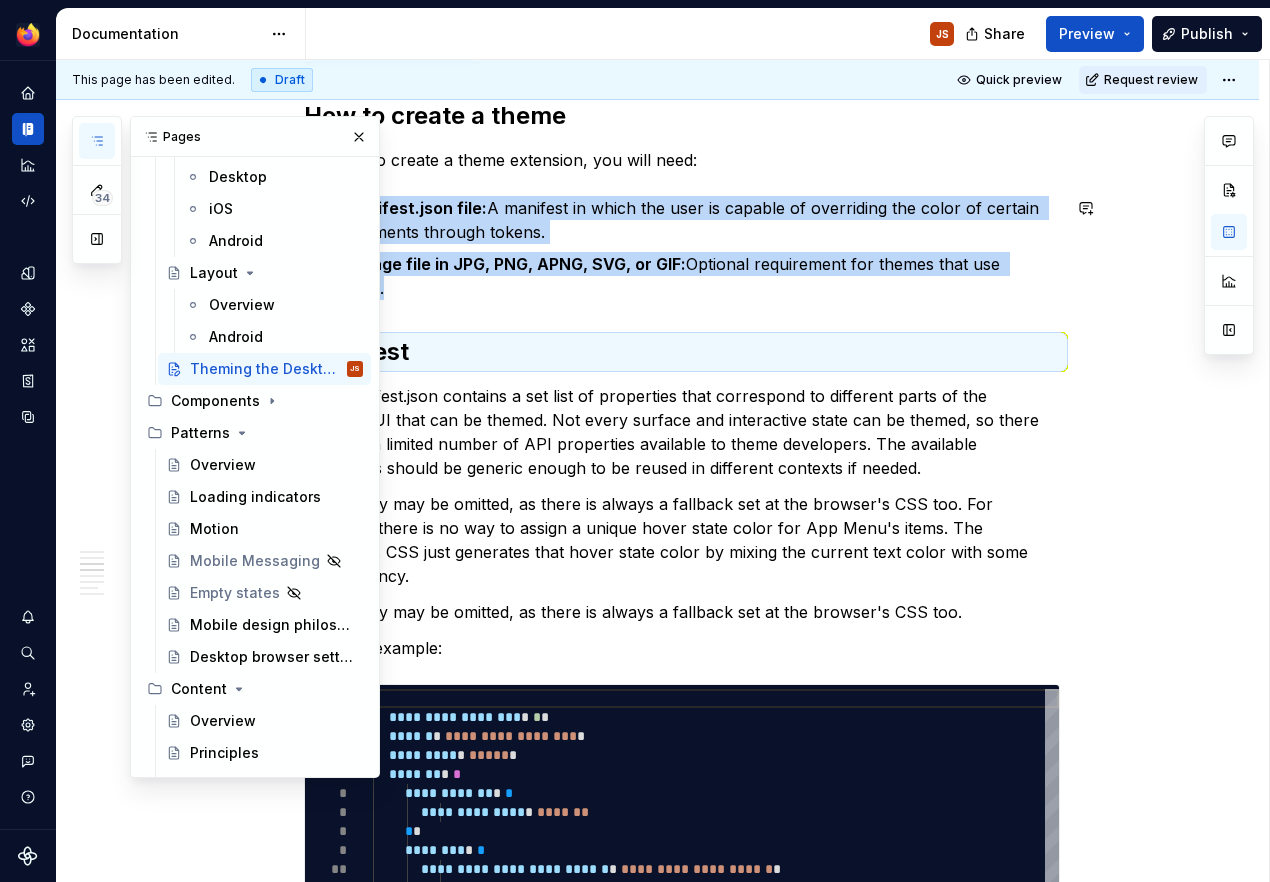 click on "A manifest.json file:  A manifest in which the user is capable of overriding the color of certain UI elements through tokens." at bounding box center [694, 220] 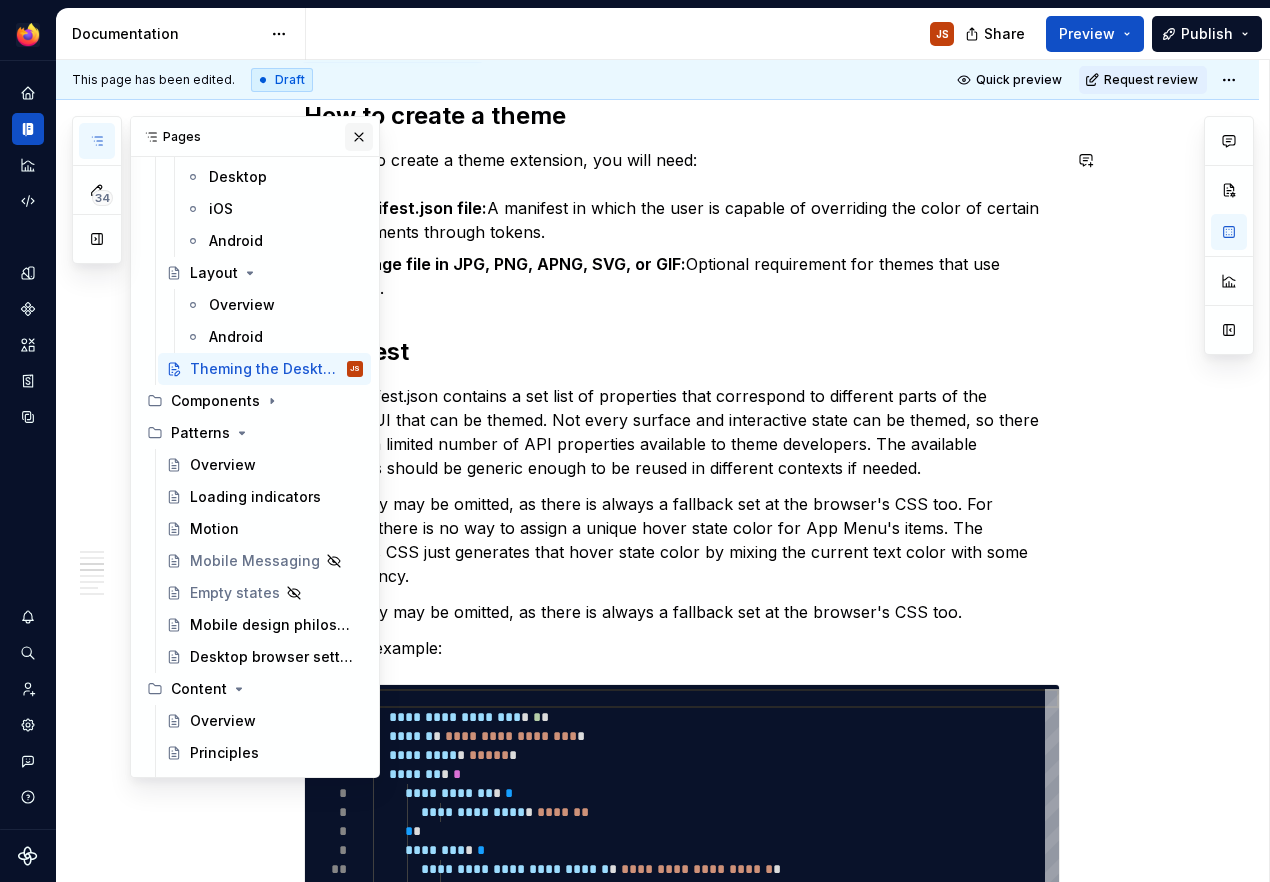 click at bounding box center (359, 137) 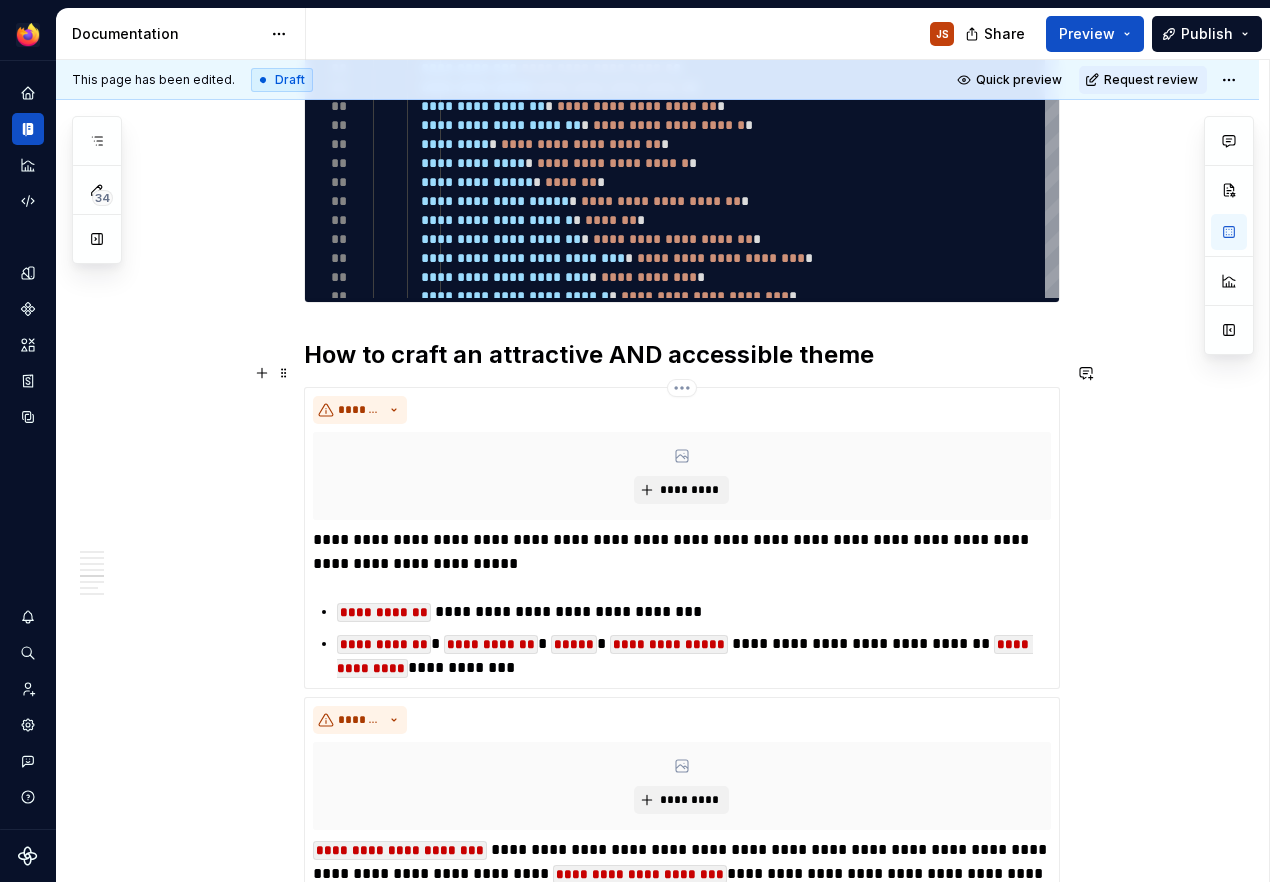 scroll, scrollTop: 1532, scrollLeft: 0, axis: vertical 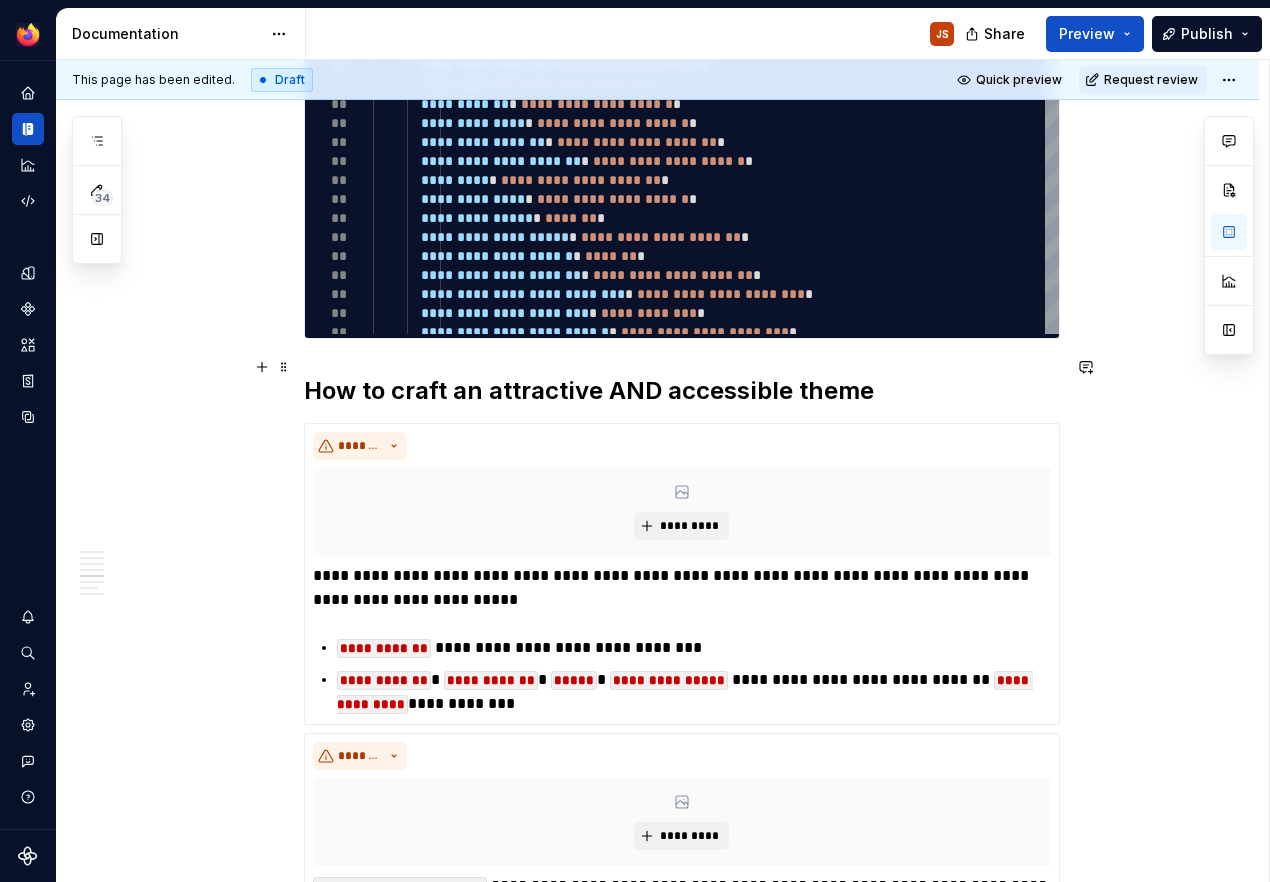 click on "How to craft an attractive AND accessible theme" at bounding box center [589, 390] 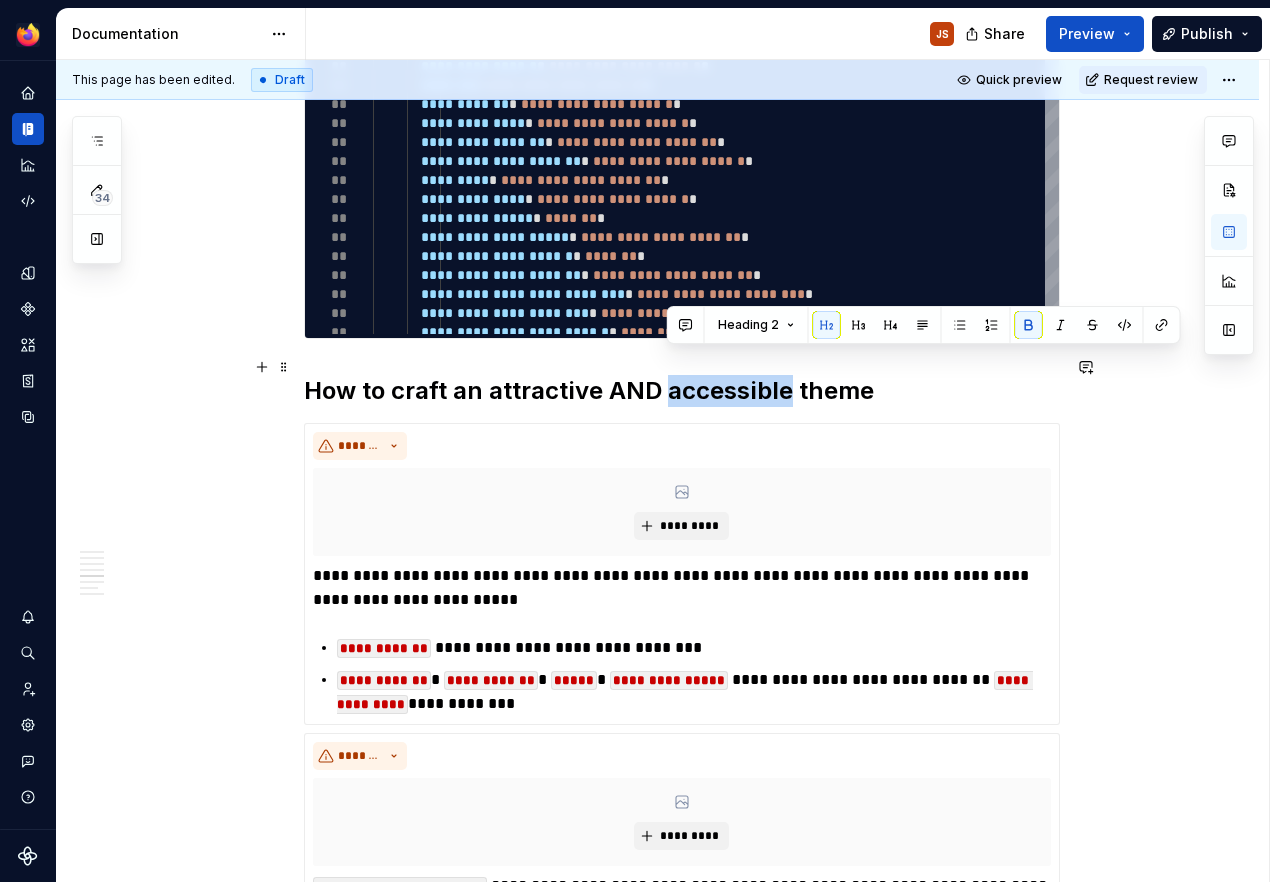 click on "How to craft an attractive AND accessible theme" at bounding box center [589, 390] 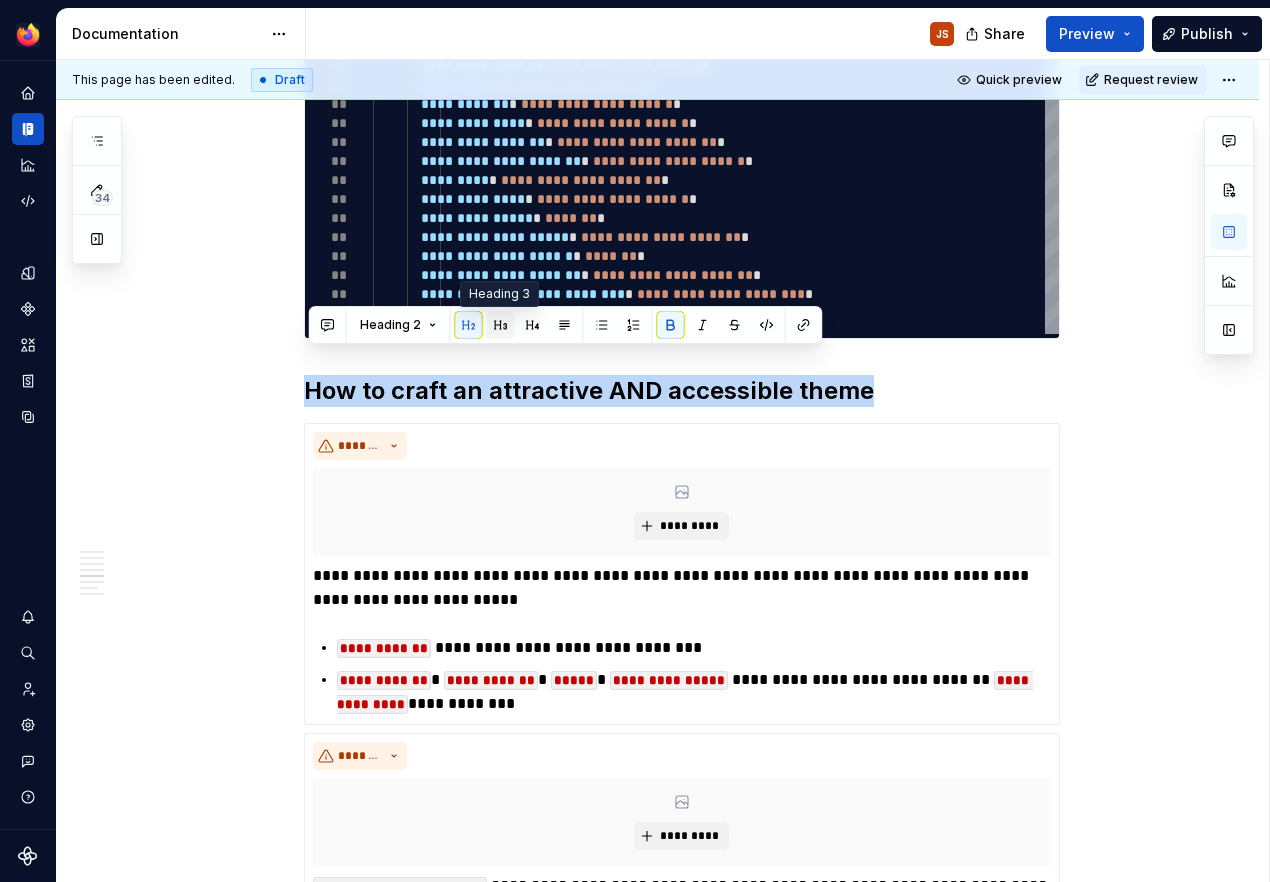 click at bounding box center [501, 325] 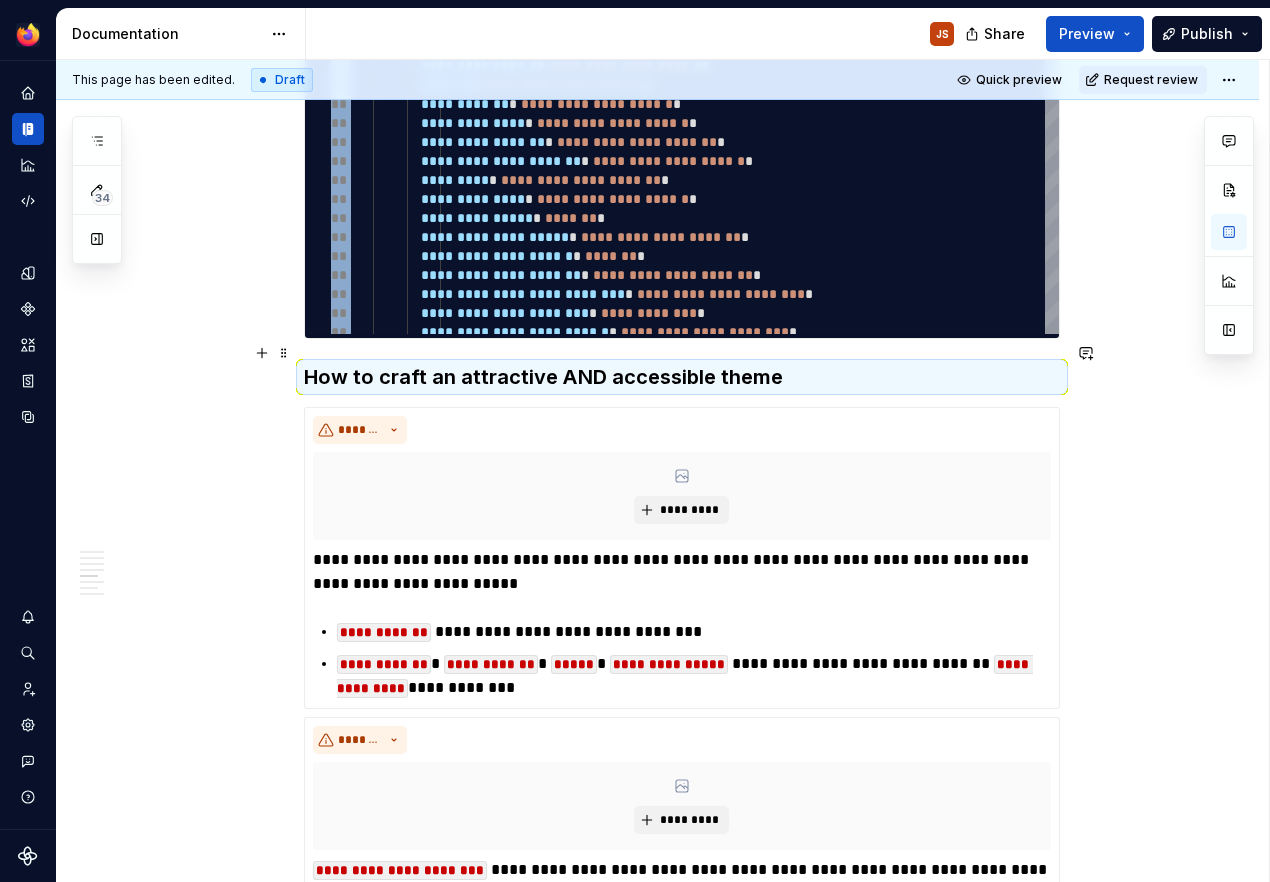 click on "How to craft an attractive AND accessible theme" at bounding box center [543, 377] 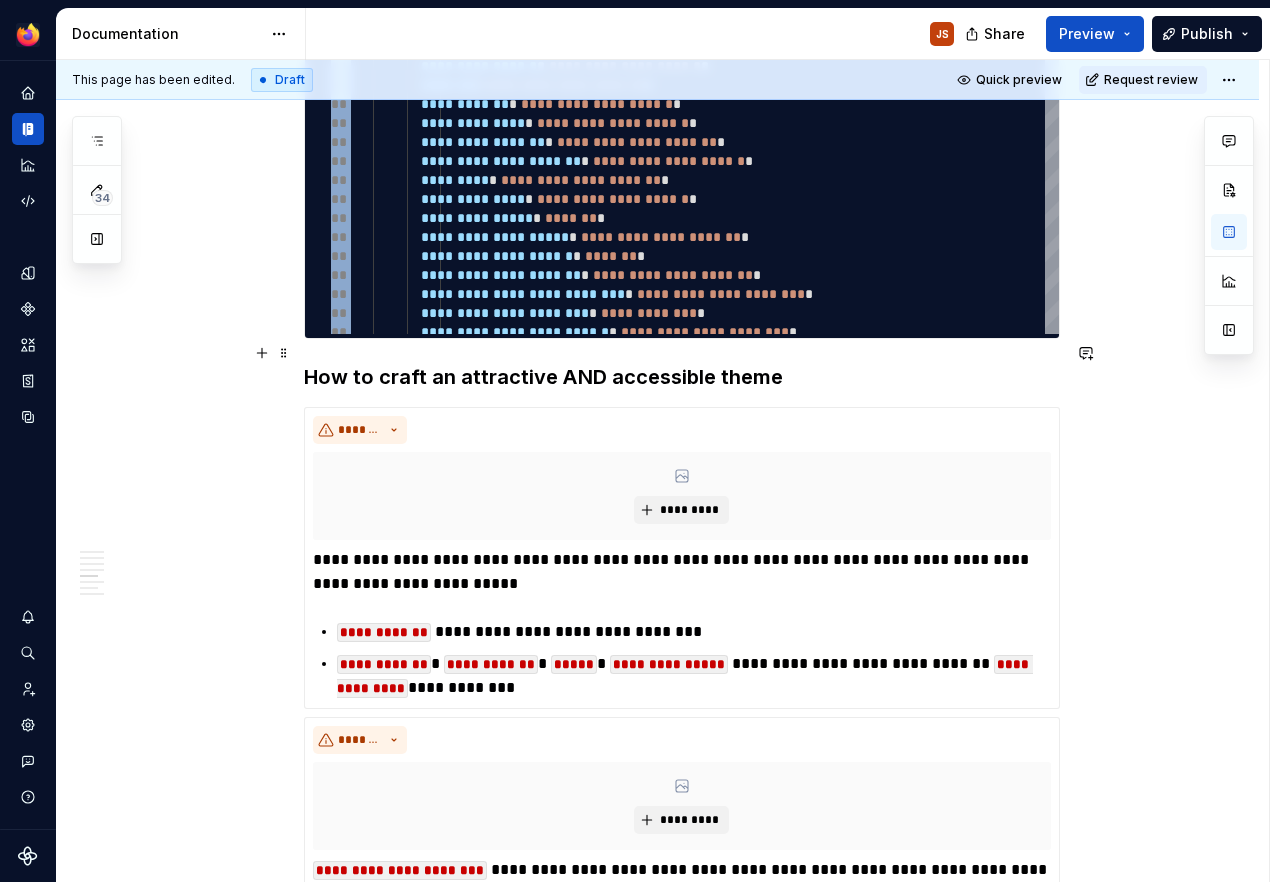 click on "How to craft an attractive AND accessible theme" at bounding box center (543, 377) 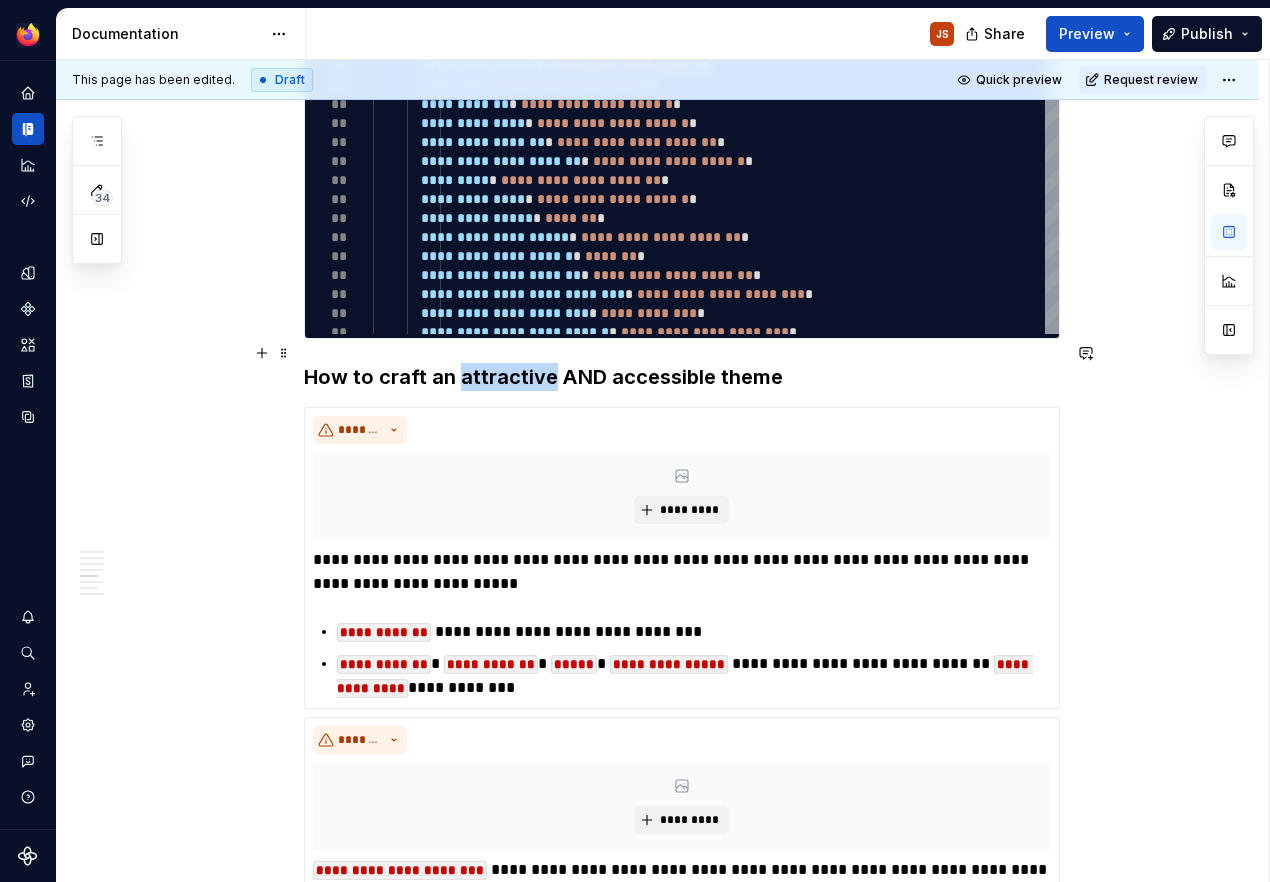 click on "How to craft an attractive AND accessible theme" at bounding box center [543, 377] 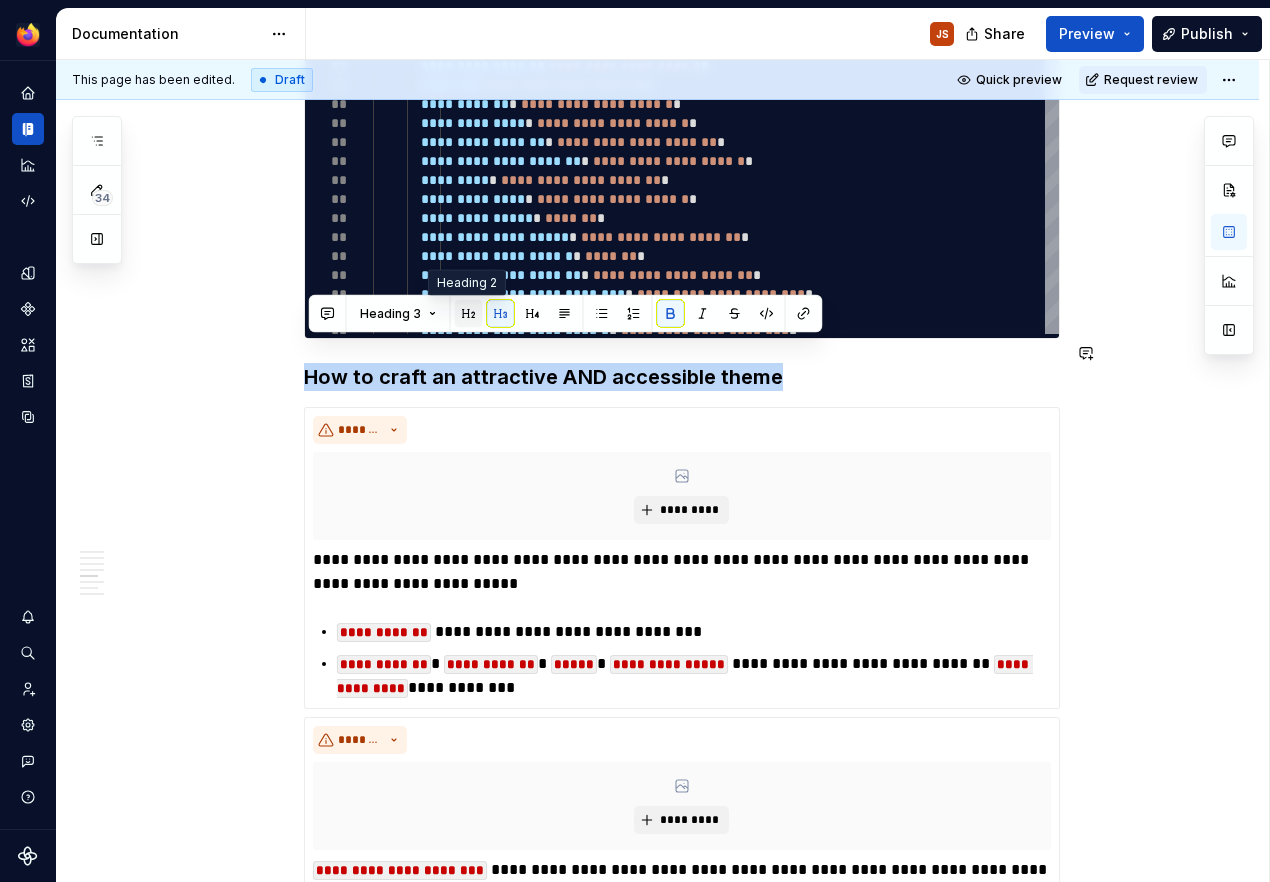 click at bounding box center (469, 314) 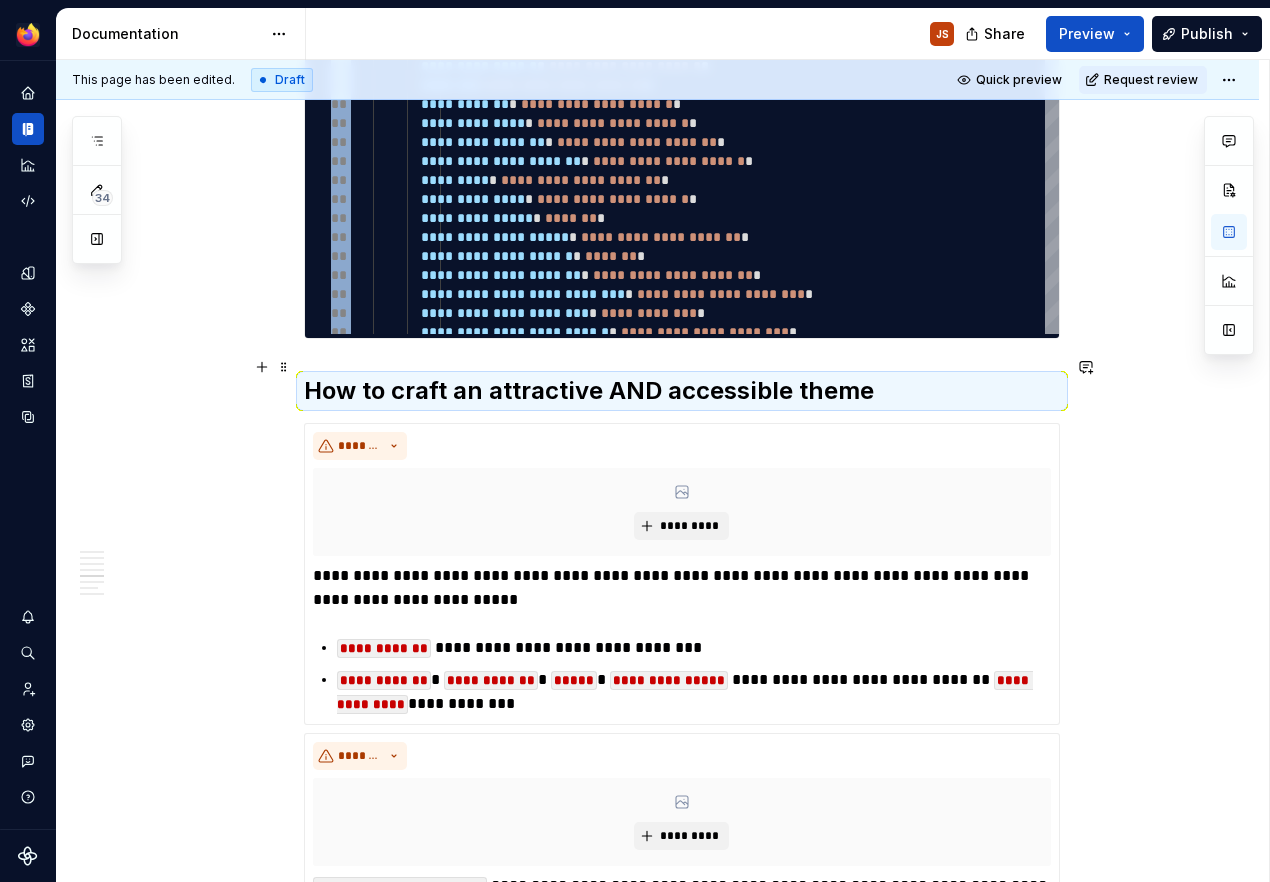 click on "How to craft an attractive AND accessible theme" at bounding box center [589, 390] 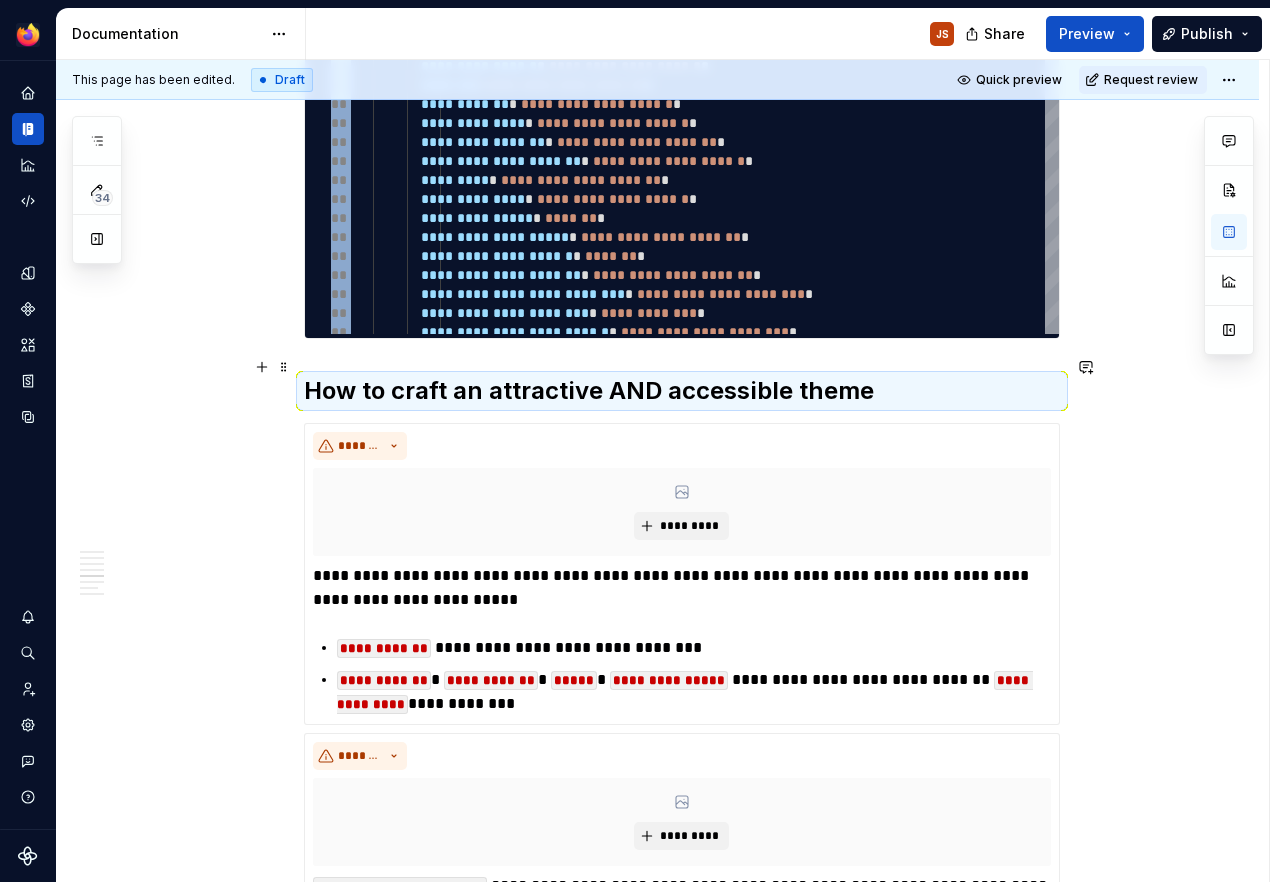click on "How to craft an attractive AND accessible theme" at bounding box center (589, 390) 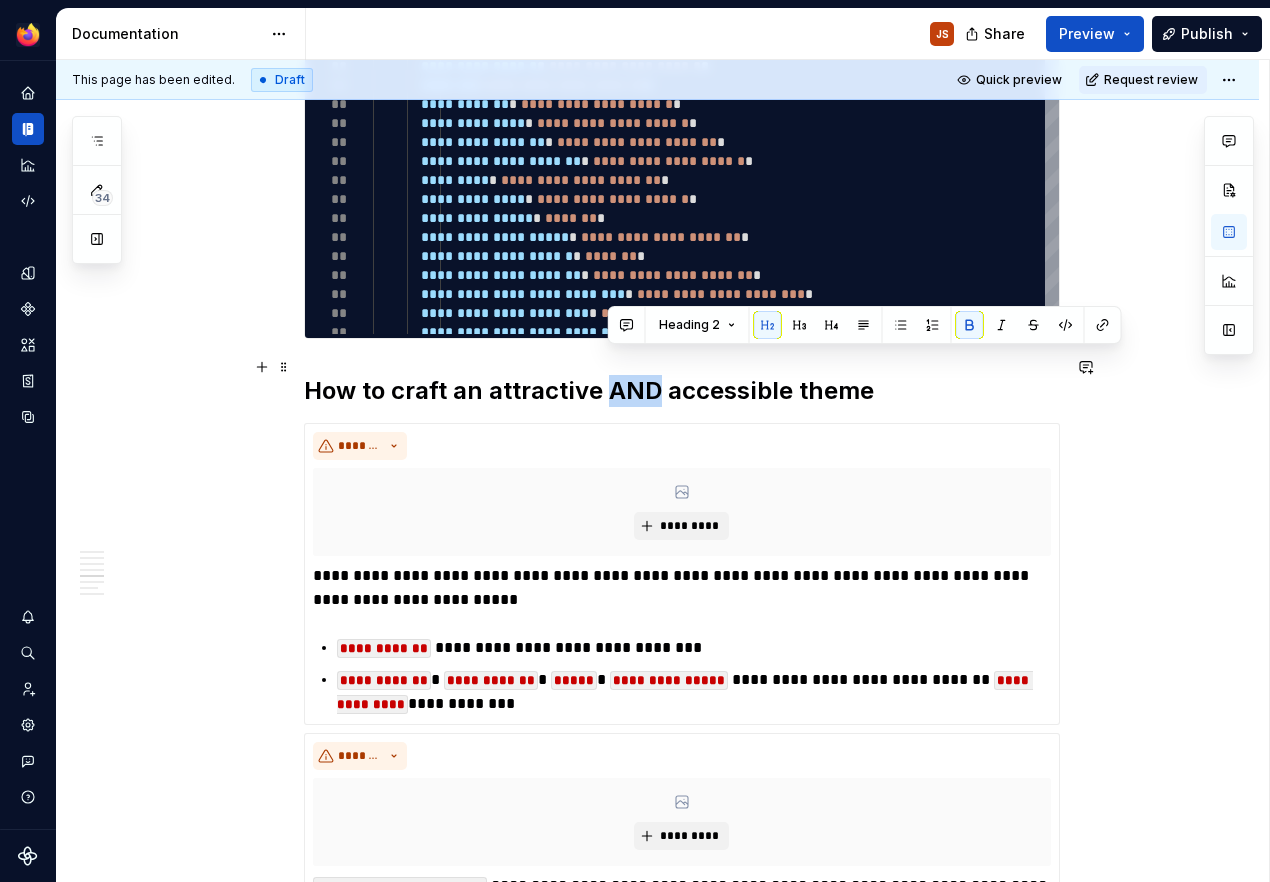 click on "How to craft an attractive AND accessible theme" at bounding box center [589, 390] 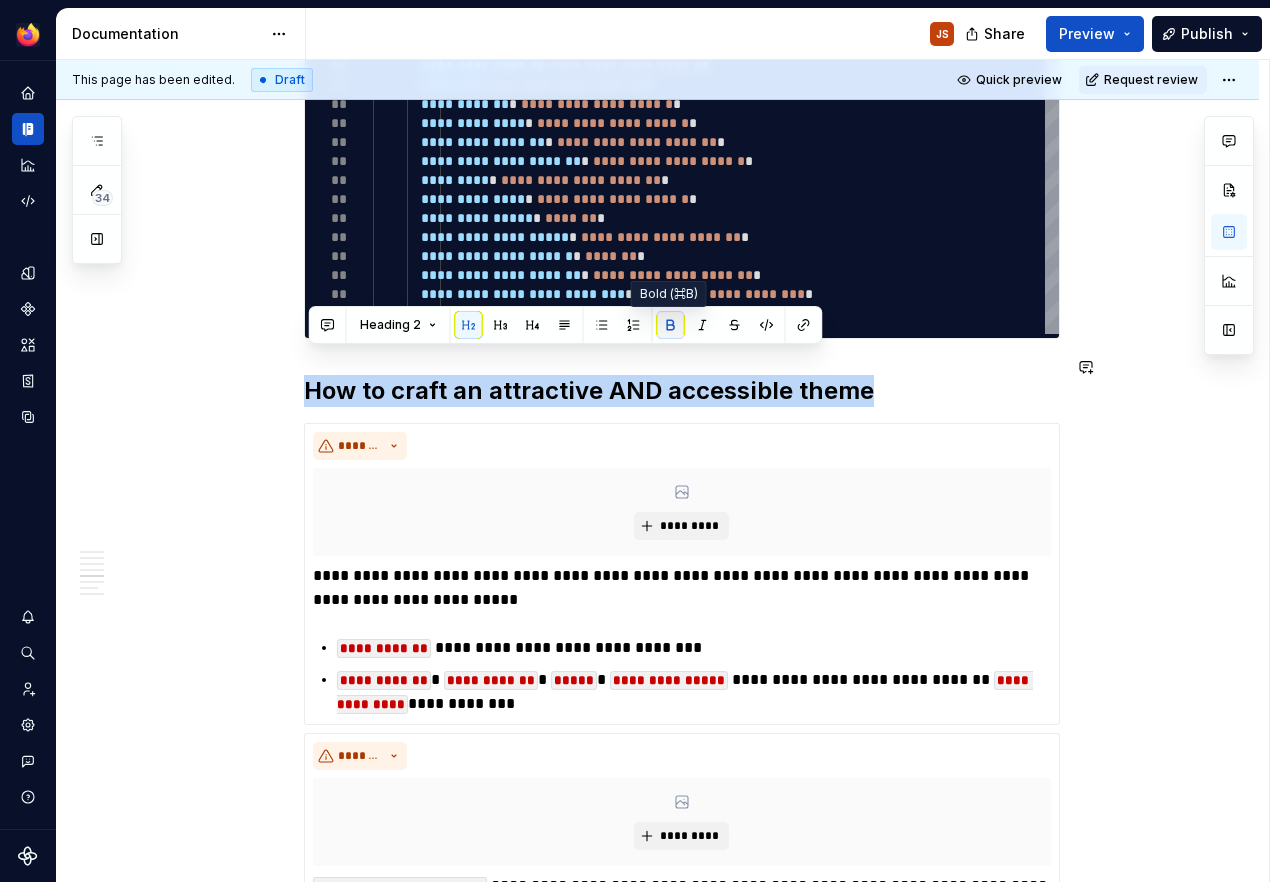 click at bounding box center [671, 325] 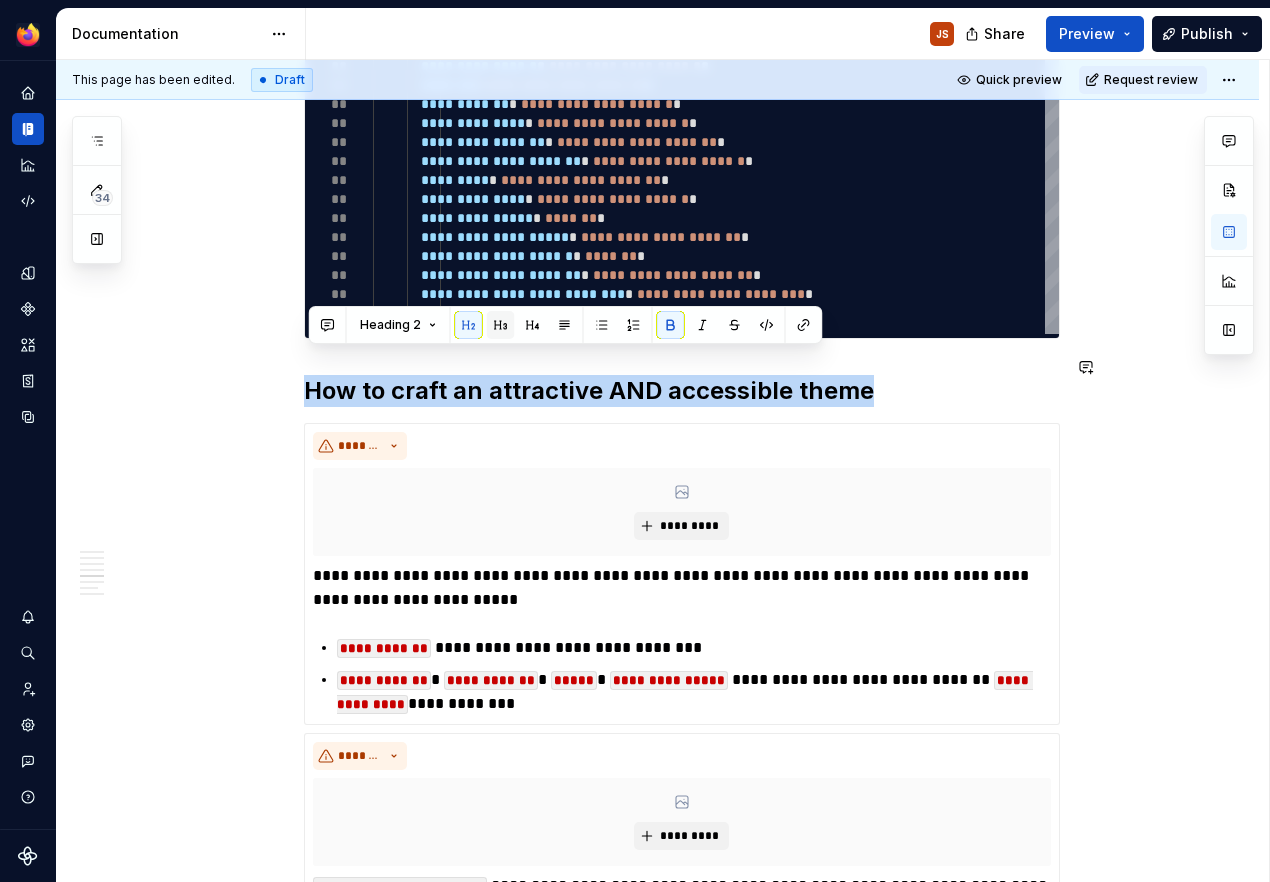click at bounding box center [501, 325] 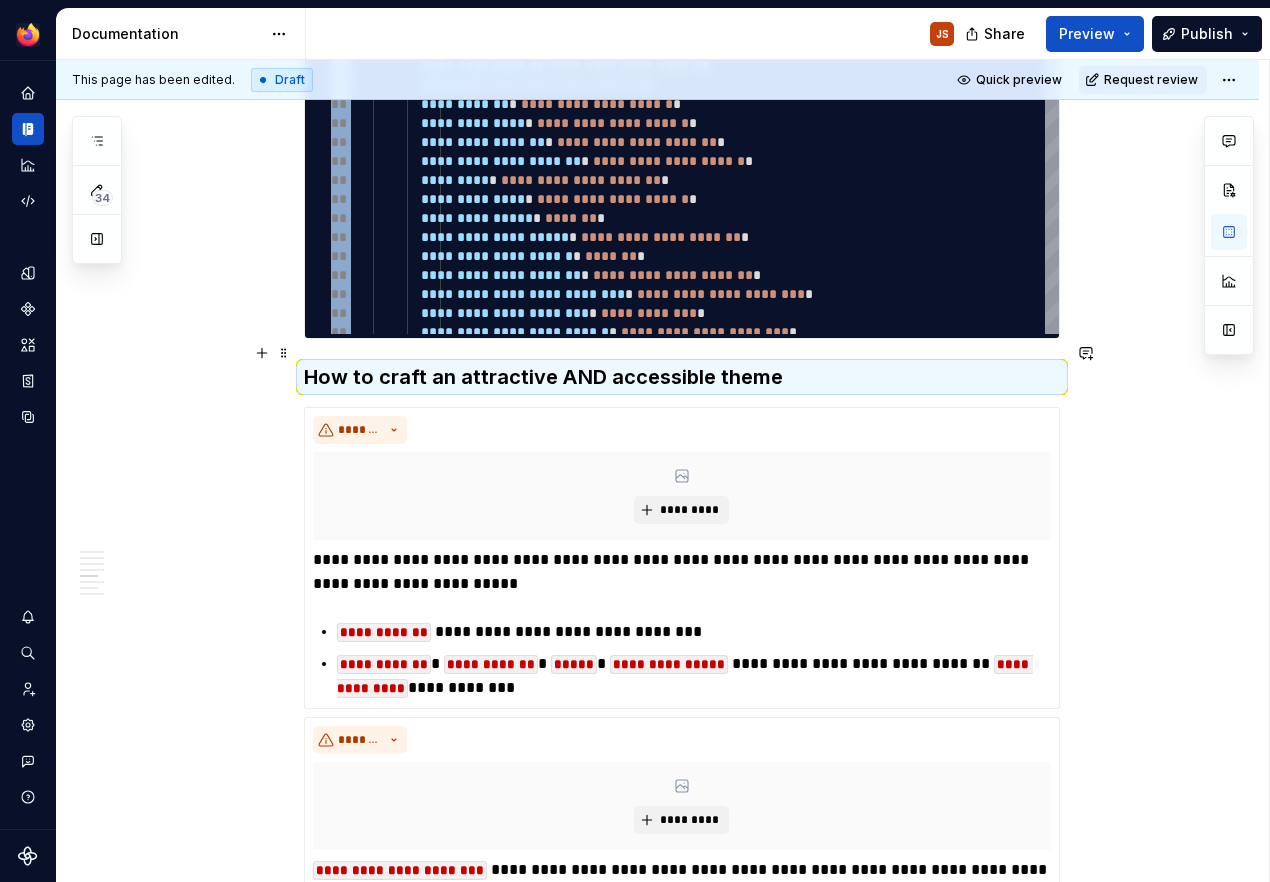 click on "How to craft an attractive AND accessible theme" at bounding box center (682, 377) 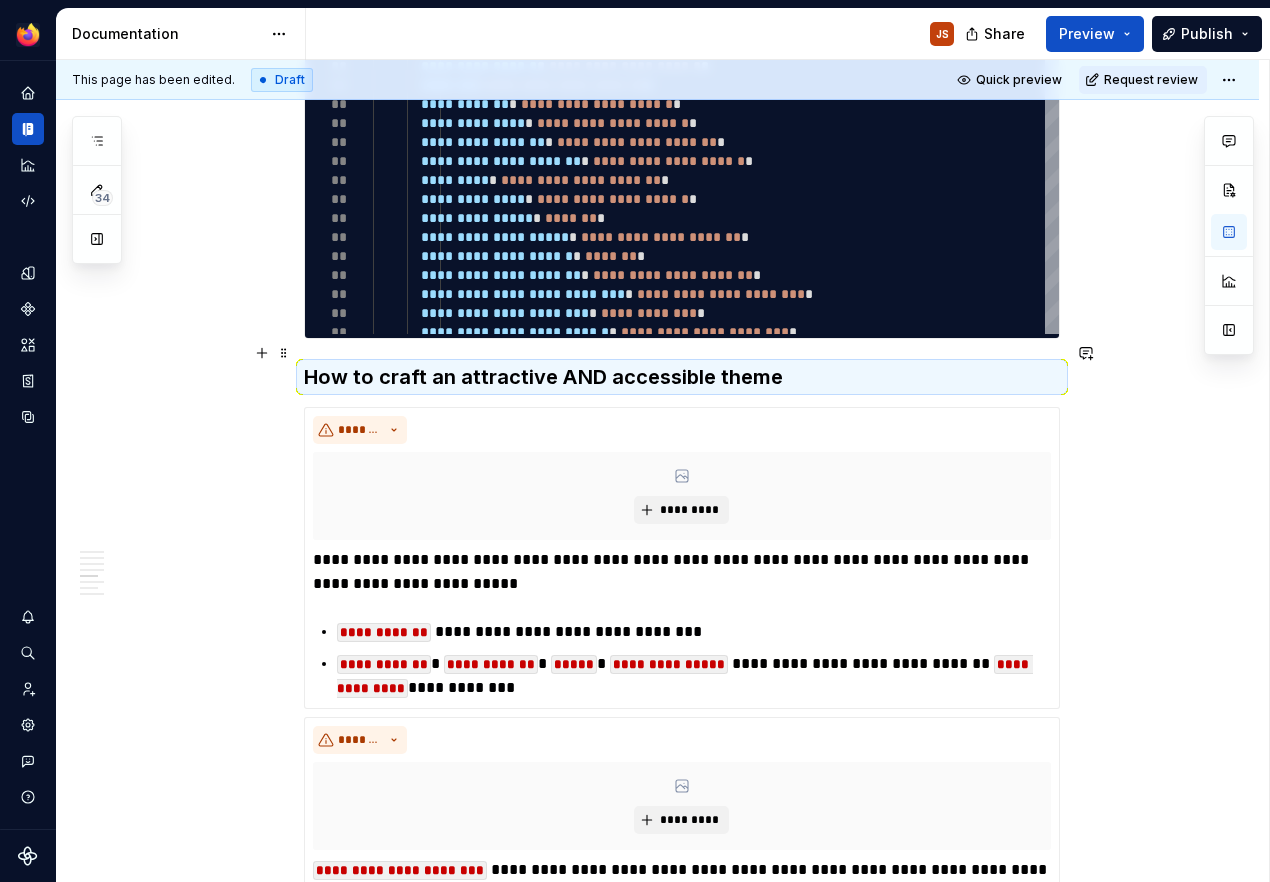 click on "How to craft an attractive AND accessible theme" at bounding box center [682, 377] 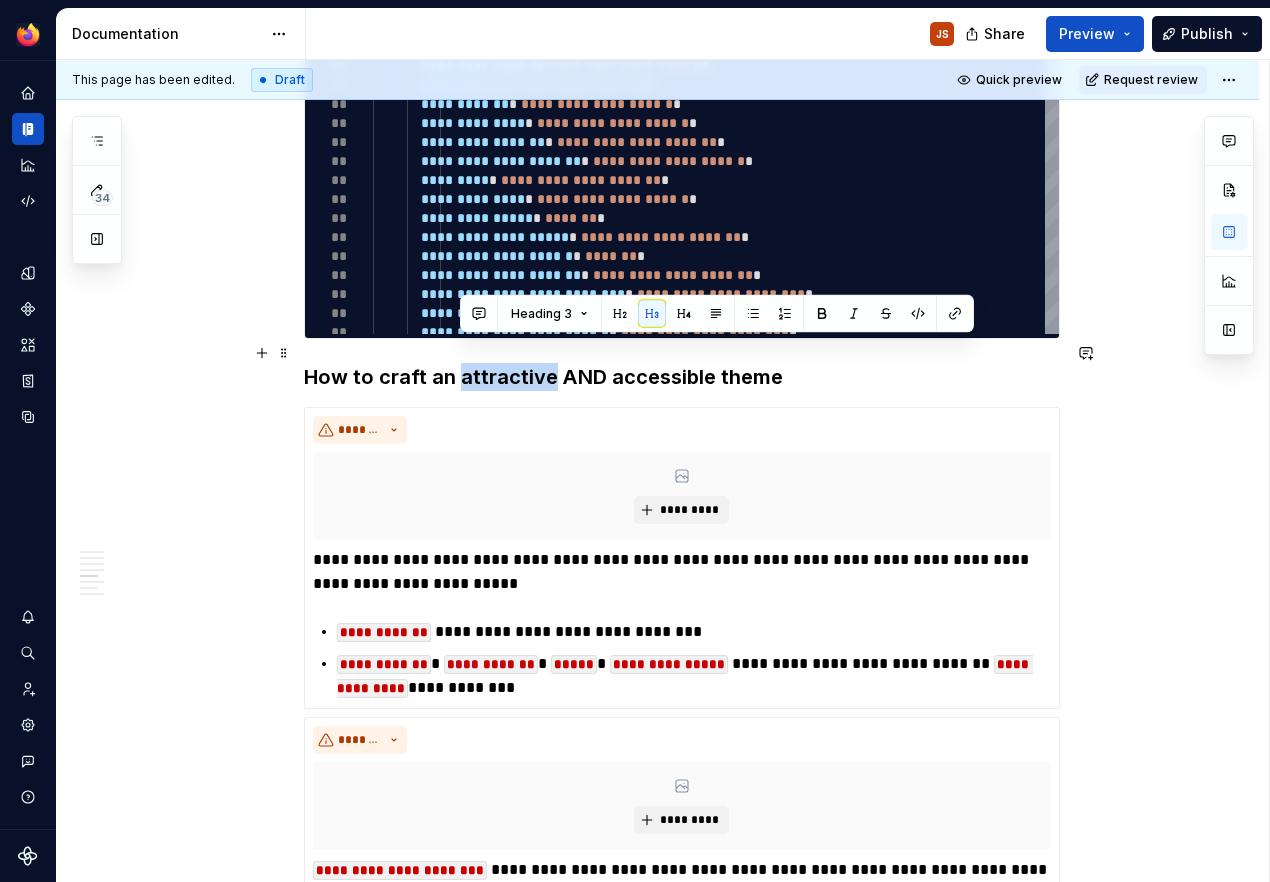 click on "How to craft an attractive AND accessible theme" at bounding box center [682, 377] 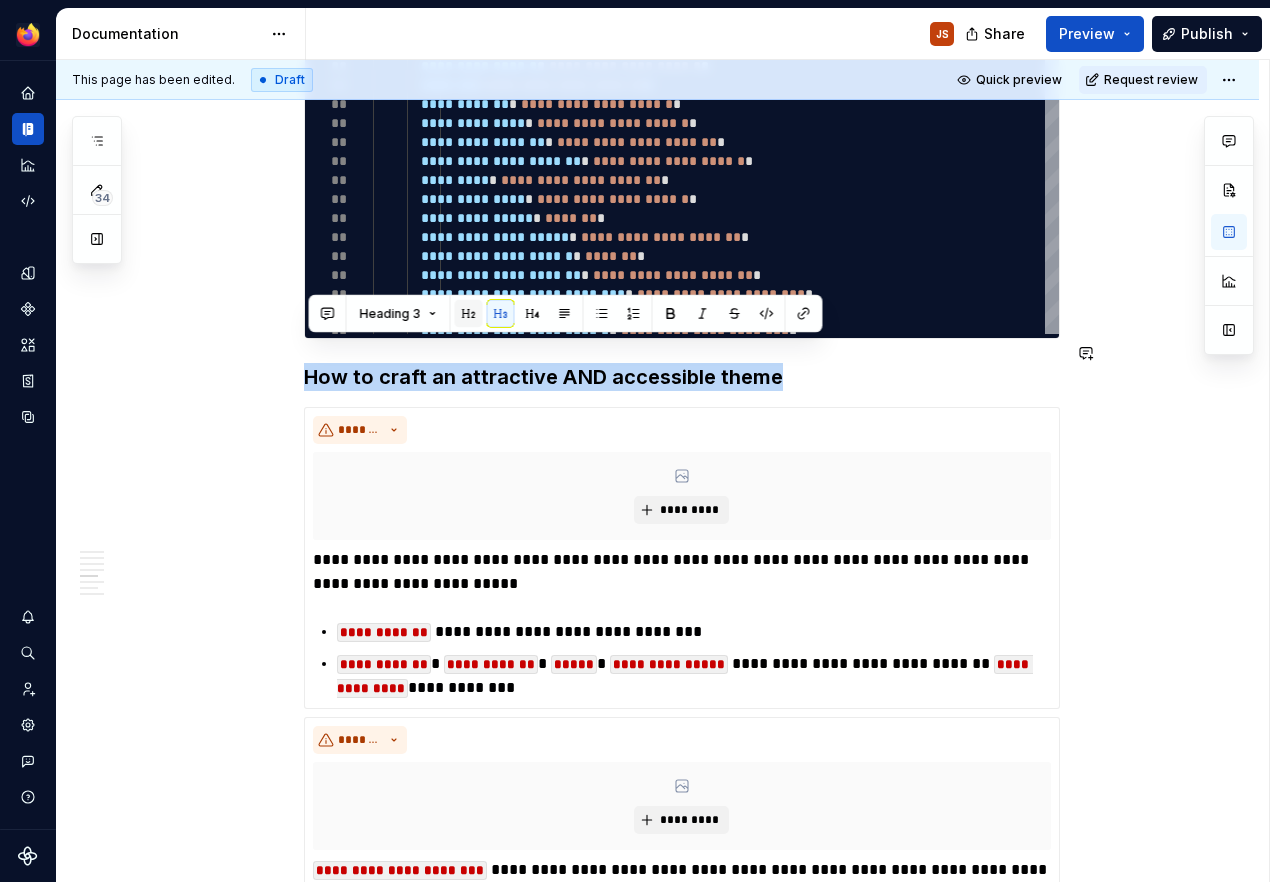 click at bounding box center [469, 314] 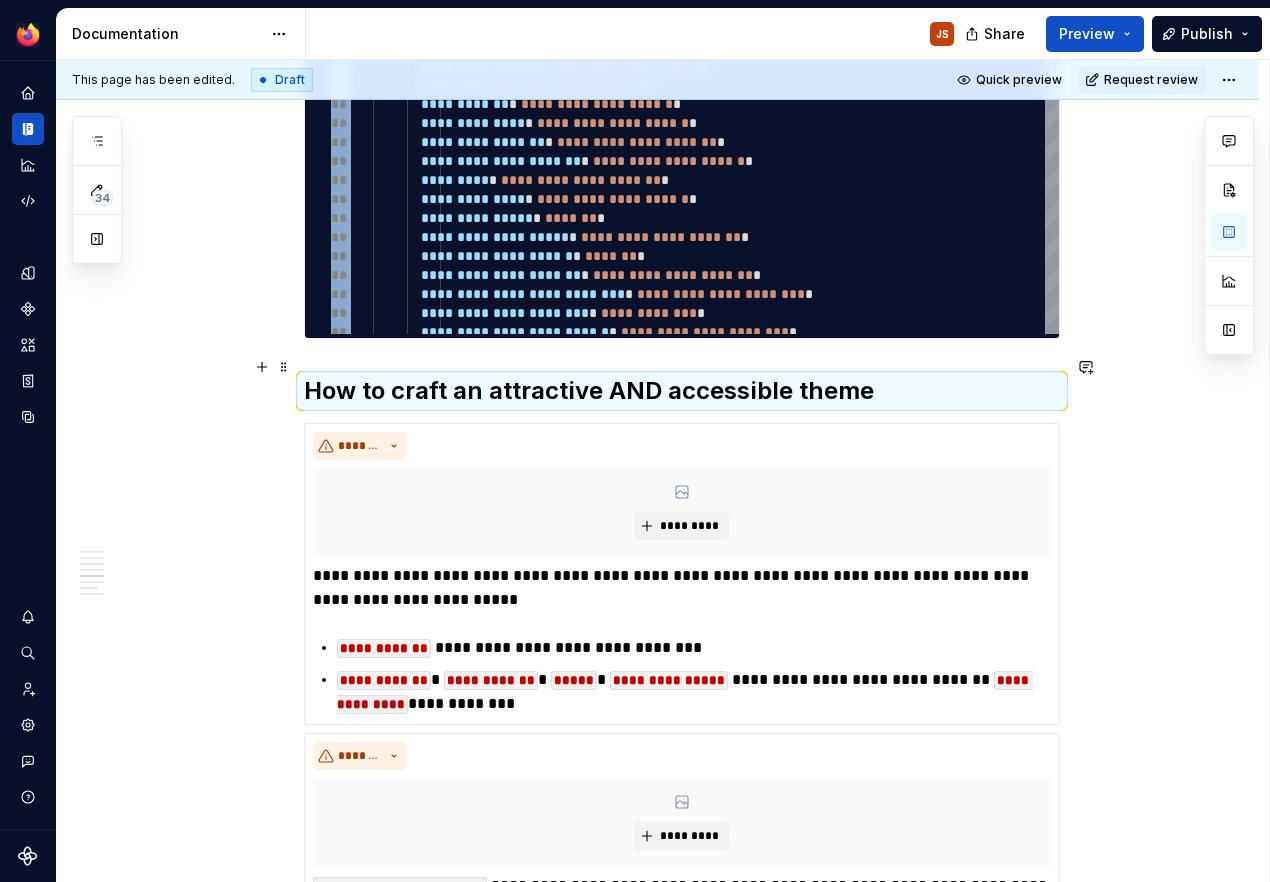 click on "How to craft an attractive AND accessible theme" at bounding box center (682, 391) 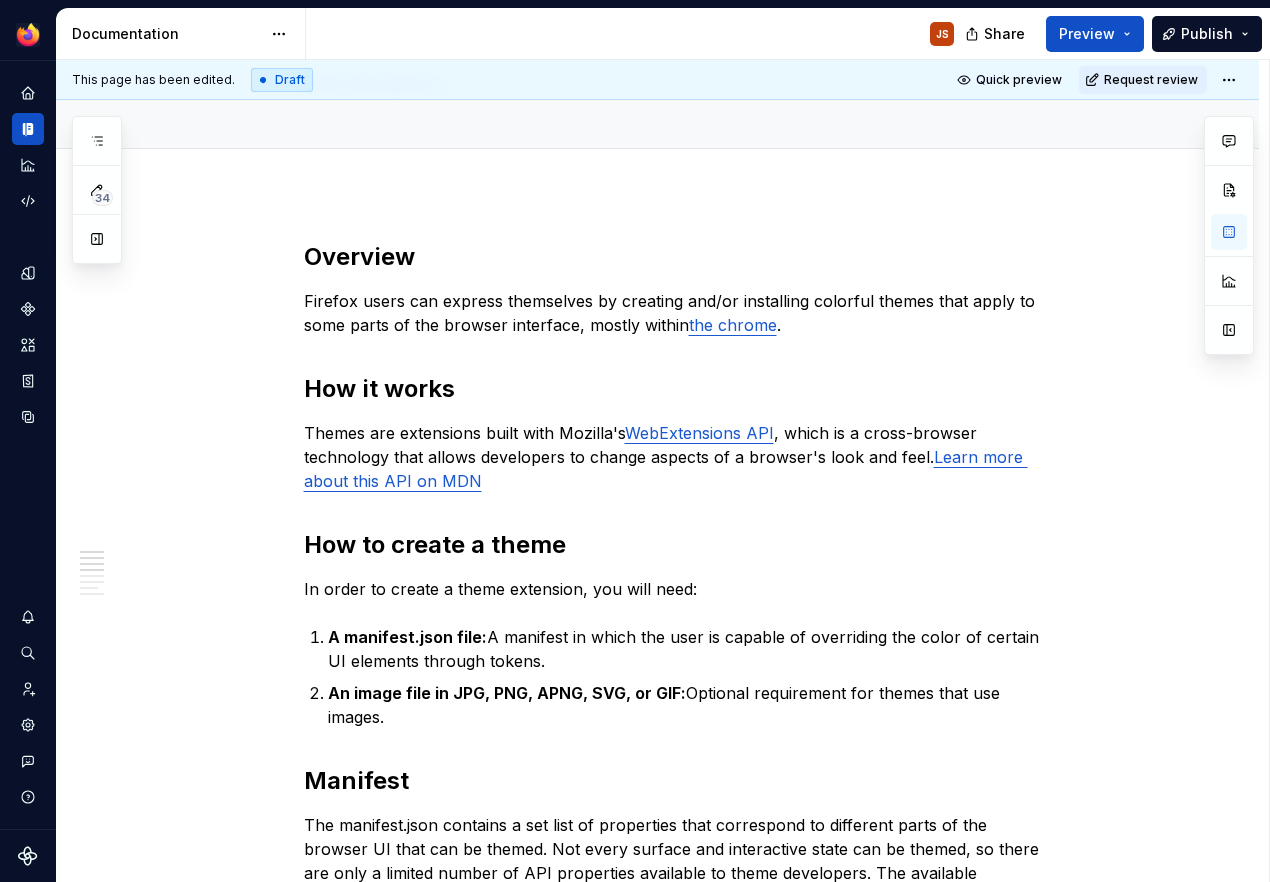 scroll, scrollTop: 112, scrollLeft: 0, axis: vertical 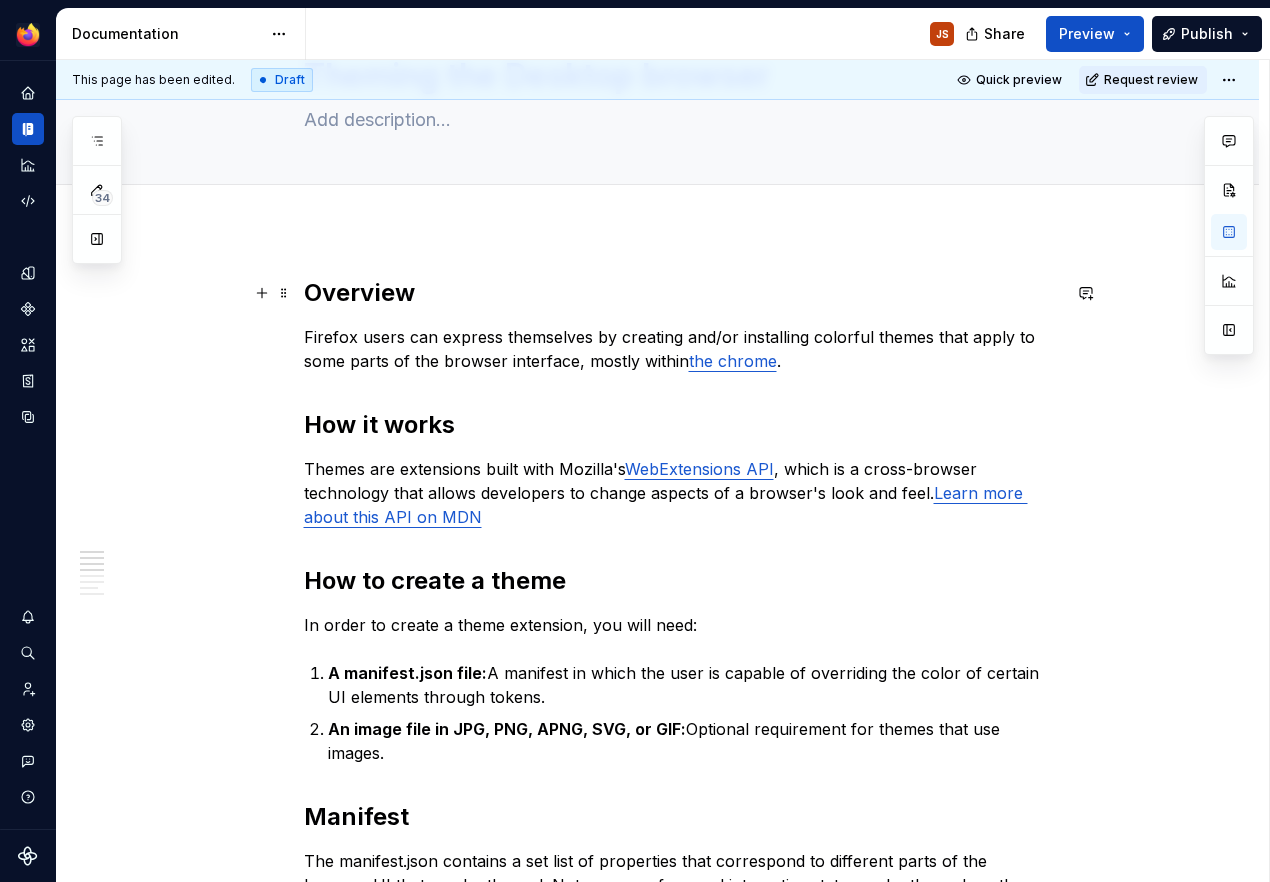 click on "Overview" at bounding box center (682, 293) 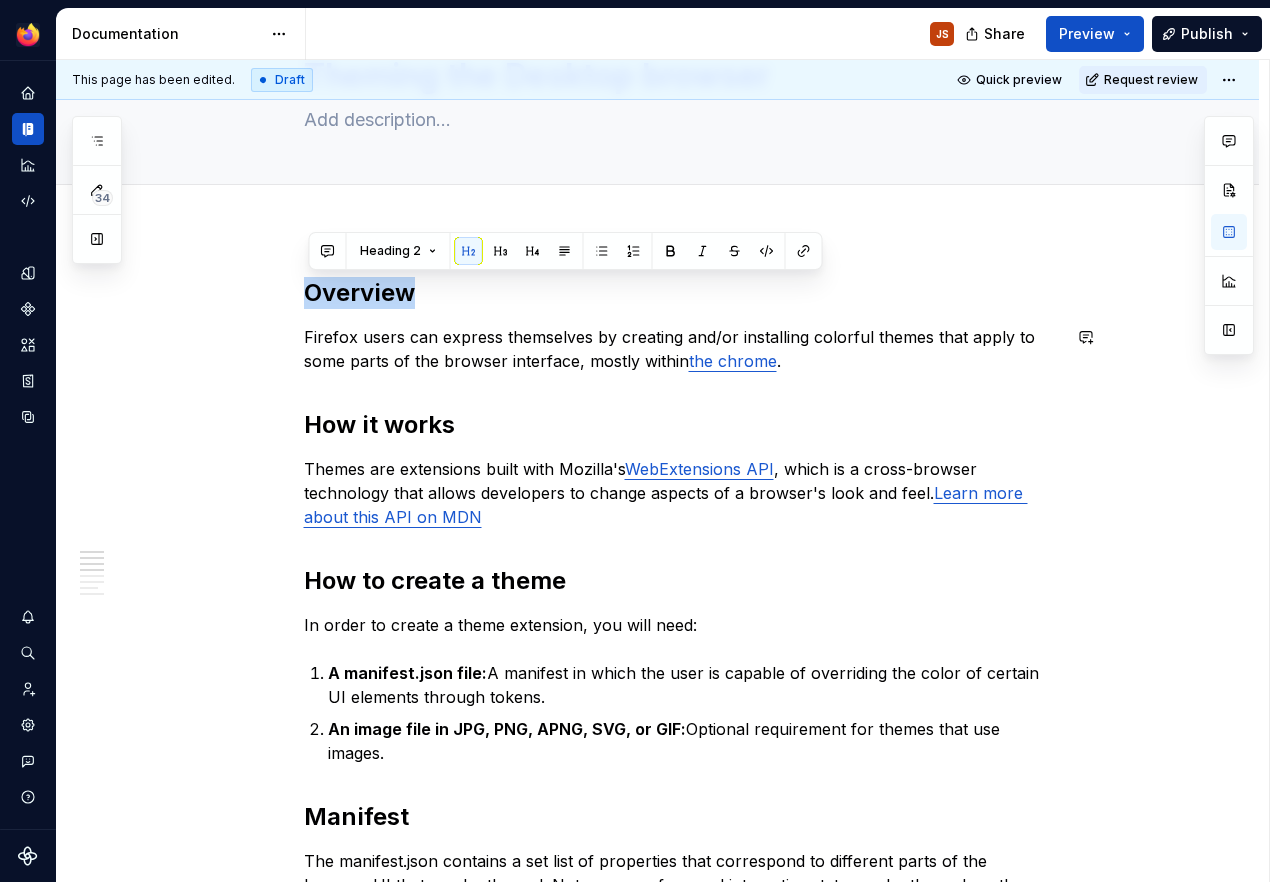 click on "How it works" at bounding box center (682, 425) 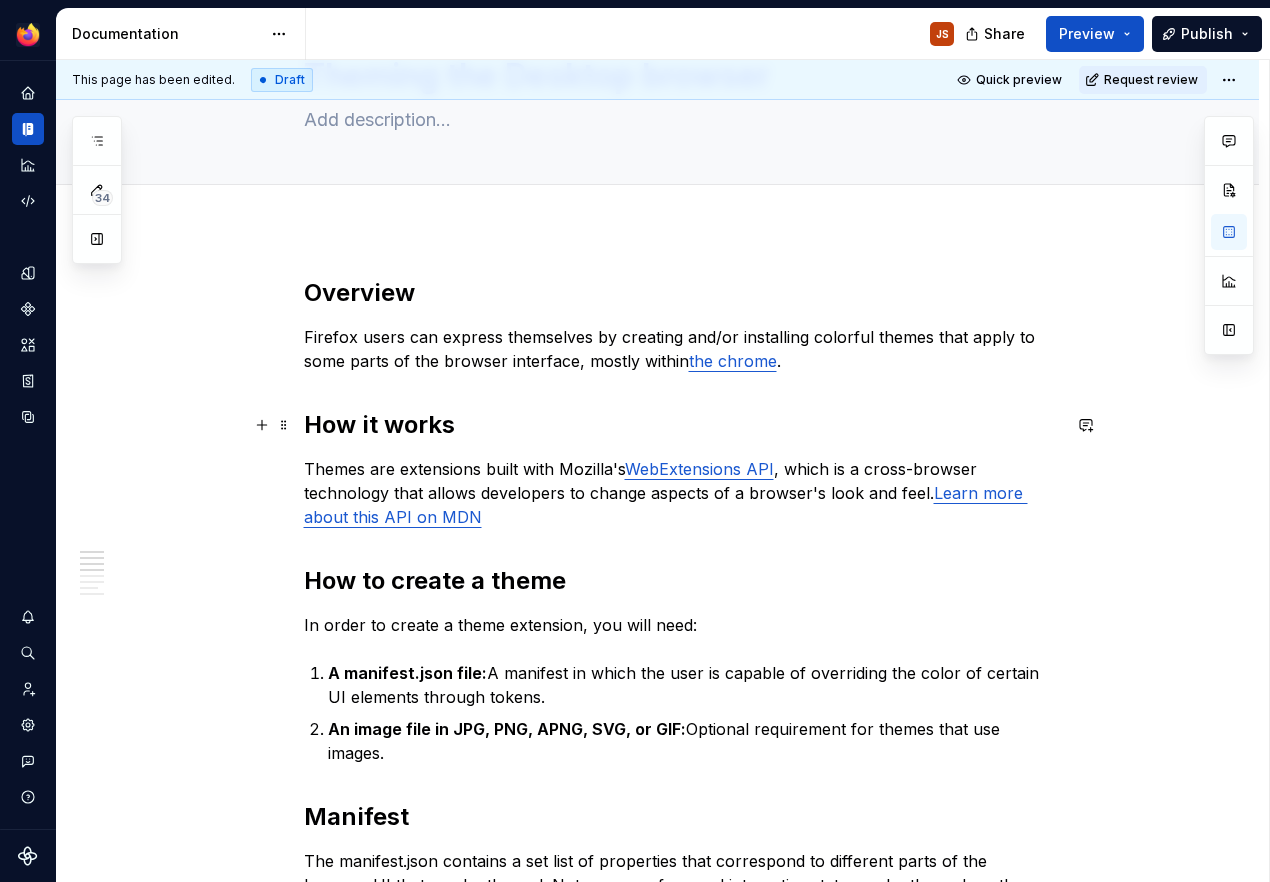click on "How it works" at bounding box center (682, 425) 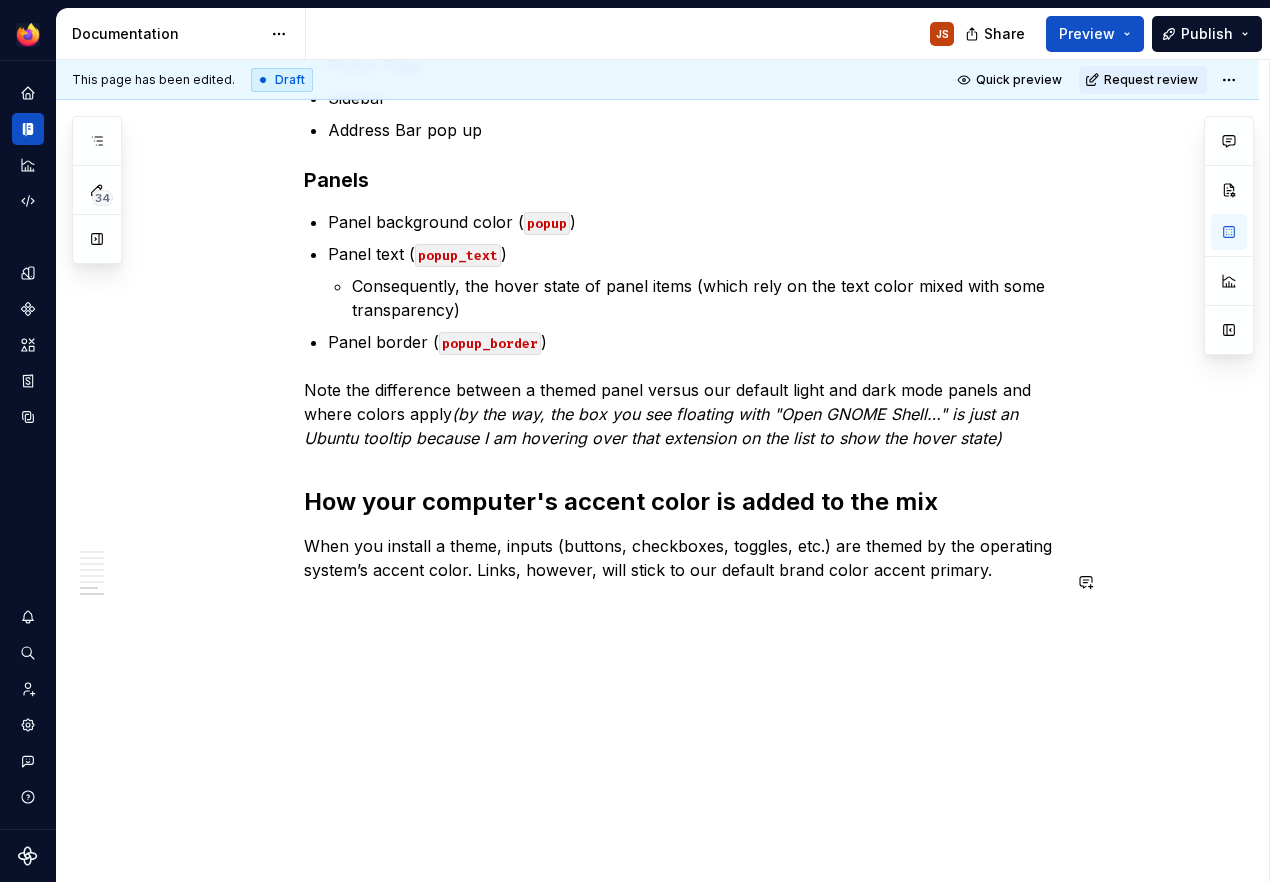 scroll, scrollTop: 2688, scrollLeft: 0, axis: vertical 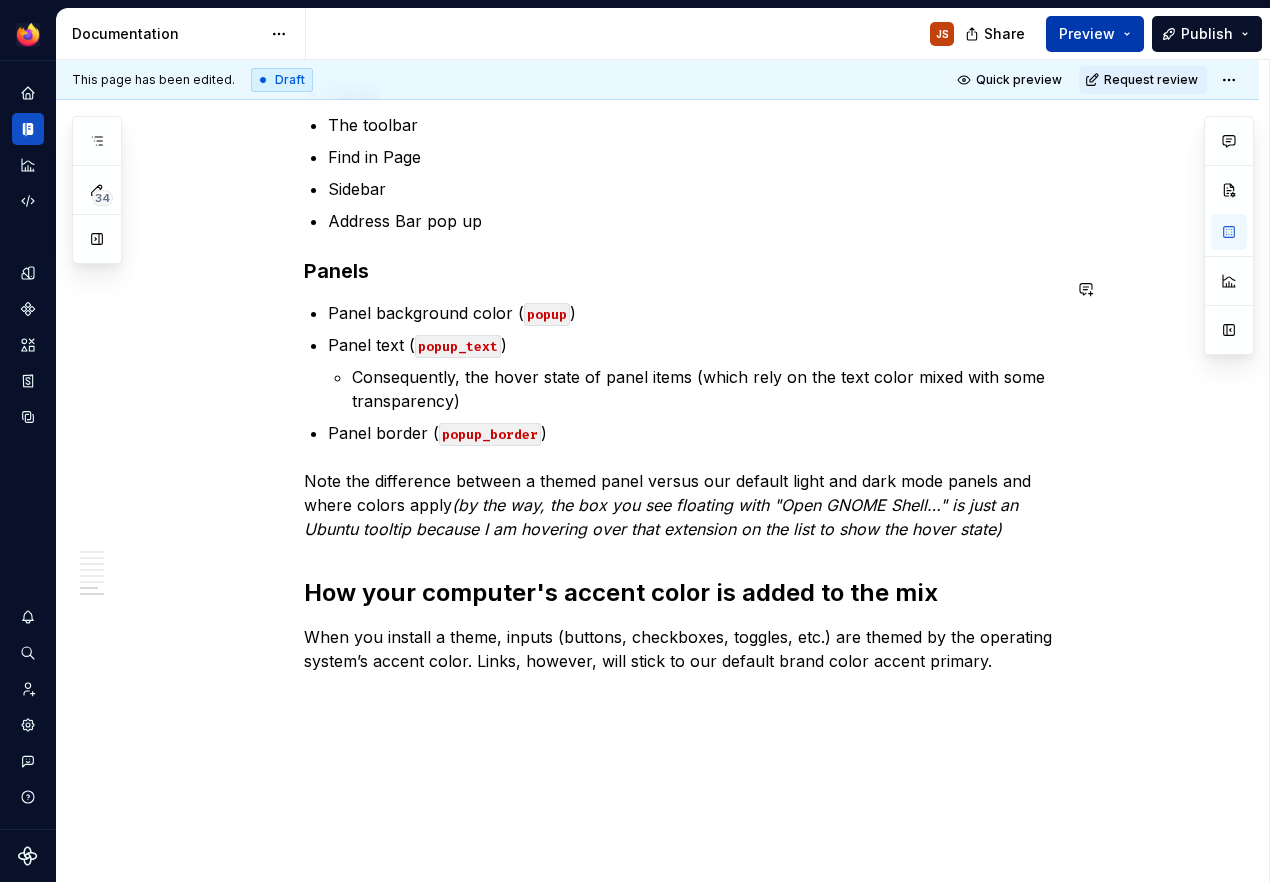 click on "Preview" at bounding box center (1095, 34) 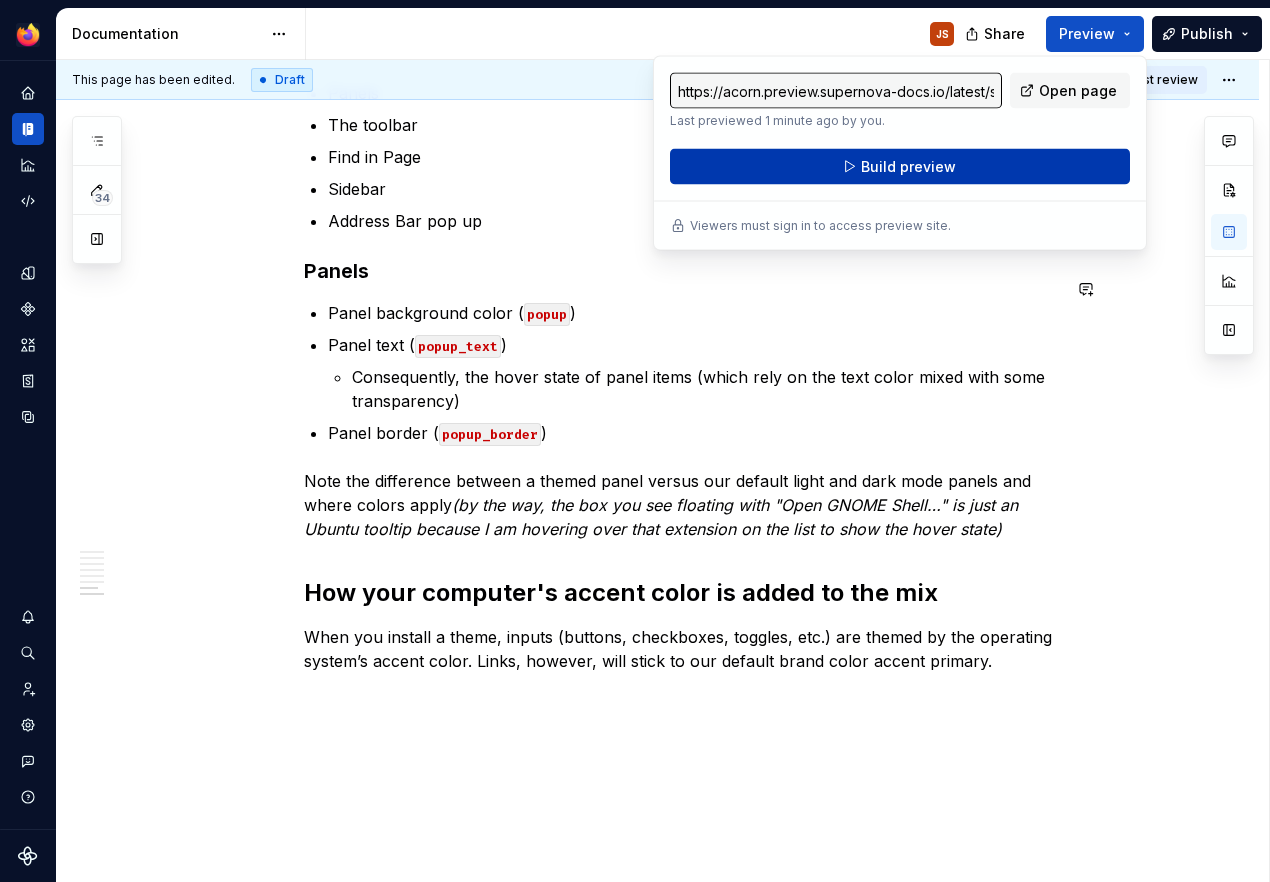 click on "Build preview" at bounding box center [900, 167] 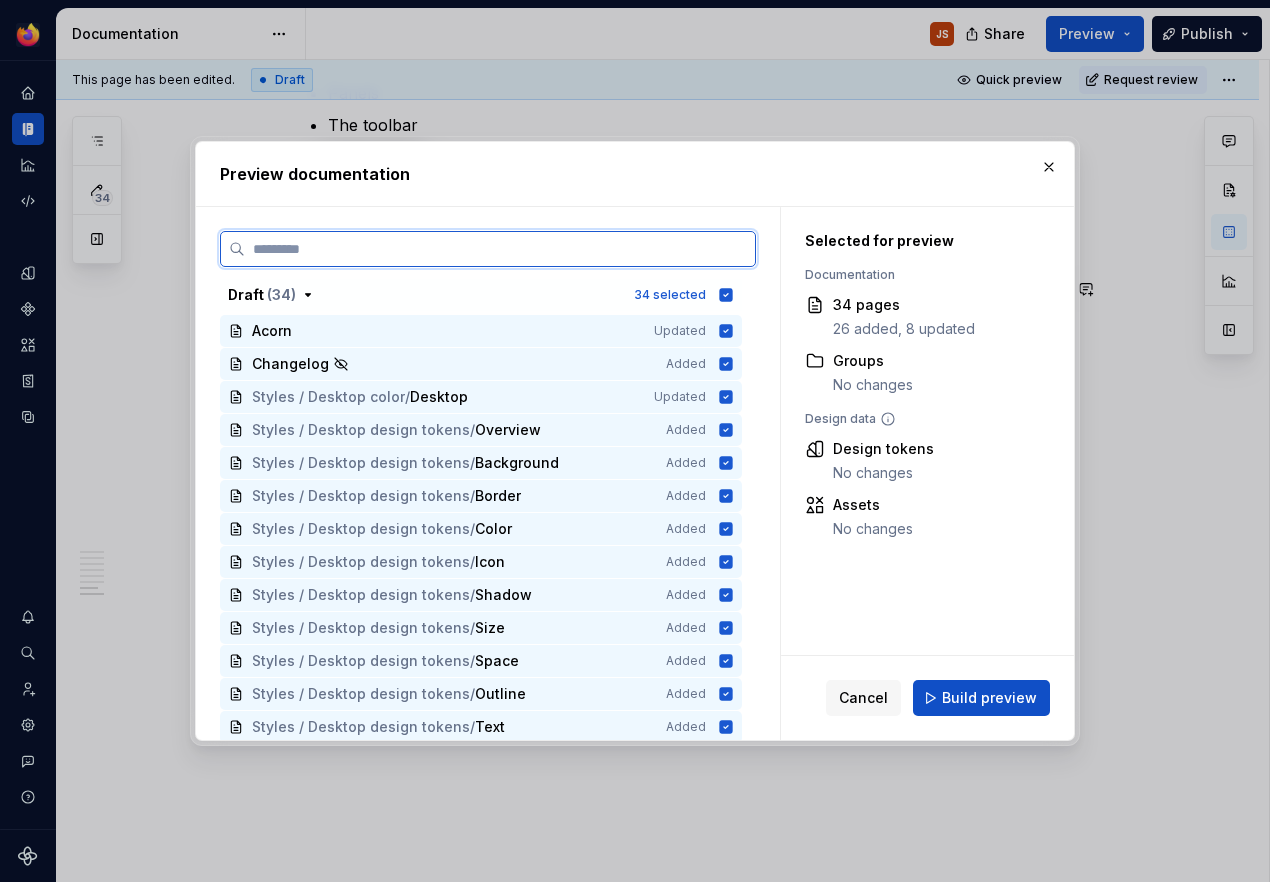 scroll, scrollTop: 2688, scrollLeft: 0, axis: vertical 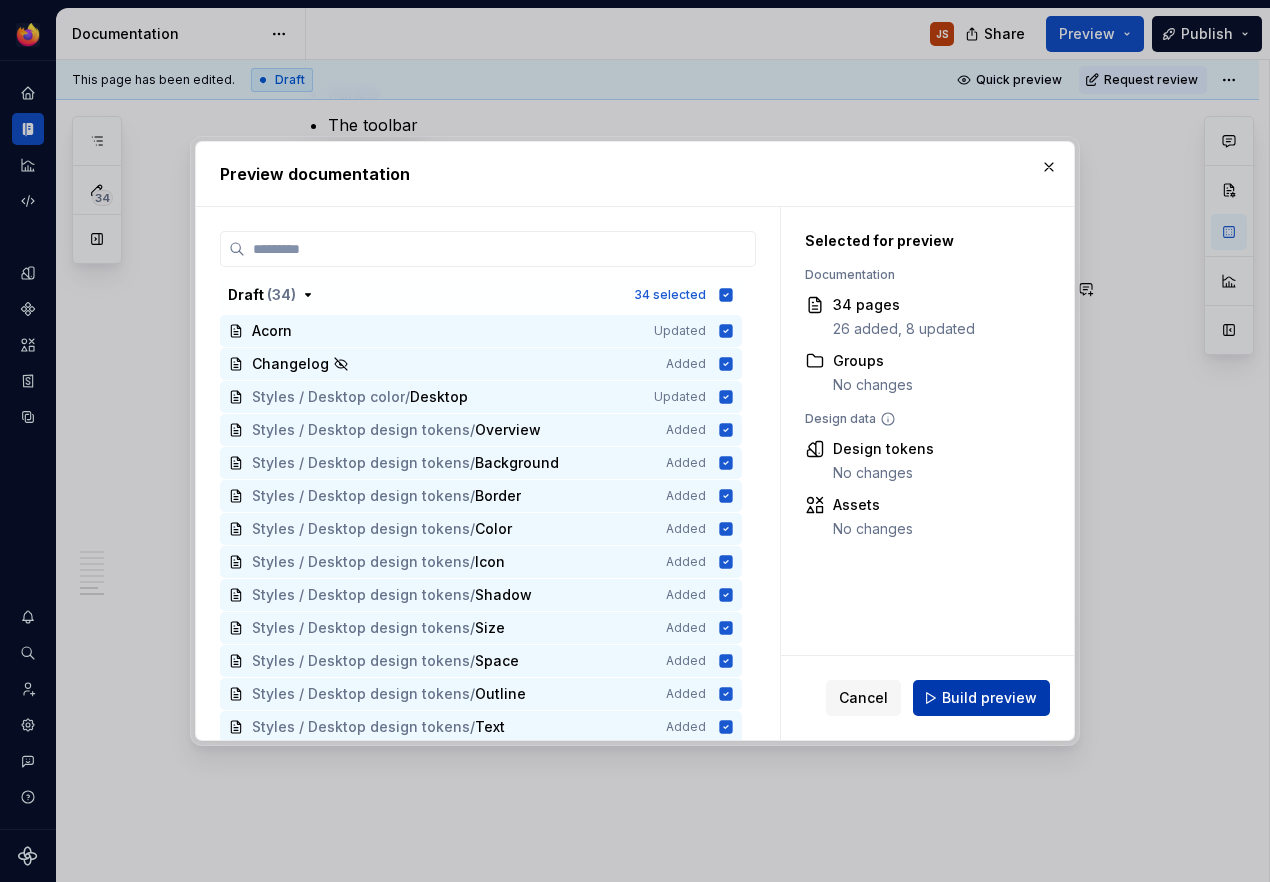 click on "Build preview" at bounding box center [981, 698] 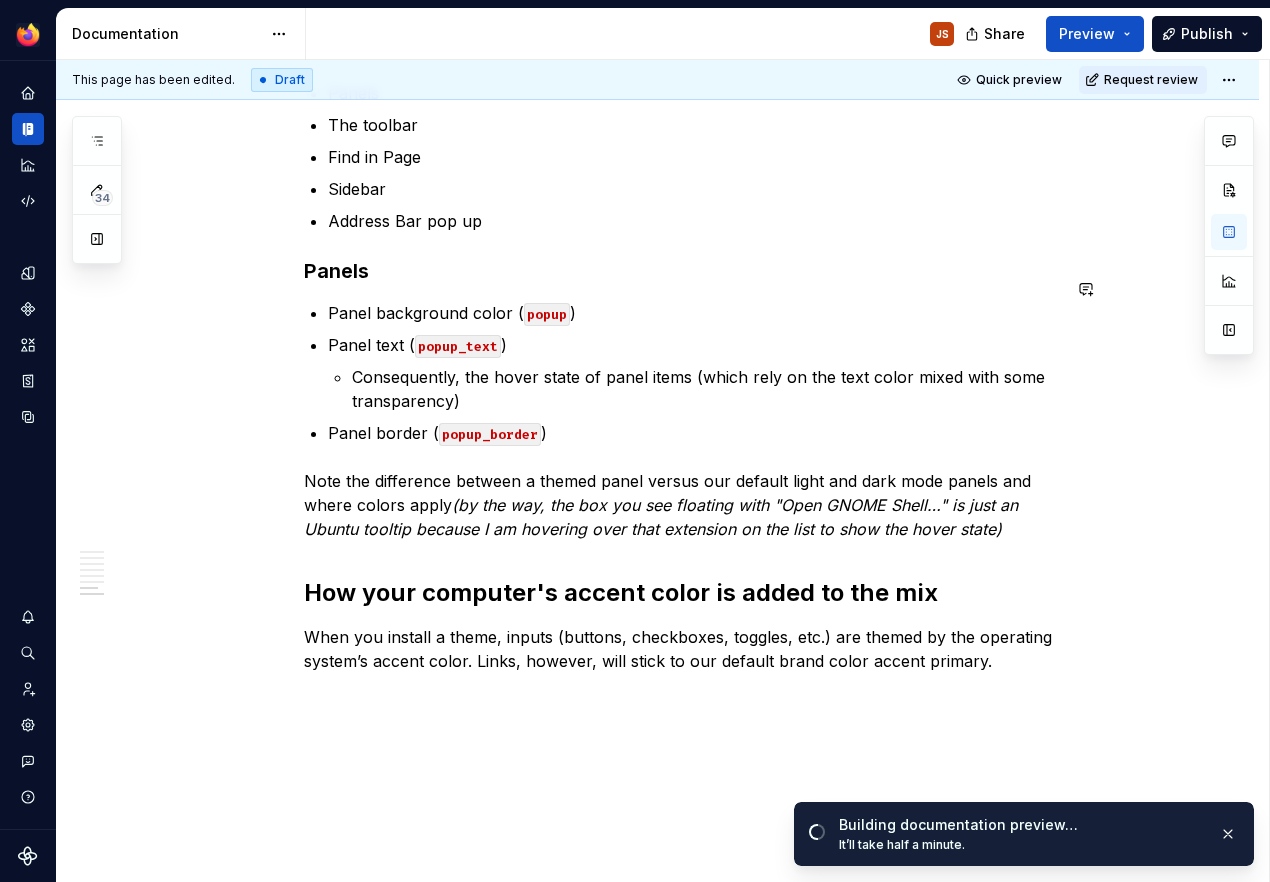 scroll, scrollTop: 2688, scrollLeft: 0, axis: vertical 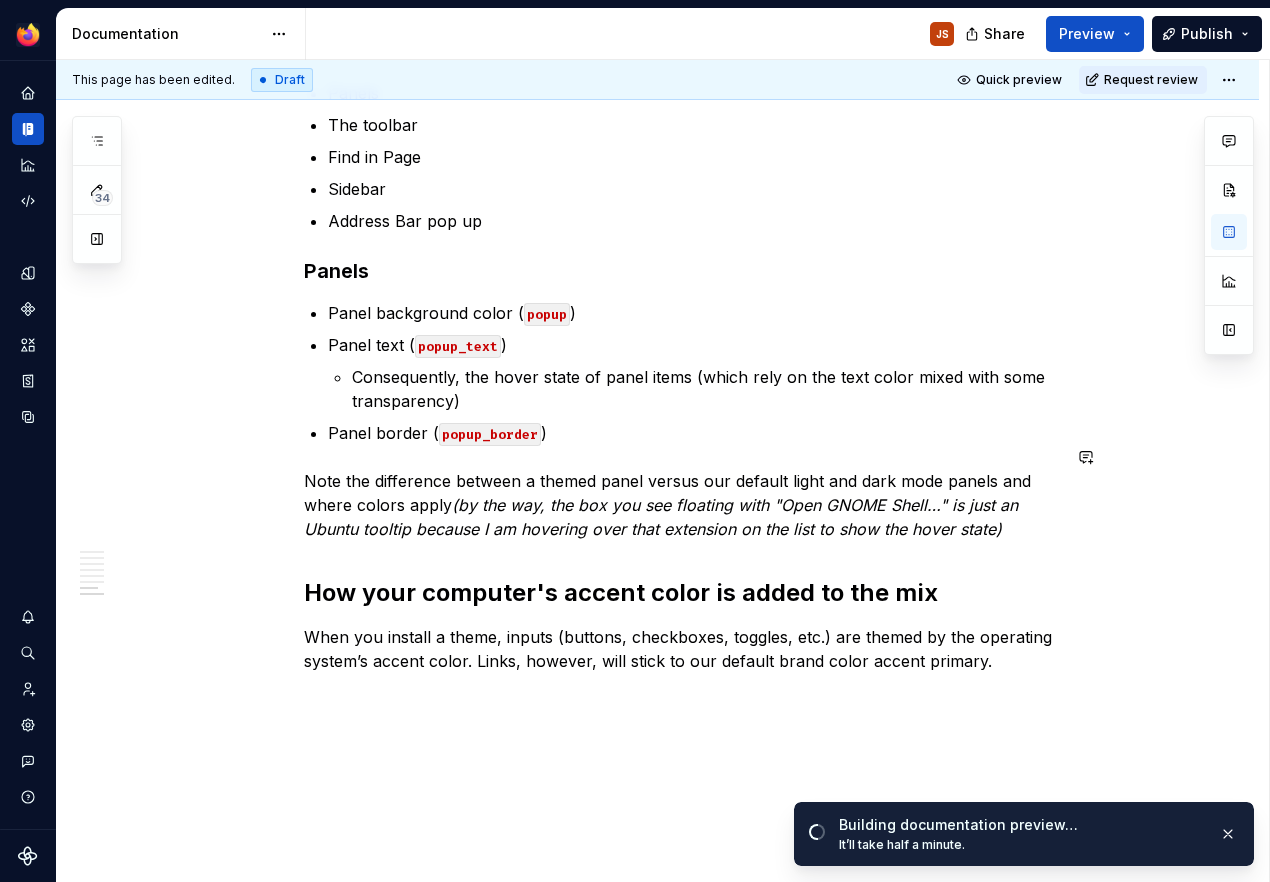 type on "*" 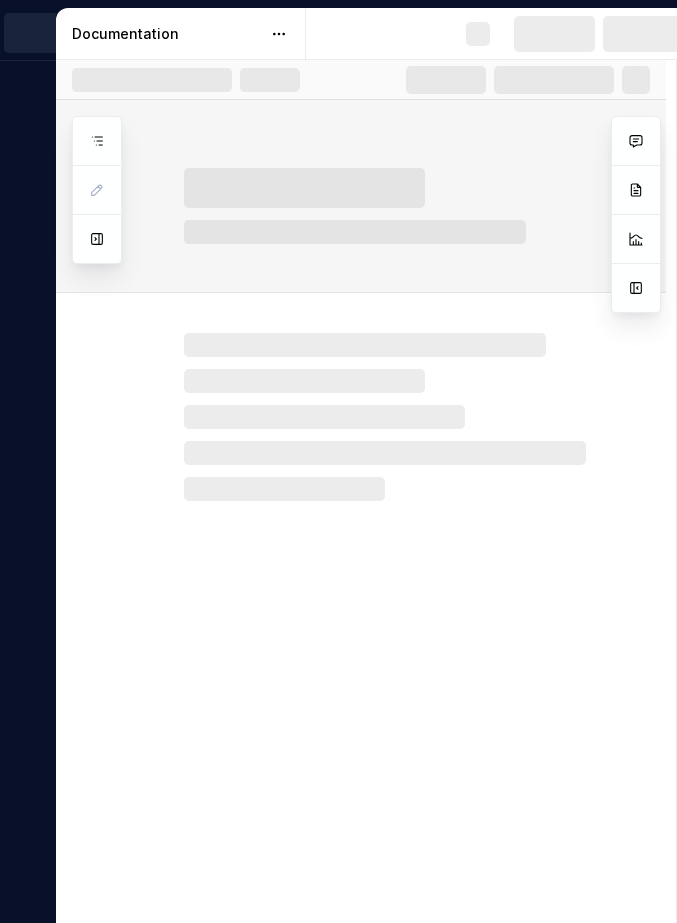 scroll, scrollTop: 0, scrollLeft: 0, axis: both 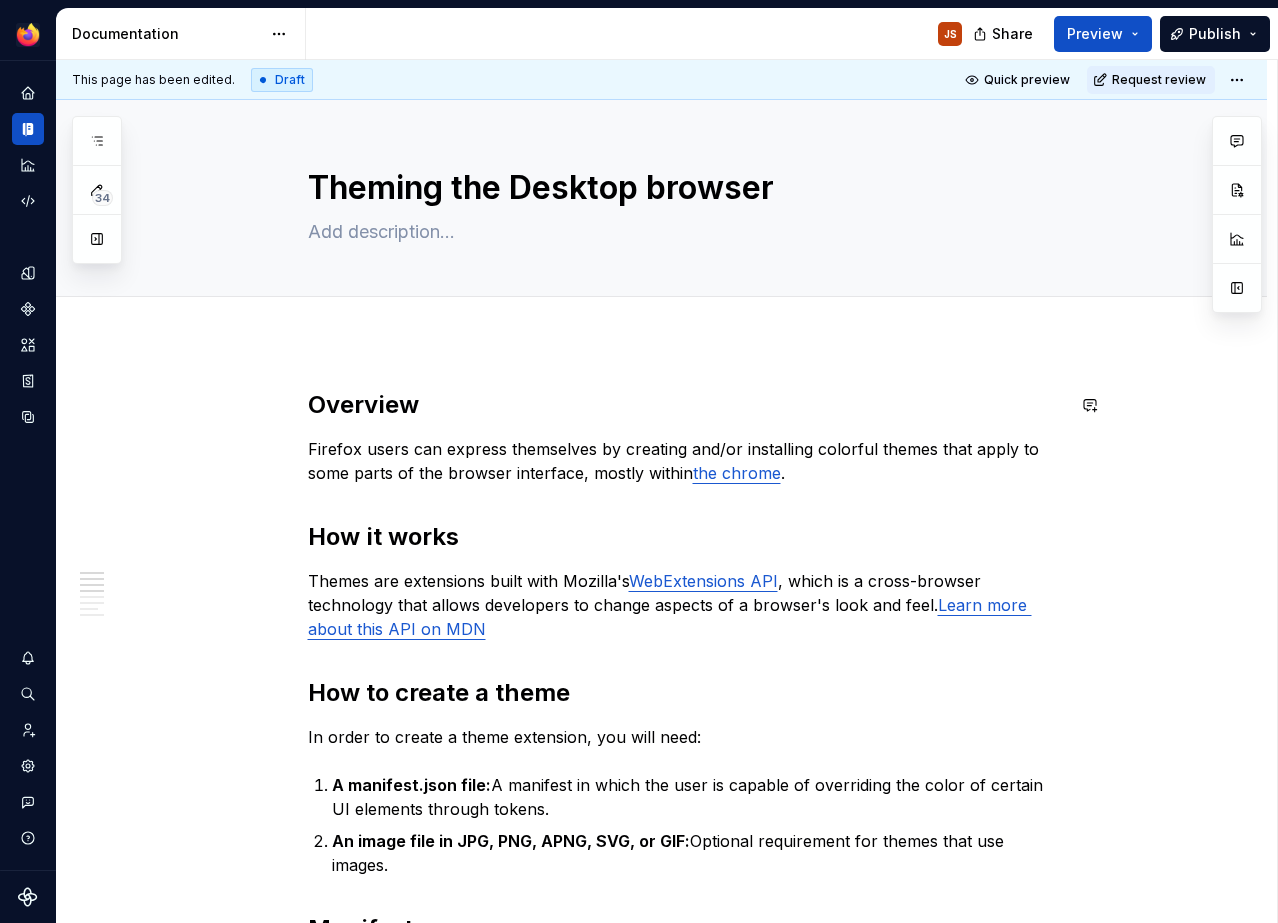 type on "*" 